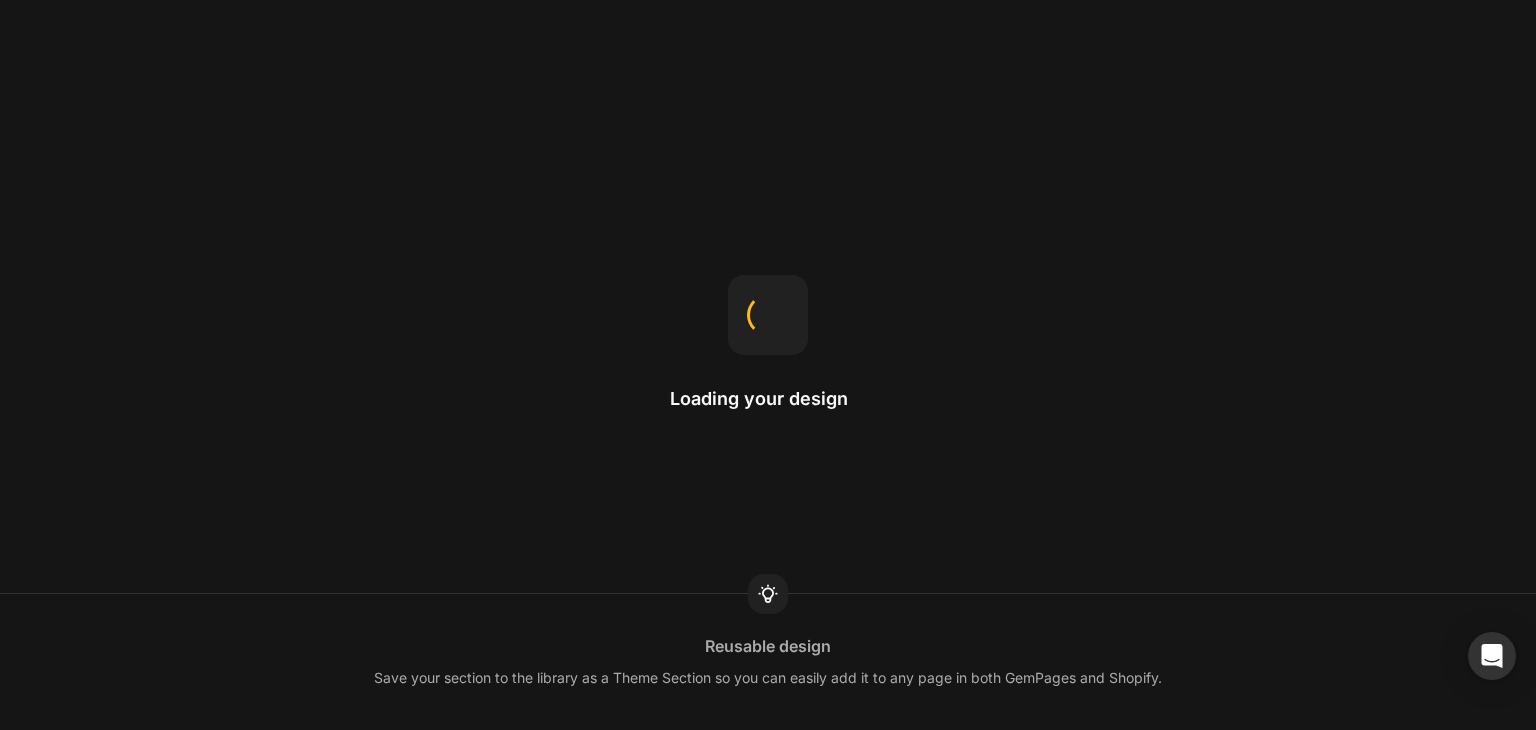 scroll, scrollTop: 0, scrollLeft: 0, axis: both 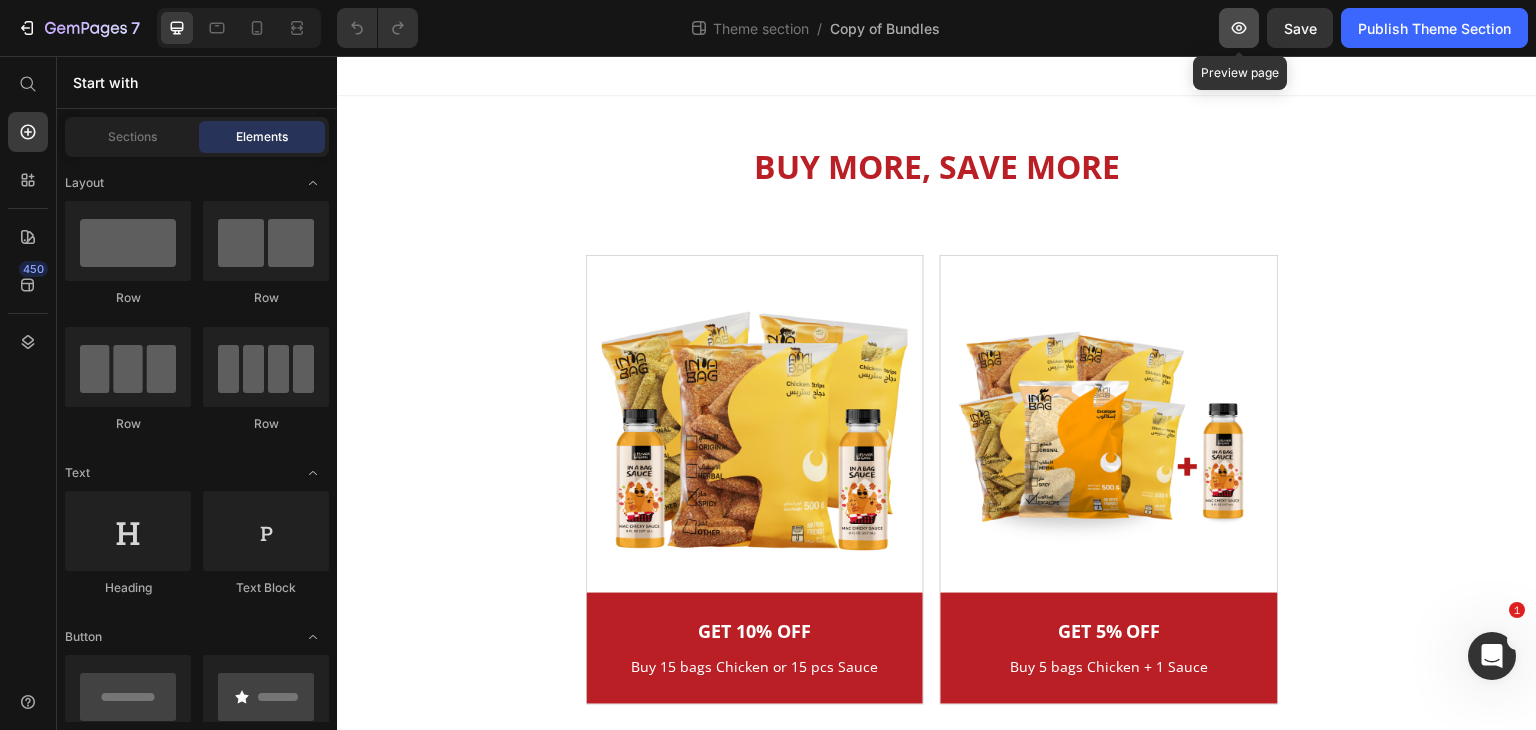 click 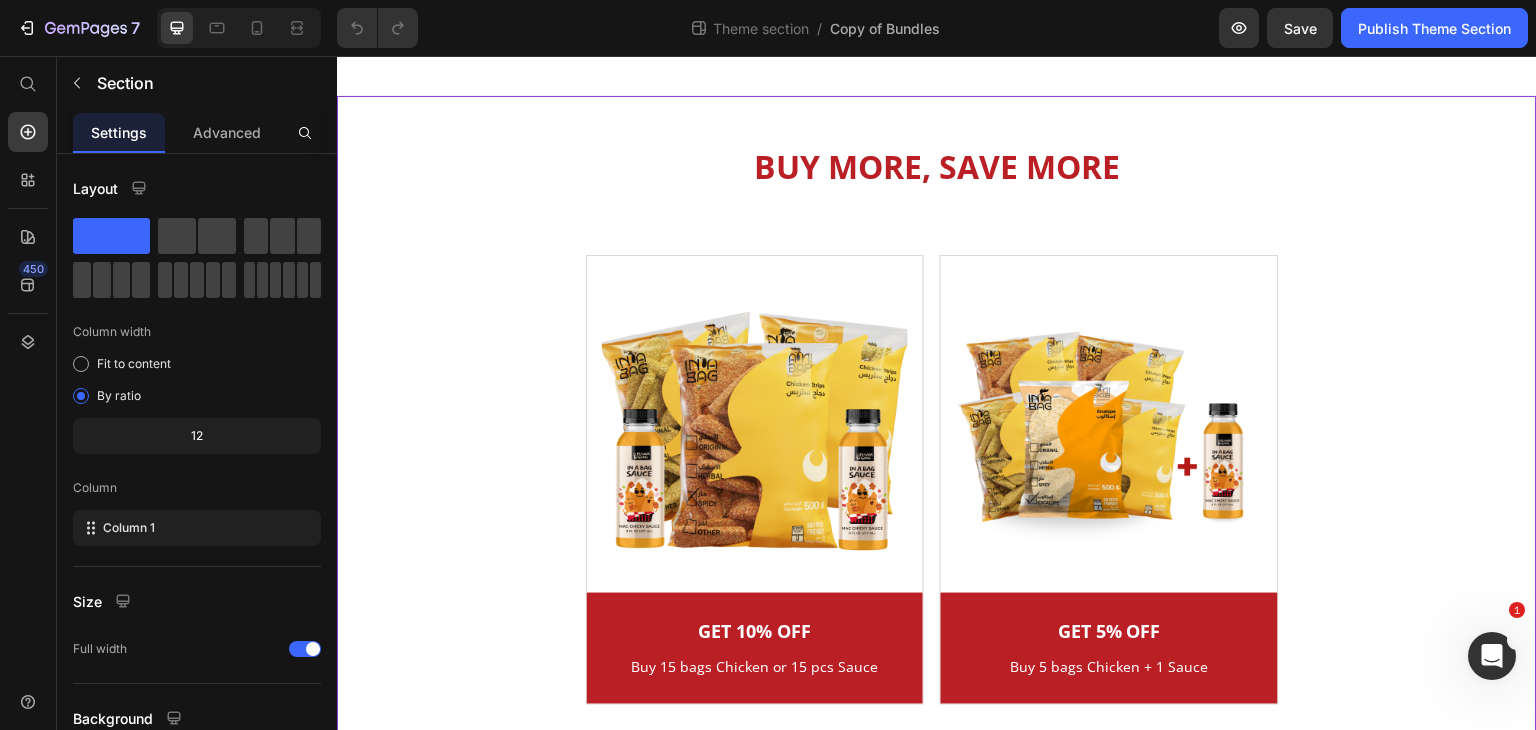 click on "Image GET 10% OFF Heading Buy 15 bags Chicken or 15 pcs Sauce Text block Row Row Image GET 5% OFF Heading Buy 5 bags Chicken + 1 Sauce Text block Row Row Carousel" at bounding box center (937, 480) 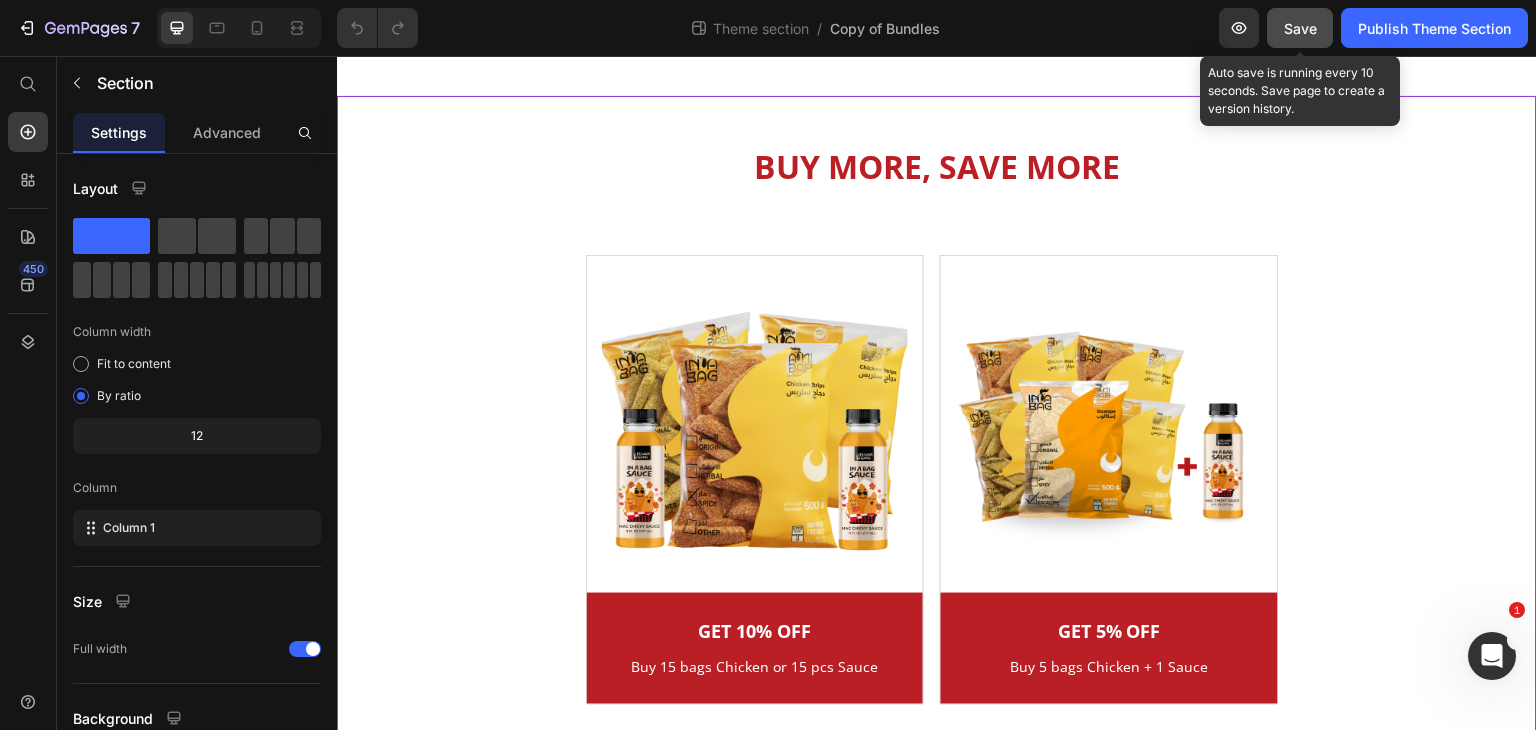 click on "Save" 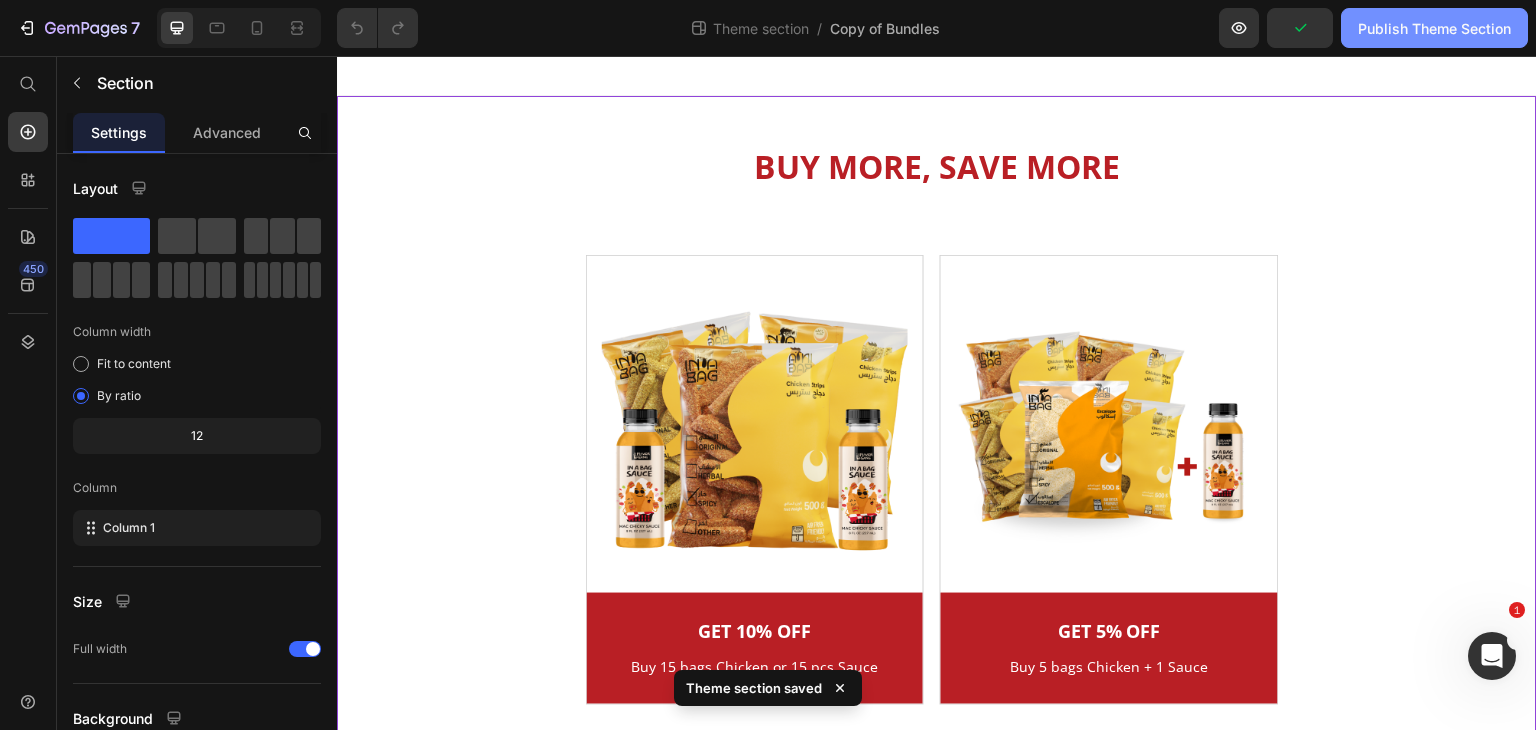 click on "Publish Theme Section" at bounding box center (1434, 28) 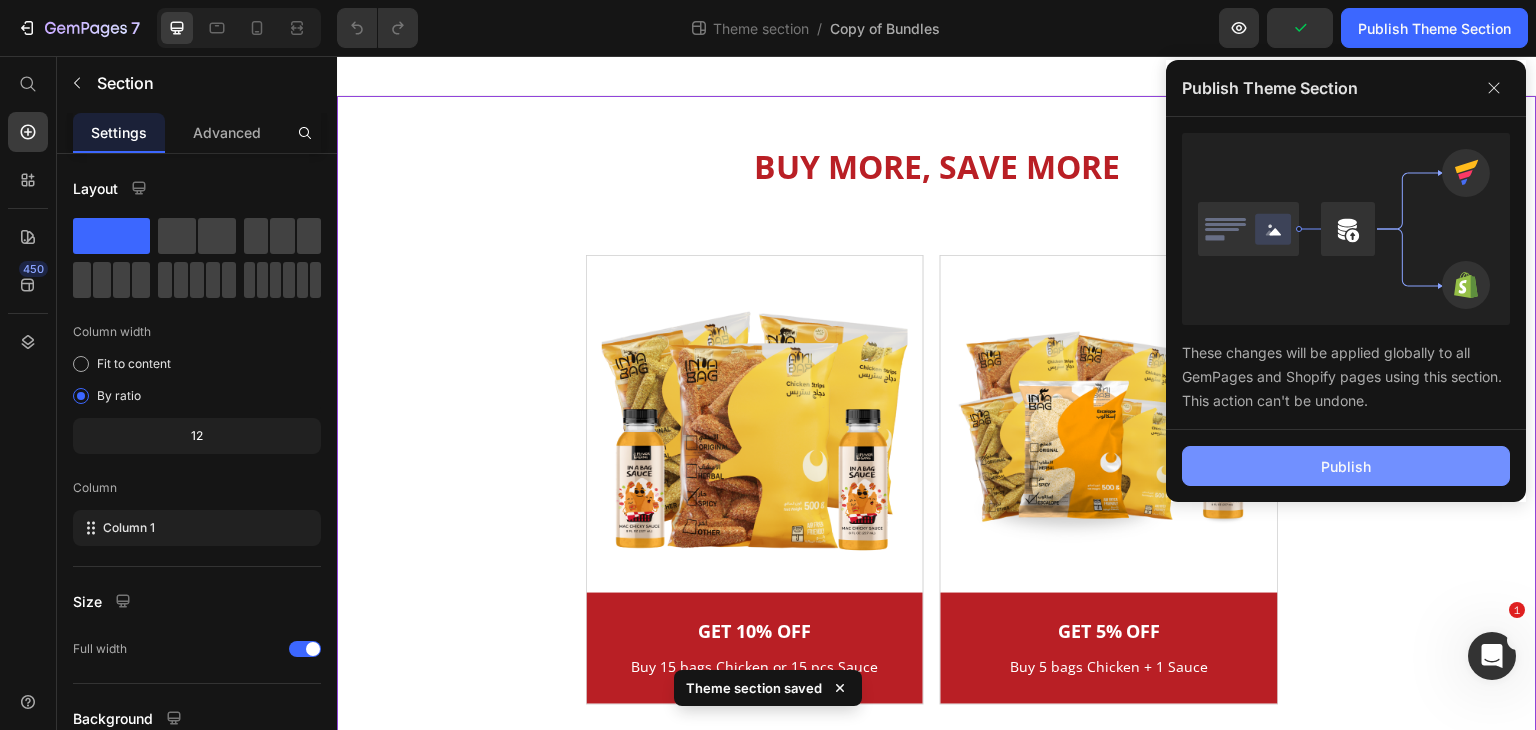 click on "Publish" 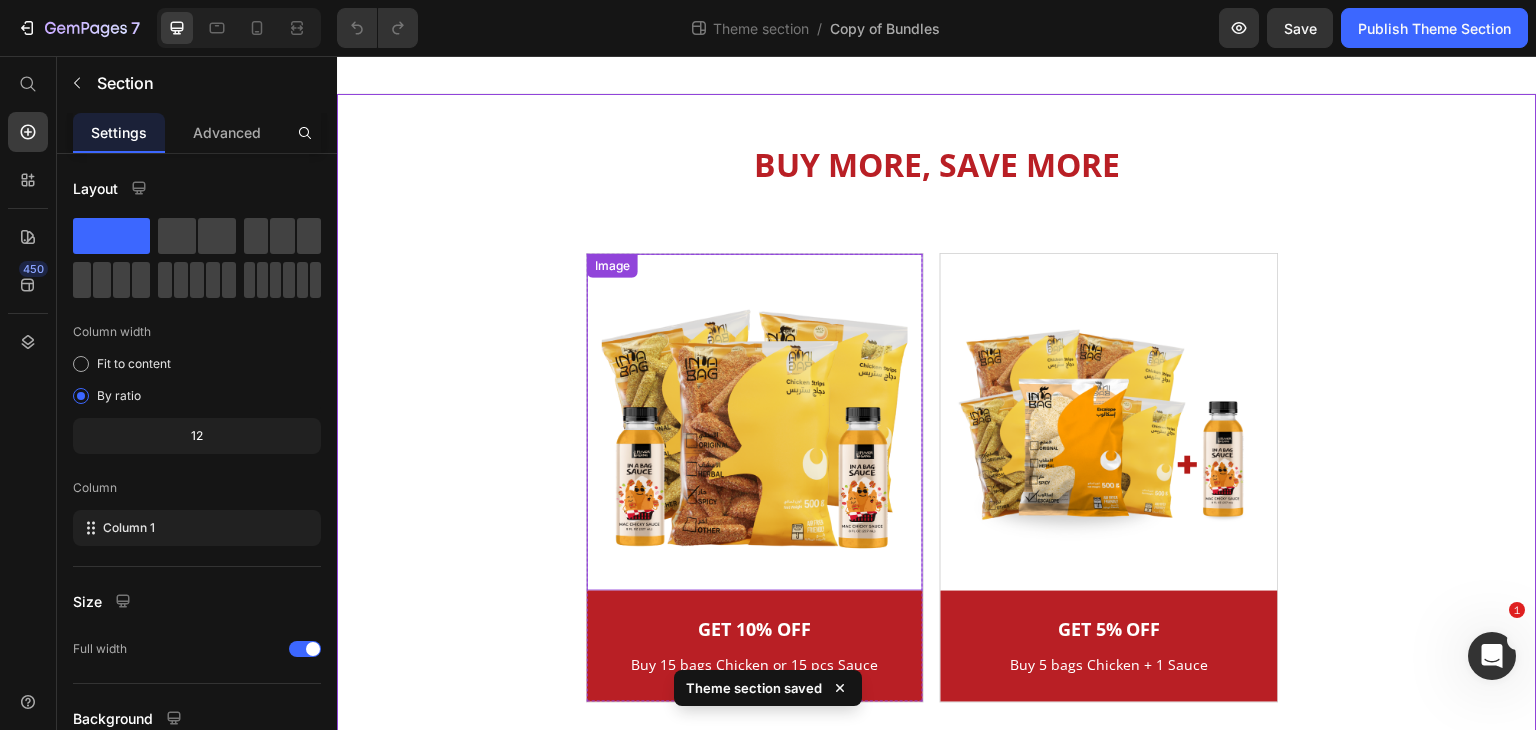 scroll, scrollTop: 7, scrollLeft: 0, axis: vertical 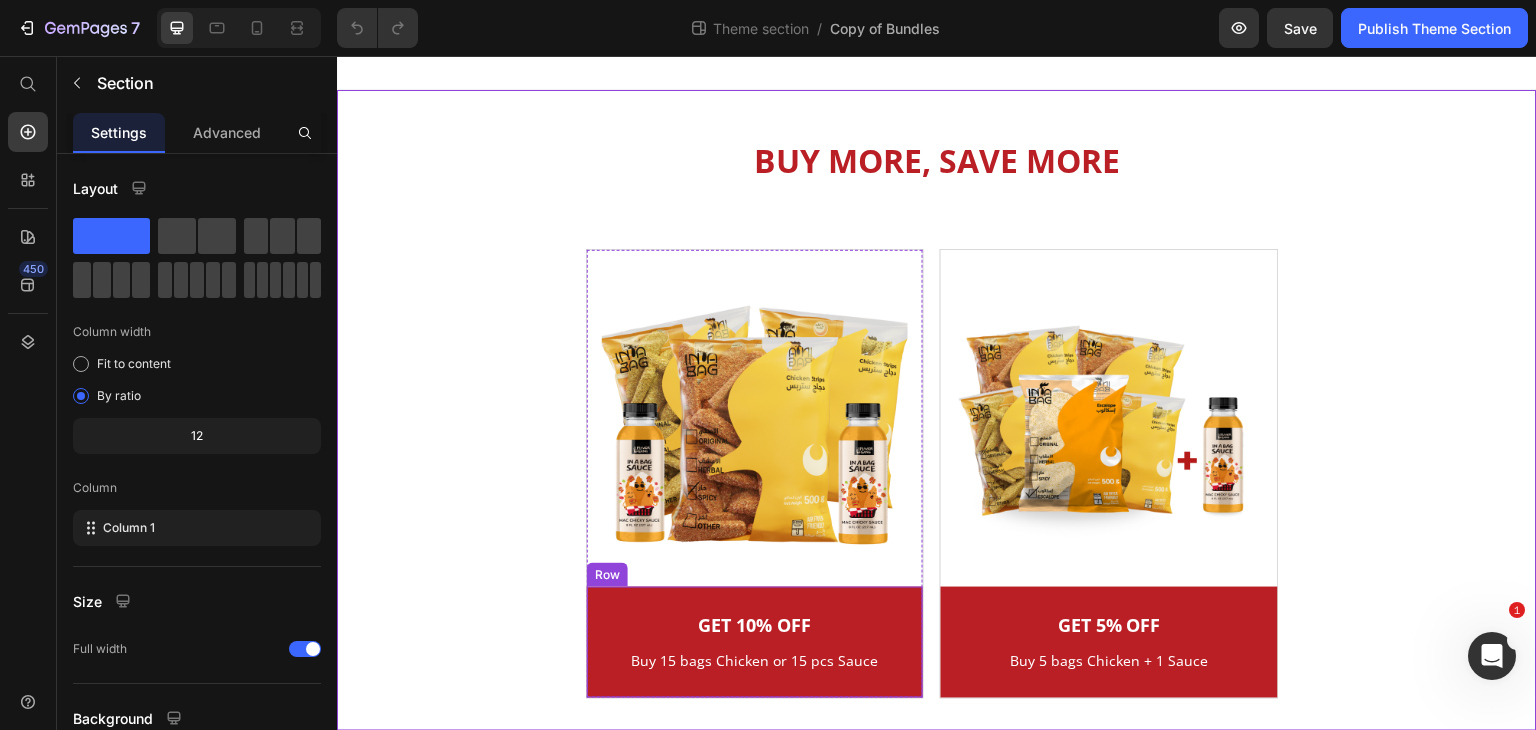 drag, startPoint x: 866, startPoint y: 599, endPoint x: 749, endPoint y: 599, distance: 117 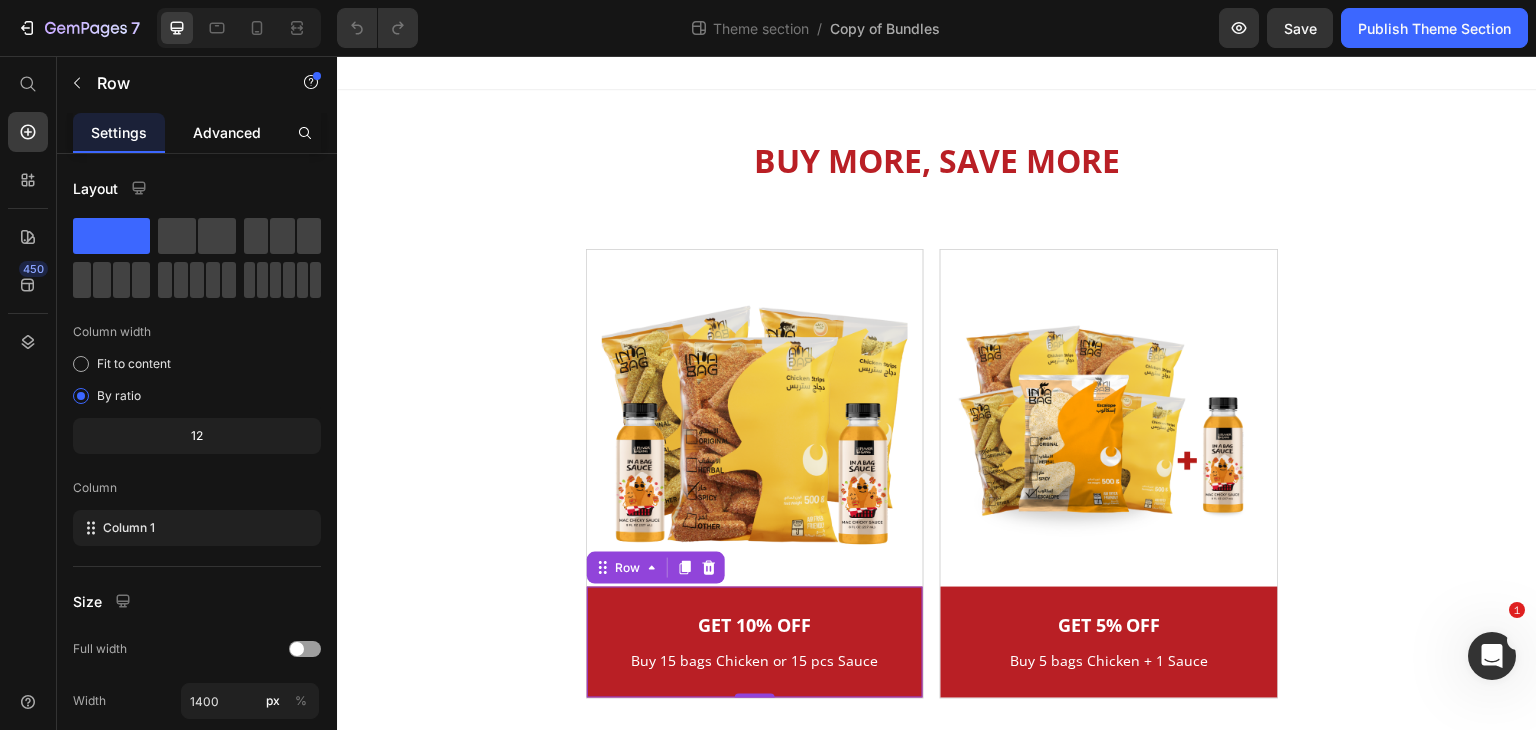 click on "Advanced" at bounding box center (227, 132) 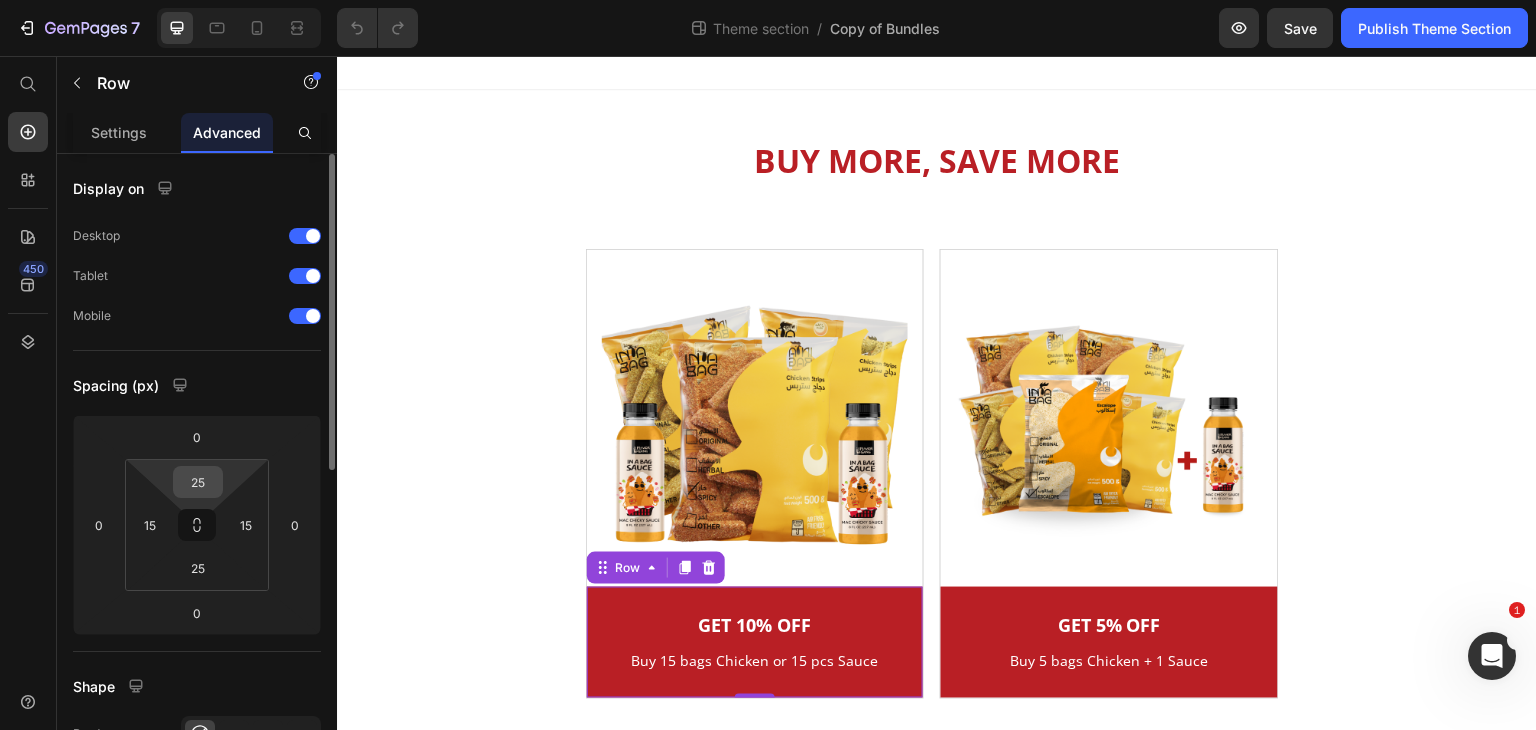 click on "25" at bounding box center (198, 482) 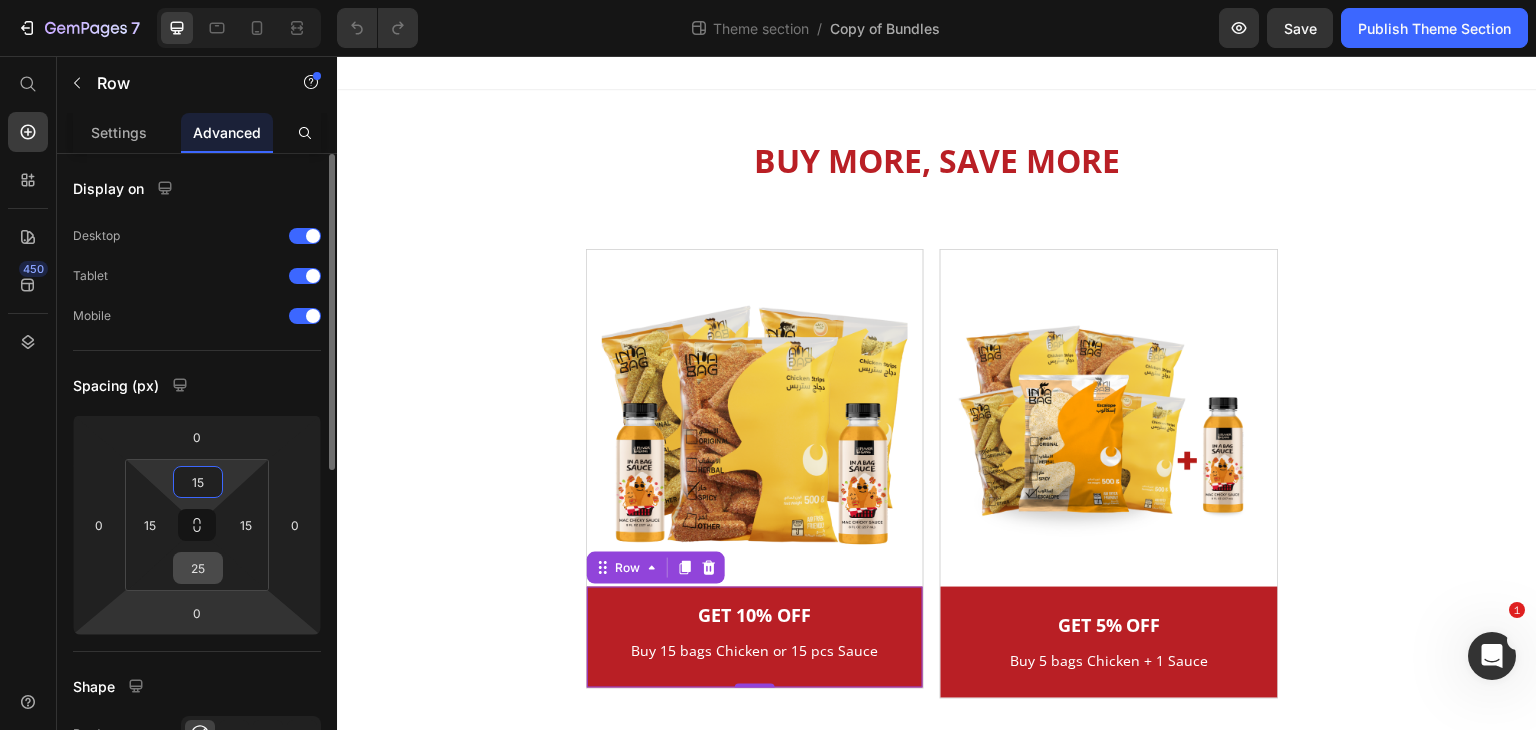 type on "15" 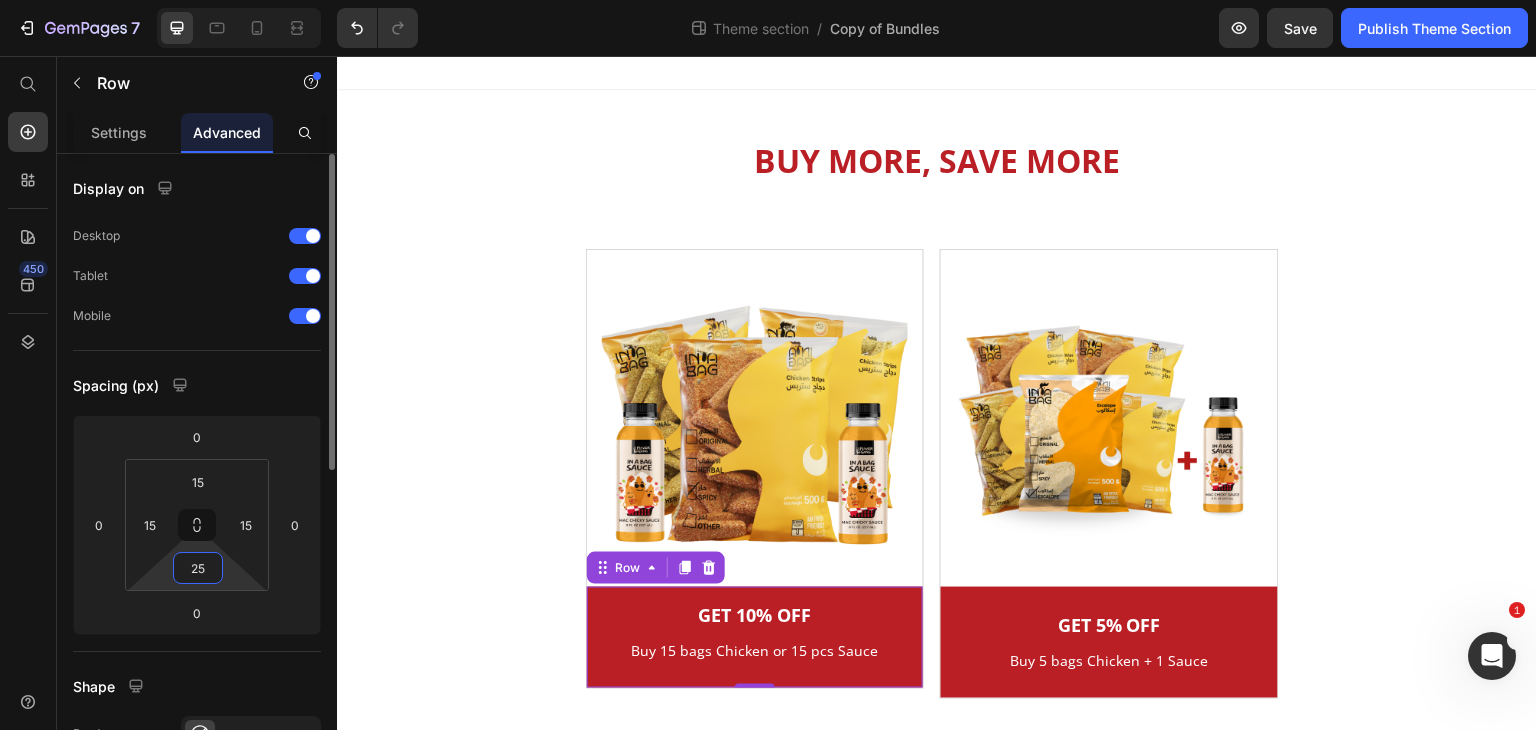 click on "25" at bounding box center [198, 568] 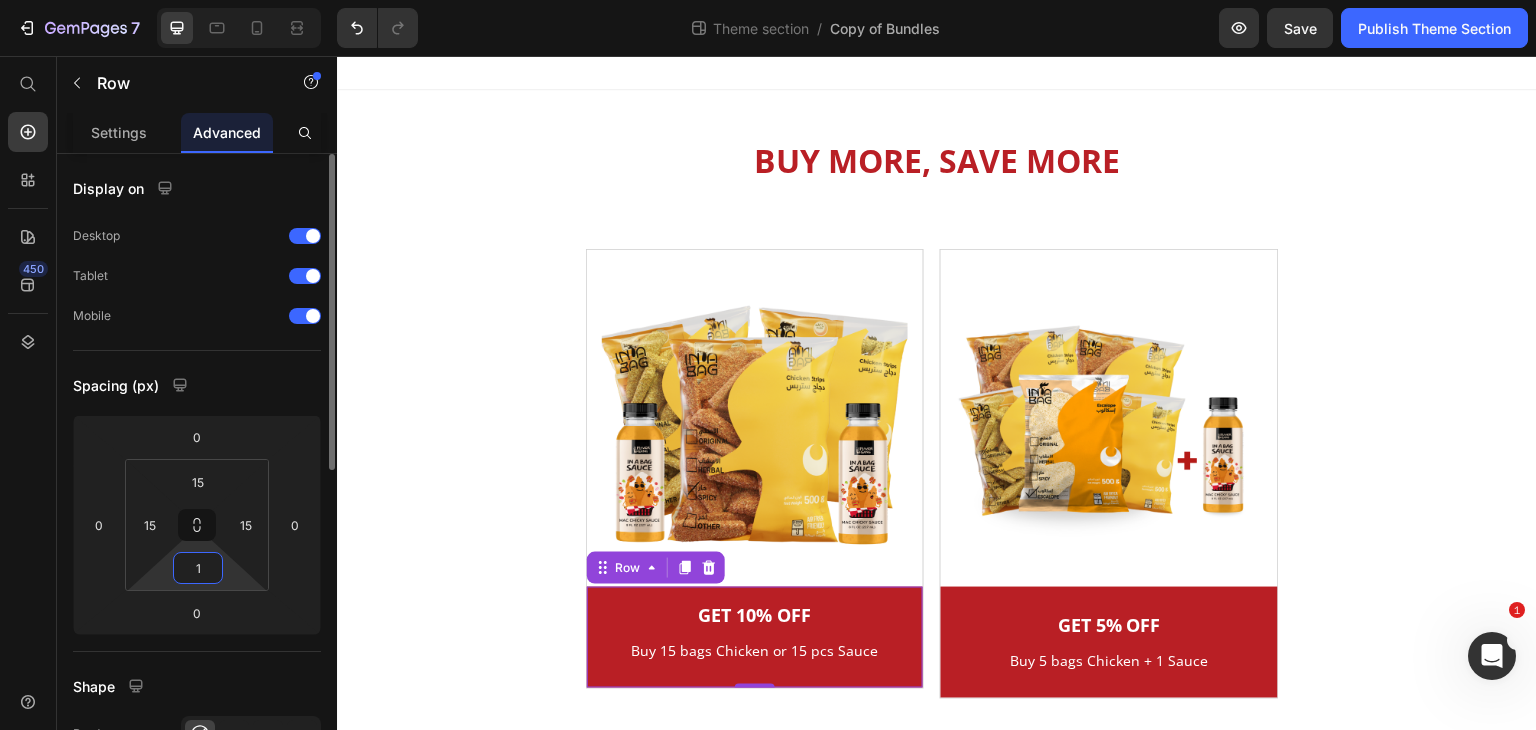 type on "15" 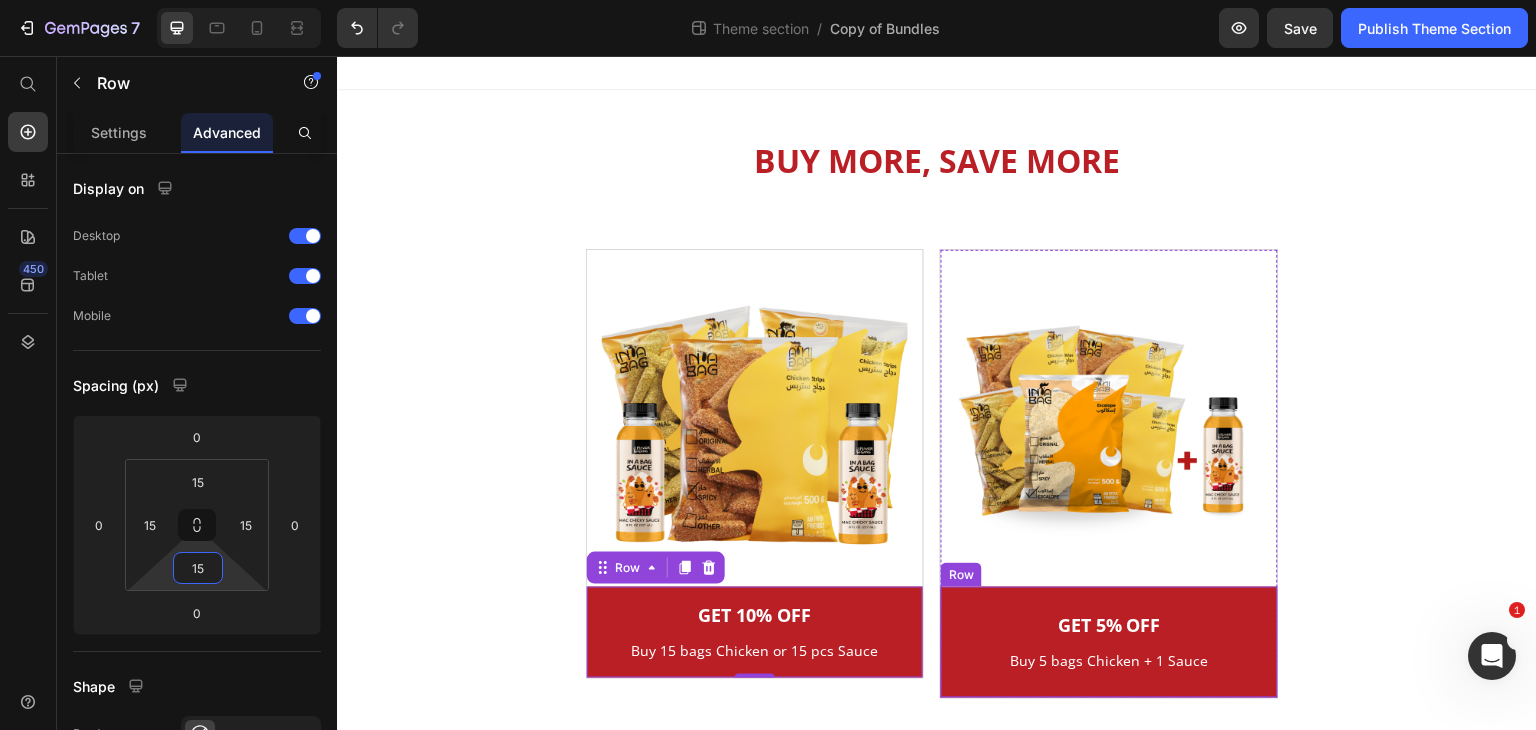 click on "GET 5% OFF Heading Buy 5 bags Chicken + 1 Sauce Text block Row" at bounding box center (1109, 643) 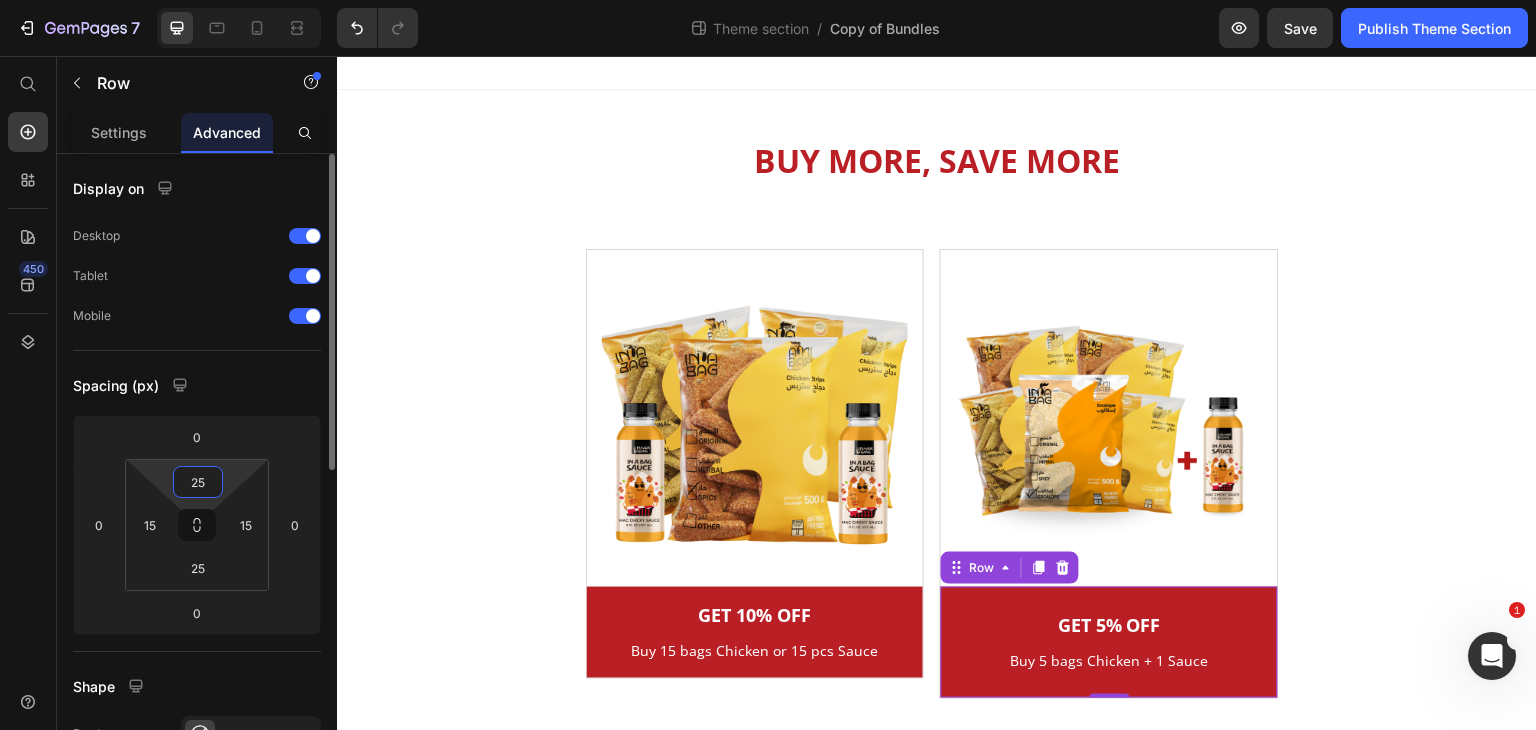 click on "25" at bounding box center (198, 482) 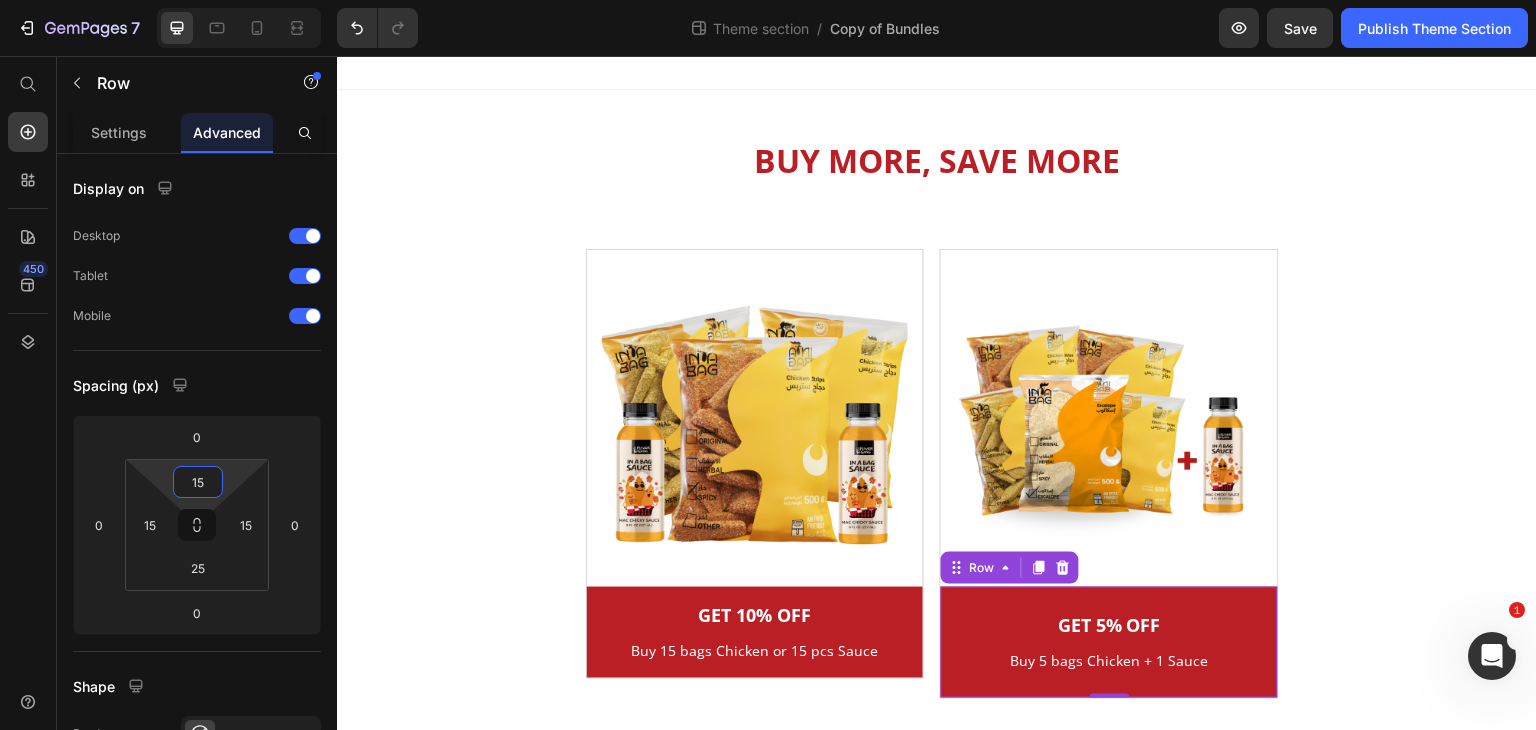 scroll, scrollTop: 0, scrollLeft: 0, axis: both 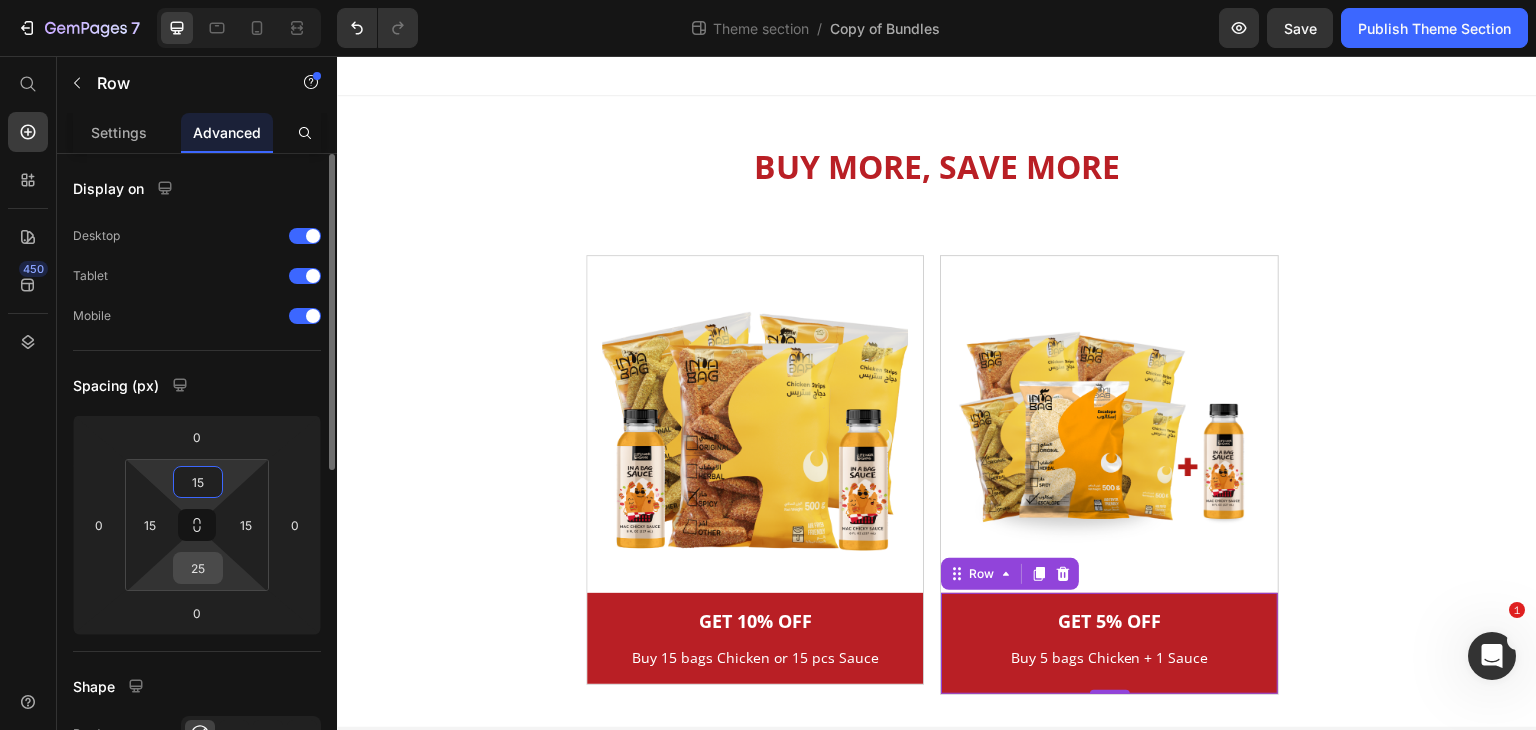 type on "15" 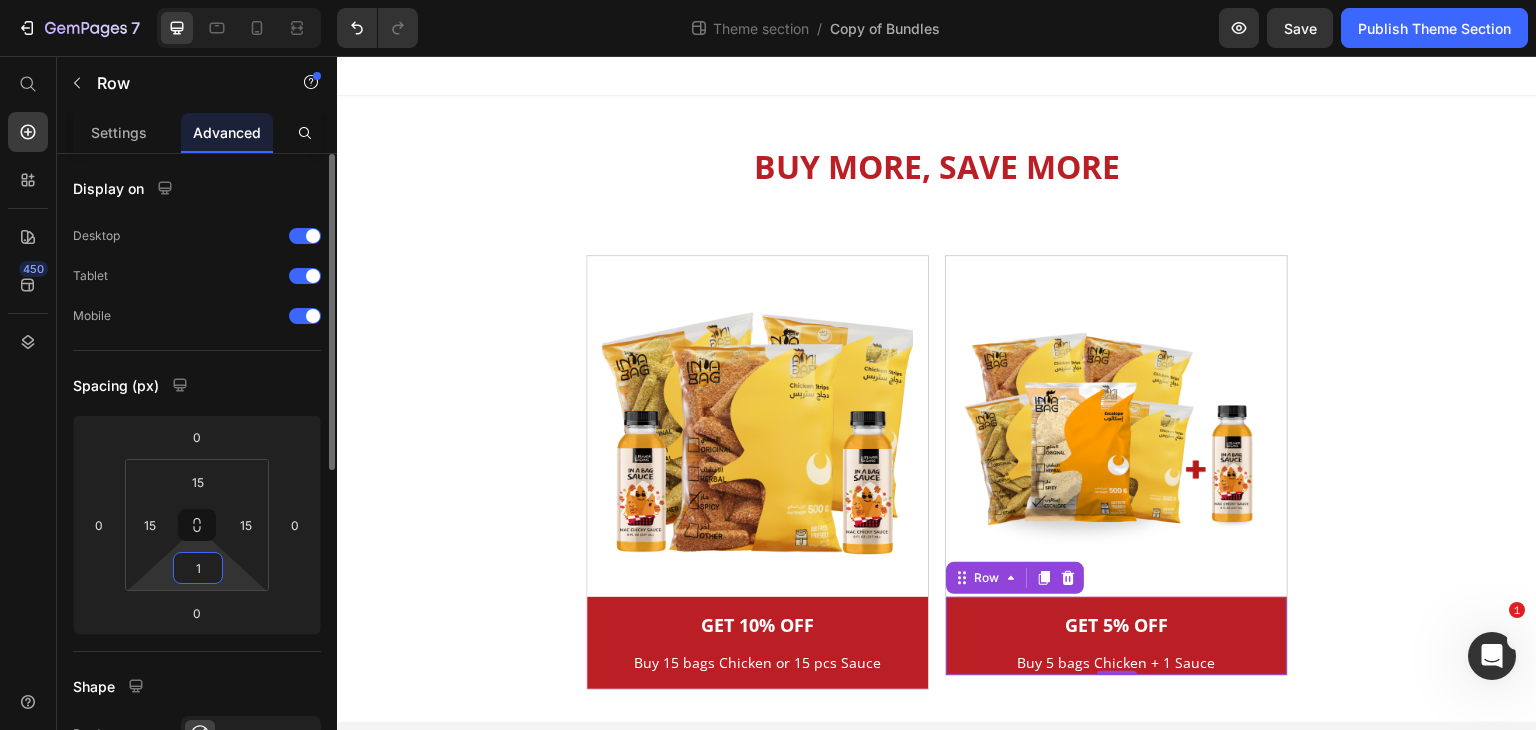 type on "15" 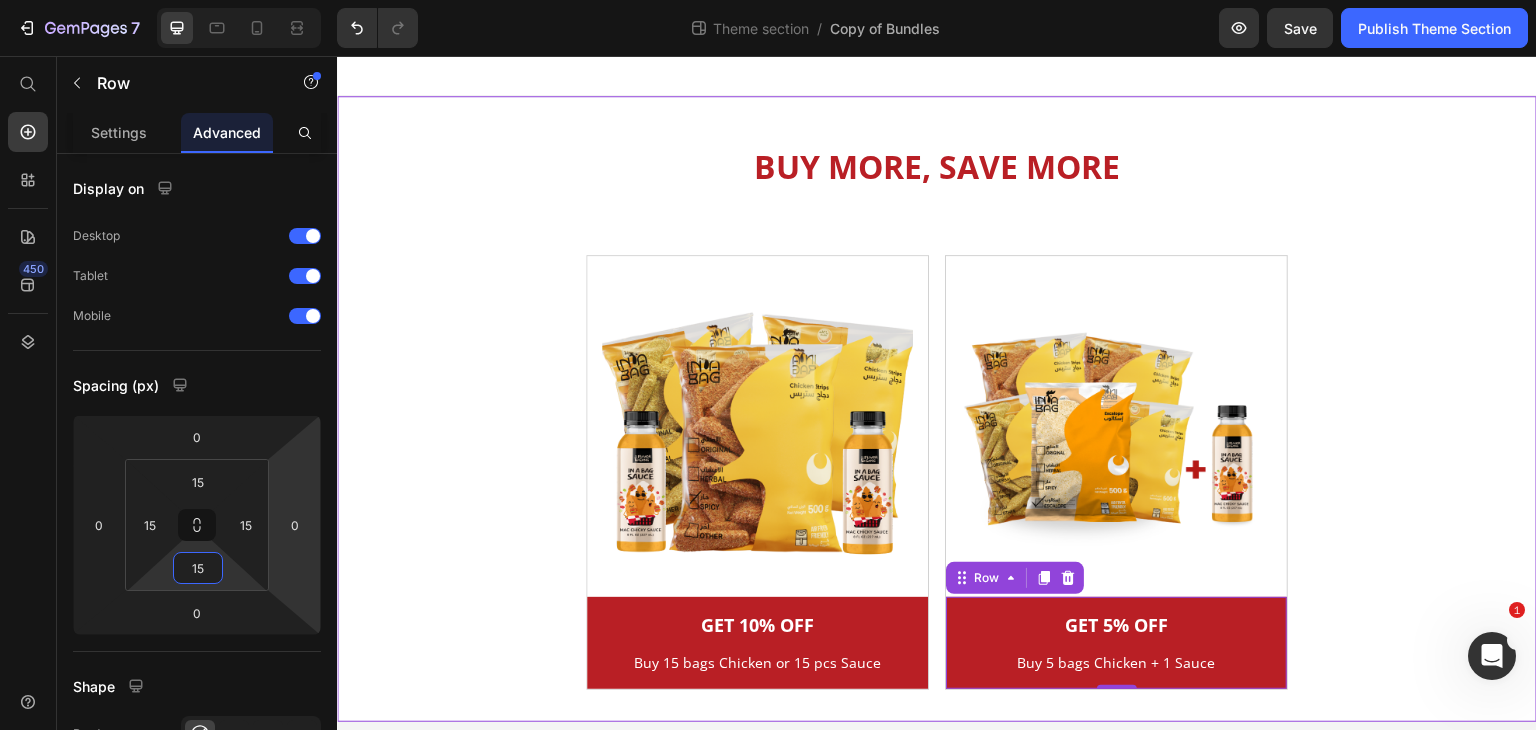 click on "Image GET 10% OFF Heading Buy 15 bags Chicken or 15 pcs Sauce Text block Row Row Image GET 5% OFF Heading Buy 5 bags Chicken + 1 Sauce Text block Row   0 Row Carousel" at bounding box center (937, 472) 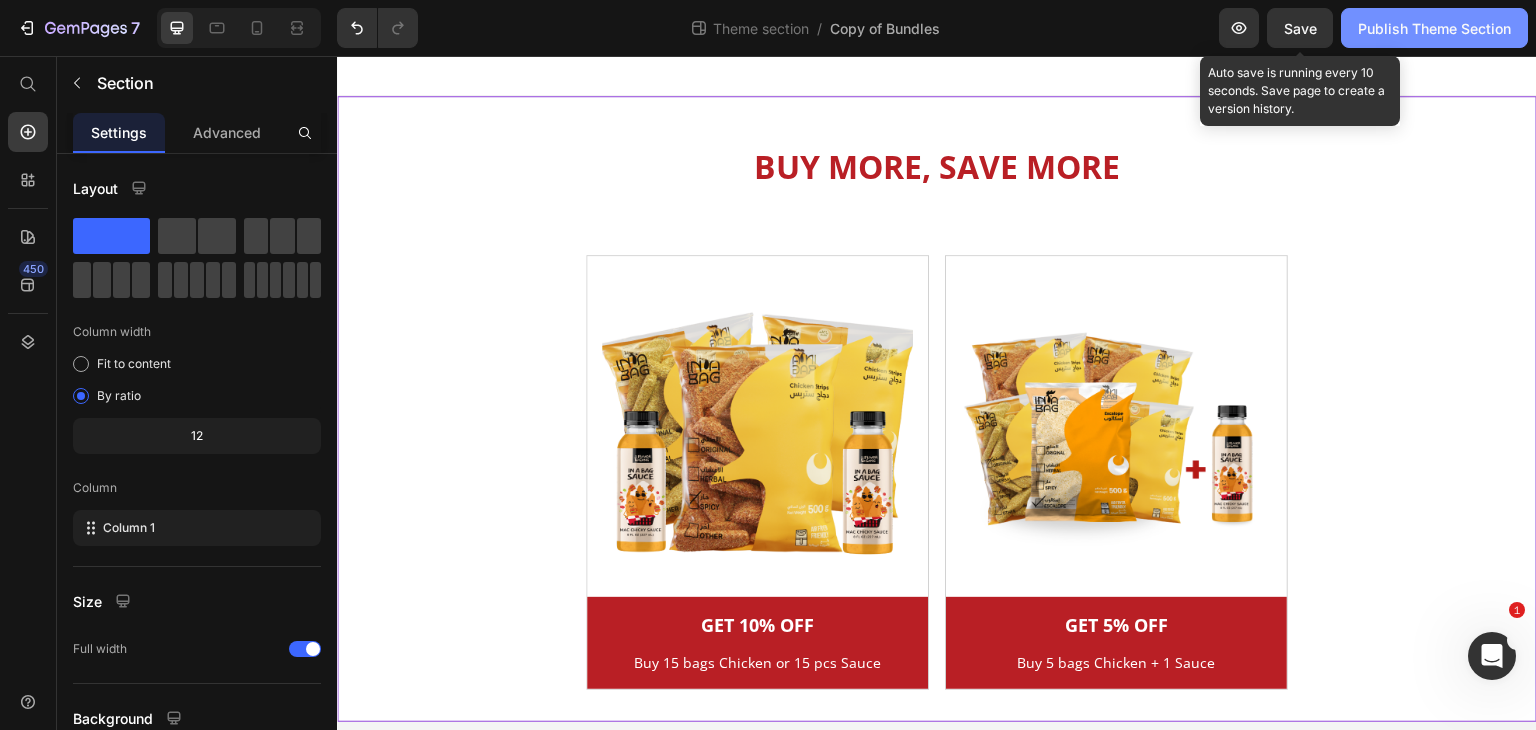 drag, startPoint x: 1308, startPoint y: 37, endPoint x: 1380, endPoint y: 39, distance: 72.02777 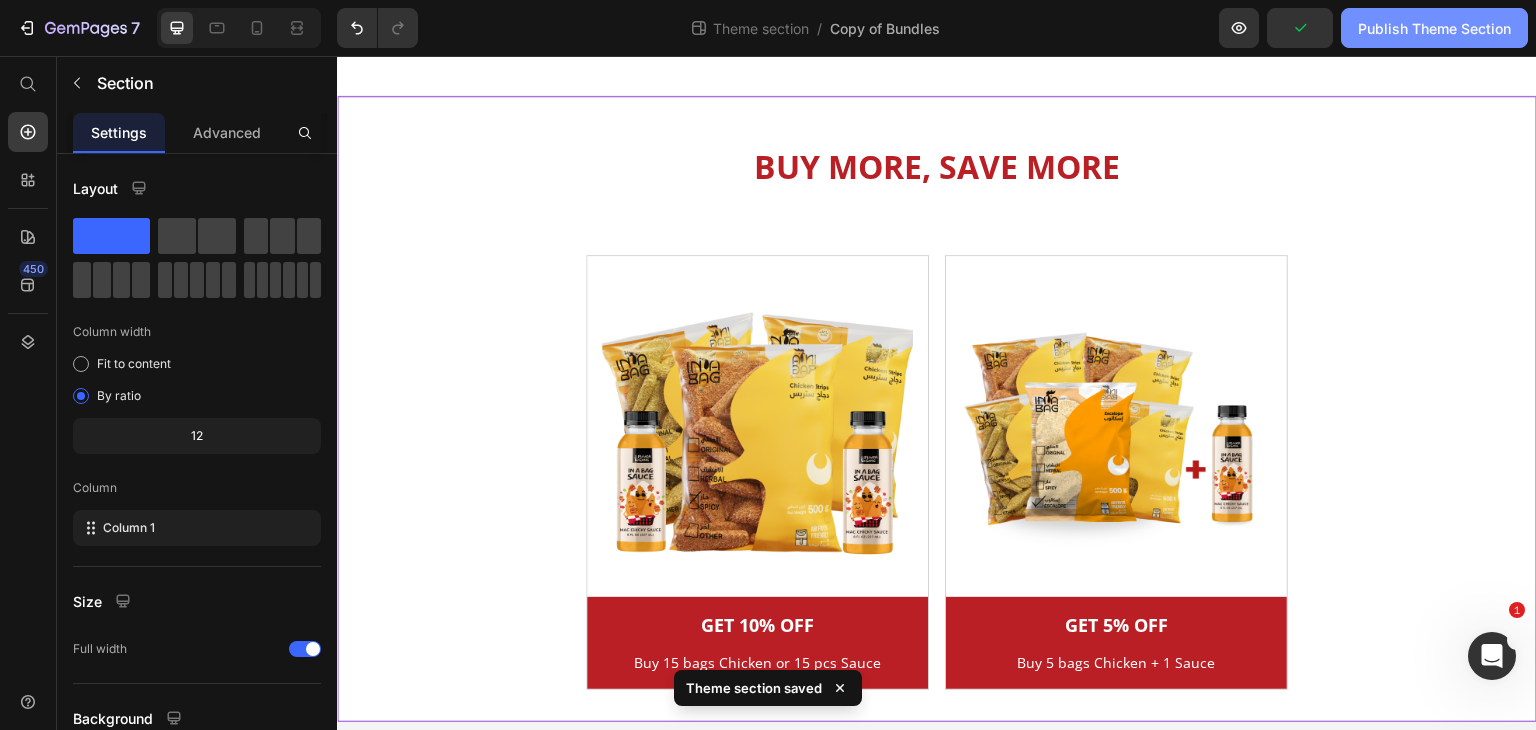 click on "Publish Theme Section" at bounding box center [1434, 28] 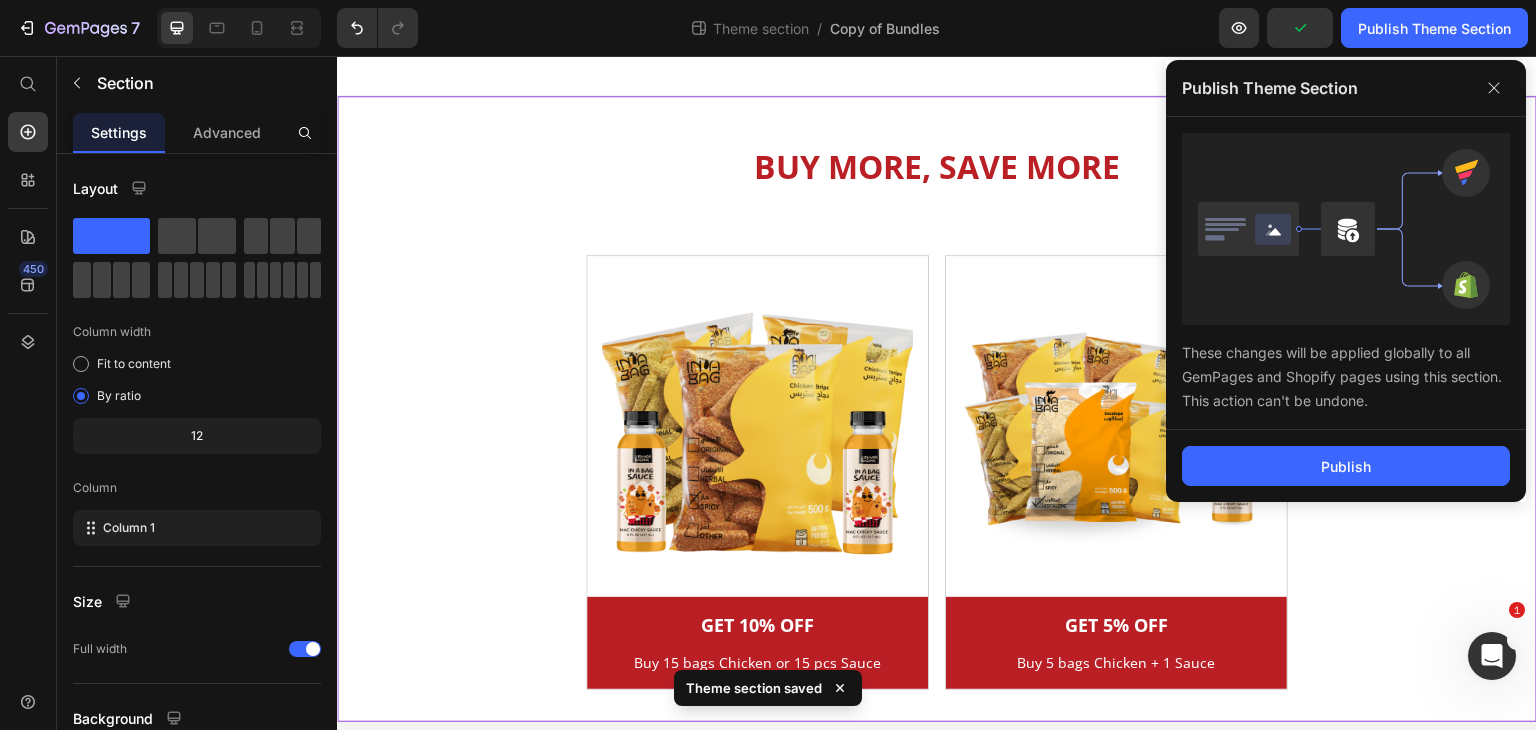 drag, startPoint x: 1342, startPoint y: 449, endPoint x: 1313, endPoint y: 432, distance: 33.61547 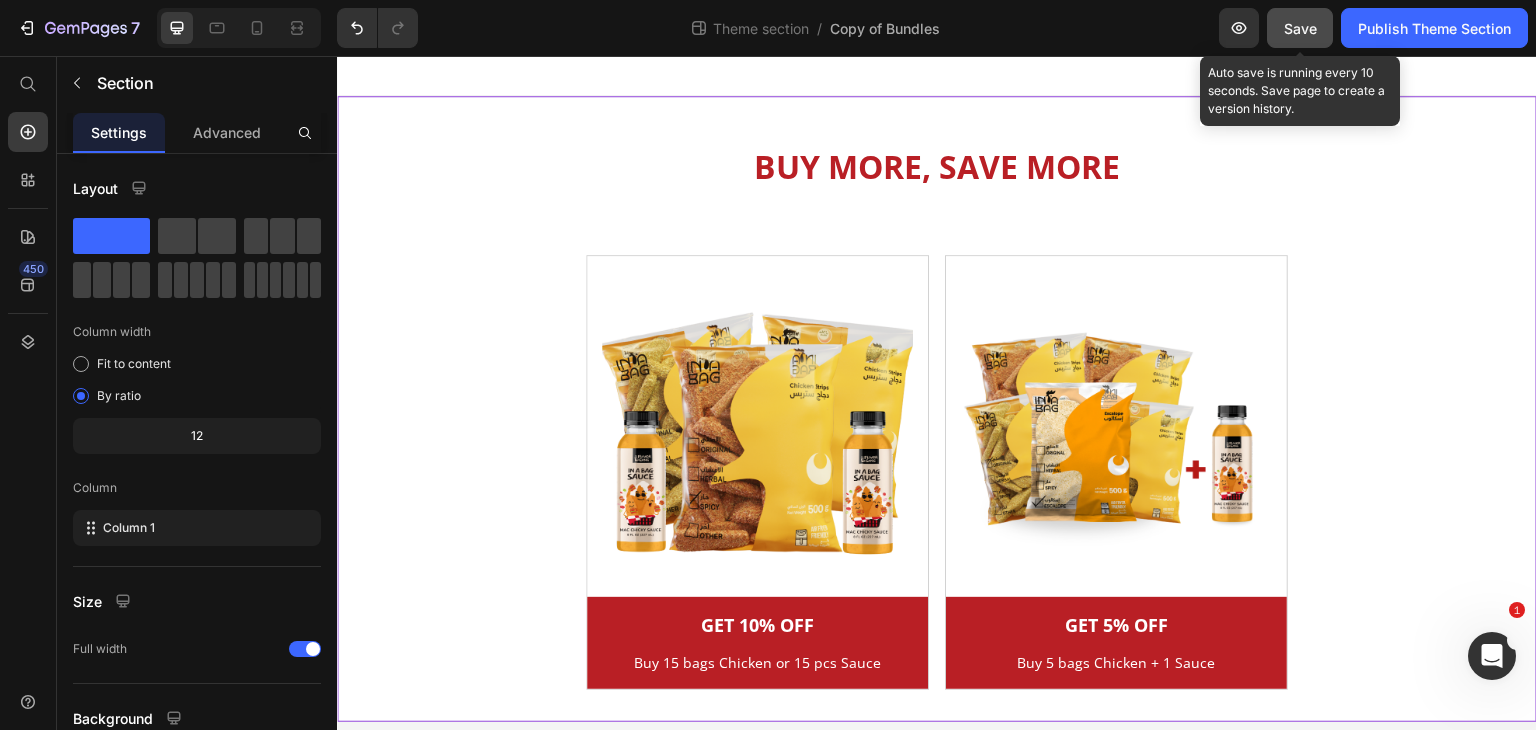 click on "Save" 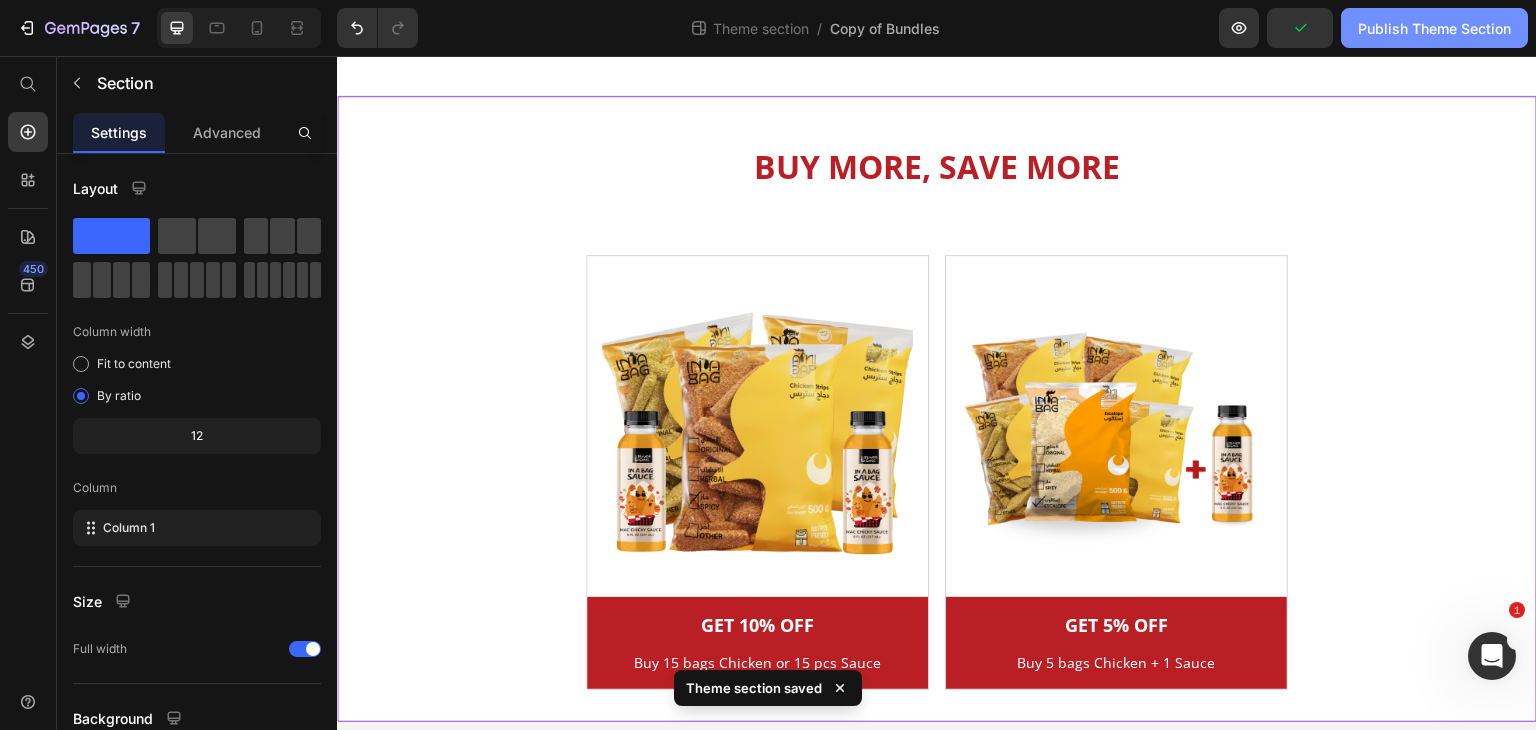 drag, startPoint x: 1416, startPoint y: 33, endPoint x: 1405, endPoint y: 35, distance: 11.18034 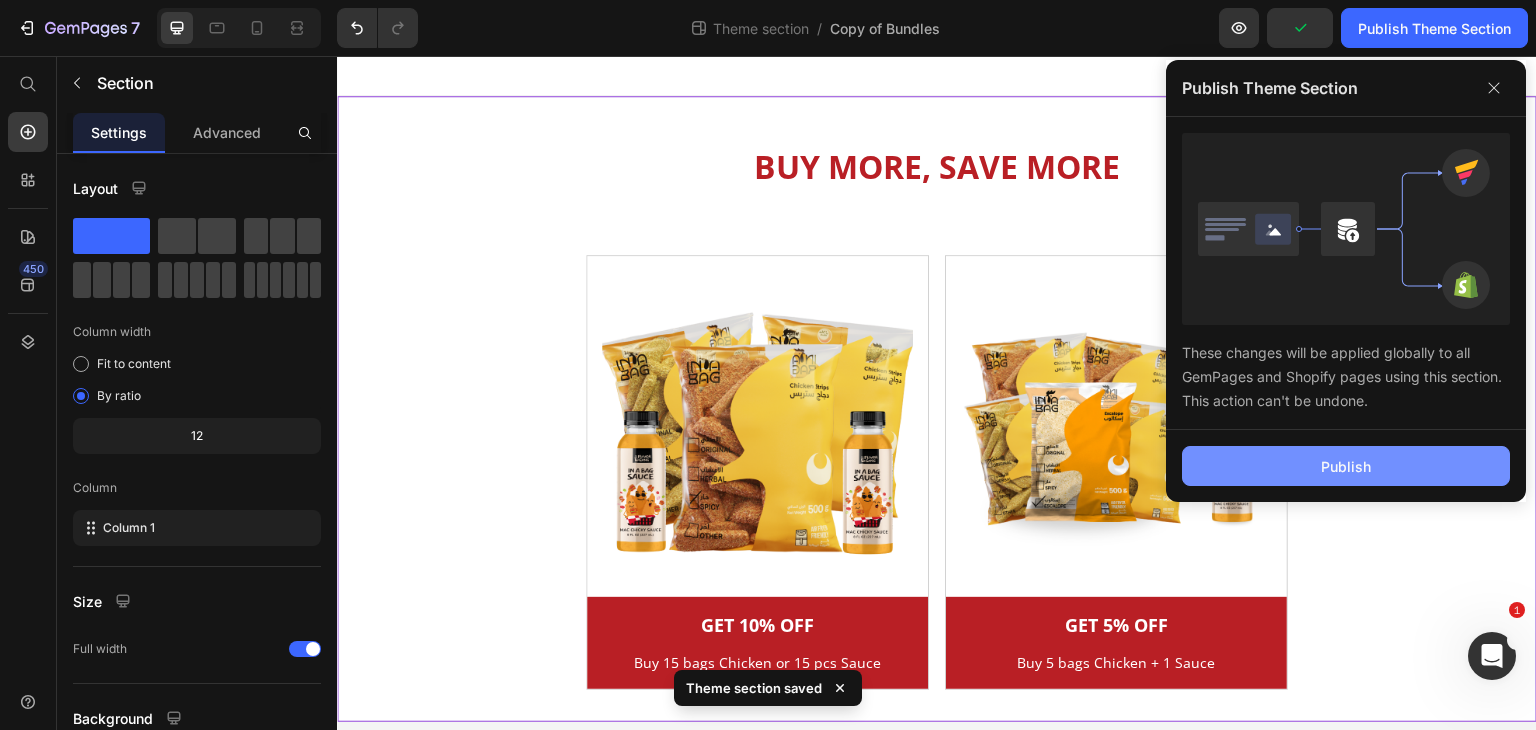 click on "Publish" at bounding box center [1346, 466] 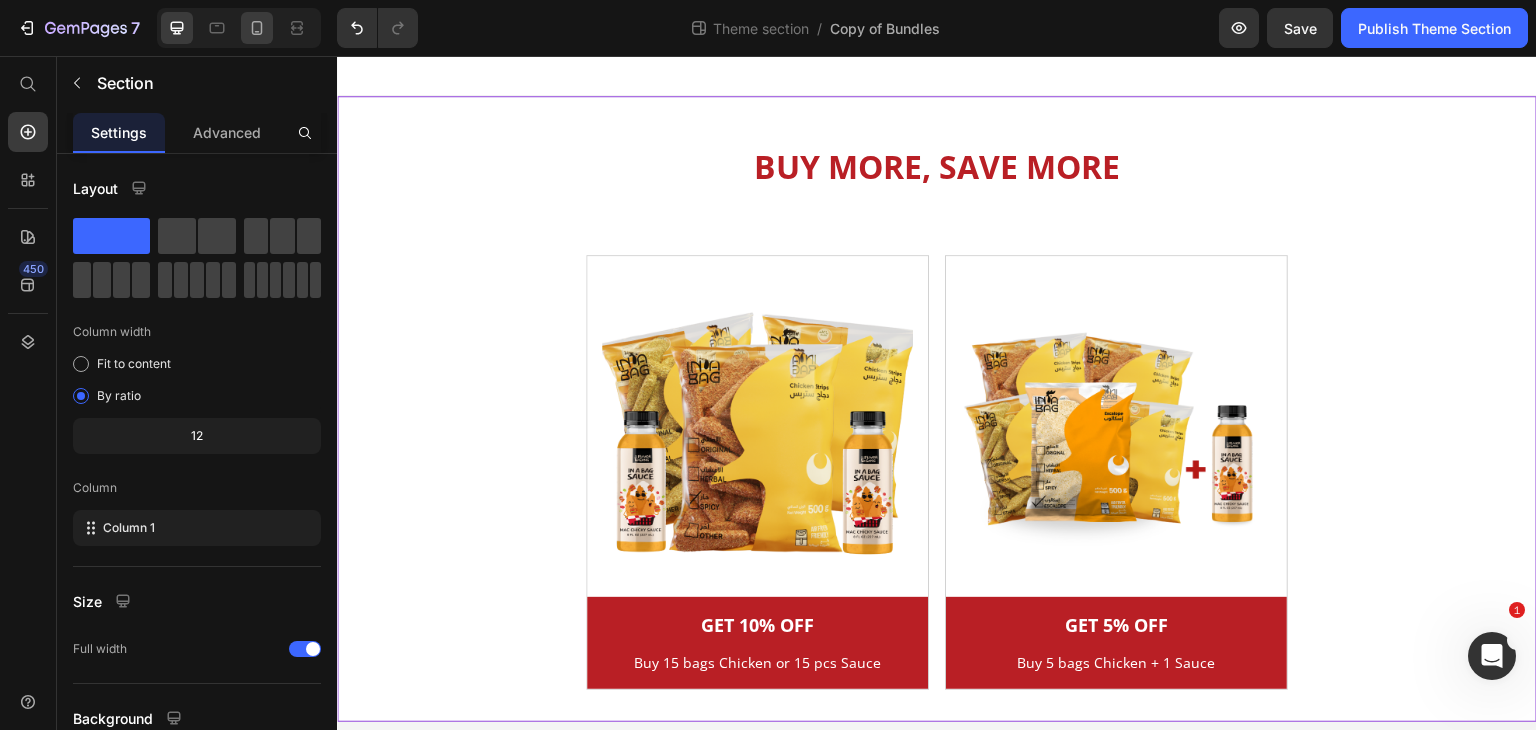 click 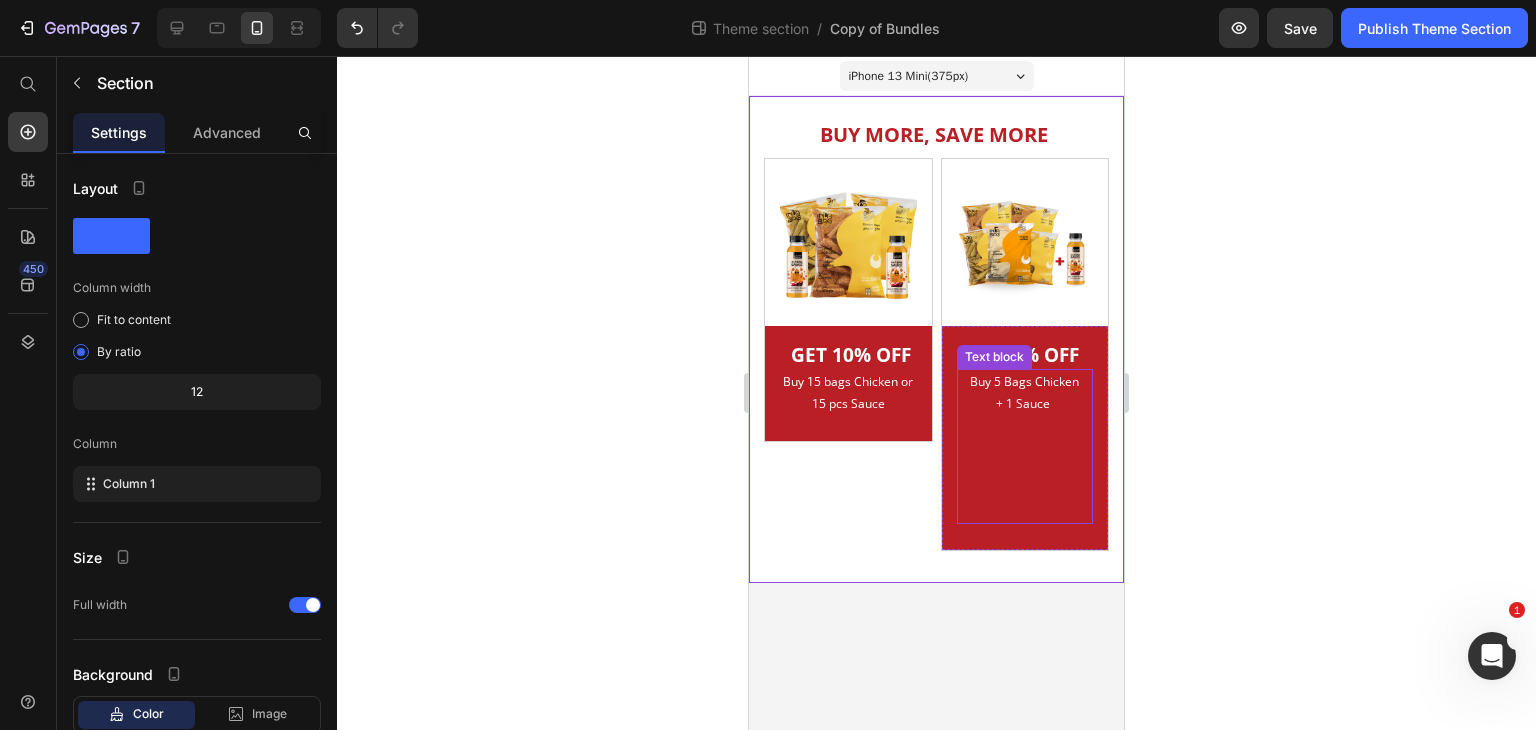 click at bounding box center (1025, 447) 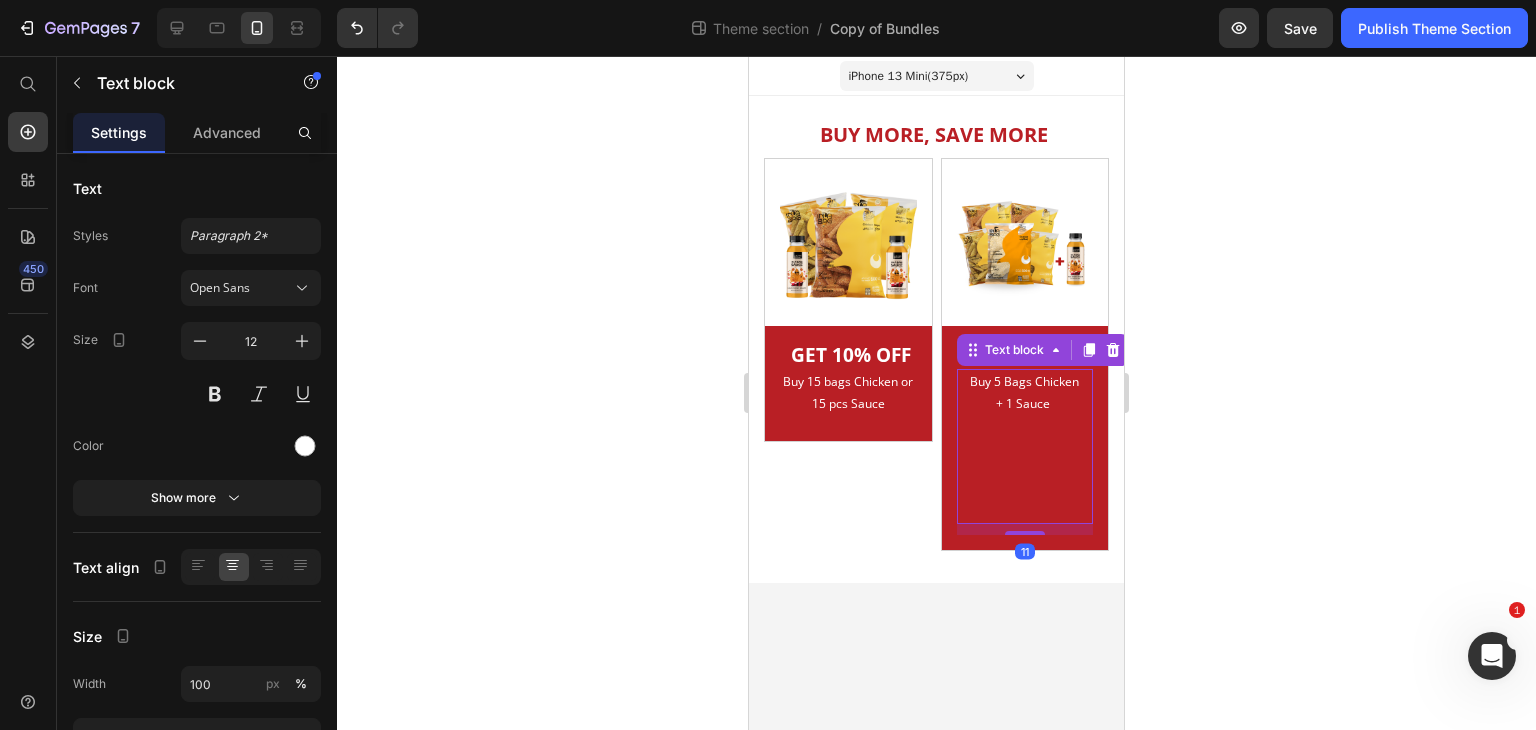 click on "iPhone 13 Mini  ( 375 px) iPhone 13 Mini iPhone 13 Pro iPhone 11 Pro Max iPhone 15 Pro Max Pixel 7 Galaxy S8+ Galaxy S20 Ultra iPad Mini iPad Air iPad Pro BUY MORE, SAVE MORE   Heading Row Image GET 10% OFF Heading Buy 15 bags Chicken or 15 pcs Sauce Text block Row Row Image GET 5% OFF Heading Buy 5 bags Chicken + 1 Sauce Text block Row Row Carousel Image   GET 10% OFF Heading Buy 15 bags Chicken or 15 pcs Sauce Text block Row Row Image GET 5% OFF Heading Buy 5 Bags Chicken  + 1 Sauce             Text block   11 Row Row Row" at bounding box center (936, 393) 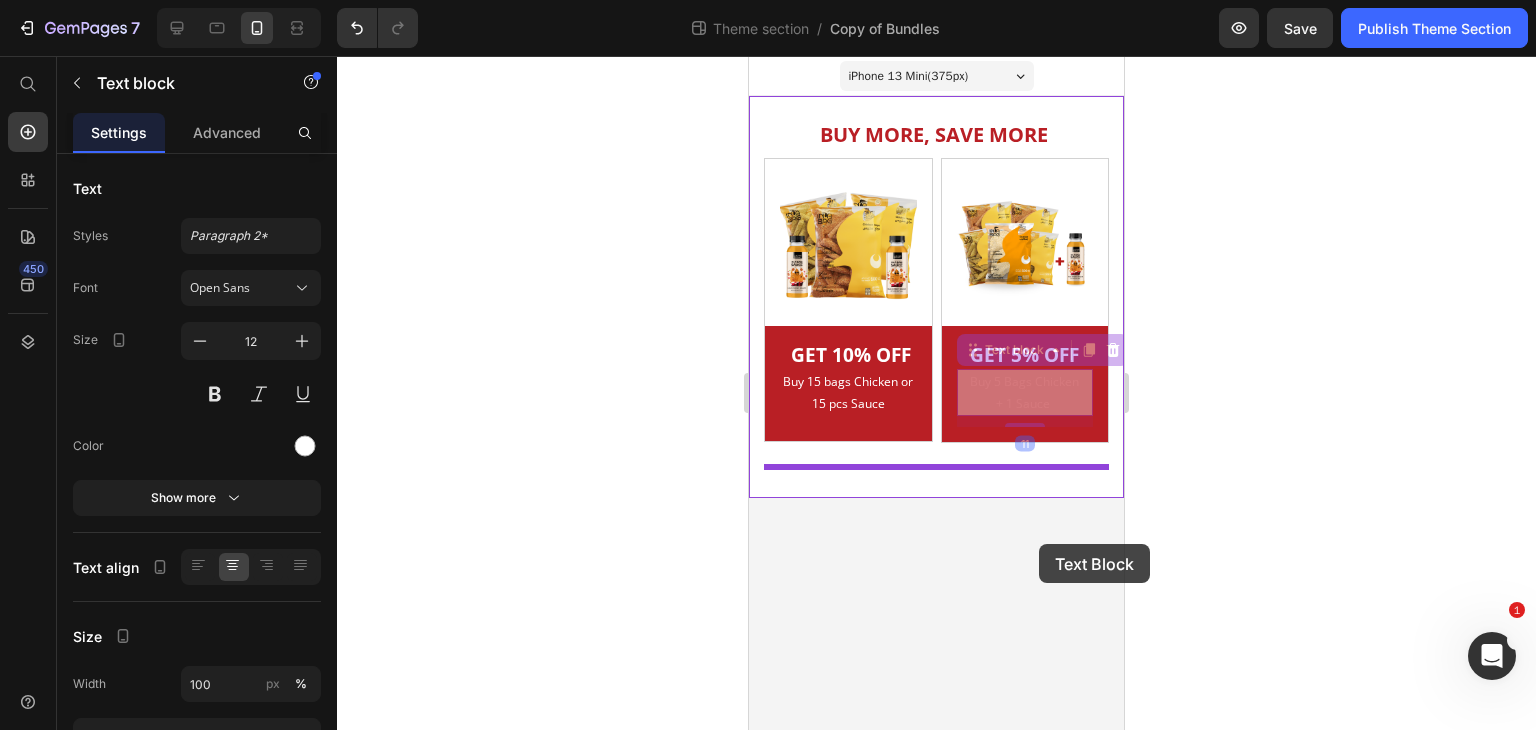 click at bounding box center [936, 393] 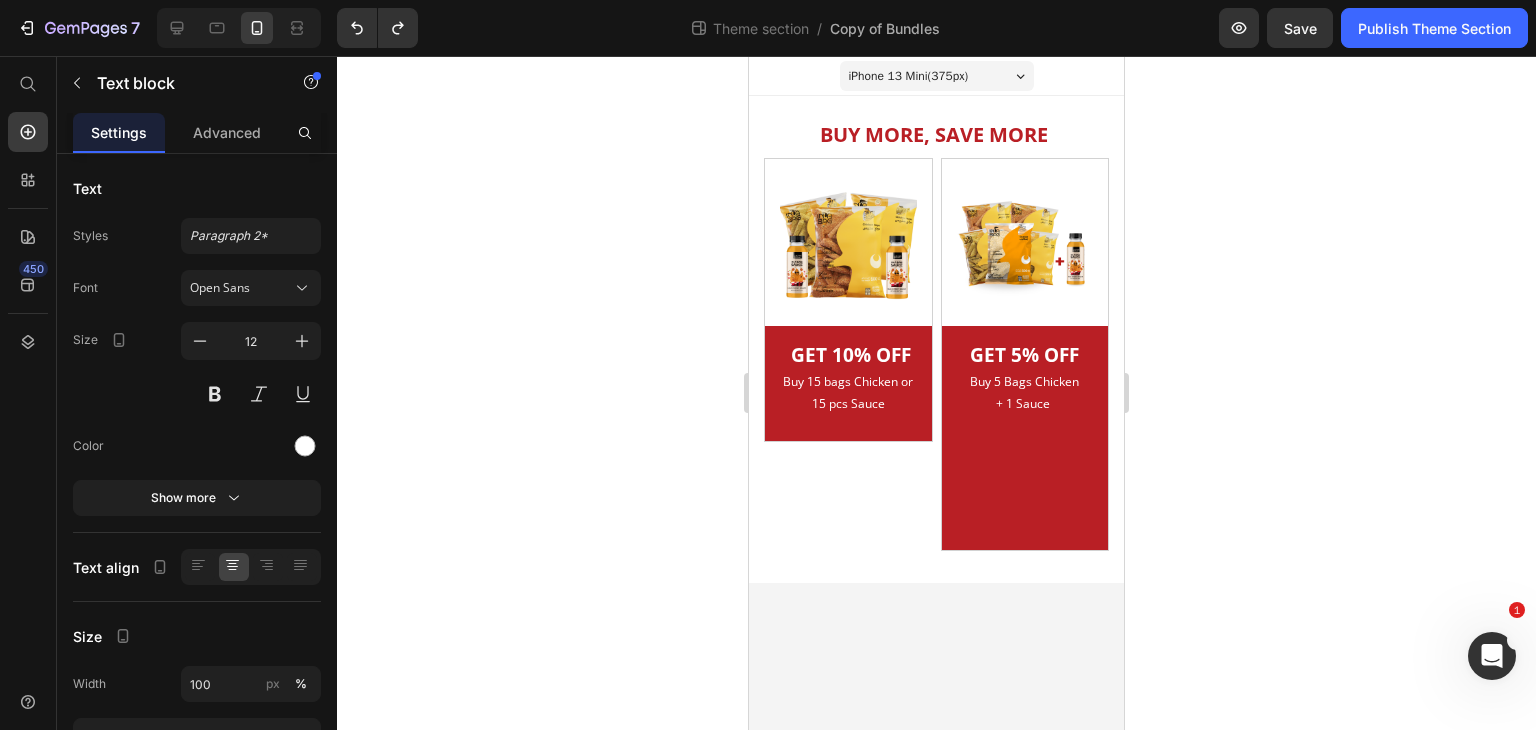 click on "Buy 5 Bags Chicken  + 1 Sauce" at bounding box center [1025, 446] 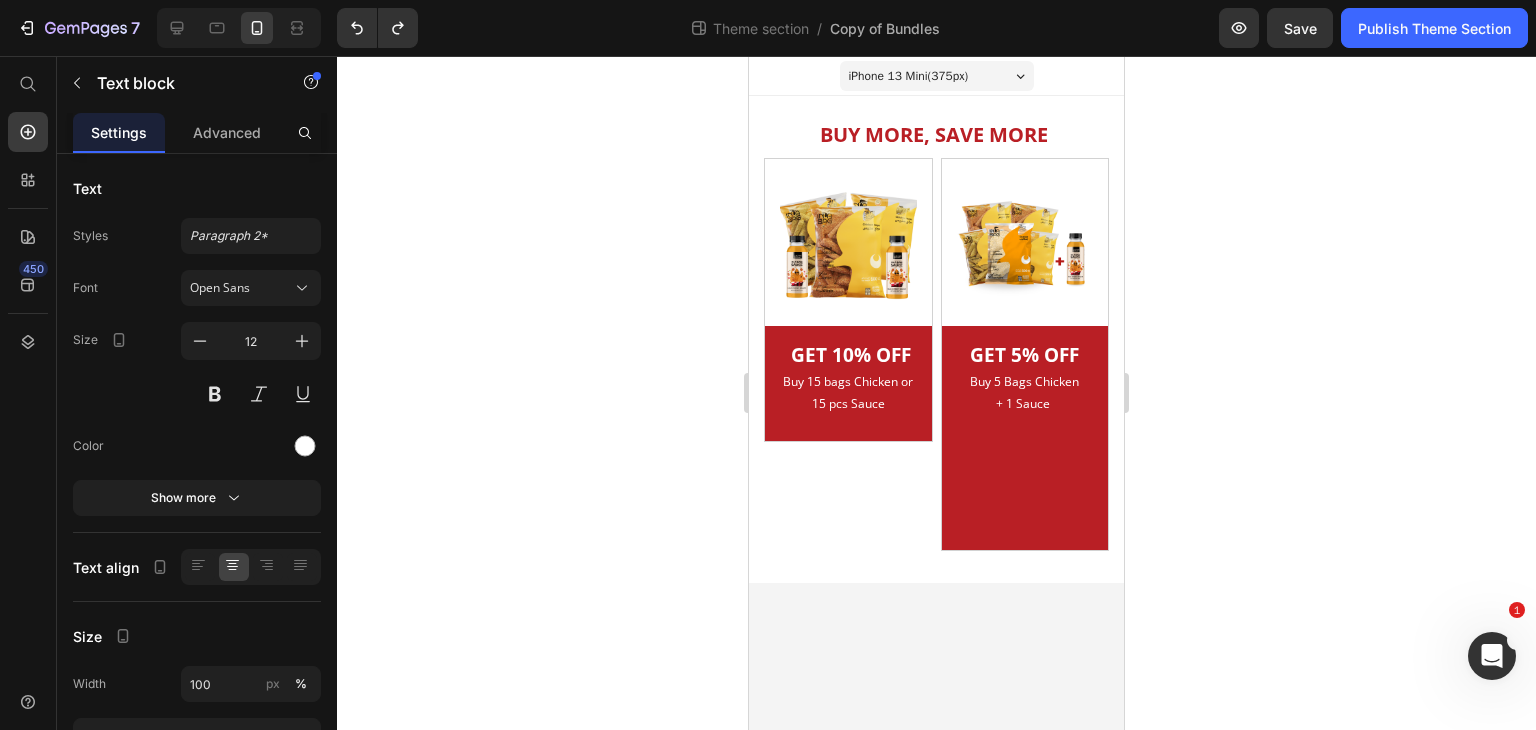 click on "Buy 5 Bags Chicken" at bounding box center (1025, 382) 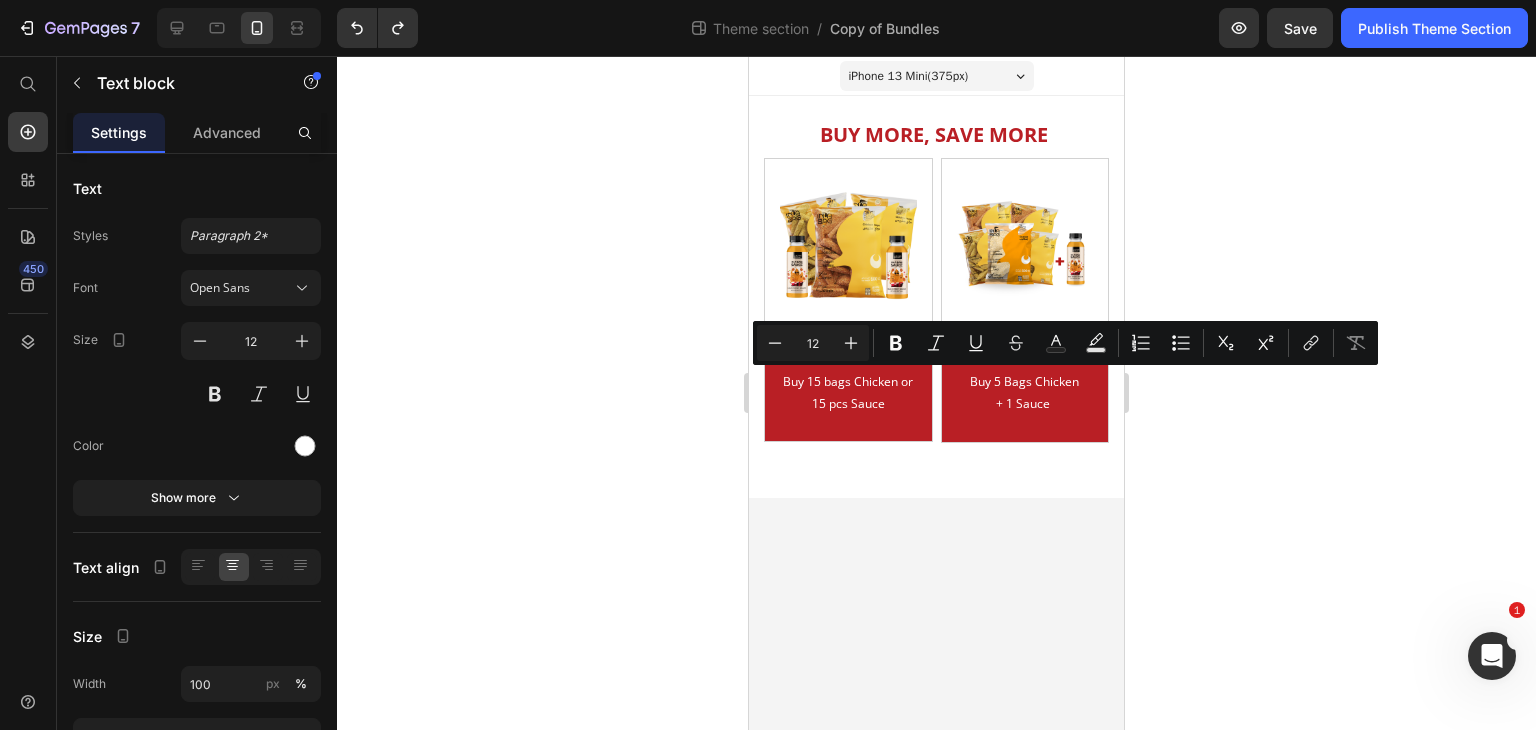 click on "Buy 5 Bags Chicken" at bounding box center [1025, 382] 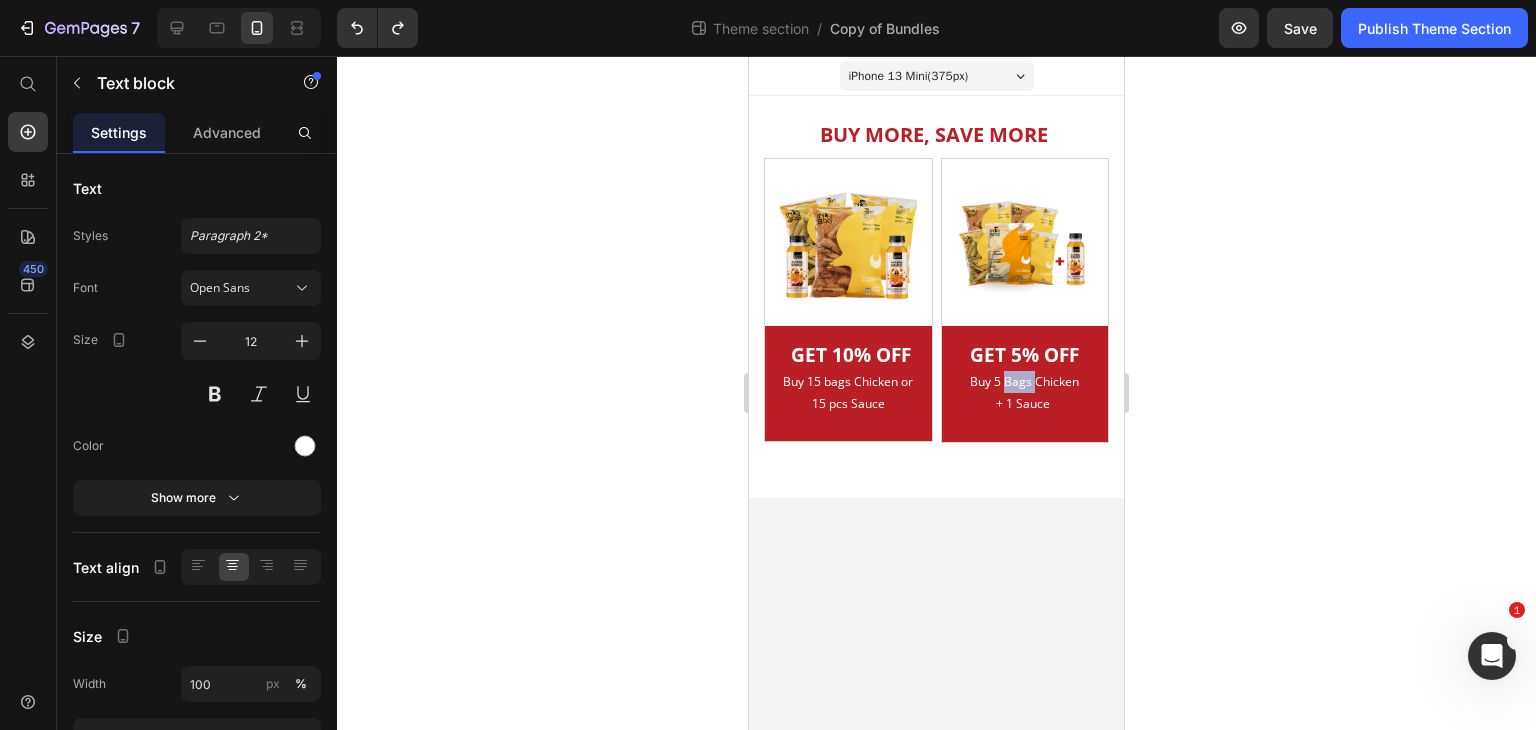 click on "Buy 5 Bags Chicken" at bounding box center (1025, 382) 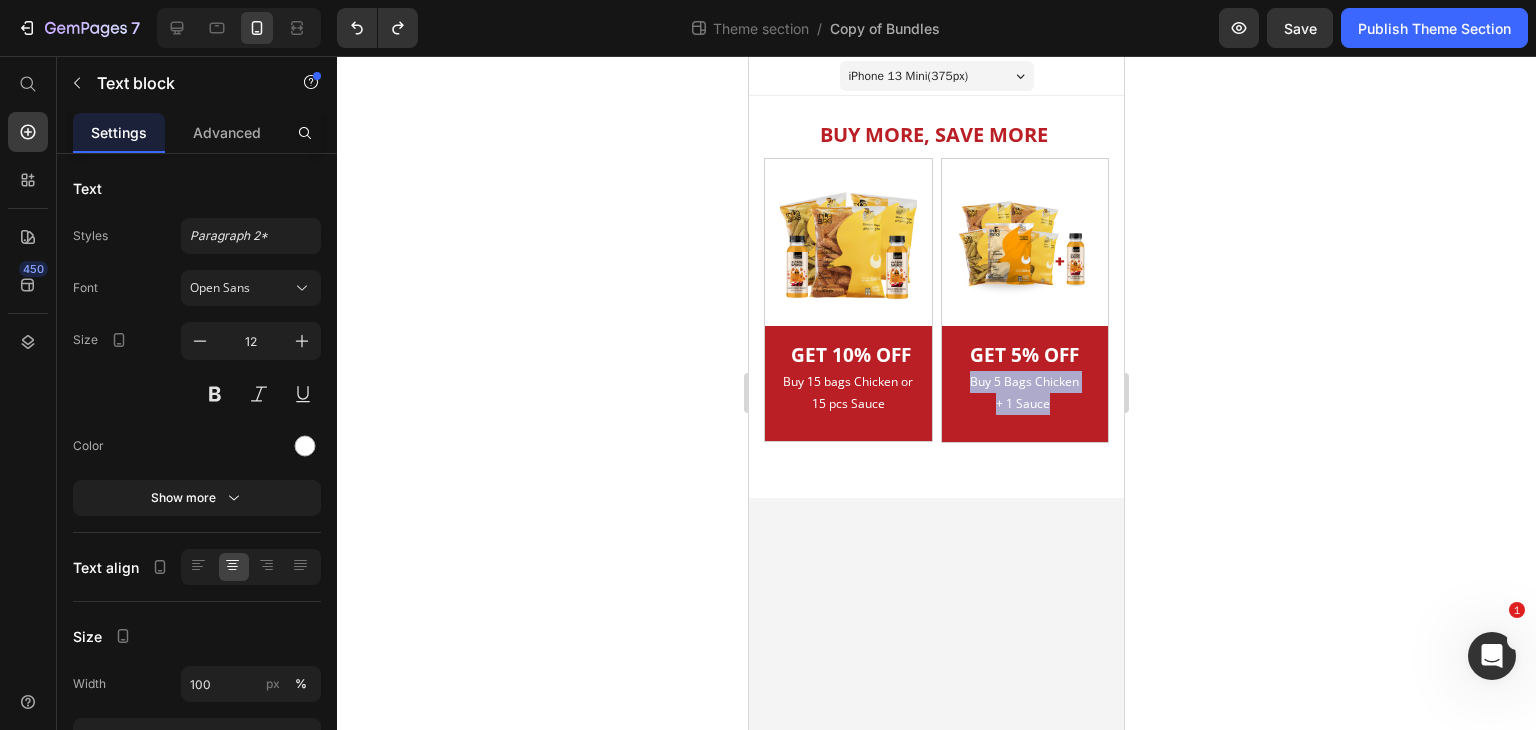 drag, startPoint x: 1049, startPoint y: 402, endPoint x: 970, endPoint y: 380, distance: 82.006096 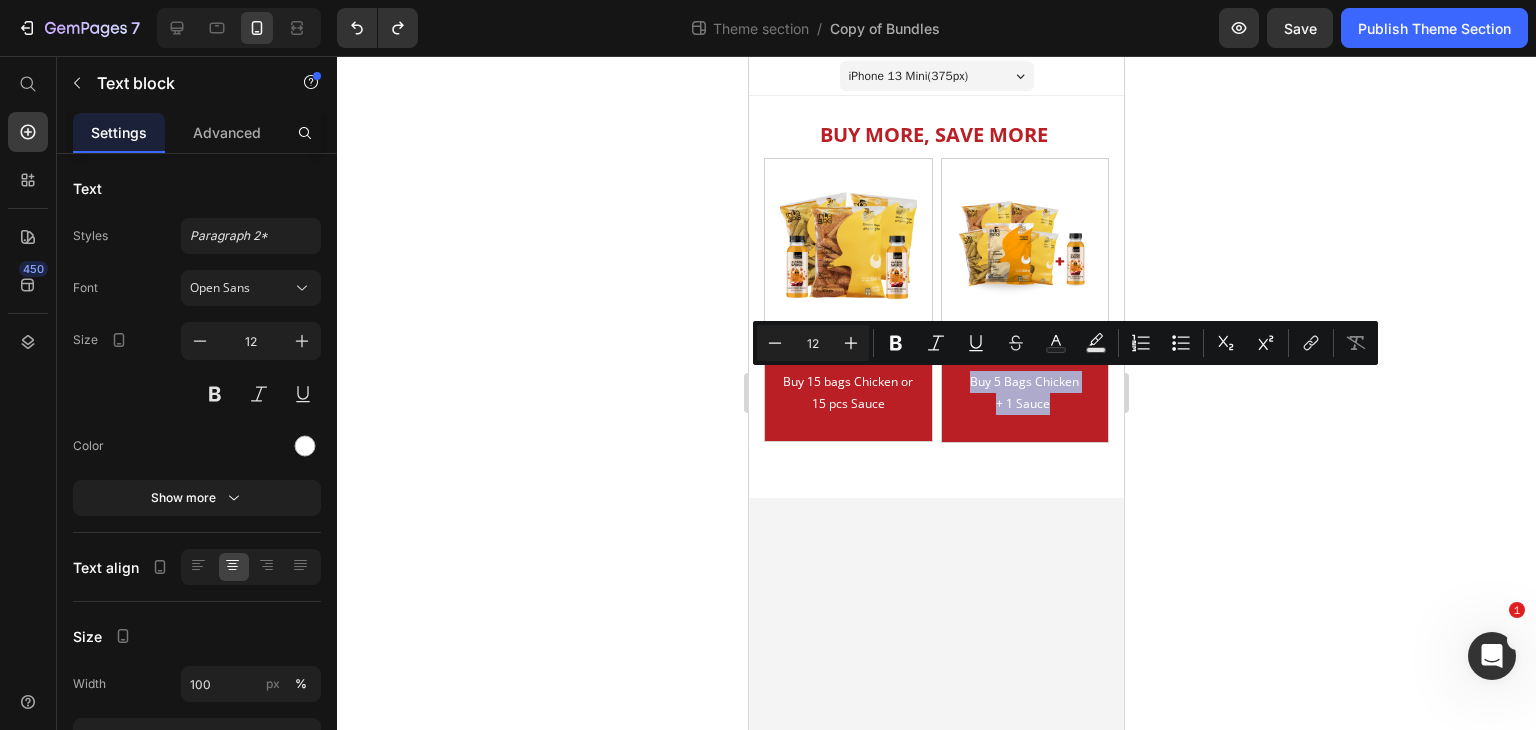 copy on "Buy 5 Bags Chicken  + 1 Sauce" 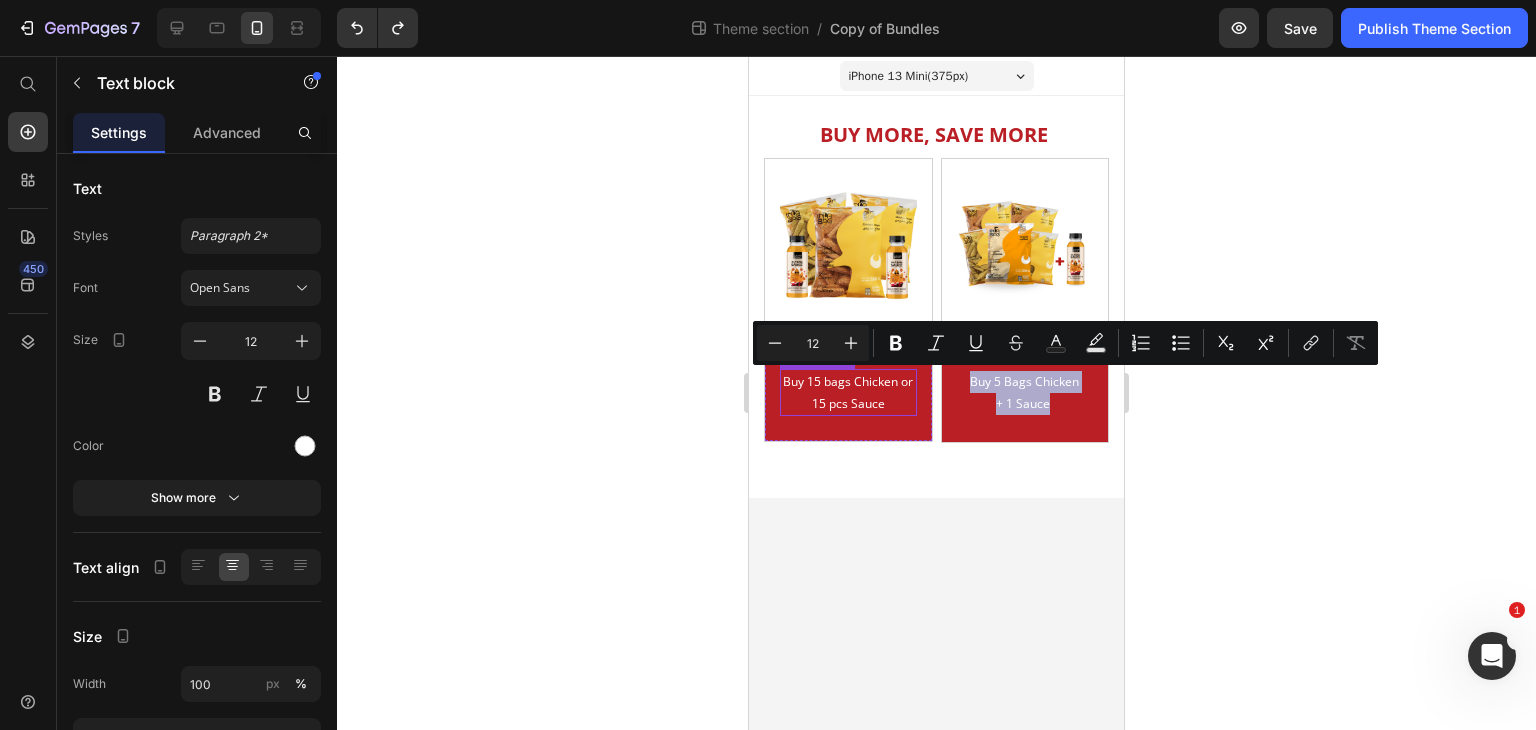 click on "Buy 15 bags Chicken or 15 pcs Sauce" at bounding box center (848, 392) 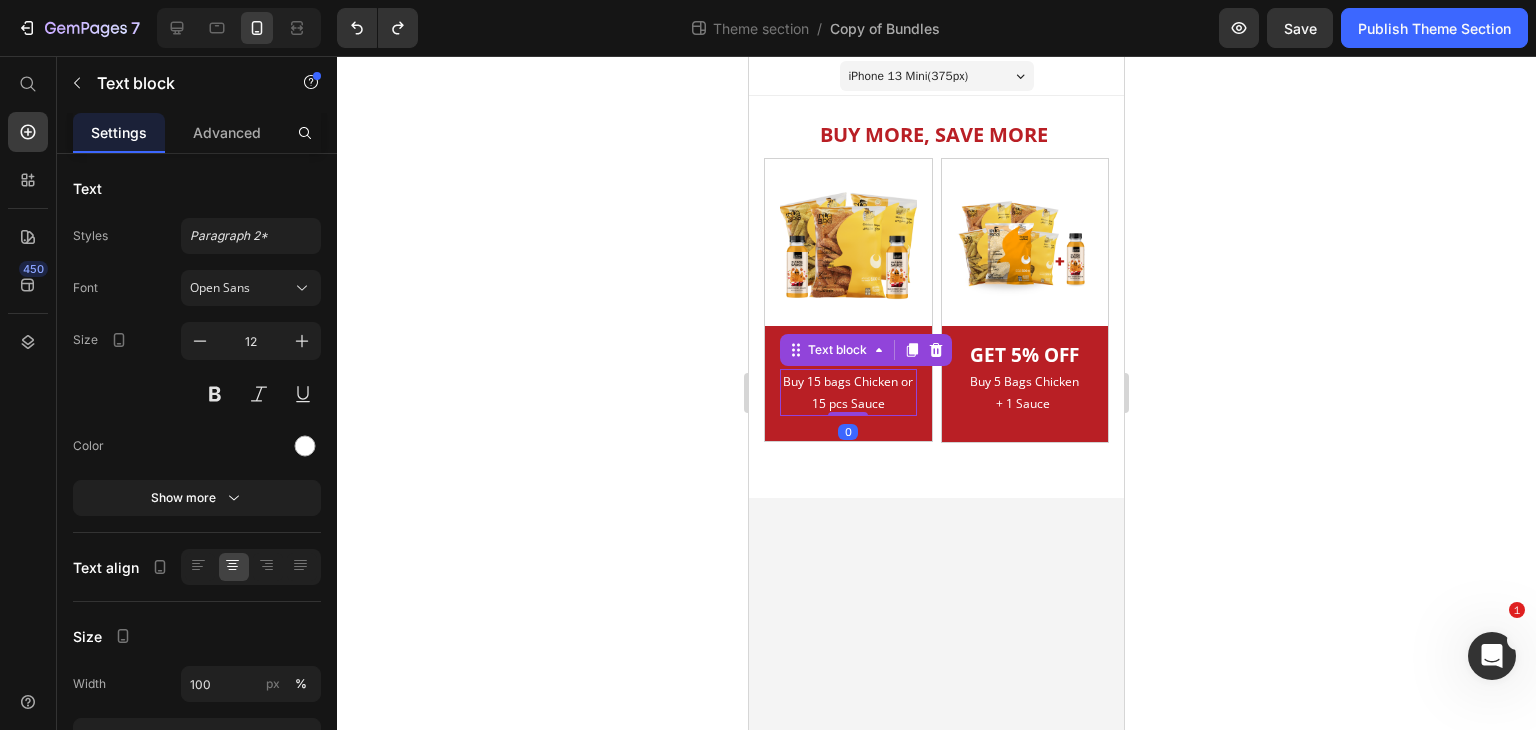 drag, startPoint x: 908, startPoint y: 353, endPoint x: 892, endPoint y: 369, distance: 22.627417 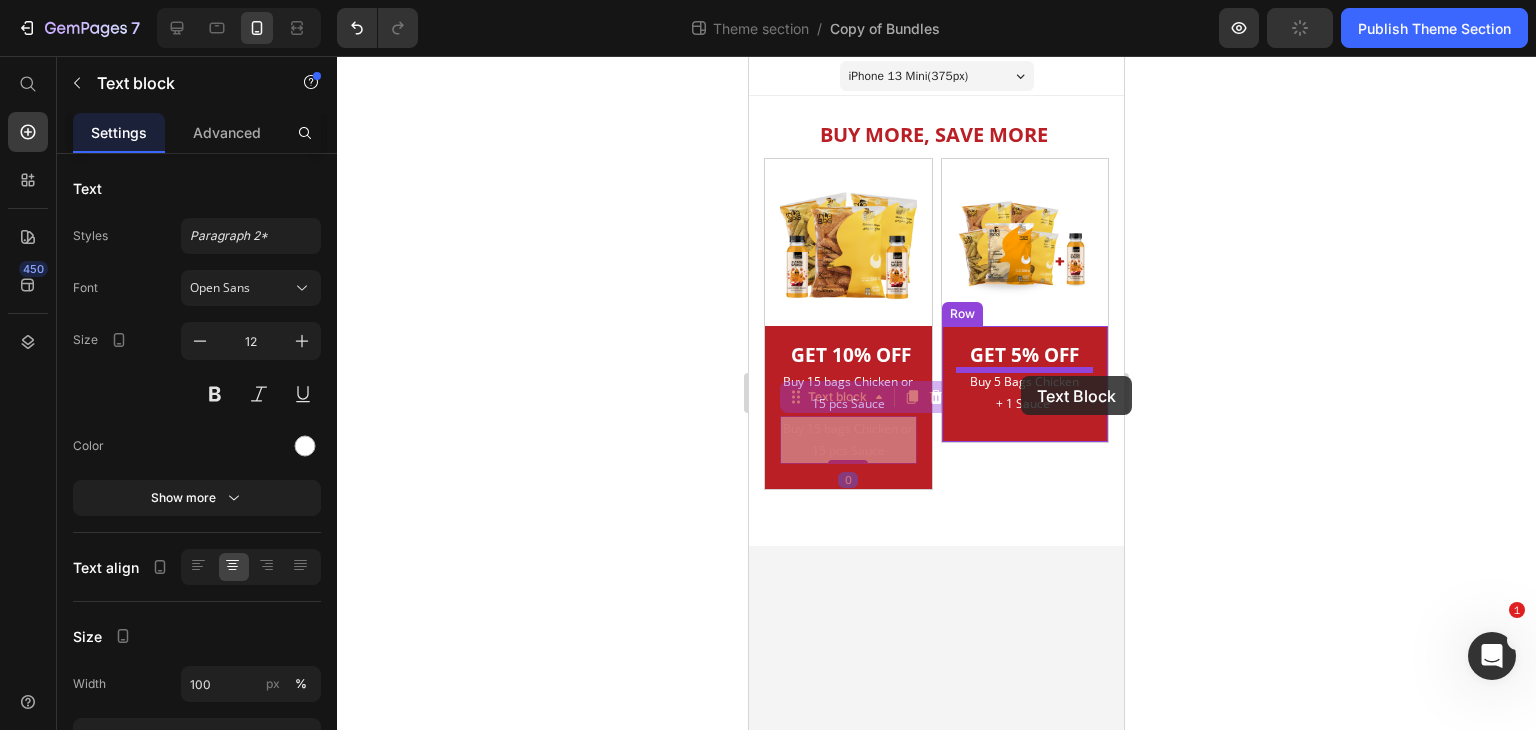 drag, startPoint x: 792, startPoint y: 399, endPoint x: 1021, endPoint y: 376, distance: 230.15213 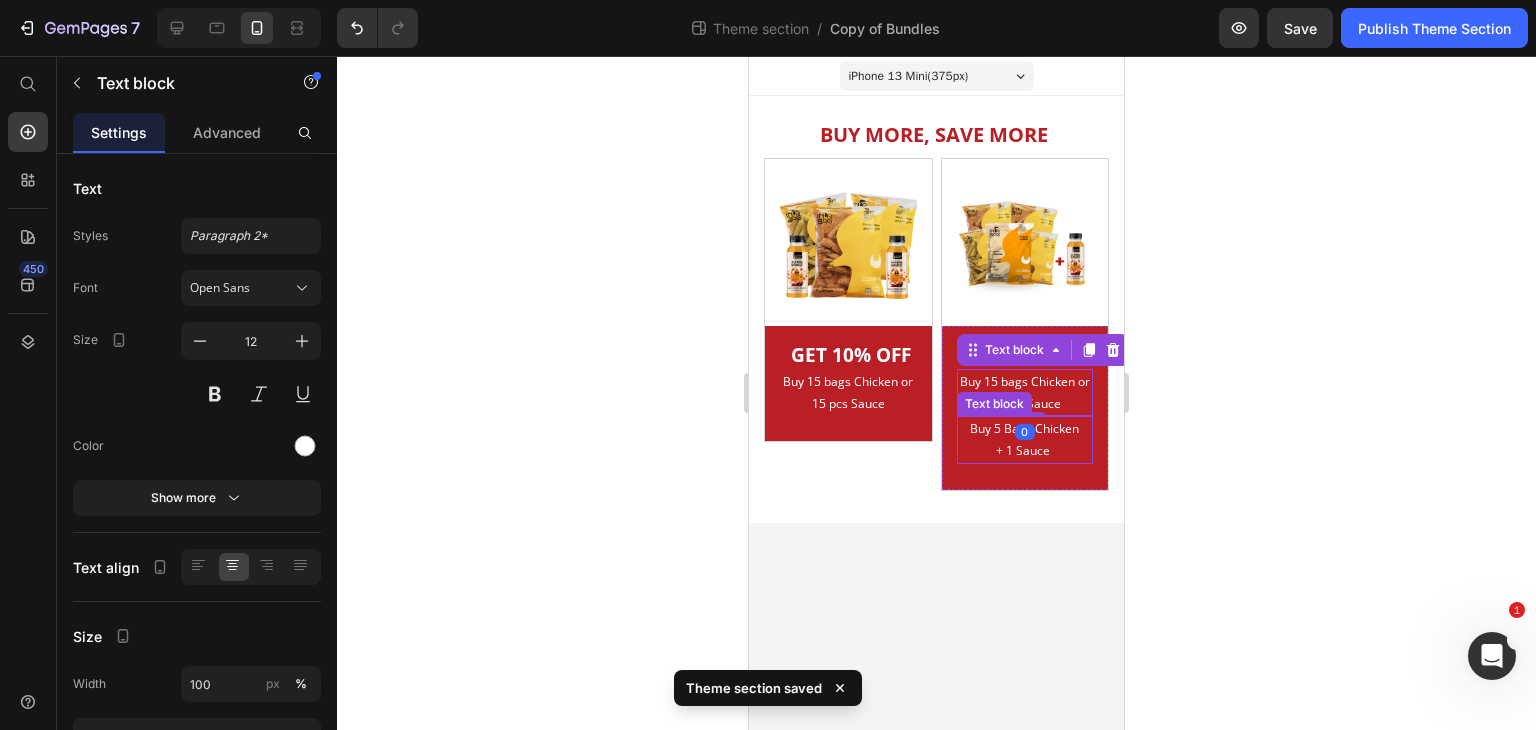 click on "+ 1 Sauce" at bounding box center (1025, 451) 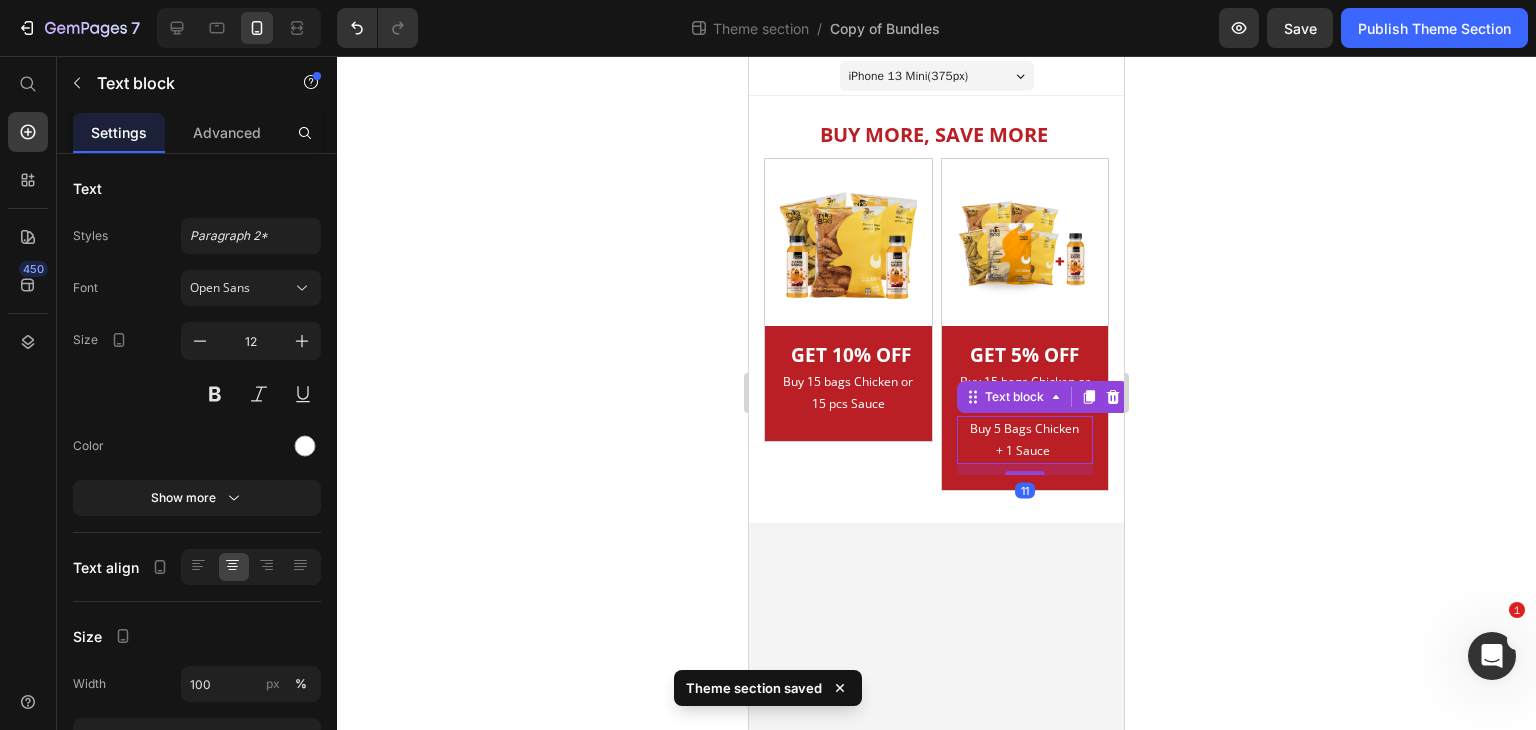 click 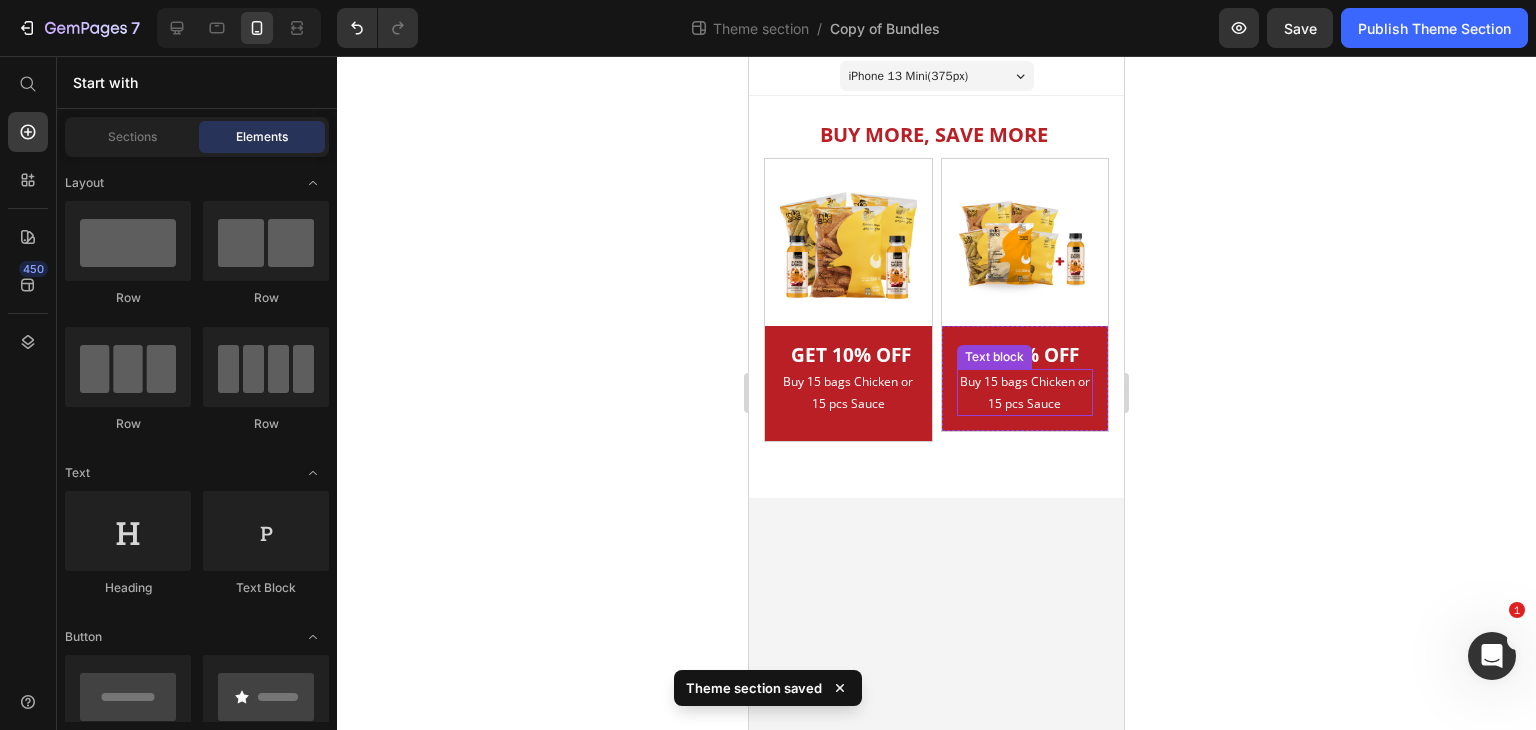 click on "Buy 15 bags Chicken or 15 pcs Sauce" at bounding box center (1025, 392) 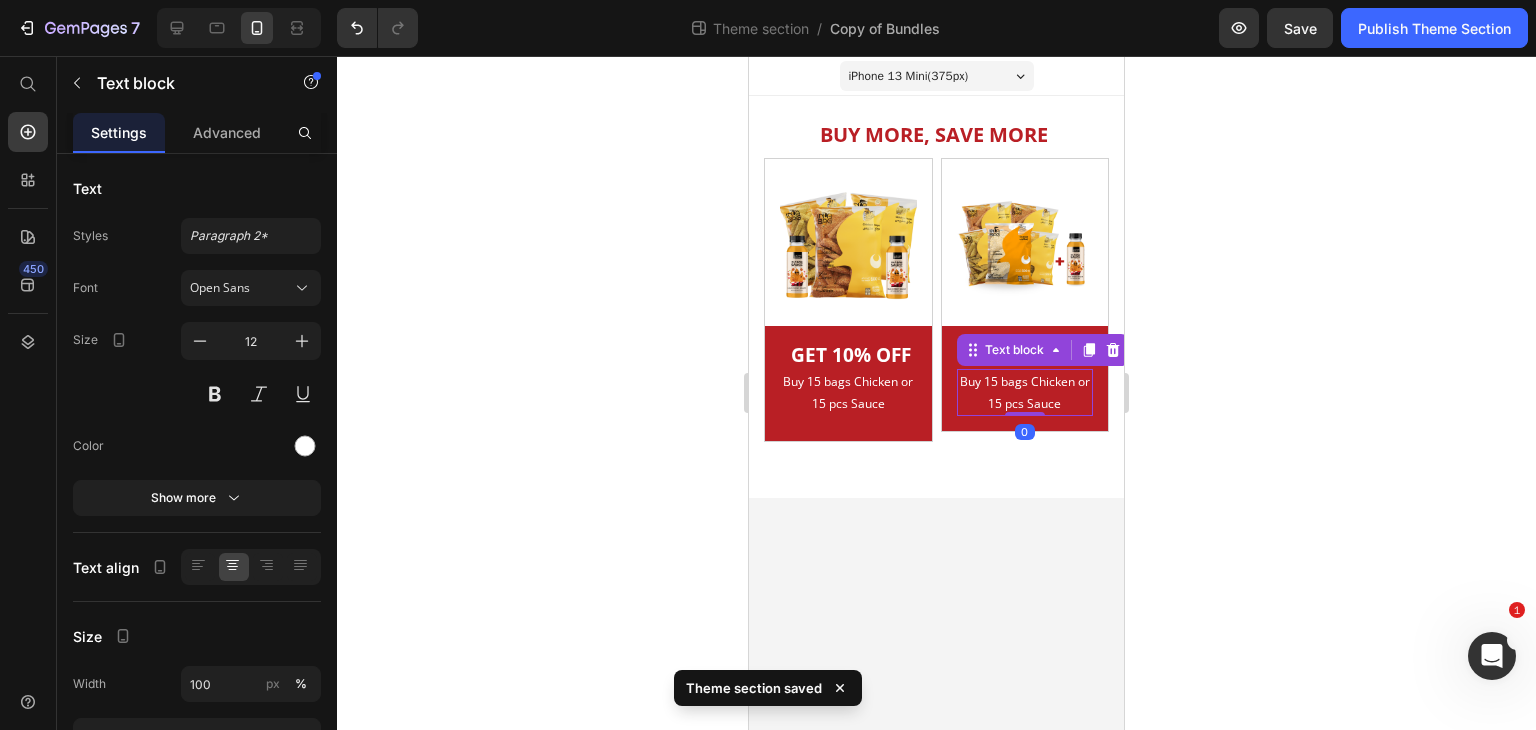 click on "Buy 15 bags Chicken or 15 pcs Sauce" at bounding box center (1025, 392) 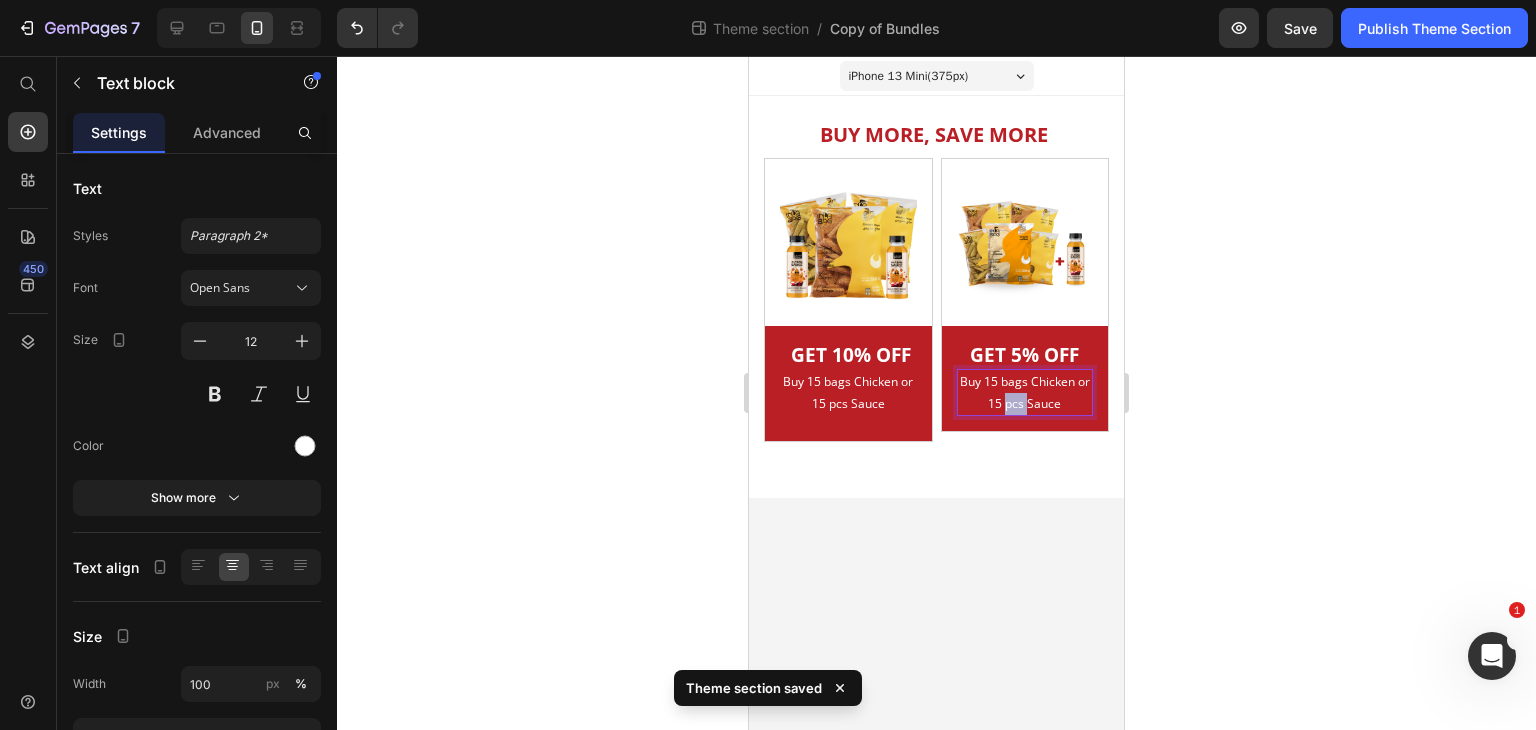click on "Buy 15 bags Chicken or 15 pcs Sauce" at bounding box center (1025, 392) 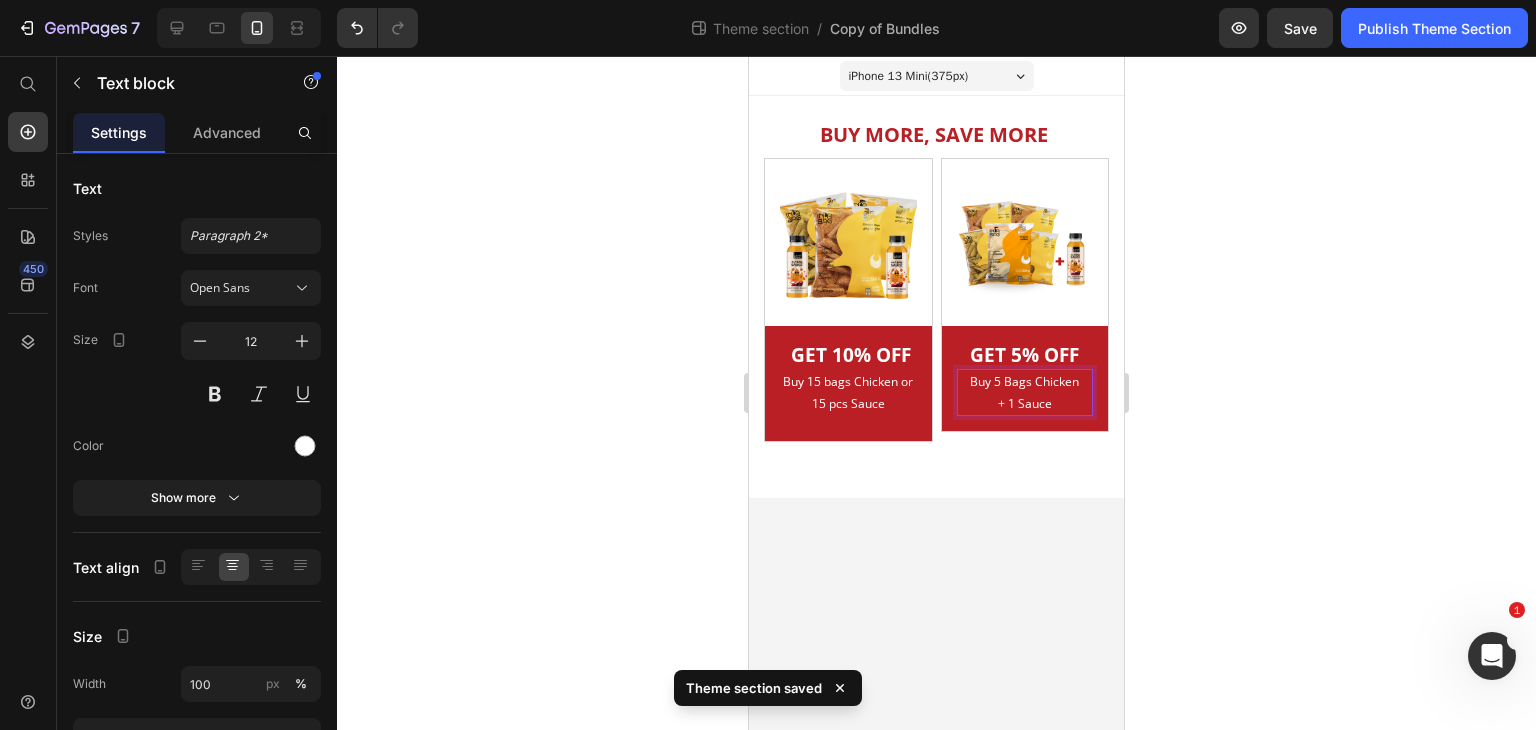 click 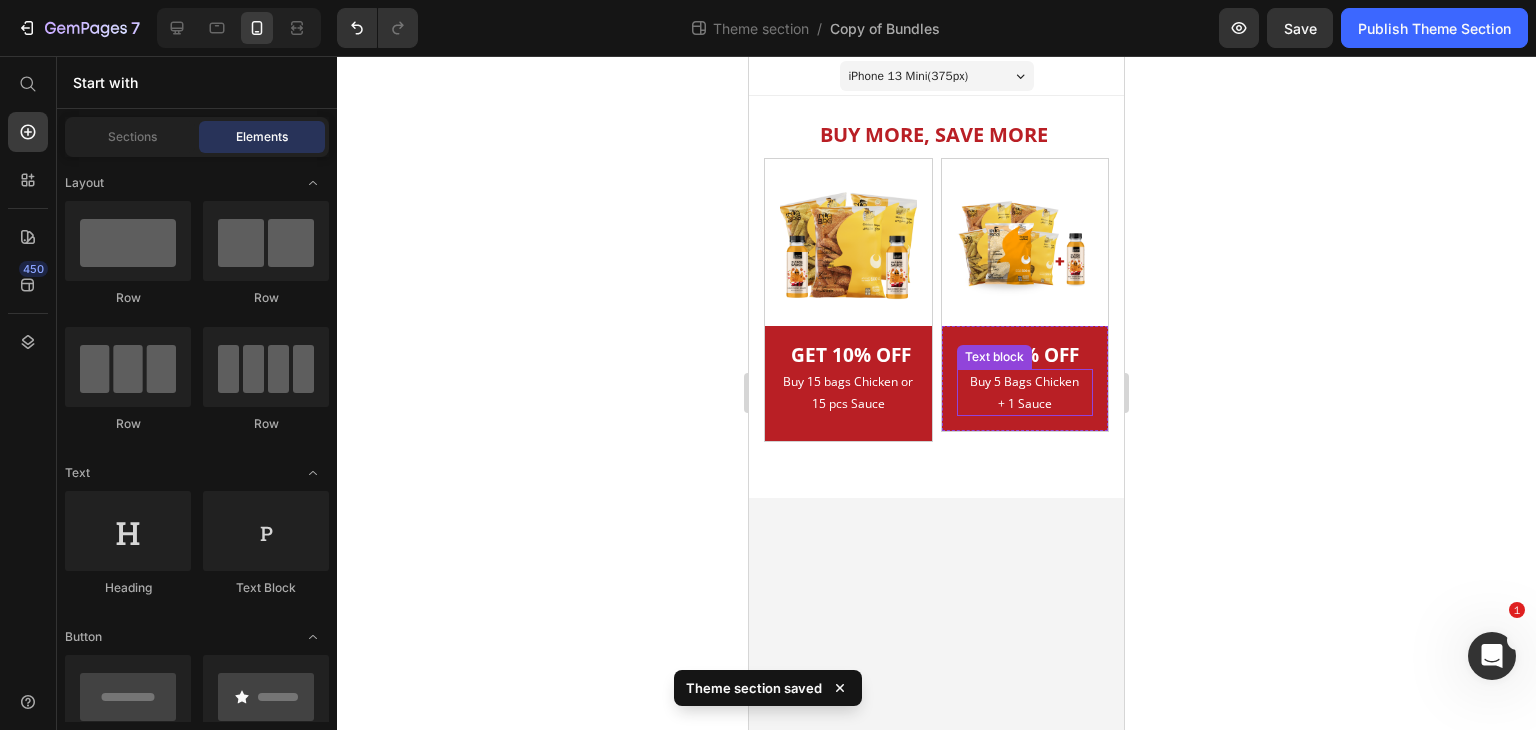 click on "Buy 5 Bags Chicken" at bounding box center [1025, 382] 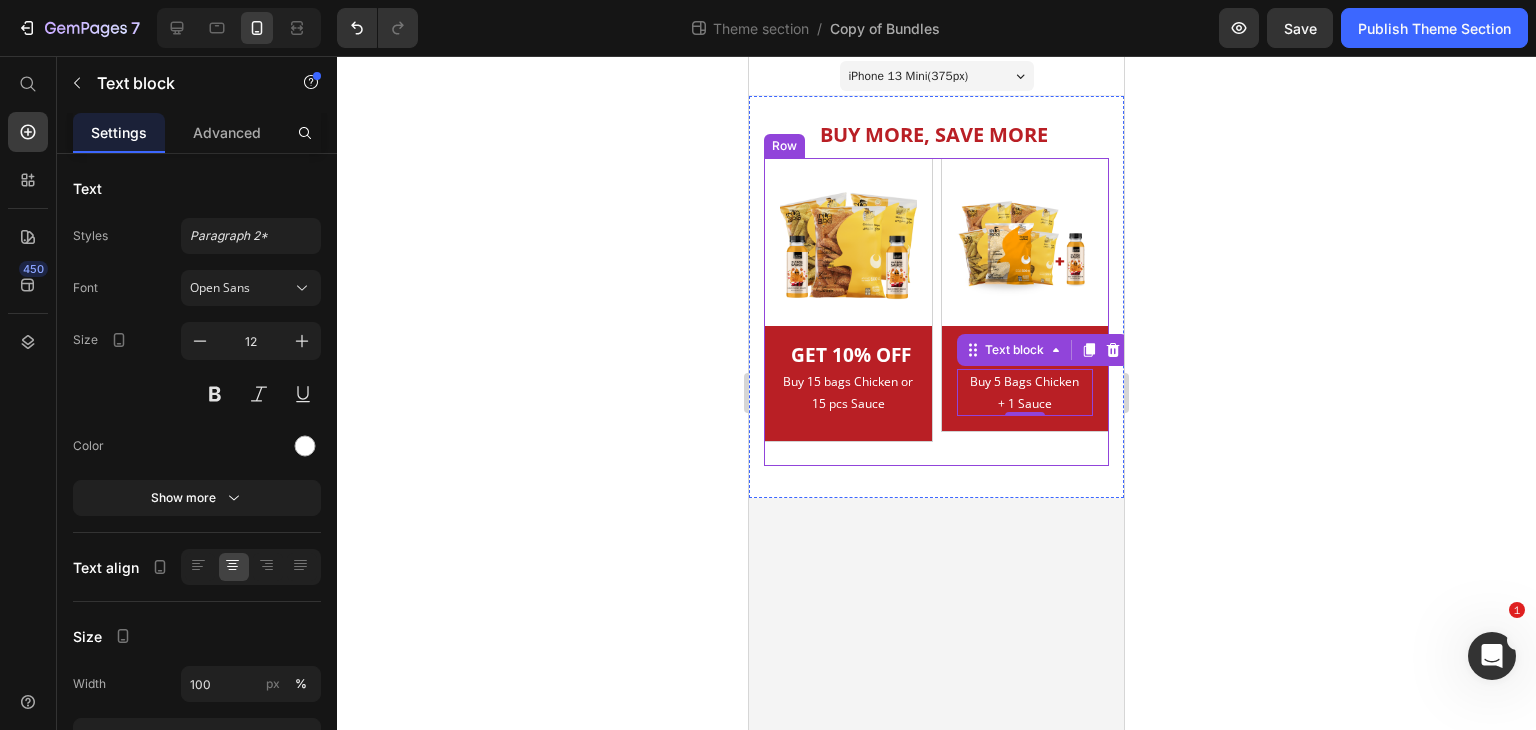 click on "Image   GET 10% OFF Heading Buy 15 bags Chicken or 15 pcs Sauce Text block Row Row Image GET 5% OFF Heading Buy 5 Bags Chicken  + 1 Sauce Text block   0 Row Row Row" at bounding box center [936, 312] 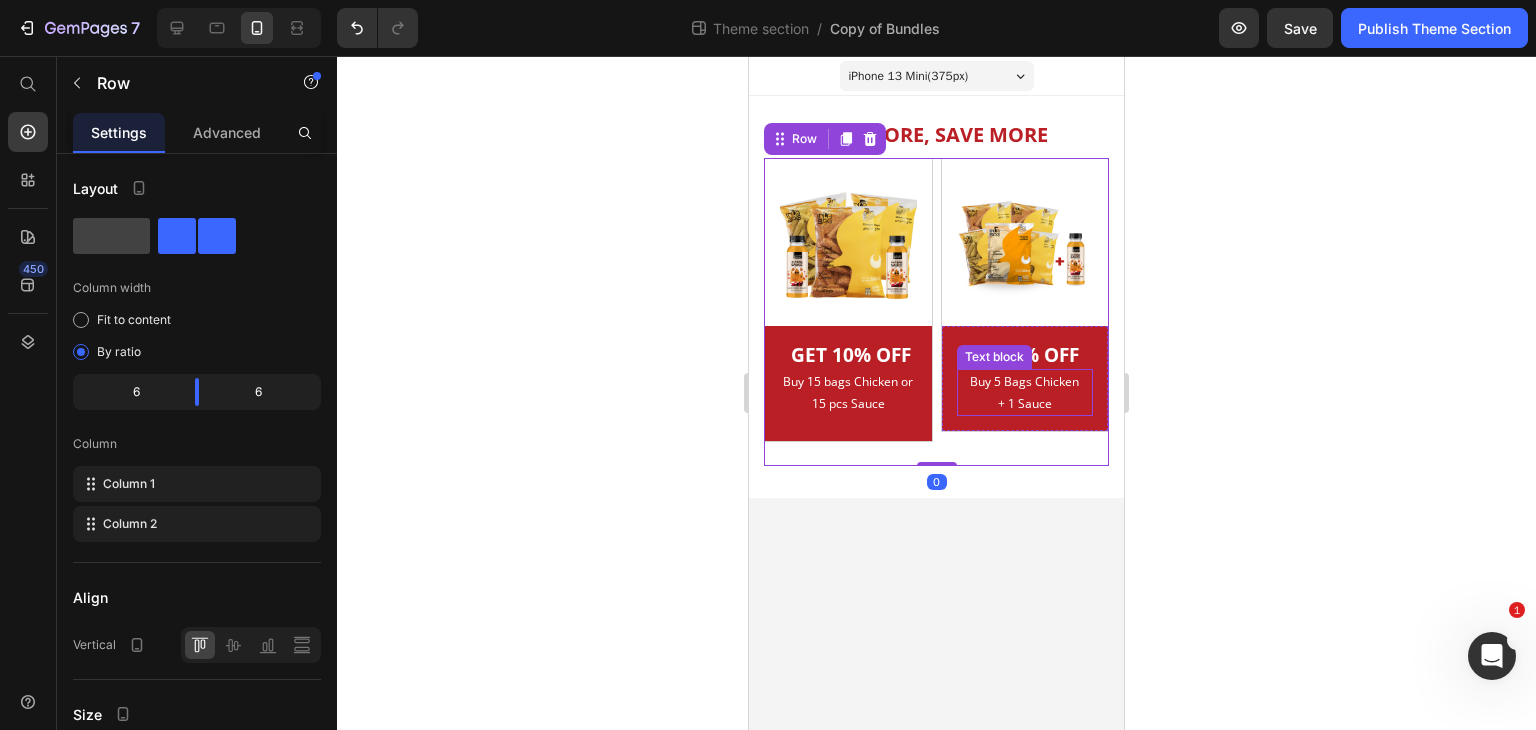 click on "+ 1 Sauce" at bounding box center [1025, 404] 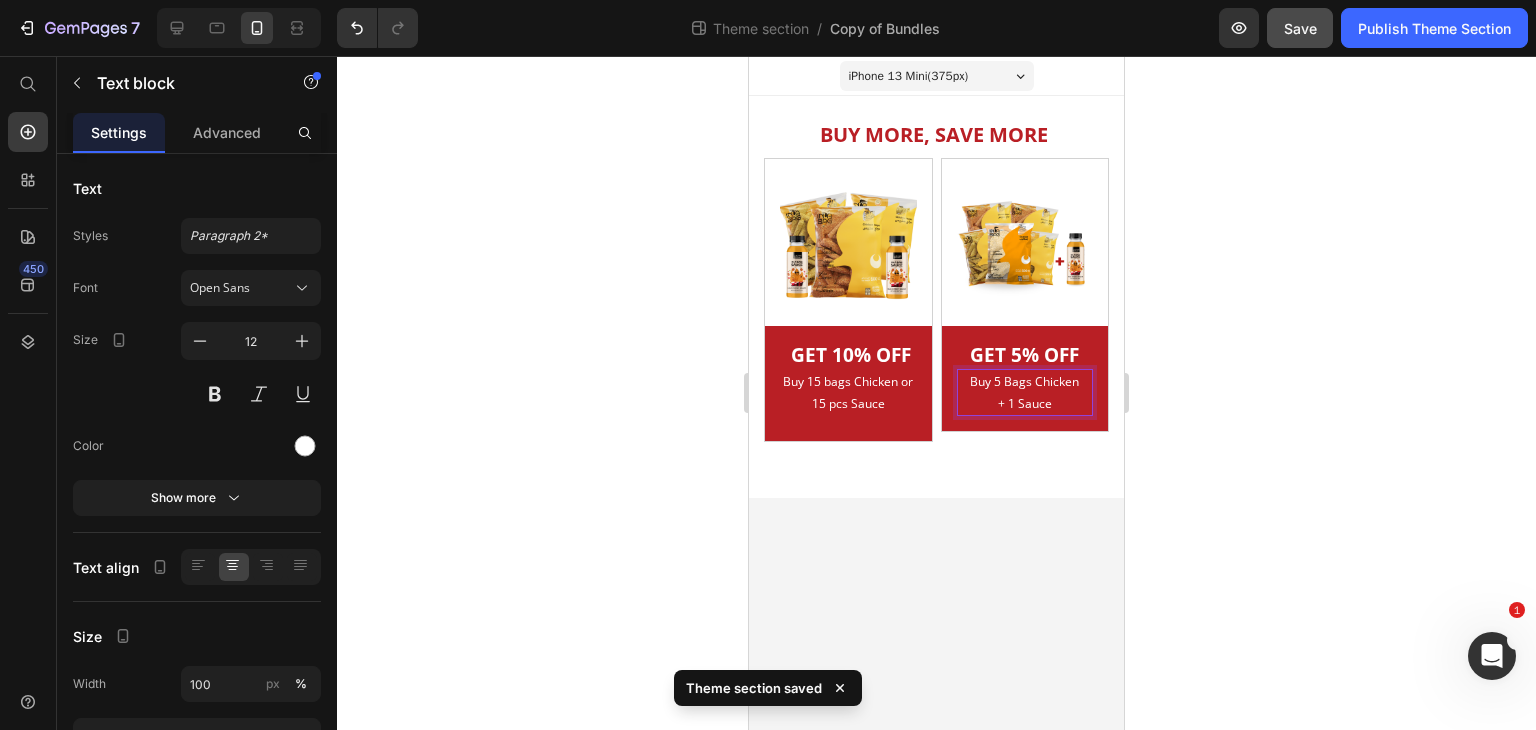 click on "Save" at bounding box center [1300, 28] 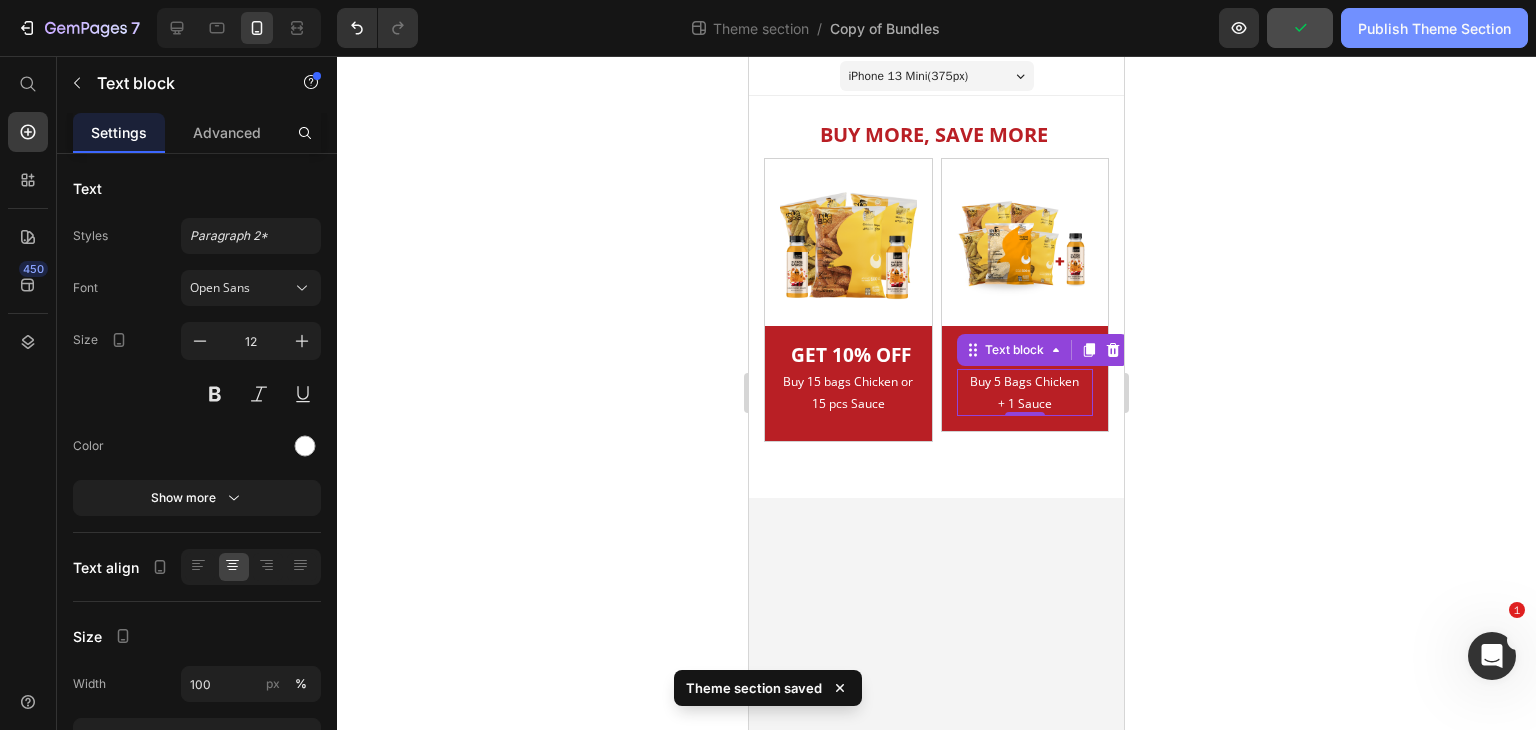 click on "Publish Theme Section" at bounding box center [1434, 28] 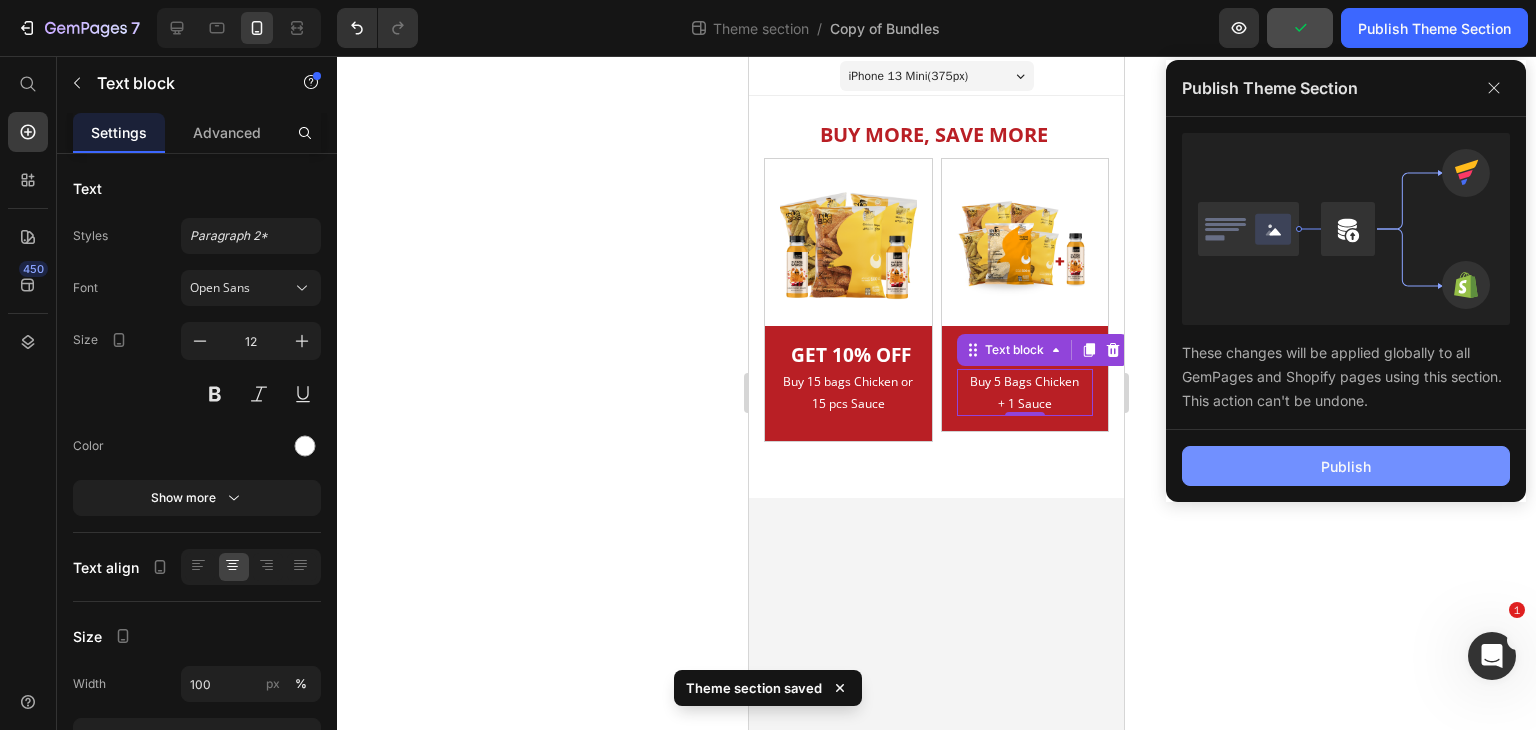 click on "Publish" at bounding box center (1346, 466) 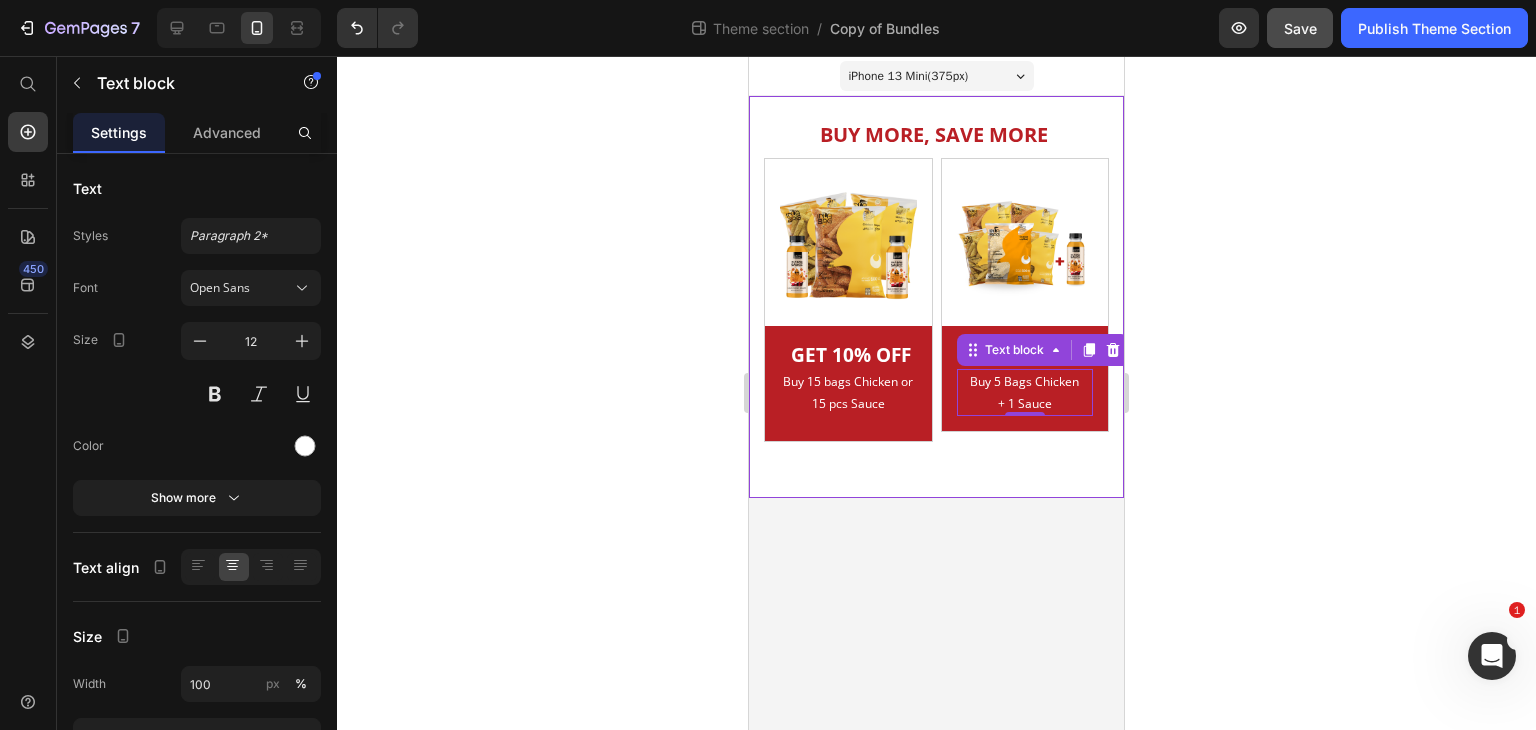 click 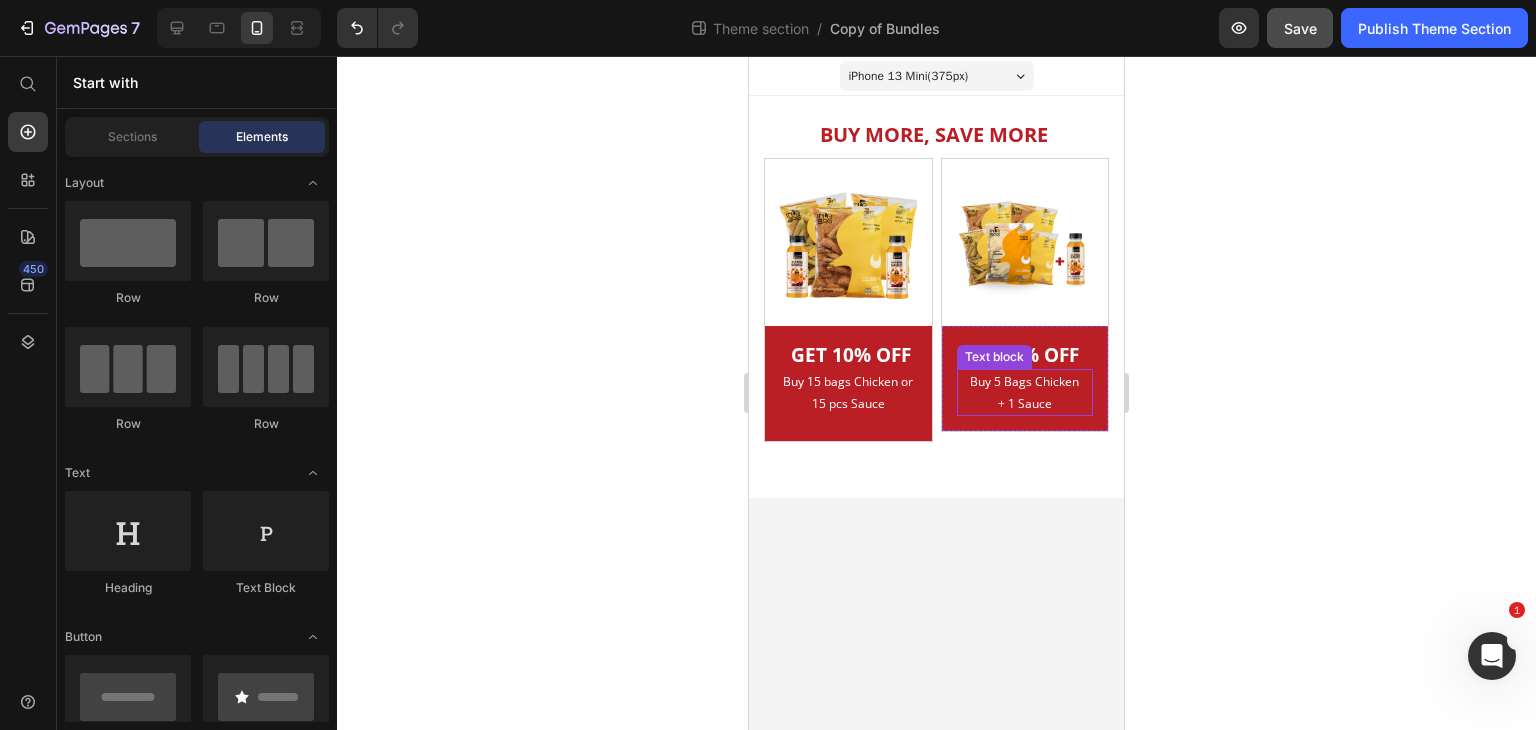 click on "Buy 5 Bags Chicken" at bounding box center [1025, 382] 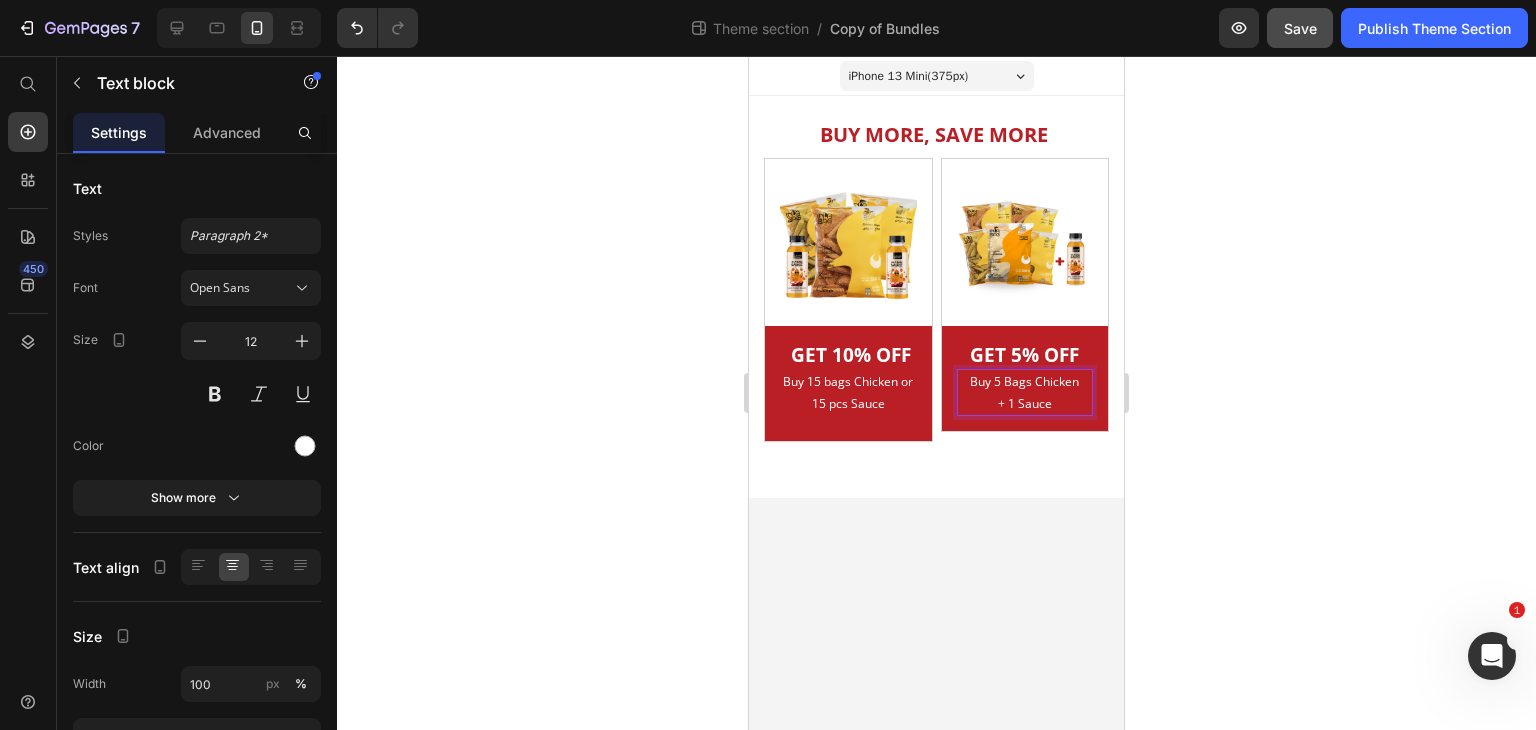 click on "+ 1 Sauce" at bounding box center (1025, 404) 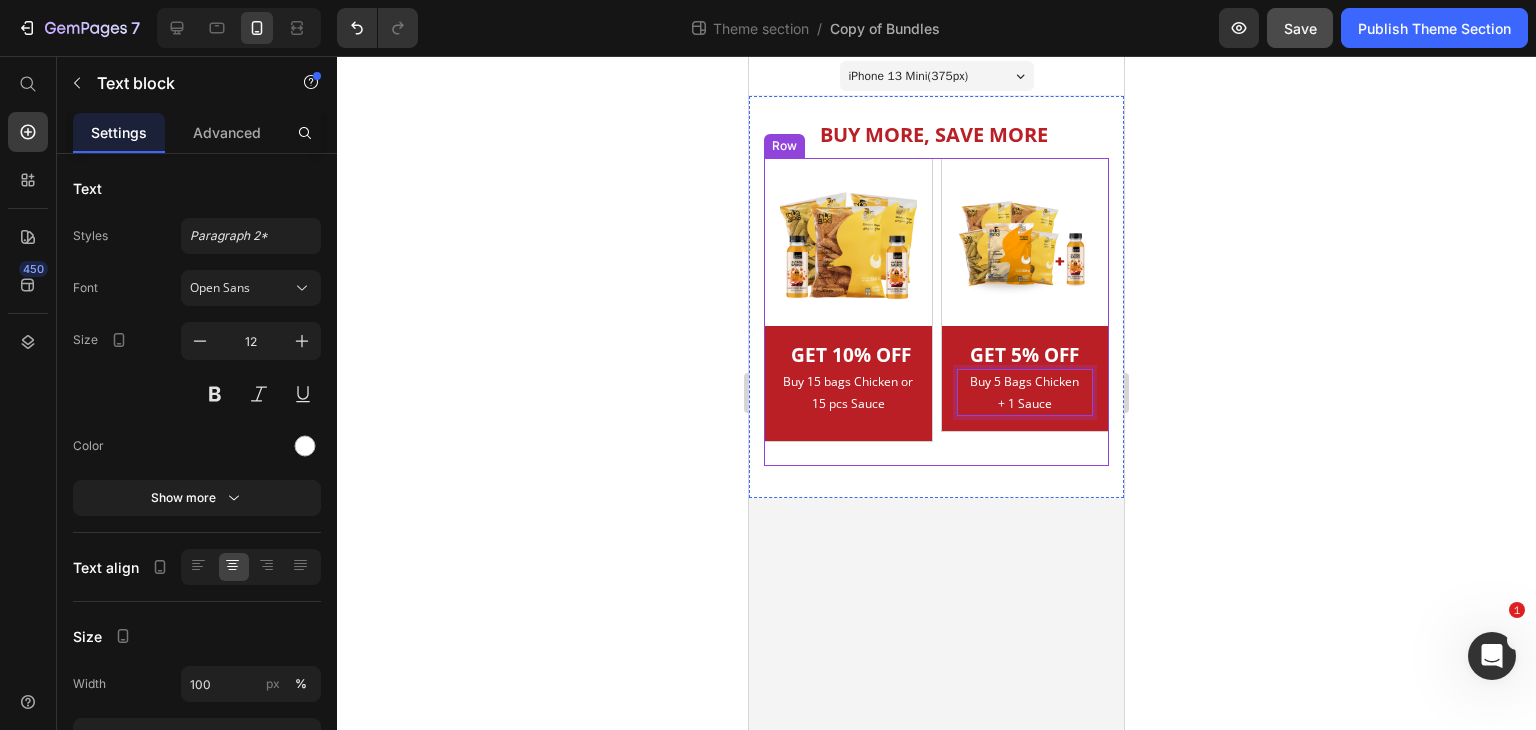 click on "Buy 15 bags Chicken or 15 pcs Sauce" at bounding box center (848, 392) 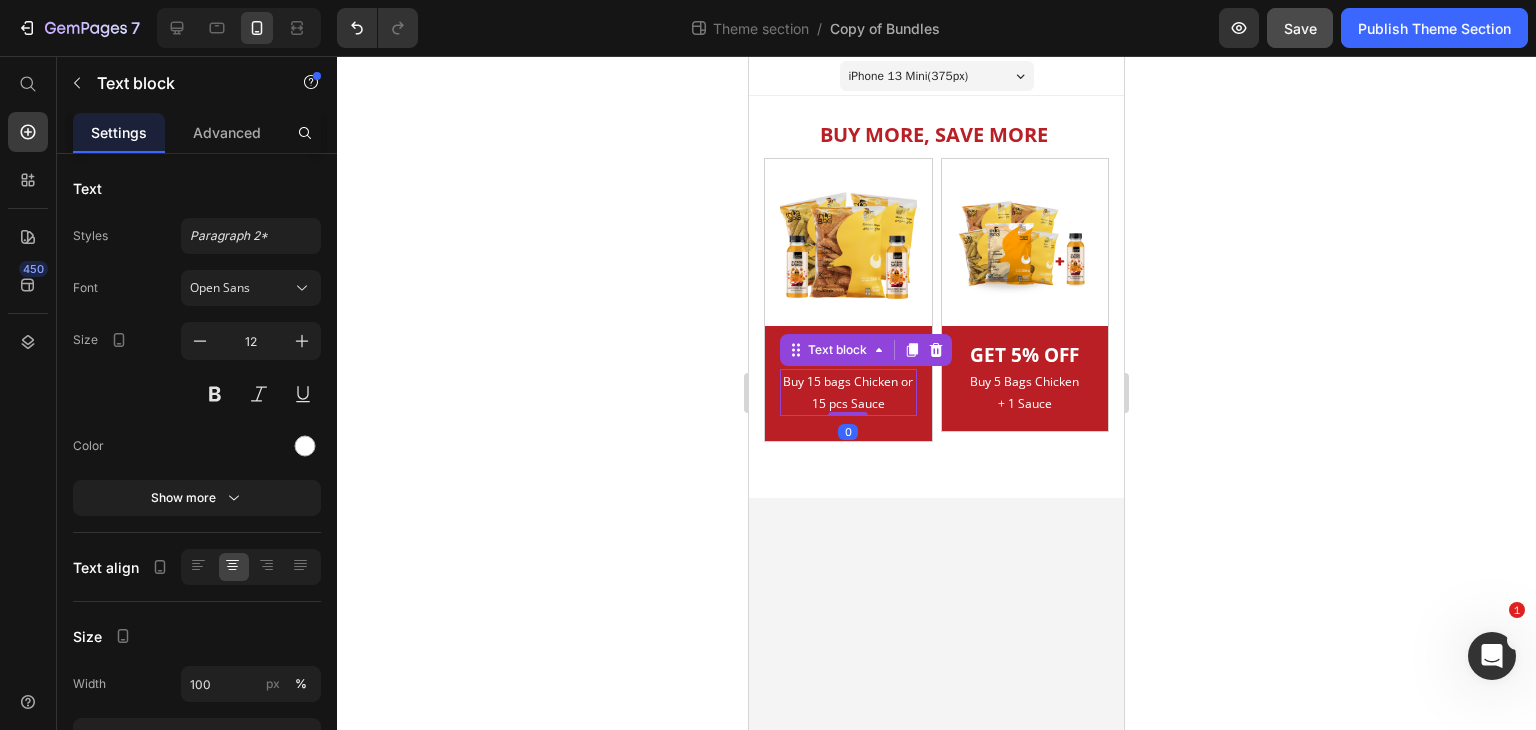 click on "Buy 15 bags Chicken or 15 pcs Sauce" at bounding box center (848, 392) 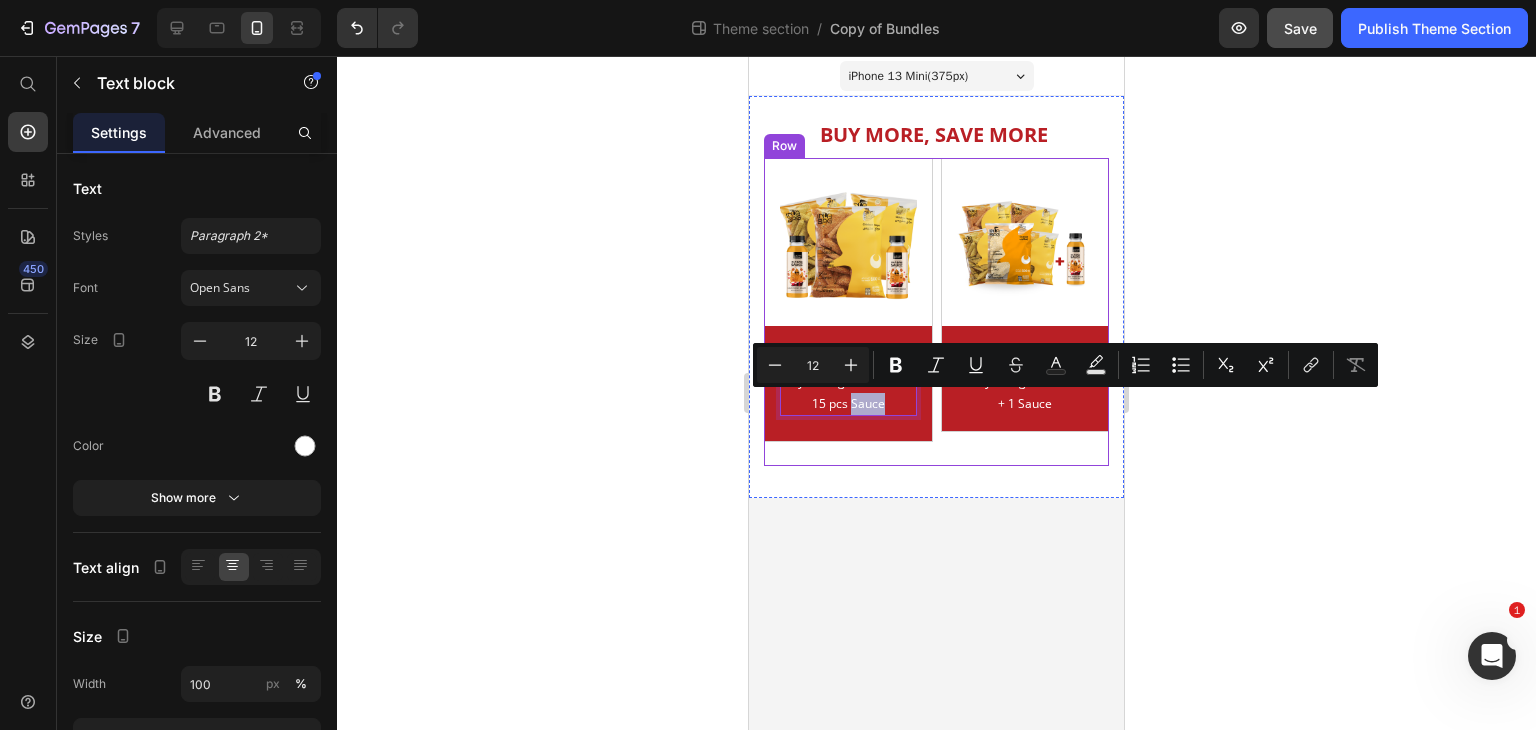 click on "Image GET 5% OFF Heading Buy 5 Bags Chicken  + 1 Sauce Text block Row Row" at bounding box center [1025, 312] 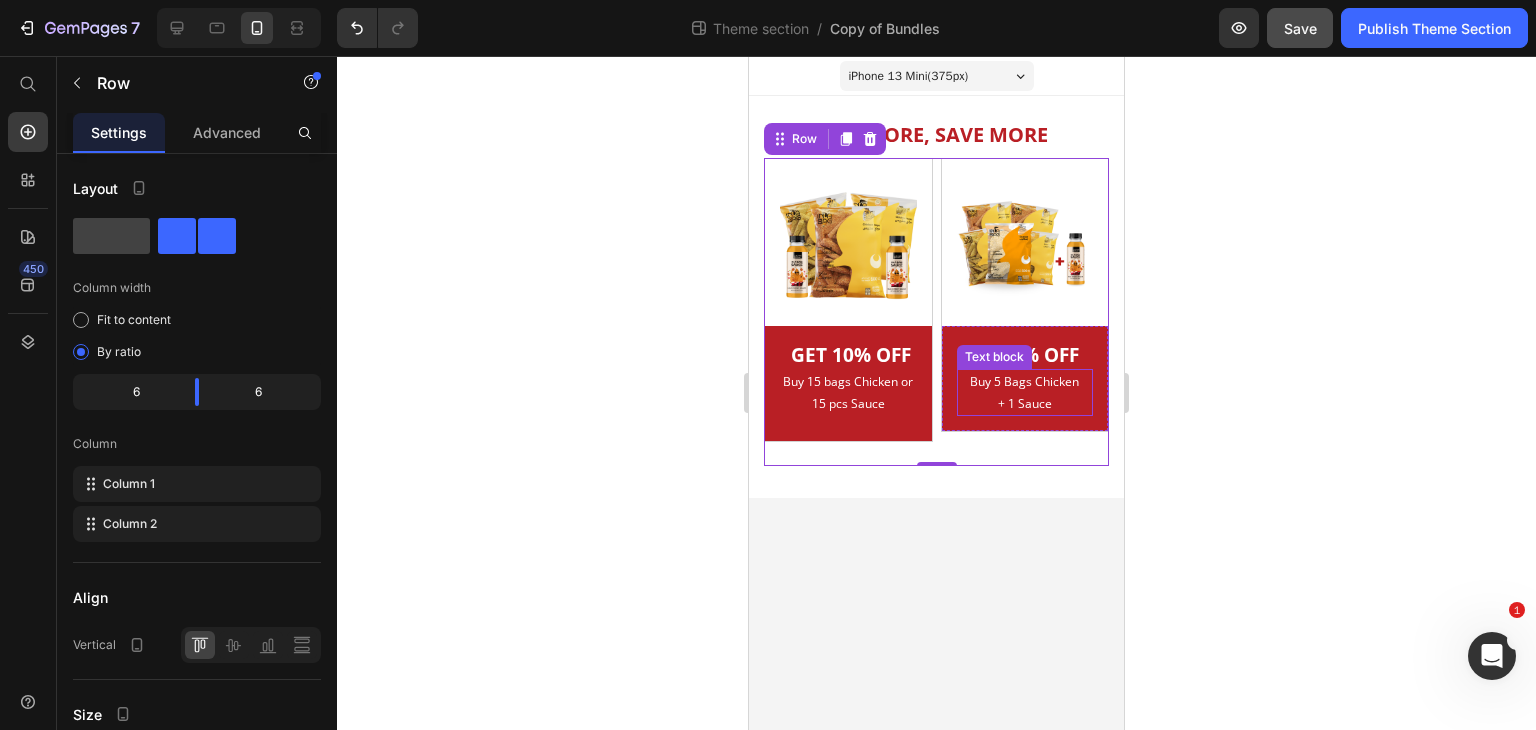 click on "+ 1 Sauce" at bounding box center [1025, 404] 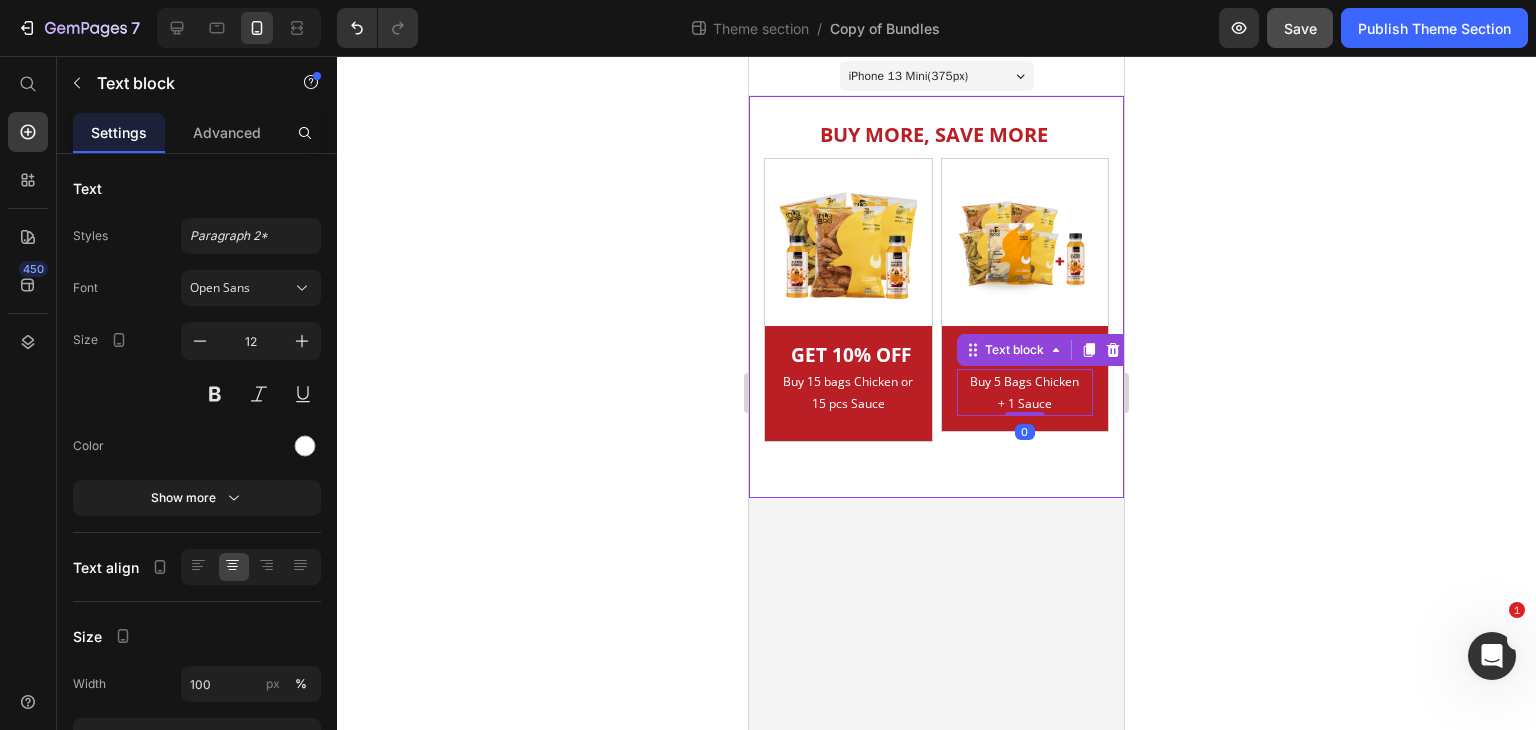 click on "BUY MORE, SAVE MORE   Heading Row Image GET 10% OFF Heading Buy 15 bags Chicken or 15 pcs Sauce Text block Row Row Image GET 5% OFF Heading Buy 5 bags Chicken + 1 Sauce Text block Row Row Carousel Image   GET 10% OFF Heading Buy 15 bags Chicken or 15 pcs Sauce Text block Row Row Image GET 5% OFF Heading Buy 5 Bags Chicken  + 1 Sauce Text block   0 Row Row Row" at bounding box center [936, 297] 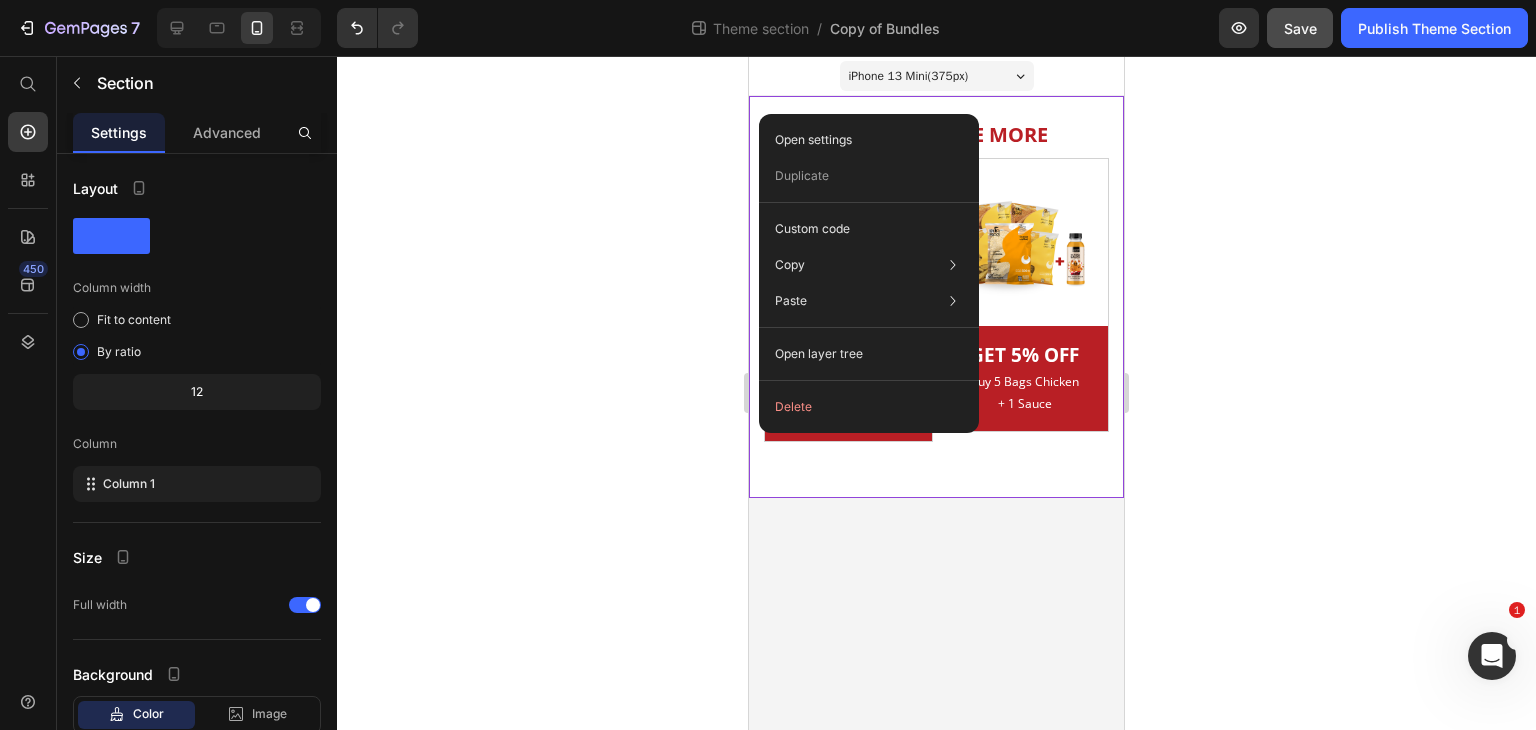 click on "Custom code" at bounding box center [812, 229] 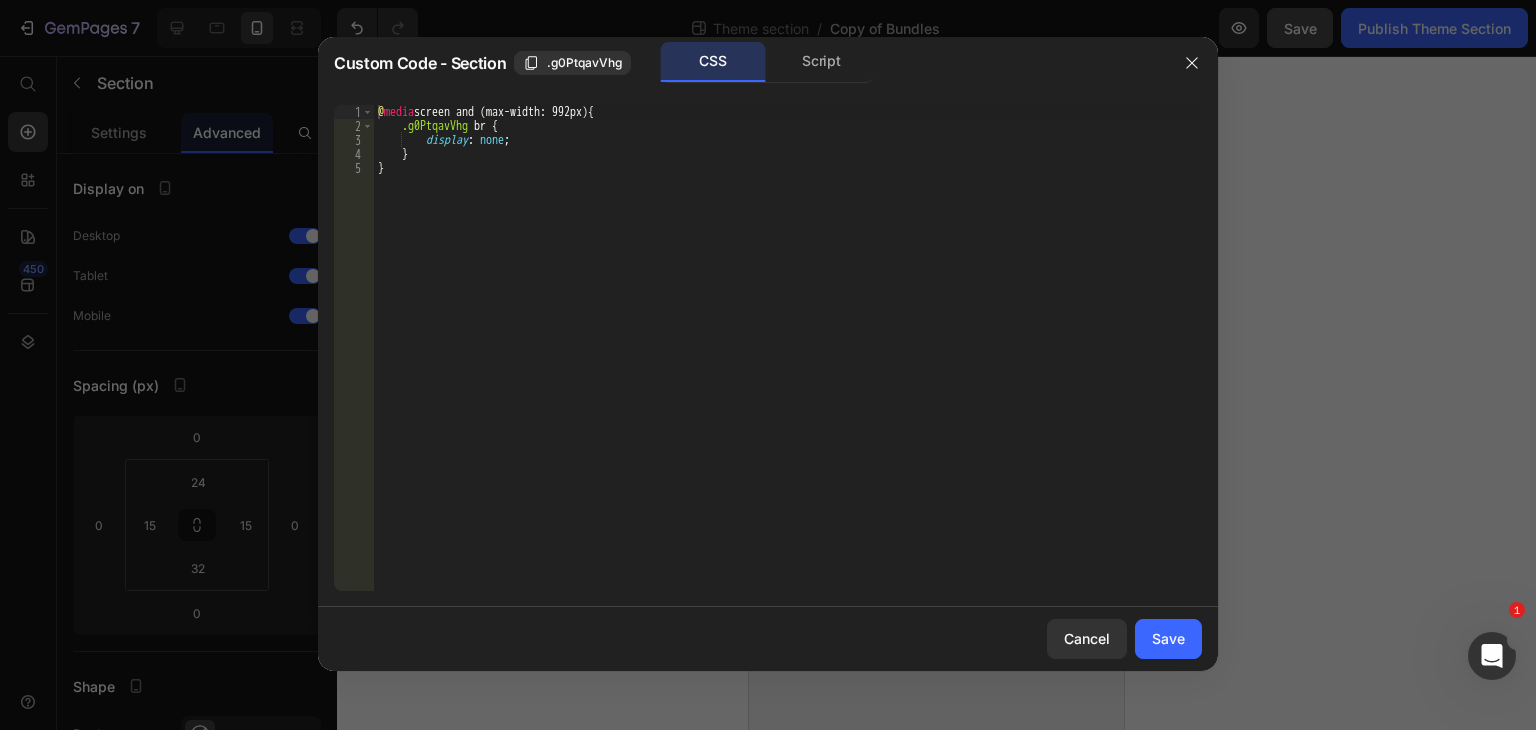 click on "screen and (max-width: 992px)  {        .g0PtqavVhg   br   {           display :   none ;      } }" at bounding box center (788, 362) 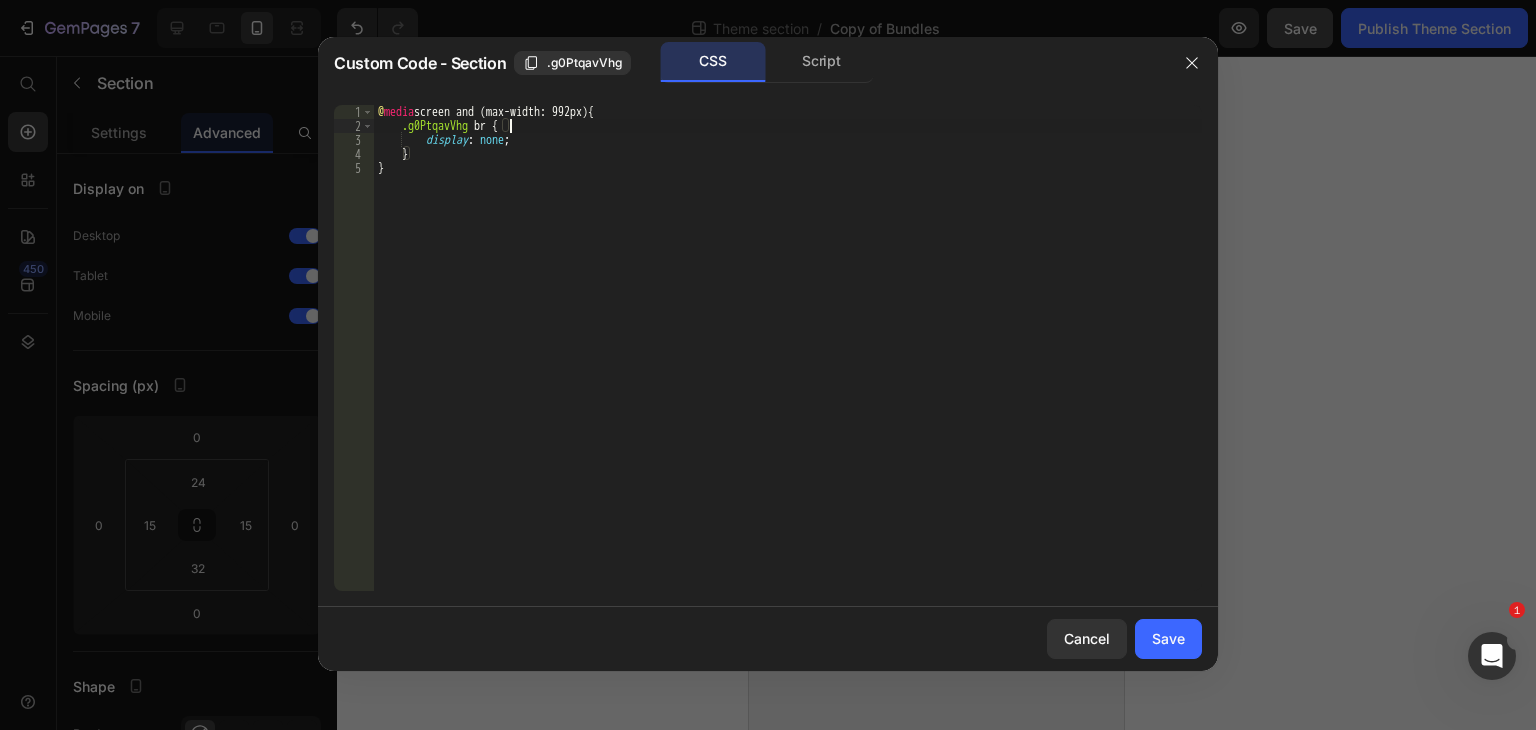 click on "screen and (max-width: 992px)  {        .g0PtqavVhg   br   {           display :   none ;      } }" at bounding box center (788, 362) 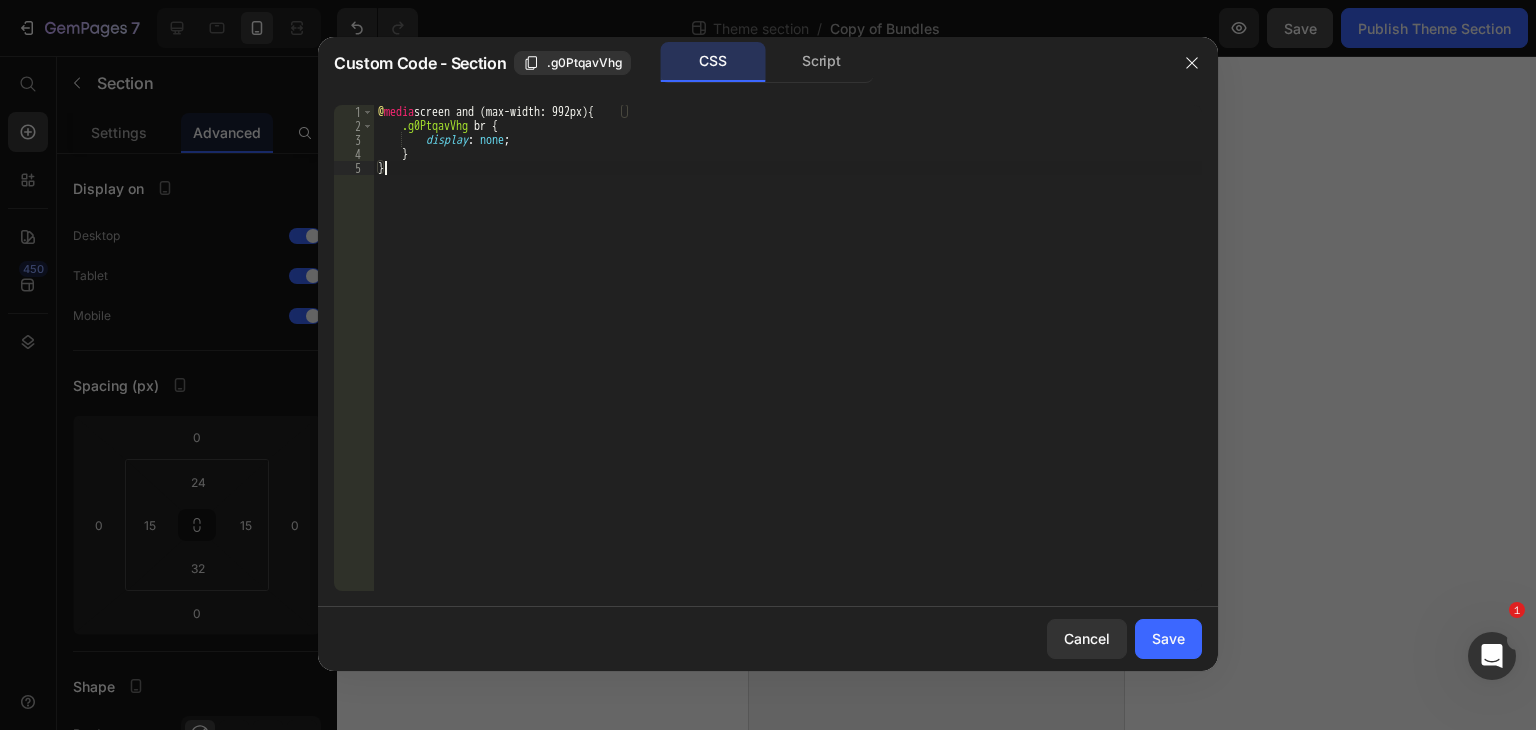 drag, startPoint x: 376, startPoint y: 111, endPoint x: 972, endPoint y: 196, distance: 602.0307 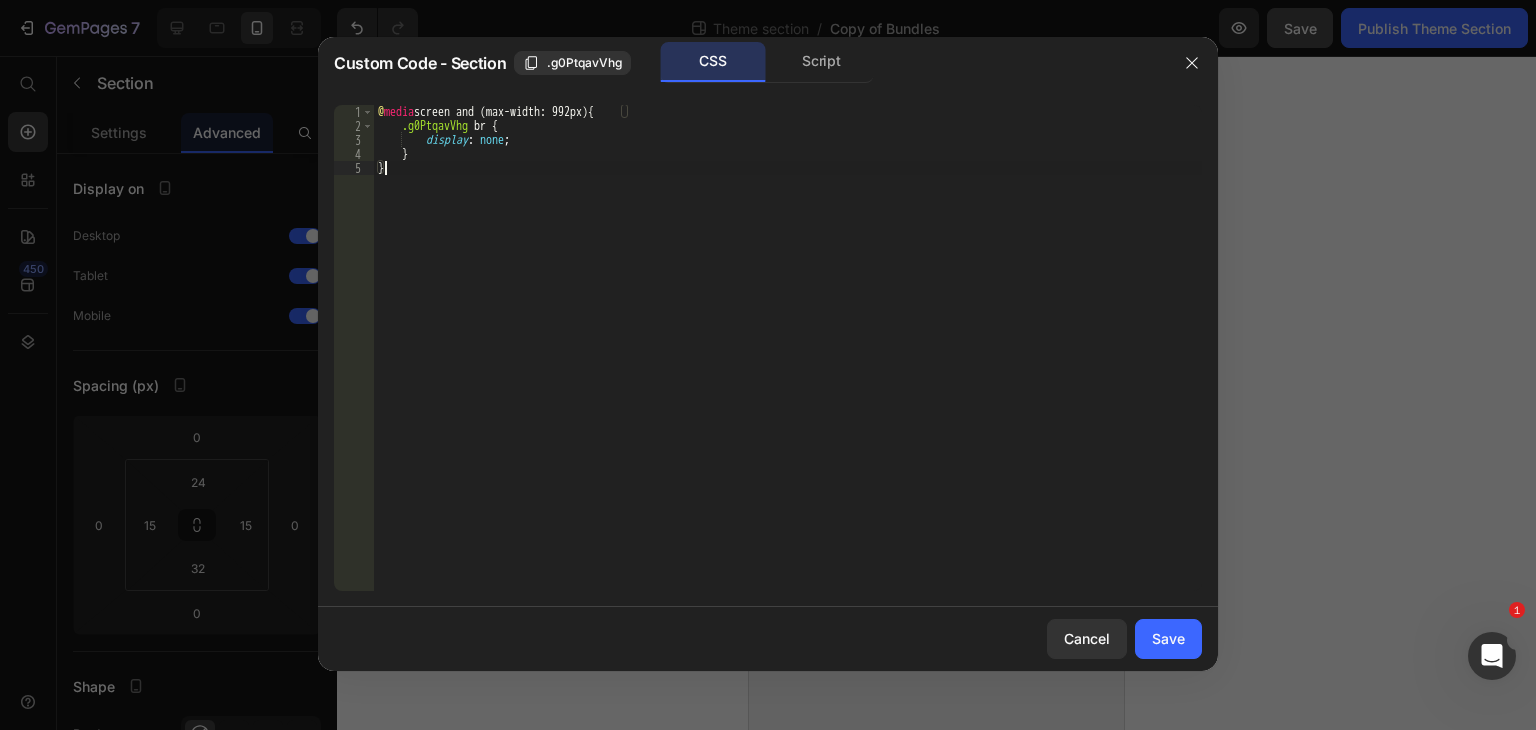 click on "screen and (max-width: 992px)  {        .g0PtqavVhg   br   {           display :   none ;      } }" at bounding box center [788, 362] 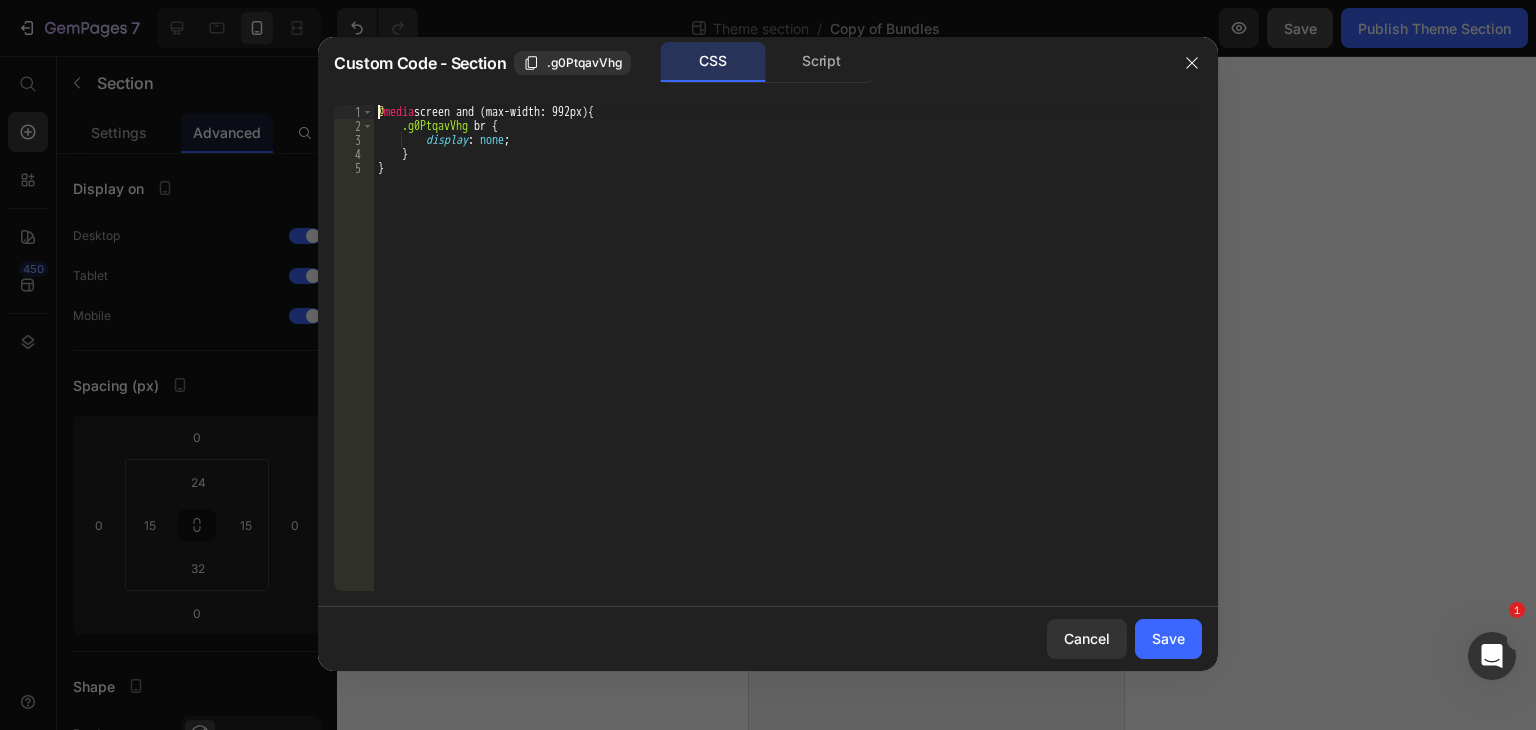 type on "screen and (max-width: 992px) {" 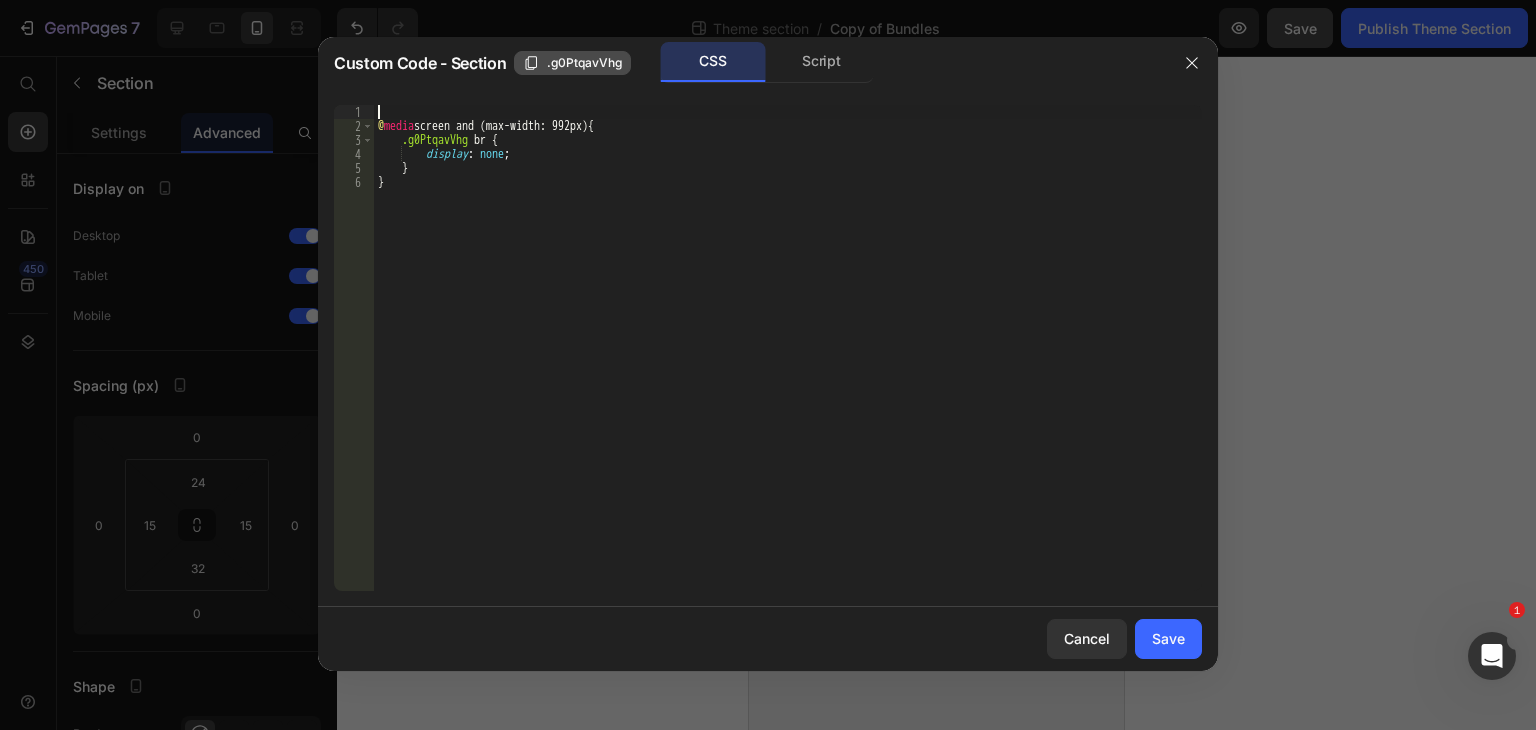 type 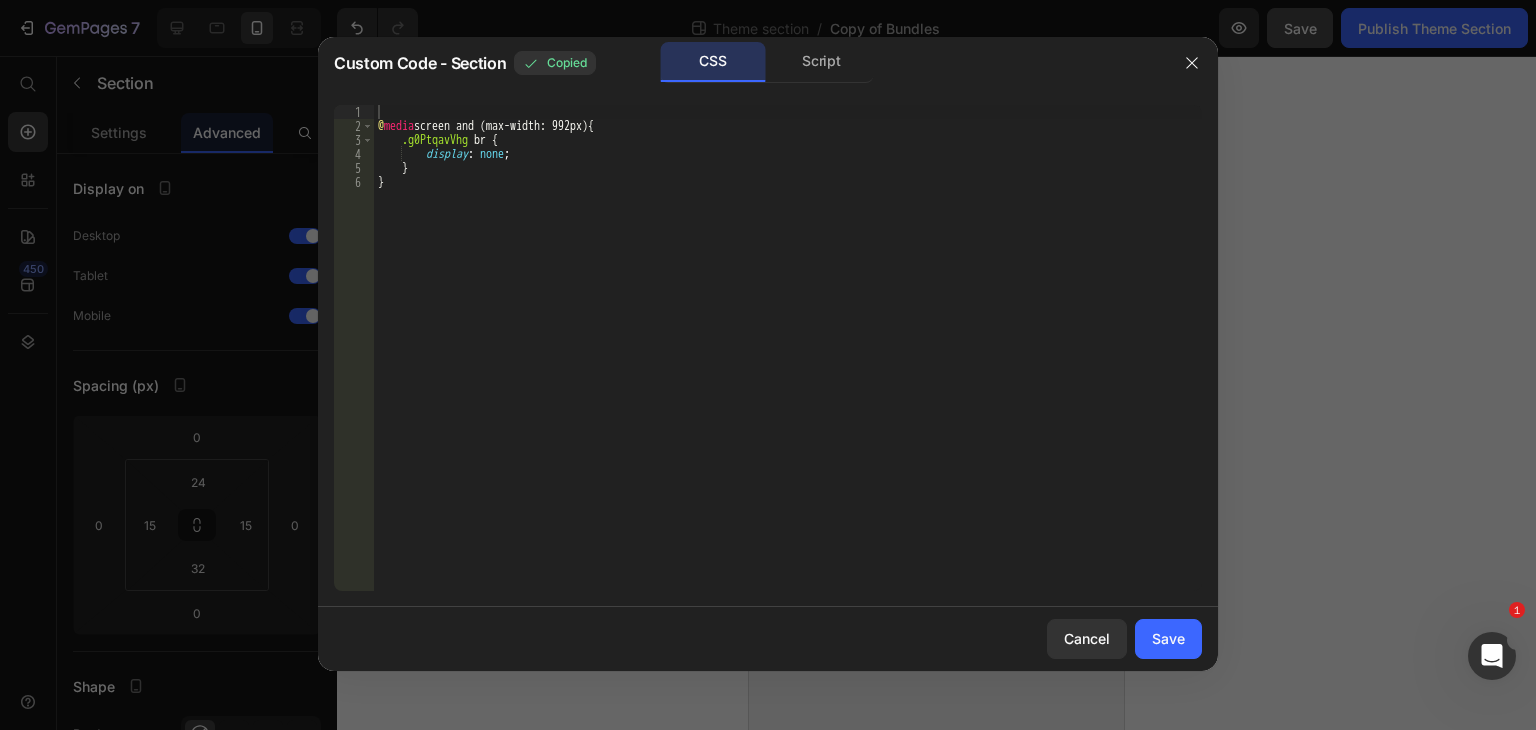type 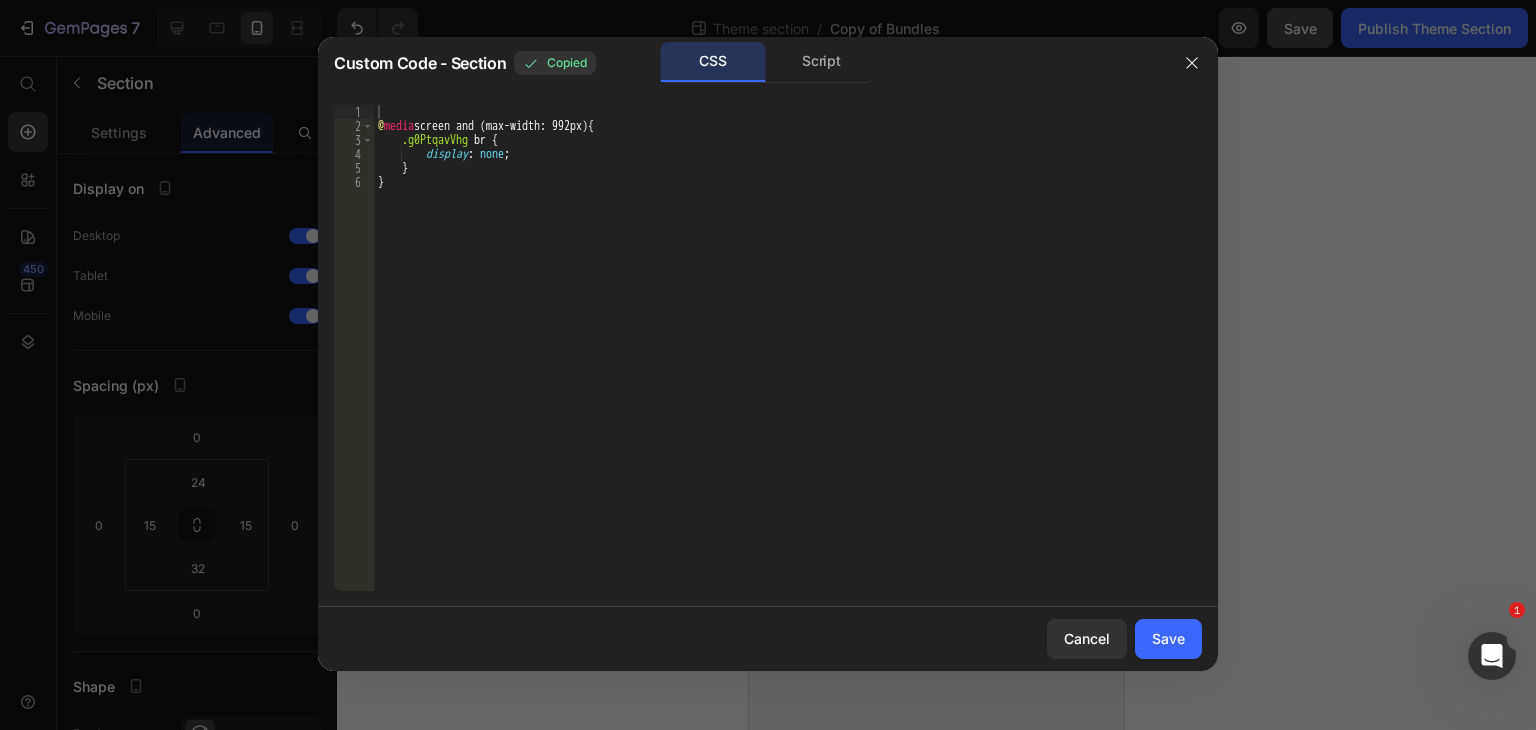 click on "1 2 3 4 5 6 @ media  screen and (max-width: 992px)  {        .g0PtqavVhg   br   {           display :   none ;      } }     הההההההההההההההההההההההההההההההההההההההההההההההההההההההההההההההההההההההההההההההההההההההההההההההההההההההההההההההההההההההההההההההההההההההההההההההההההההההההההההההההההההההההההההההההההההההההההההההההההההההההההההההההההההההההההההההההההההההההההההההההההההההההההההההה XXXXXXXXXXXXXXXXXXXXXXXXXXXXXXXXXXXXXXXXXXXXXXXXXXXXXXXXXXXXXXXXXXXXXXXXXXXXXXXXXXXXXXXXXXXXXXXXXXXXXXXXXXXXXXXXXXXXXXXXXXXXXXXXXXXXXXXXXXXXXXXXXXXXXXXXXXXXXXXXXXXXXXXXXXXXXXXXXXXXXXXXXXXXXXXXXXXXXXXXXXXXXXXXXXXXXXXXXXXXXXXXXXXXXXXXXXXXXXXXXXXXXXXXXXXXXXXX" 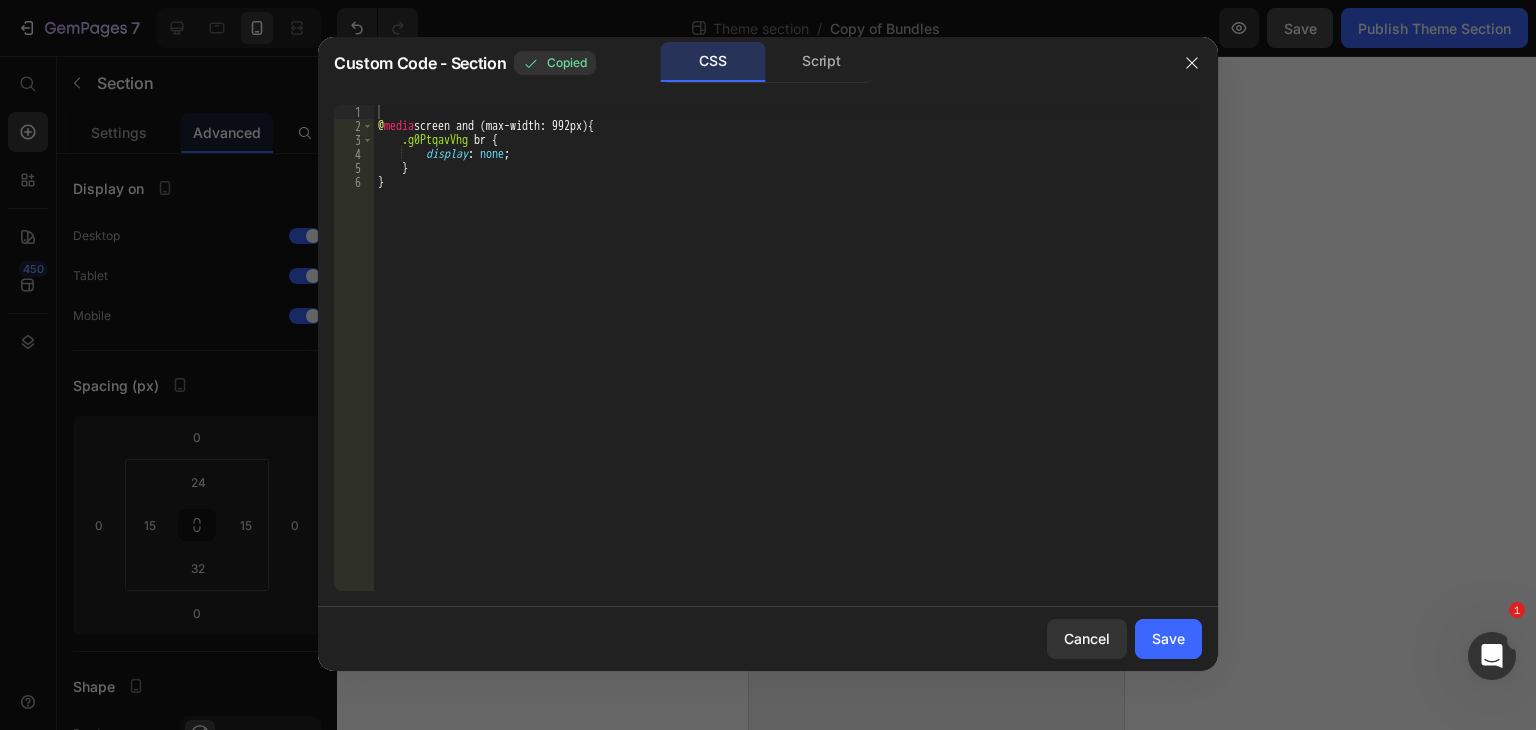 click on "1 2 3 4 5 6 @ media  screen and (max-width: 992px)  {        .g0PtqavVhg   br   {           display :   none ;      } }     הההההההההההההההההההההההההההההההההההההההההההההההההההההההההההההההההההההההההההההההההההההההההההההההההההההההההההההההההההההההההההההההההההההההההההההההההההההההההההההההההההההההההההההההההההההההההההההההההההההההההההההההההההההההההההההההההההההההההההההההההההההההההההההההה XXXXXXXXXXXXXXXXXXXXXXXXXXXXXXXXXXXXXXXXXXXXXXXXXXXXXXXXXXXXXXXXXXXXXXXXXXXXXXXXXXXXXXXXXXXXXXXXXXXXXXXXXXXXXXXXXXXXXXXXXXXXXXXXXXXXXXXXXXXXXXXXXXXXXXXXXXXXXXXXXXXXXXXXXXXXXXXXXXXXXXXXXXXXXXXXXXXXXXXXXXXXXXXXXXXXXXXXXXXXXXXXXXXXXXXXXXXXXXXXXXXXXXXXXXXXXXXX" 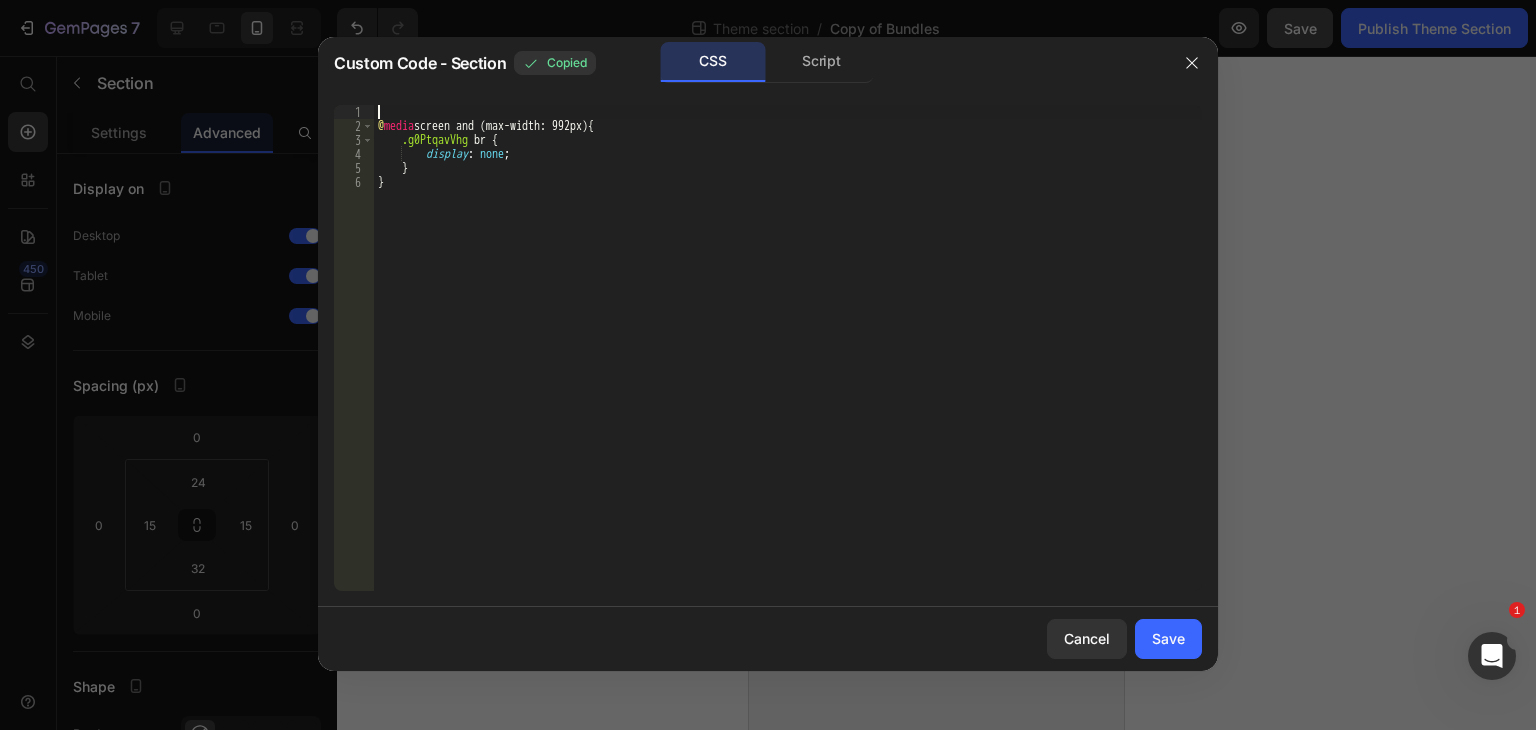 paste on ".g0PtqavVhg" 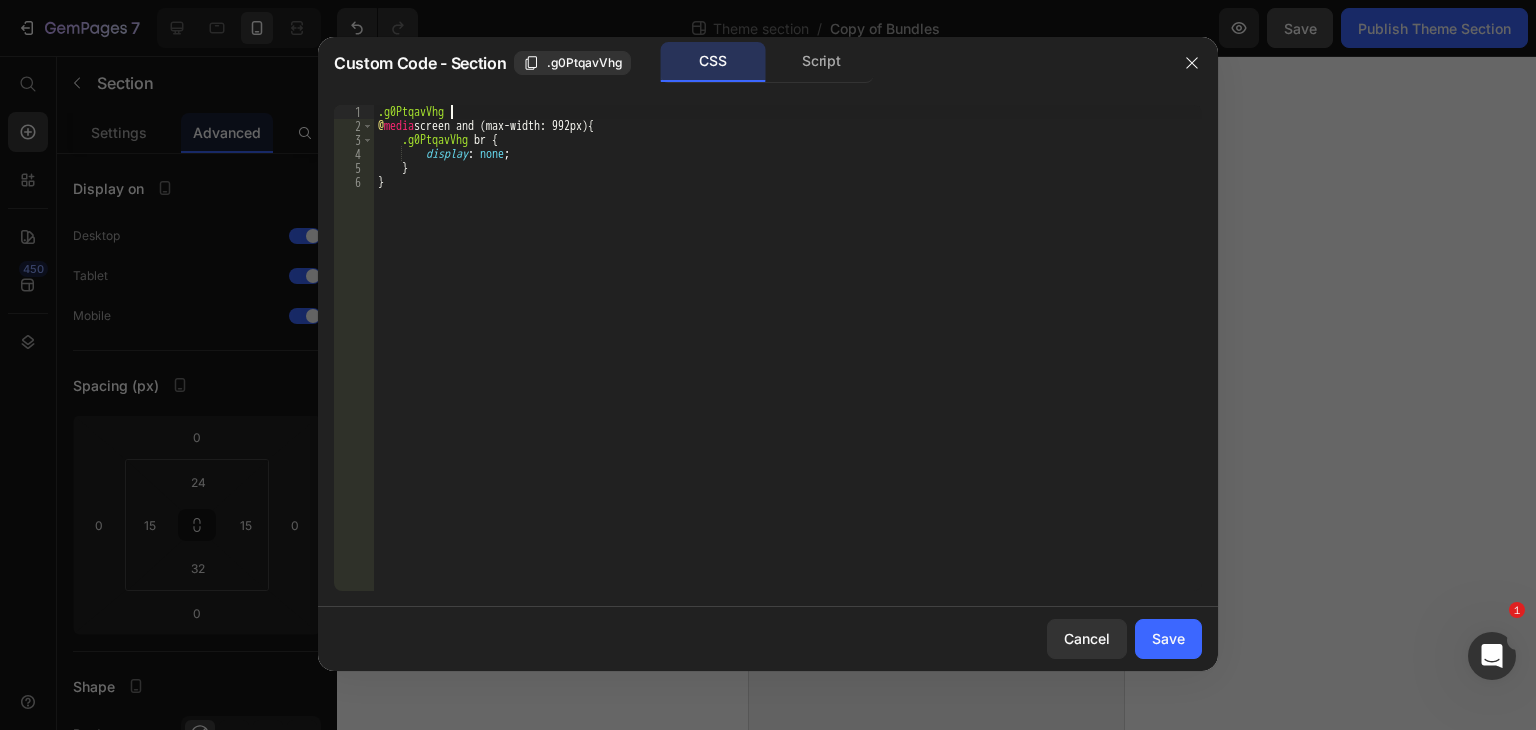scroll, scrollTop: 0, scrollLeft: 5, axis: horizontal 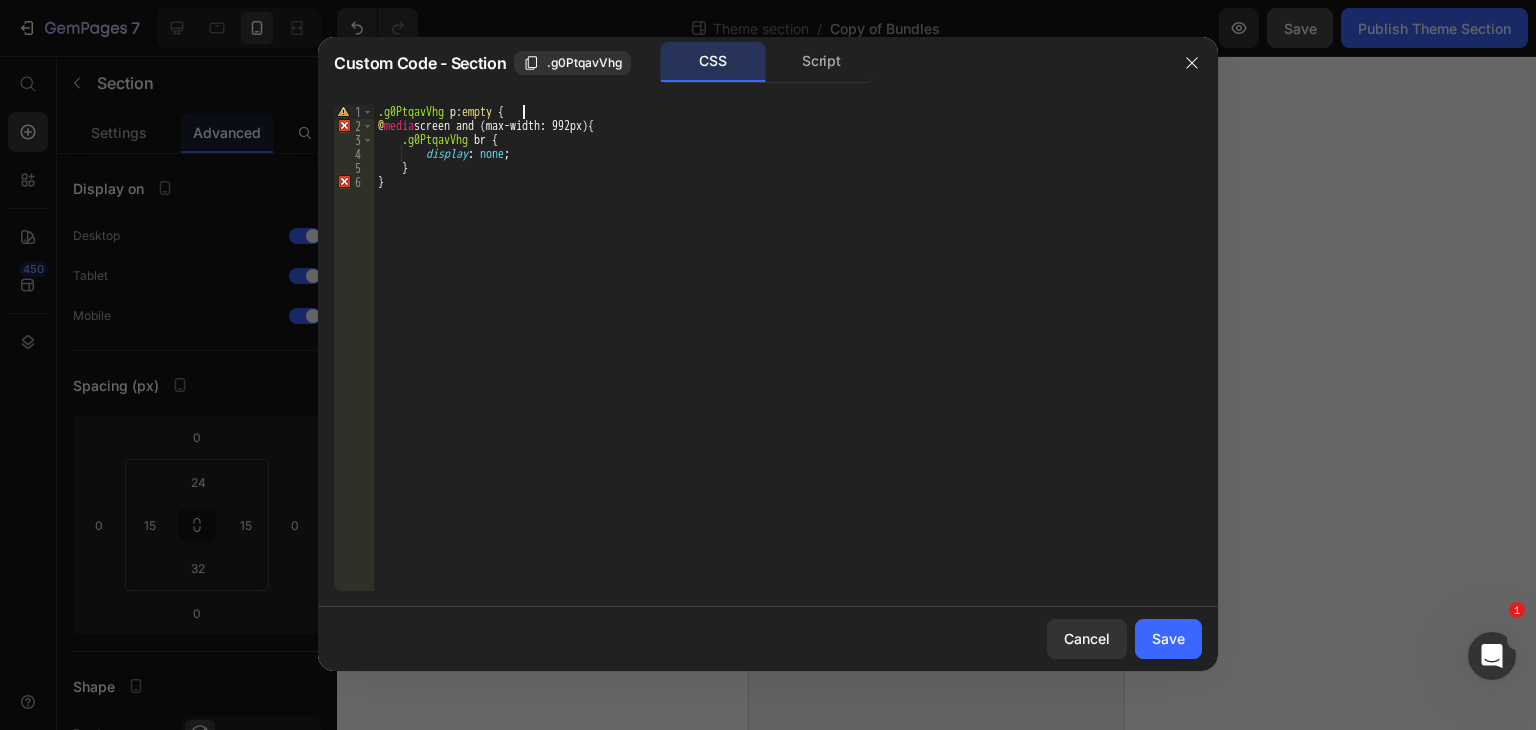 type on ".g0PtqavVhg p:empty { }" 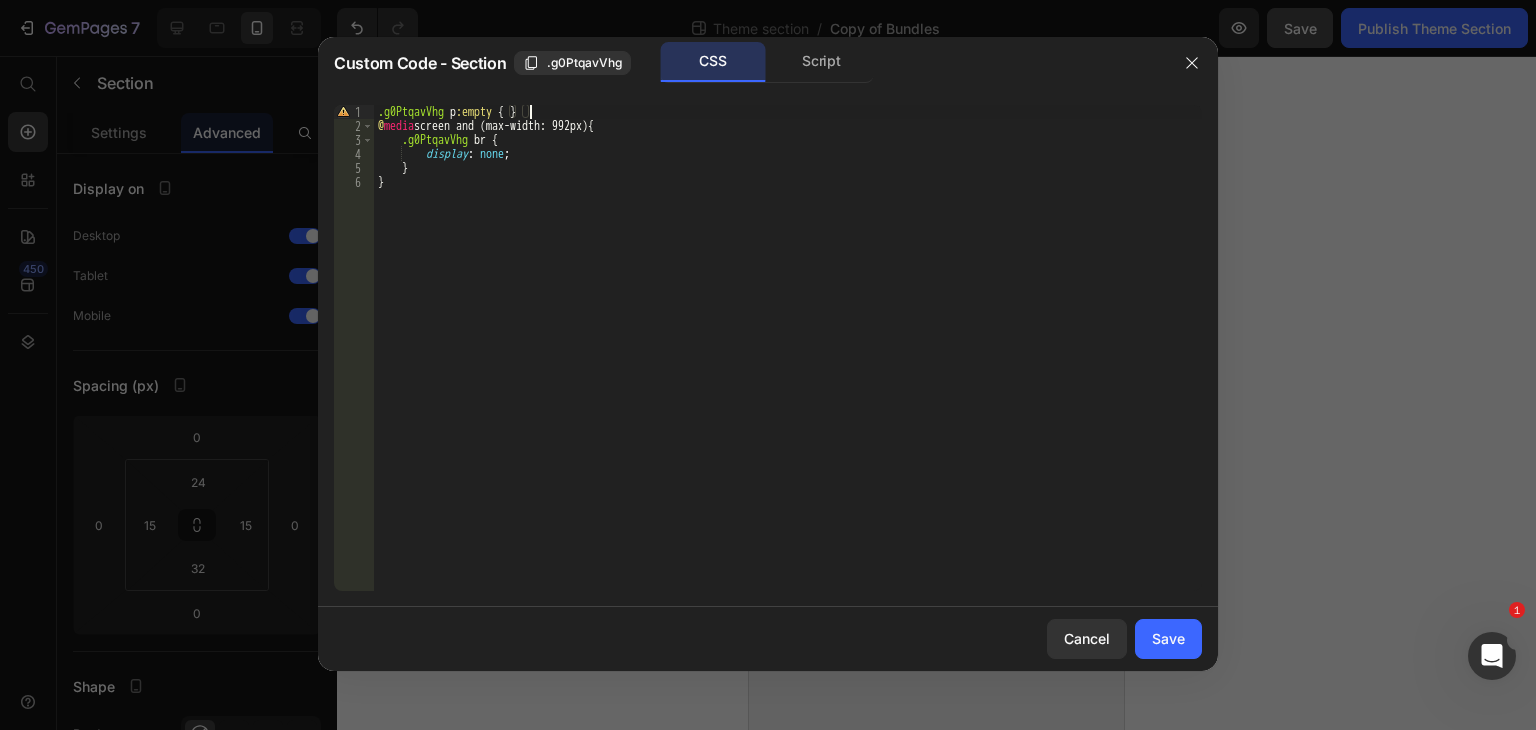 scroll, scrollTop: 0, scrollLeft: 0, axis: both 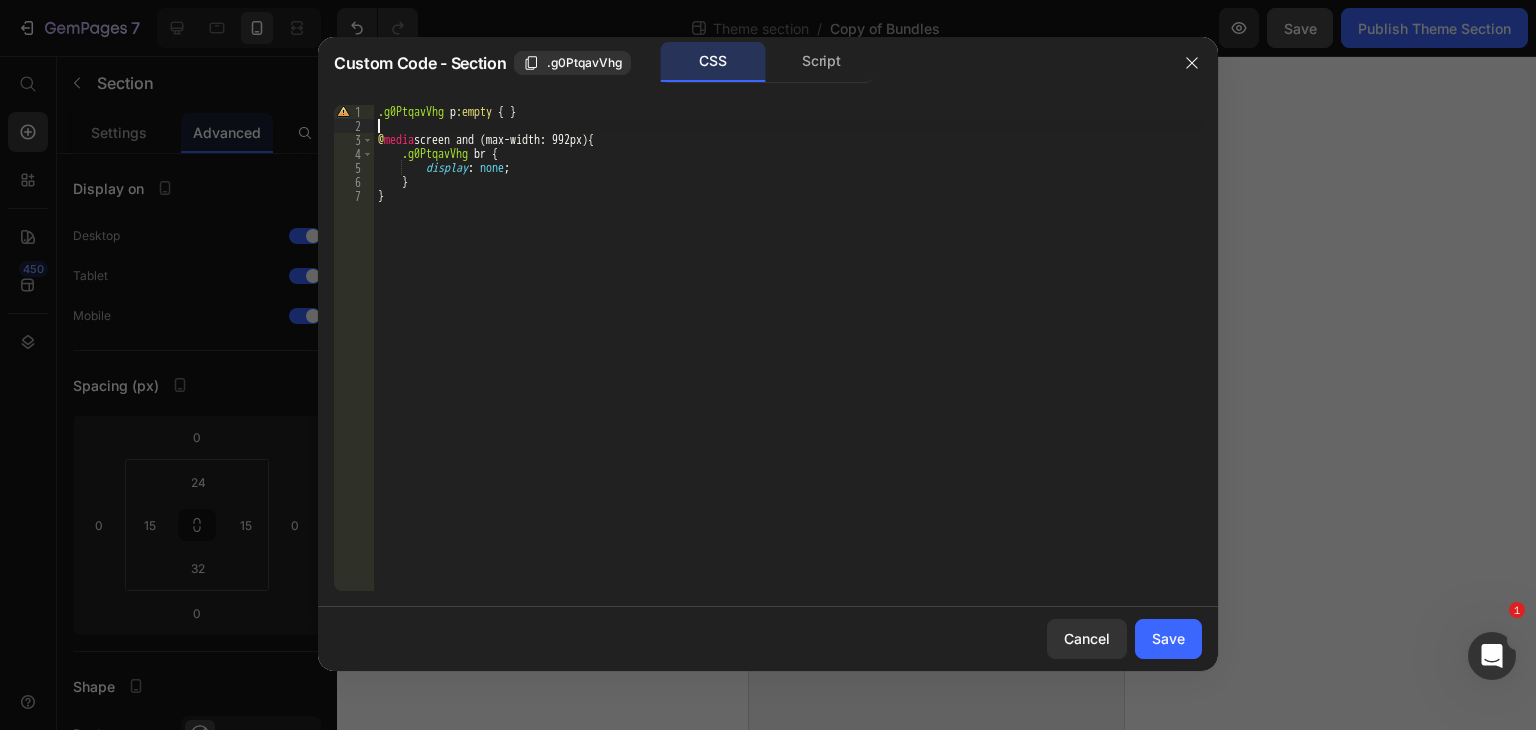 type on ".g0PtqavVhg p:empty { }" 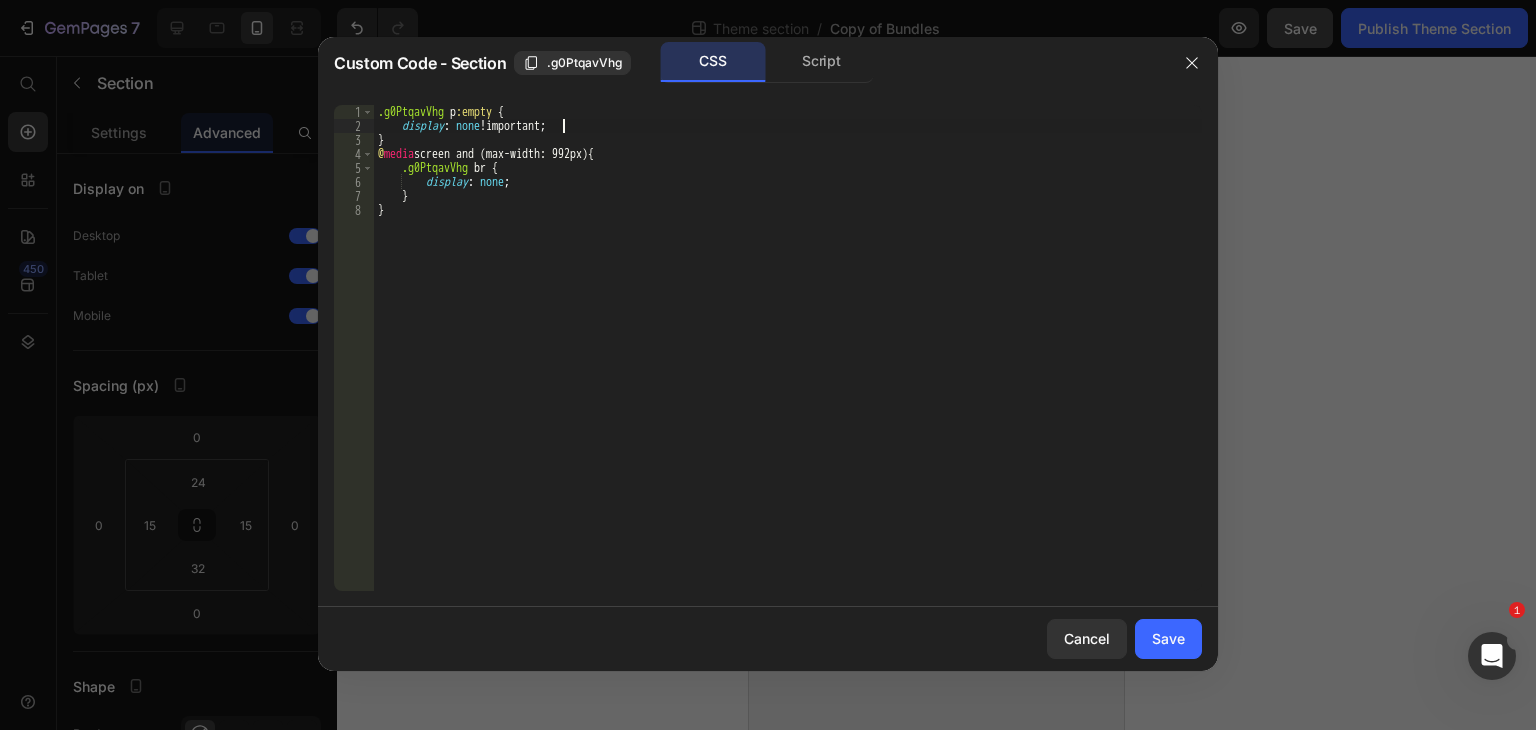 scroll, scrollTop: 0, scrollLeft: 9, axis: horizontal 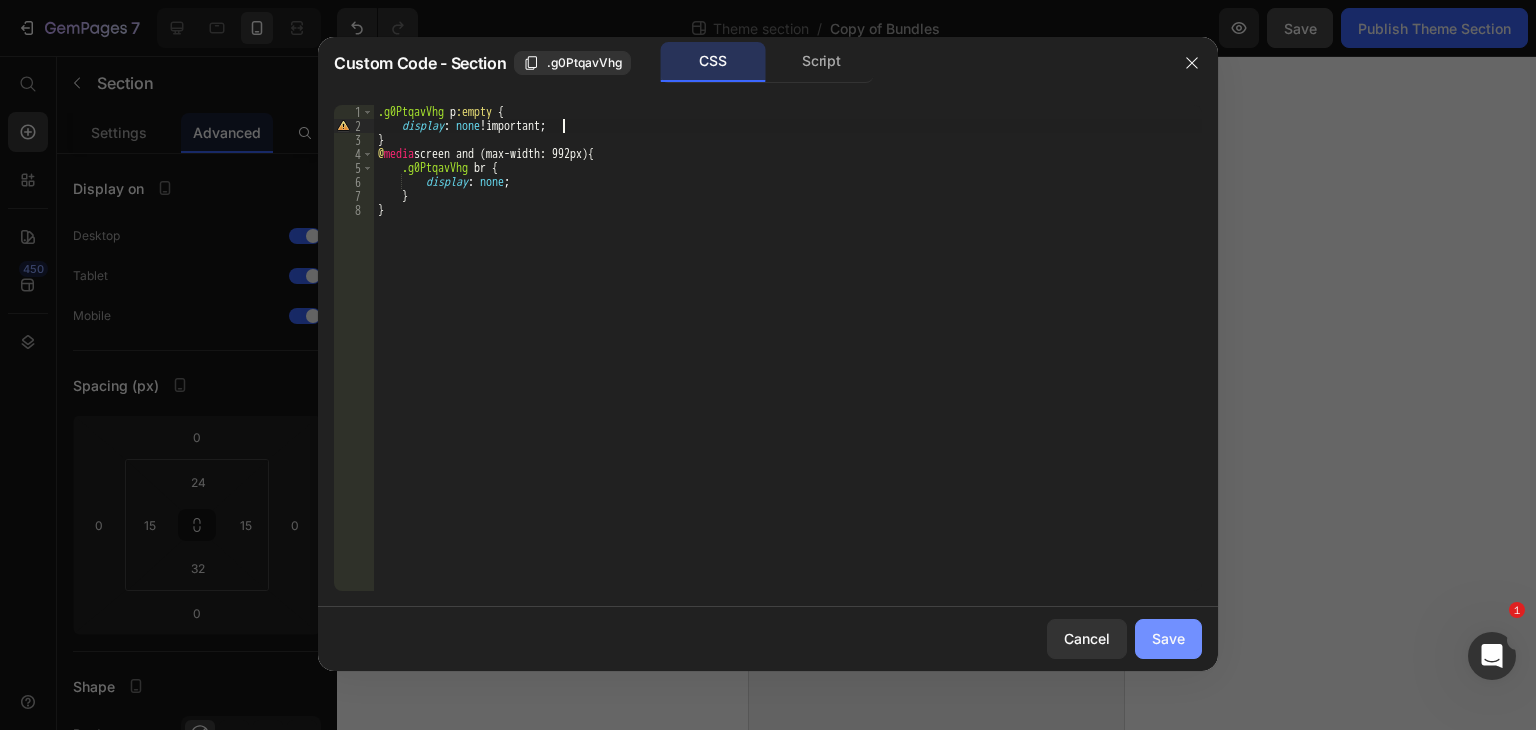 type on "display: none !;" 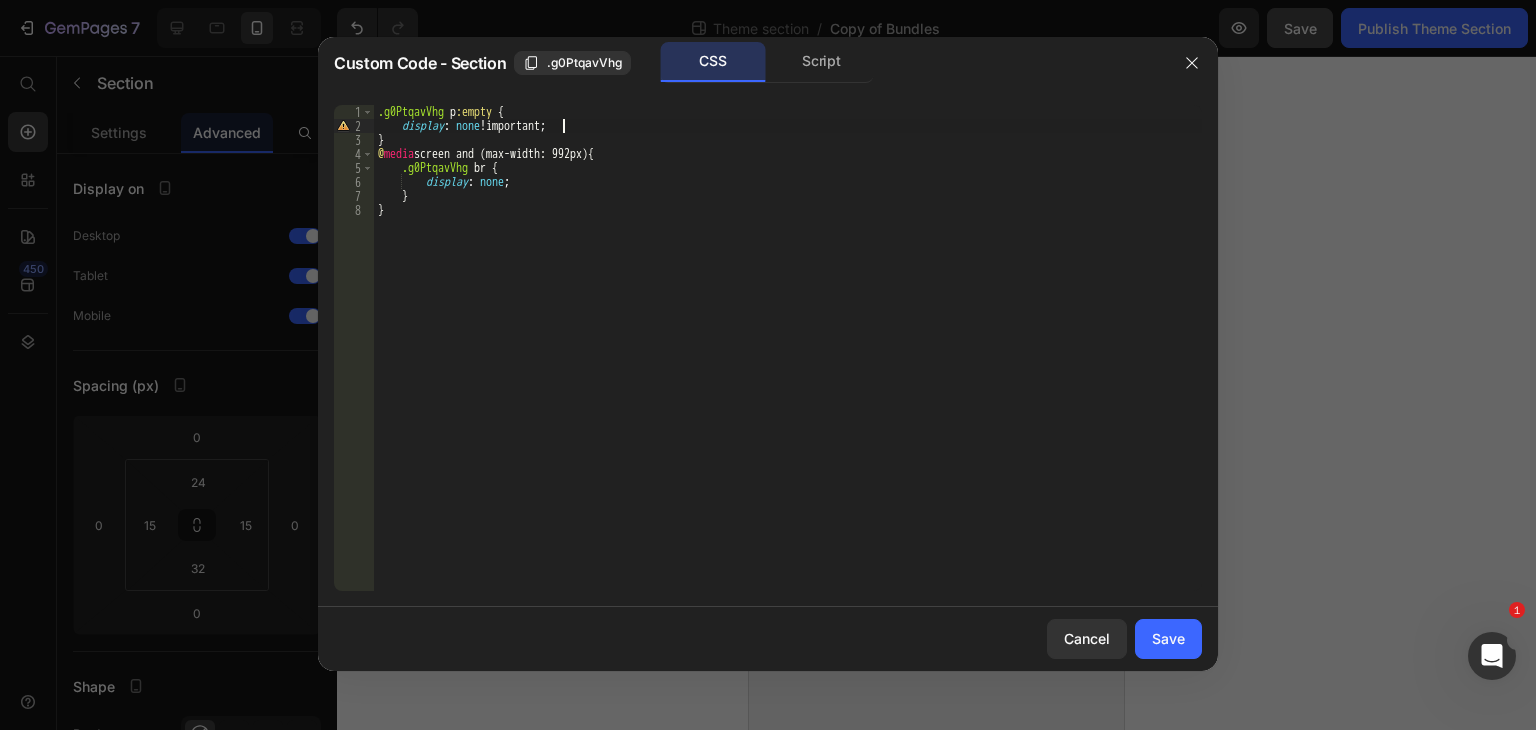 drag, startPoint x: 1187, startPoint y: 630, endPoint x: 1246, endPoint y: 571, distance: 83.4386 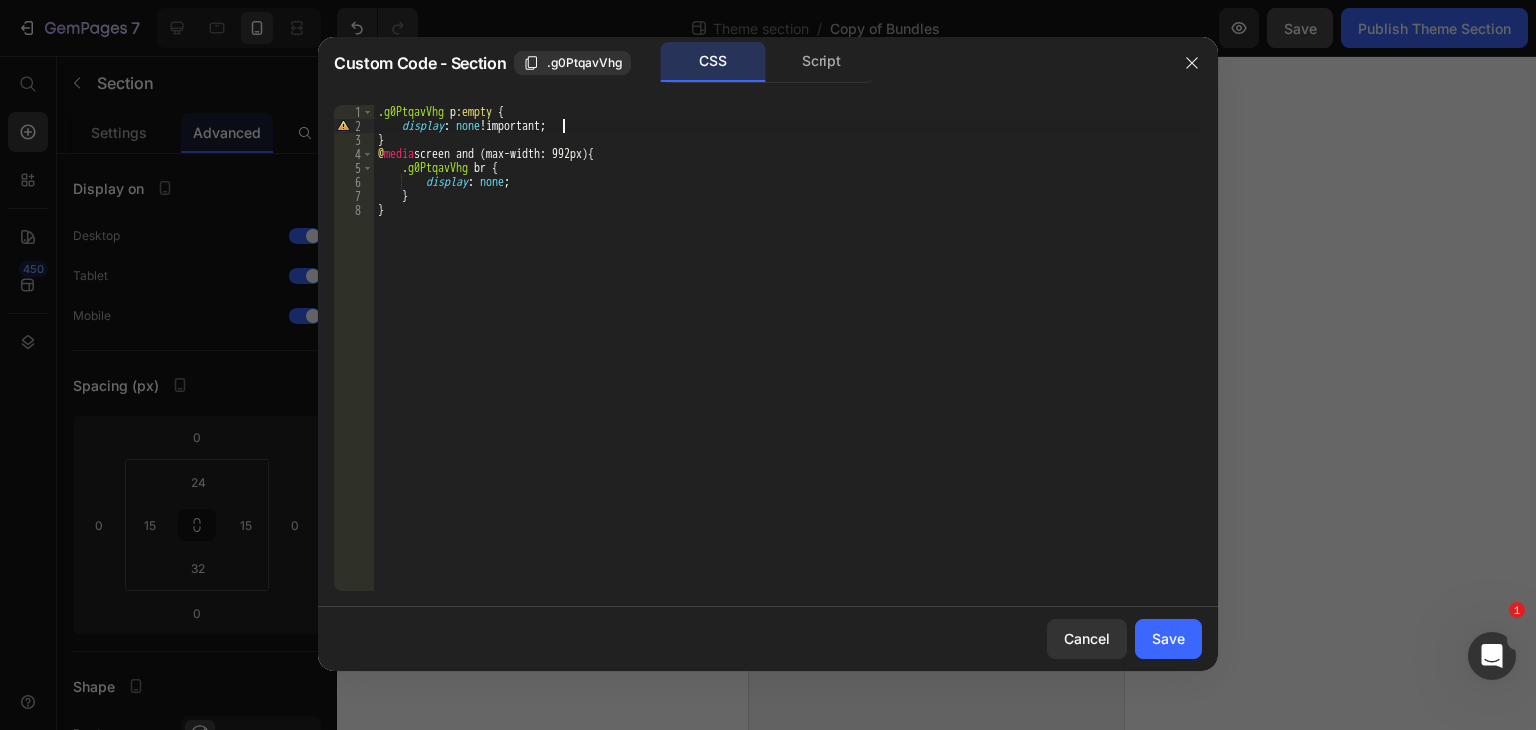 click on "Save" 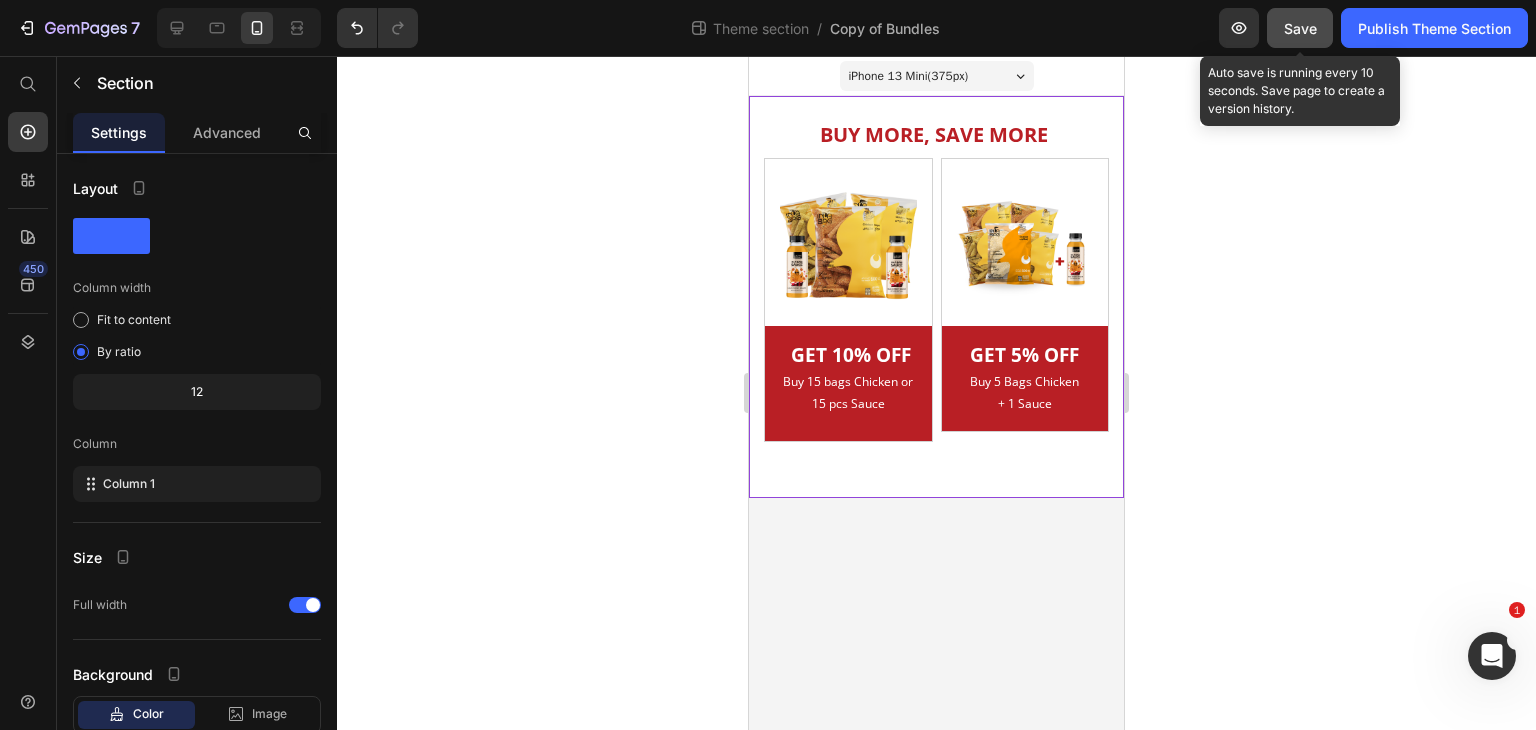 click on "Save" at bounding box center (1300, 28) 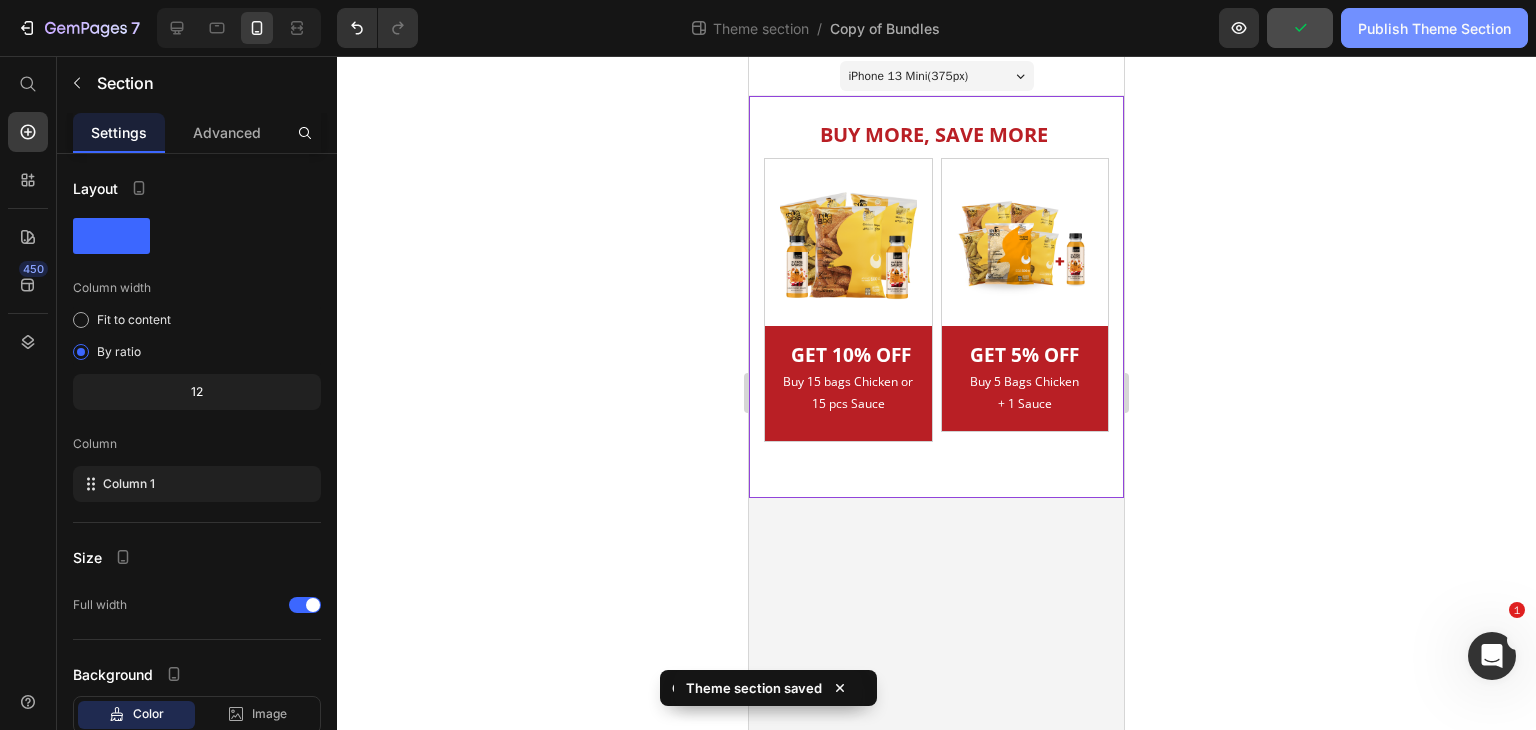 click on "Publish Theme Section" at bounding box center (1434, 28) 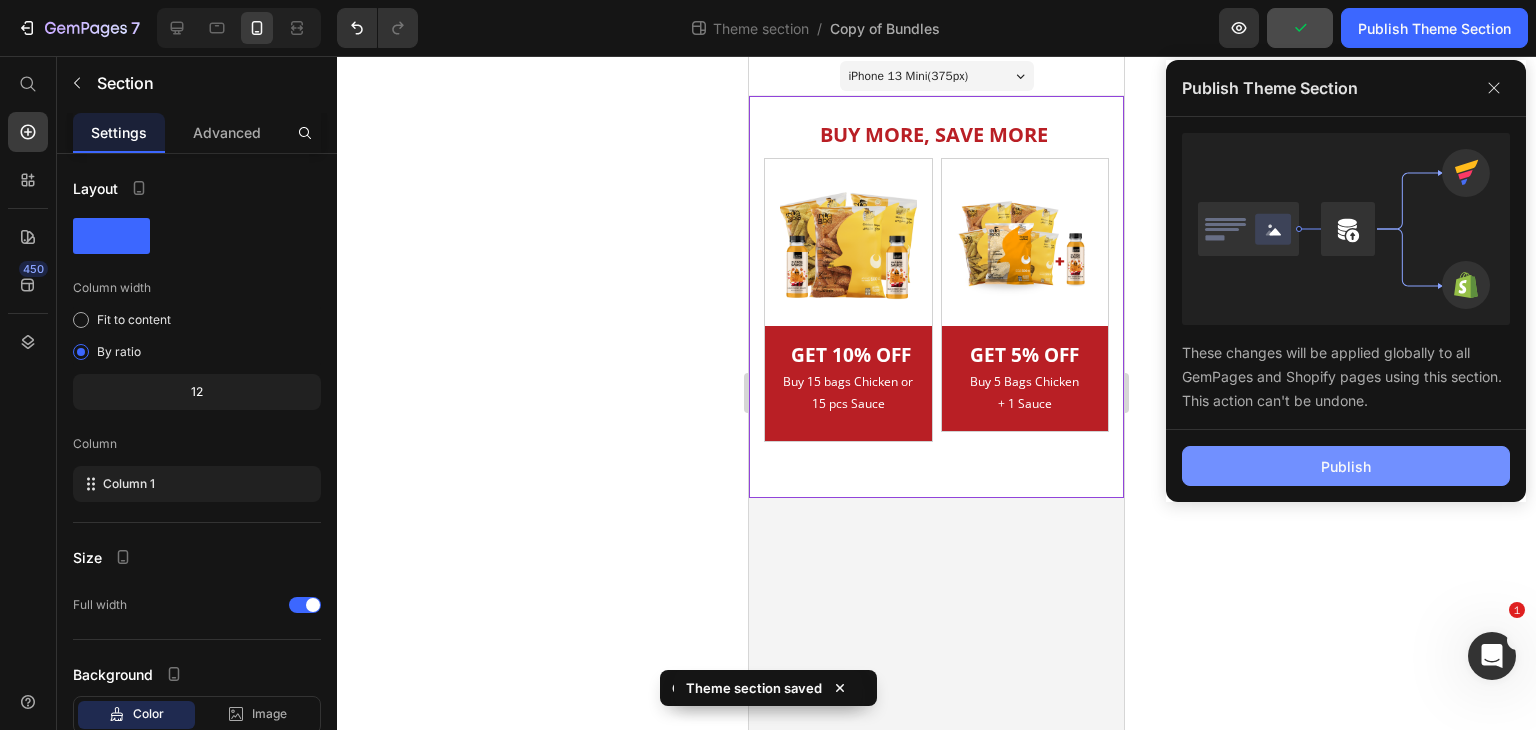 click on "Publish" 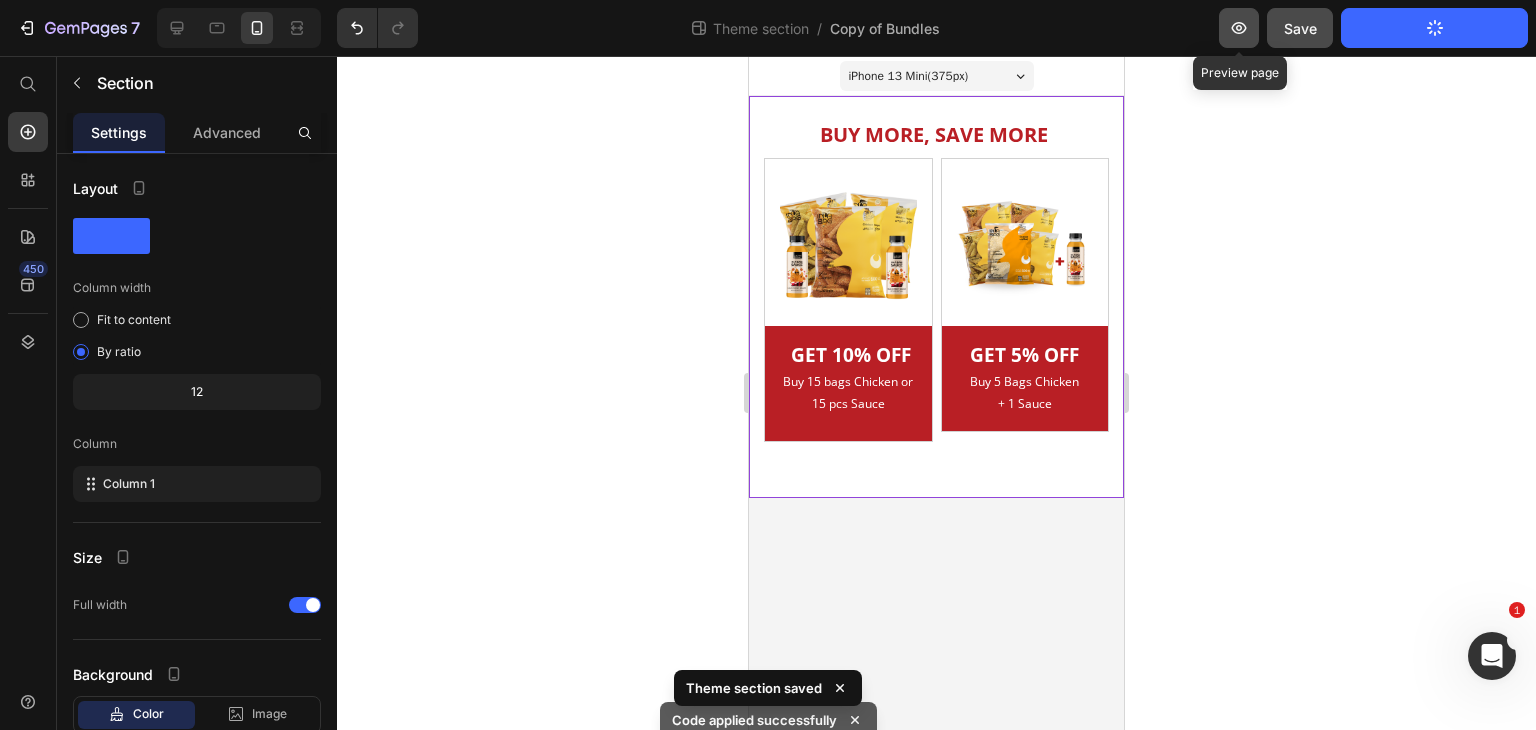 click 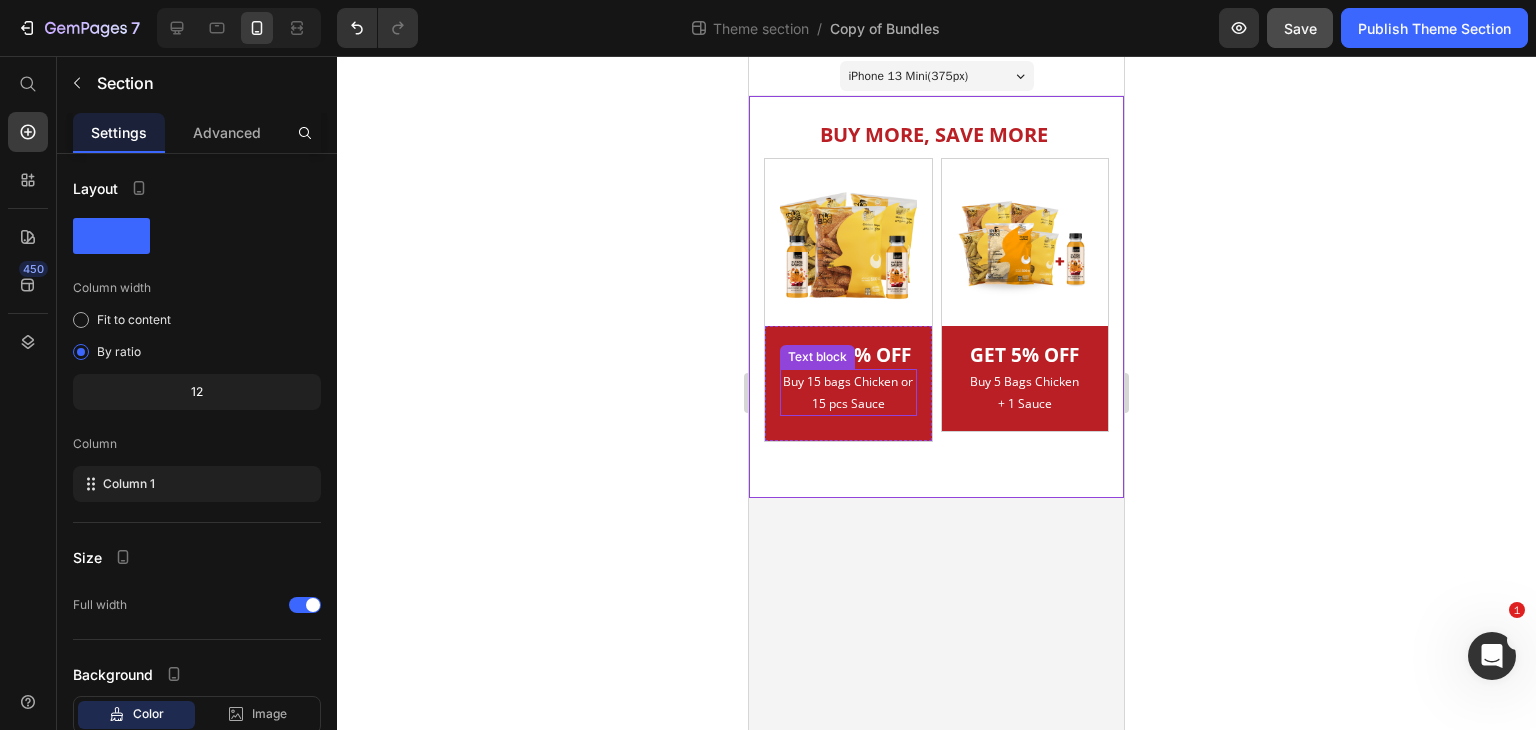 click on "Buy 15 bags Chicken or 15 pcs Sauce" at bounding box center (848, 392) 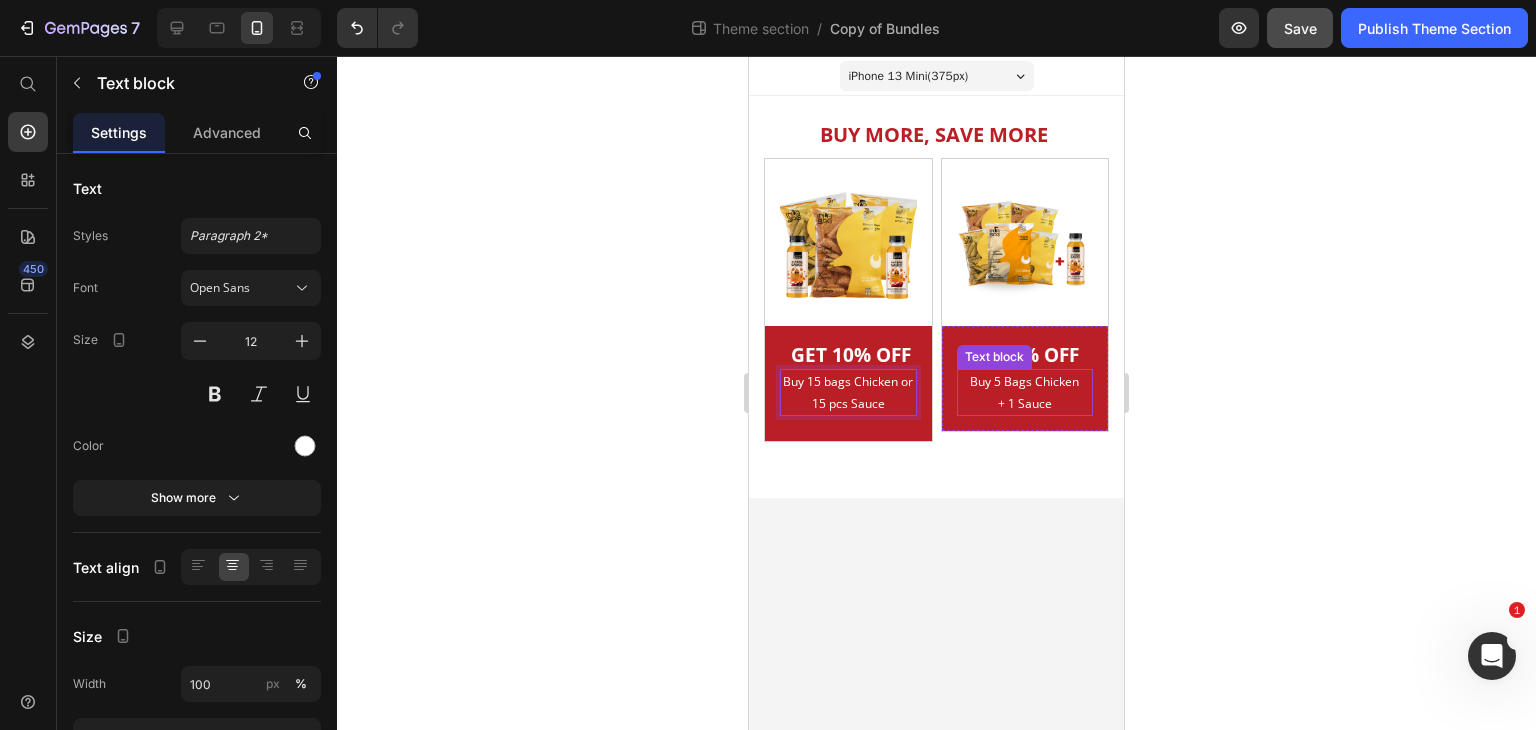 click on "+ 1 Sauce" at bounding box center (1025, 404) 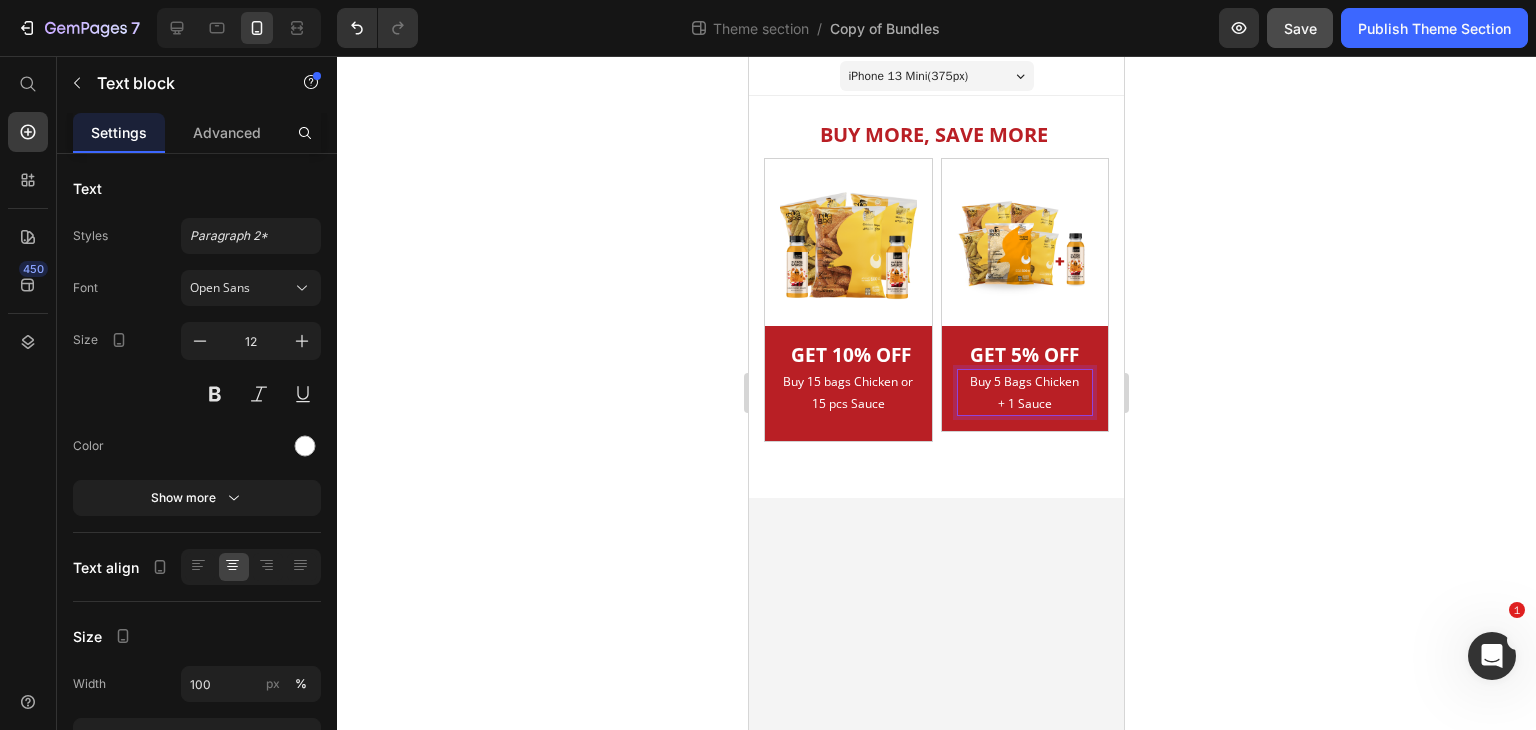 click on "+ 1 Sauce" at bounding box center (1025, 404) 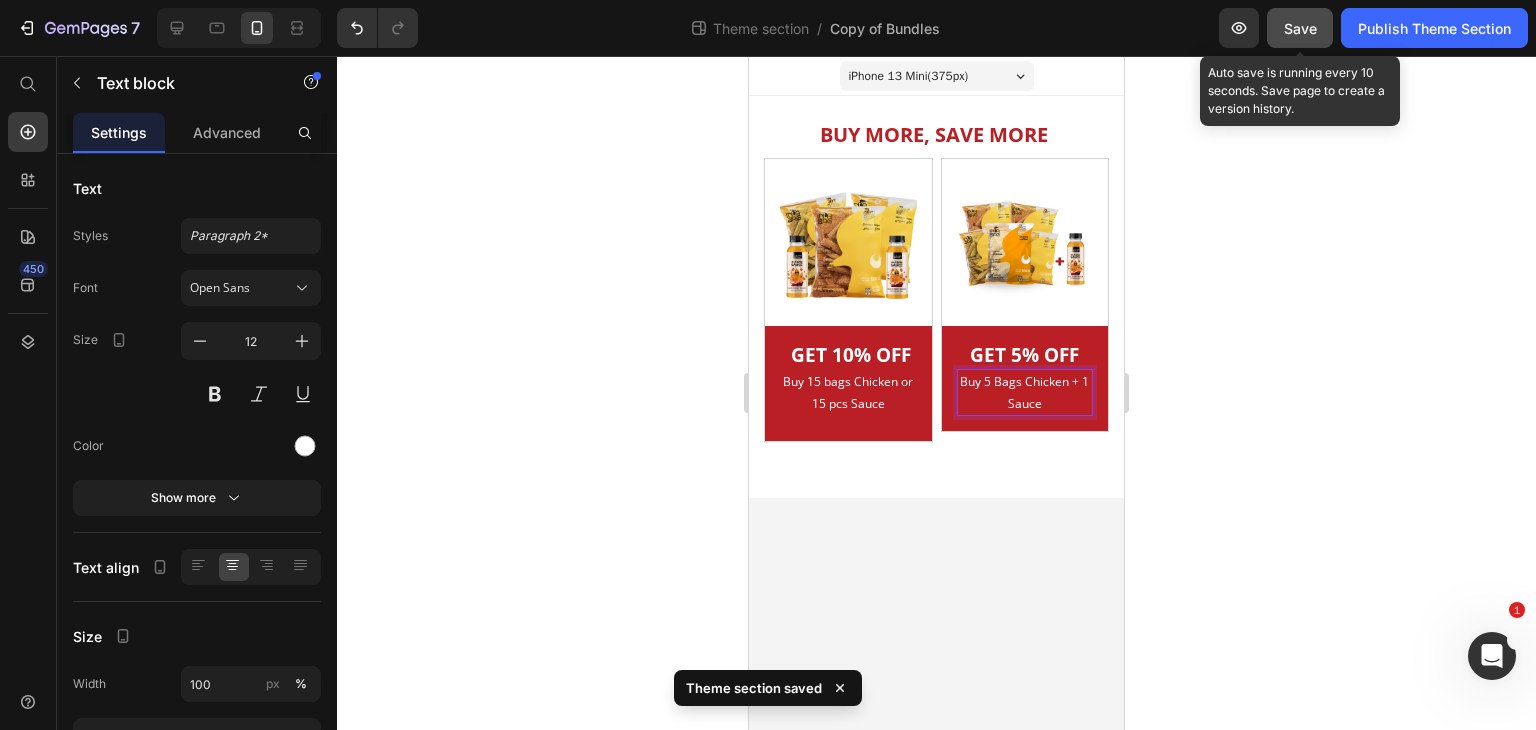 click on "Save" at bounding box center [1300, 28] 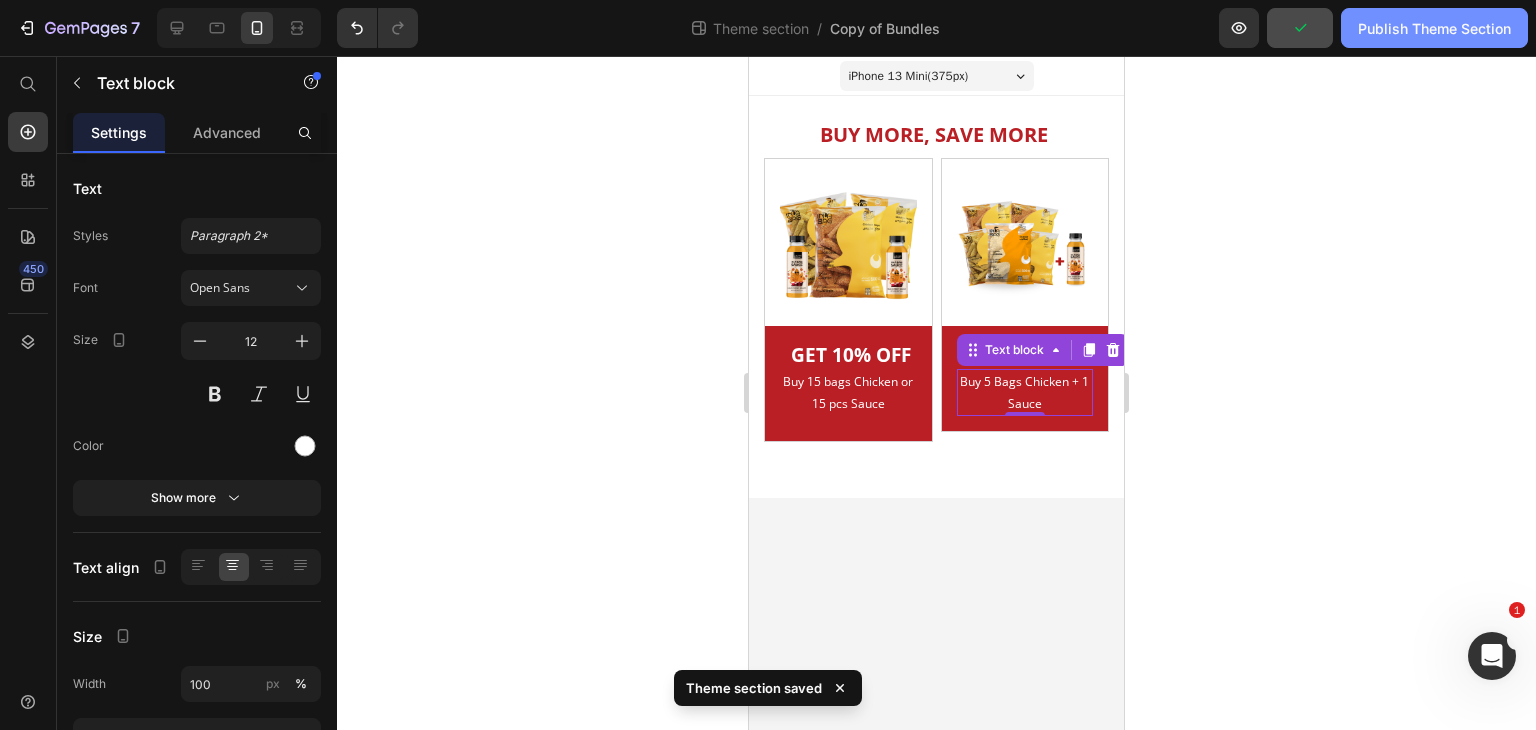 click on "Publish Theme Section" 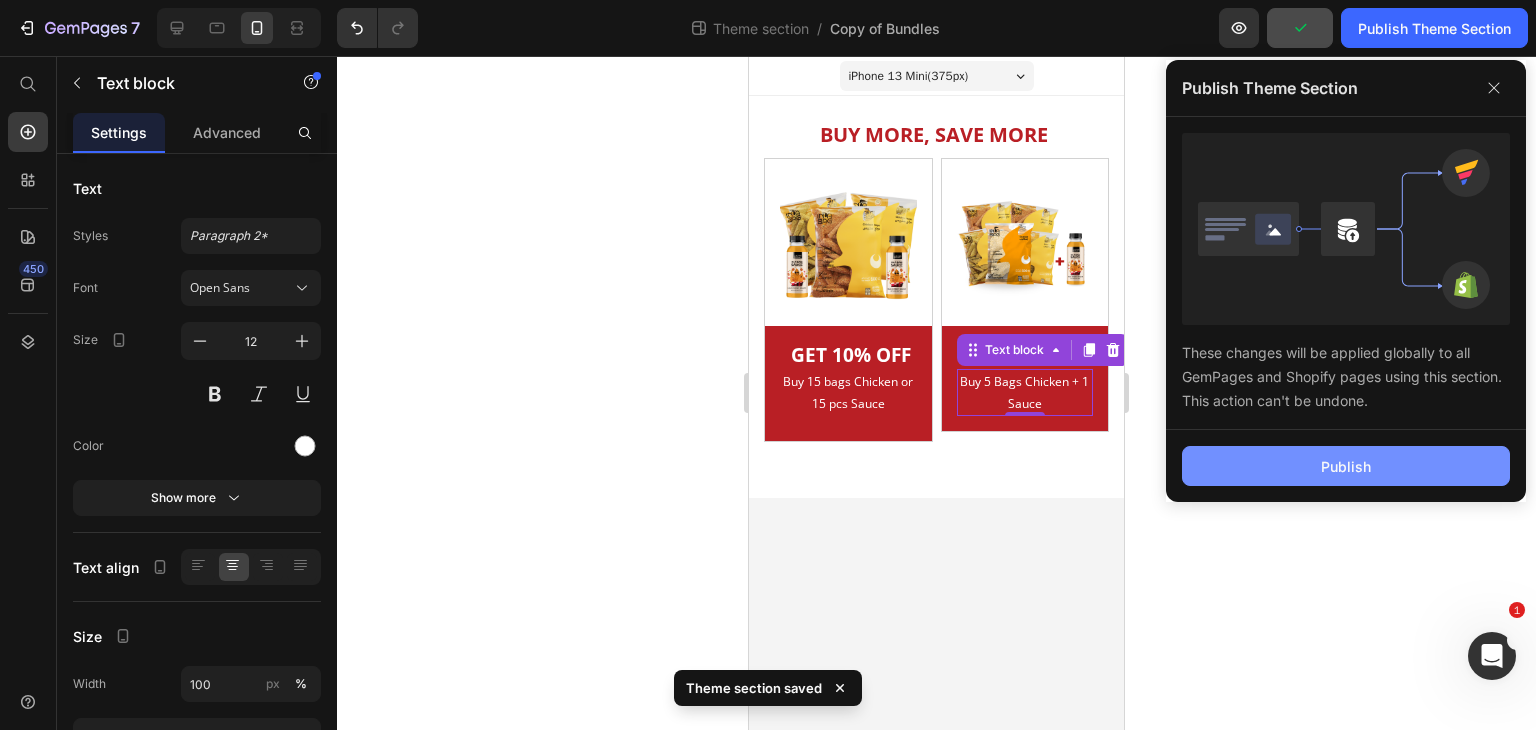 click on "Publish" at bounding box center [1346, 466] 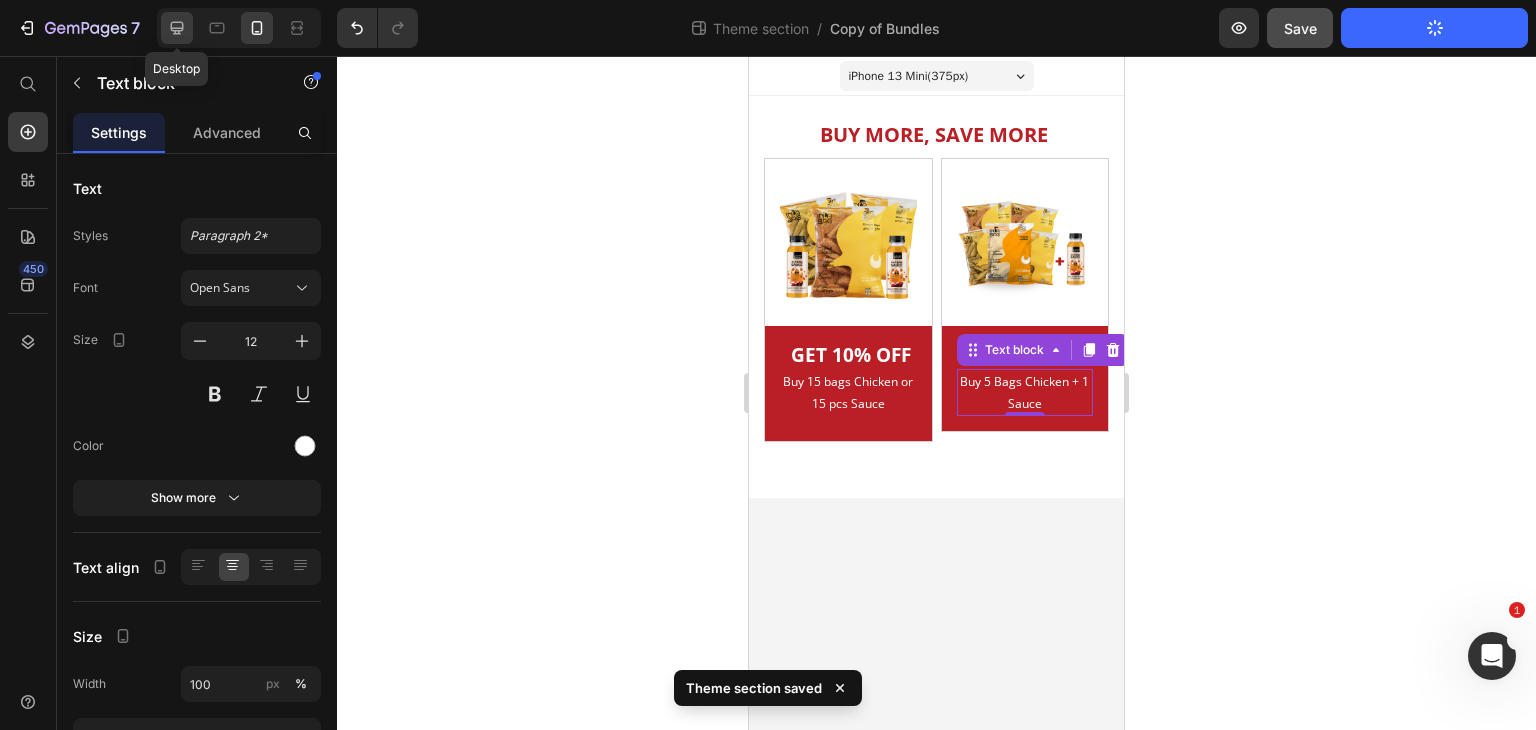click 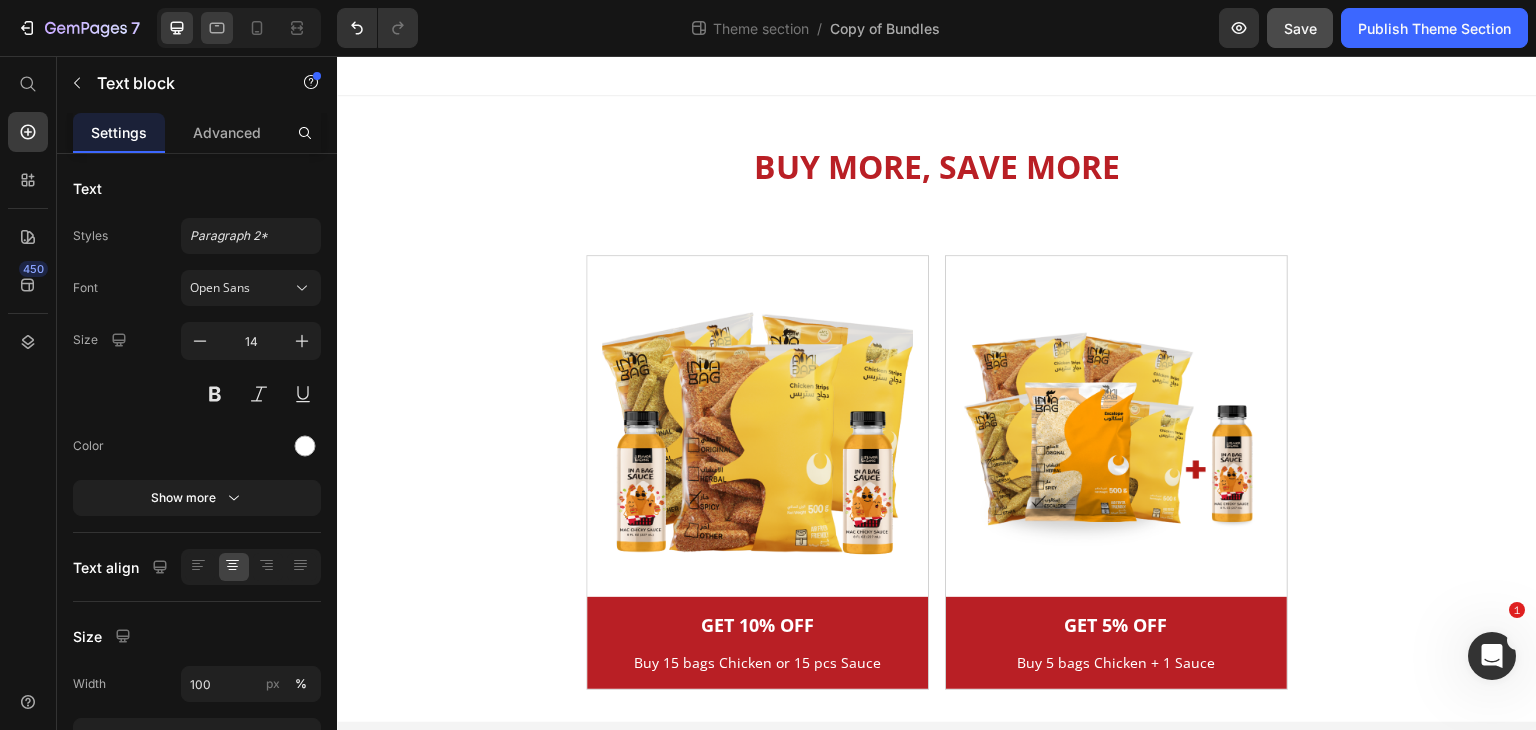 click 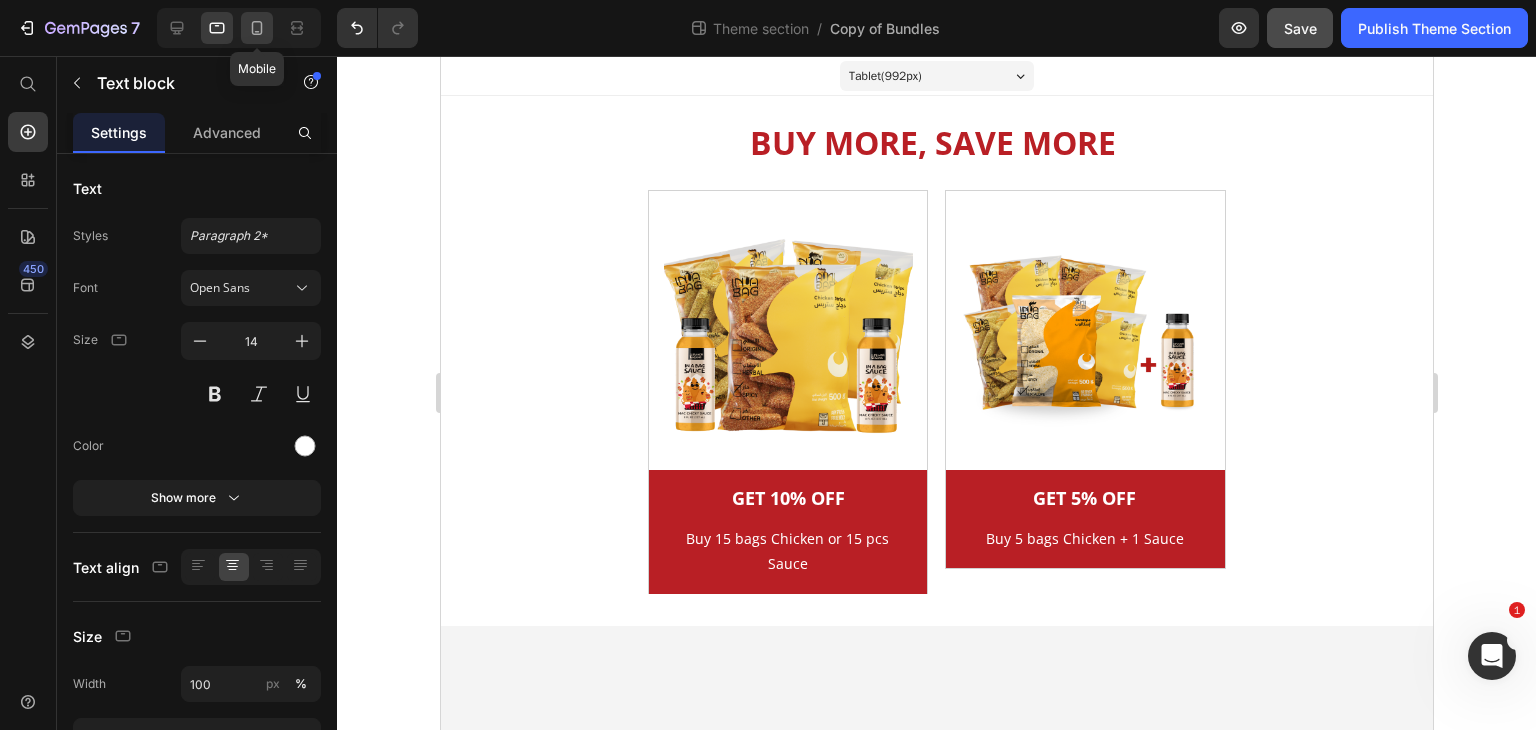 click 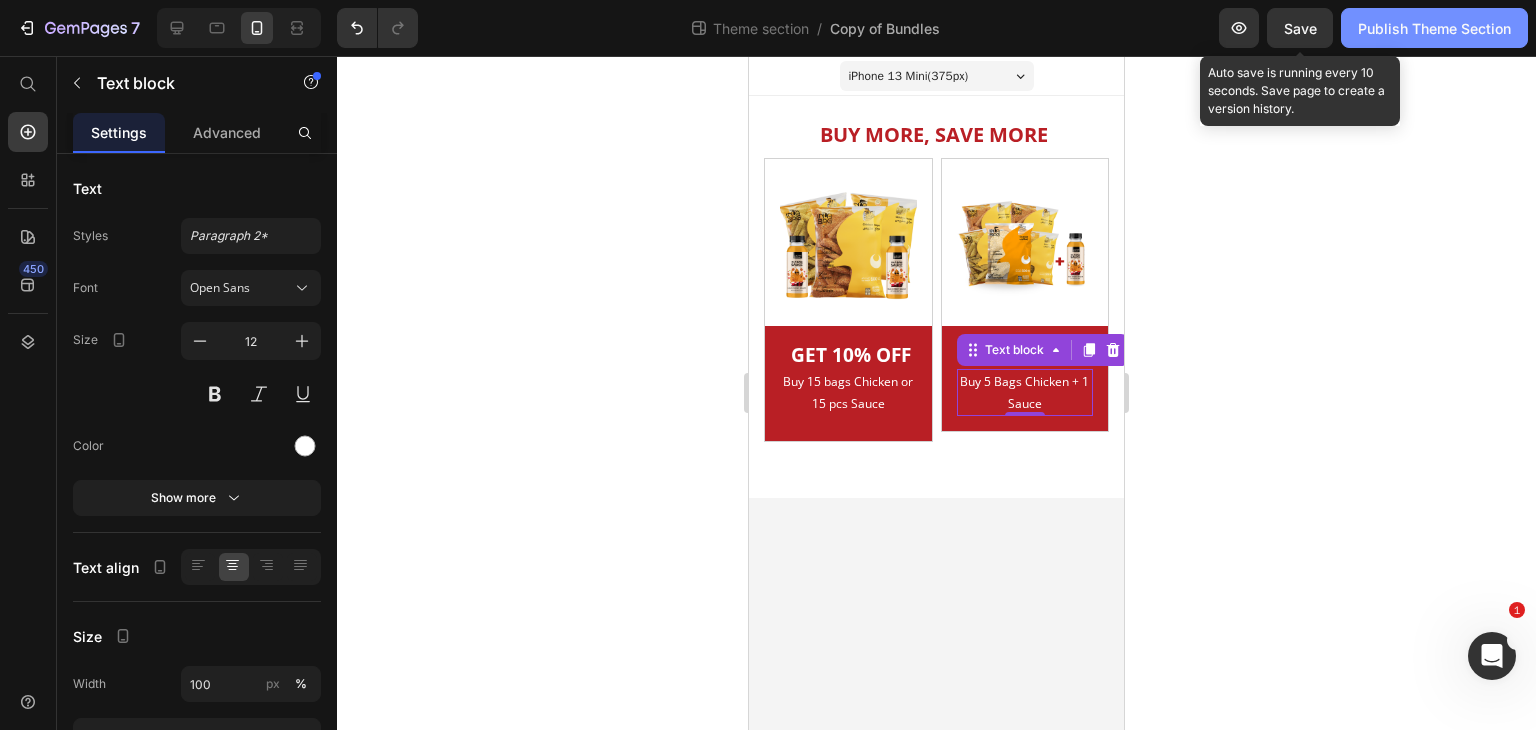 drag, startPoint x: 1304, startPoint y: 27, endPoint x: 1431, endPoint y: 30, distance: 127.03543 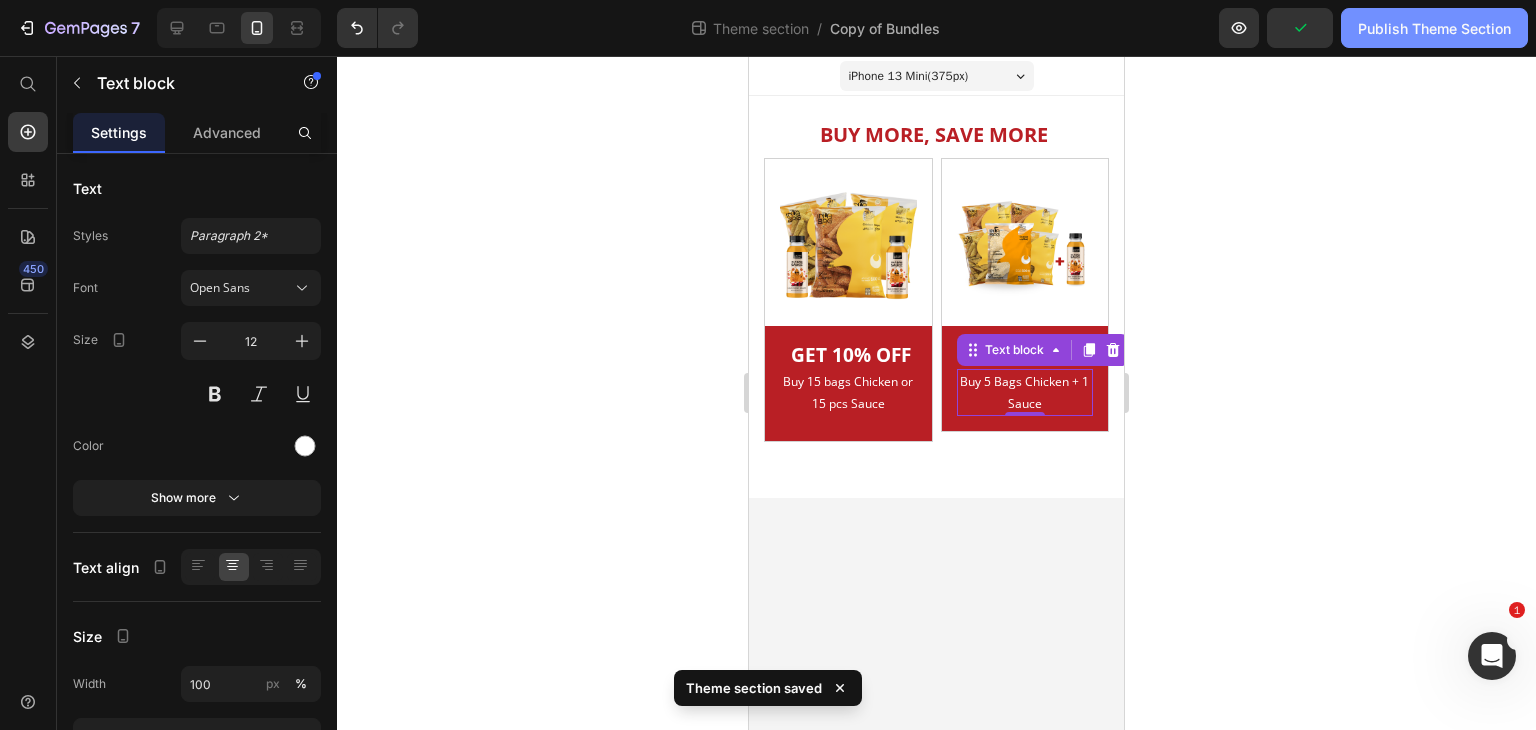 click on "Publish Theme Section" at bounding box center (1434, 28) 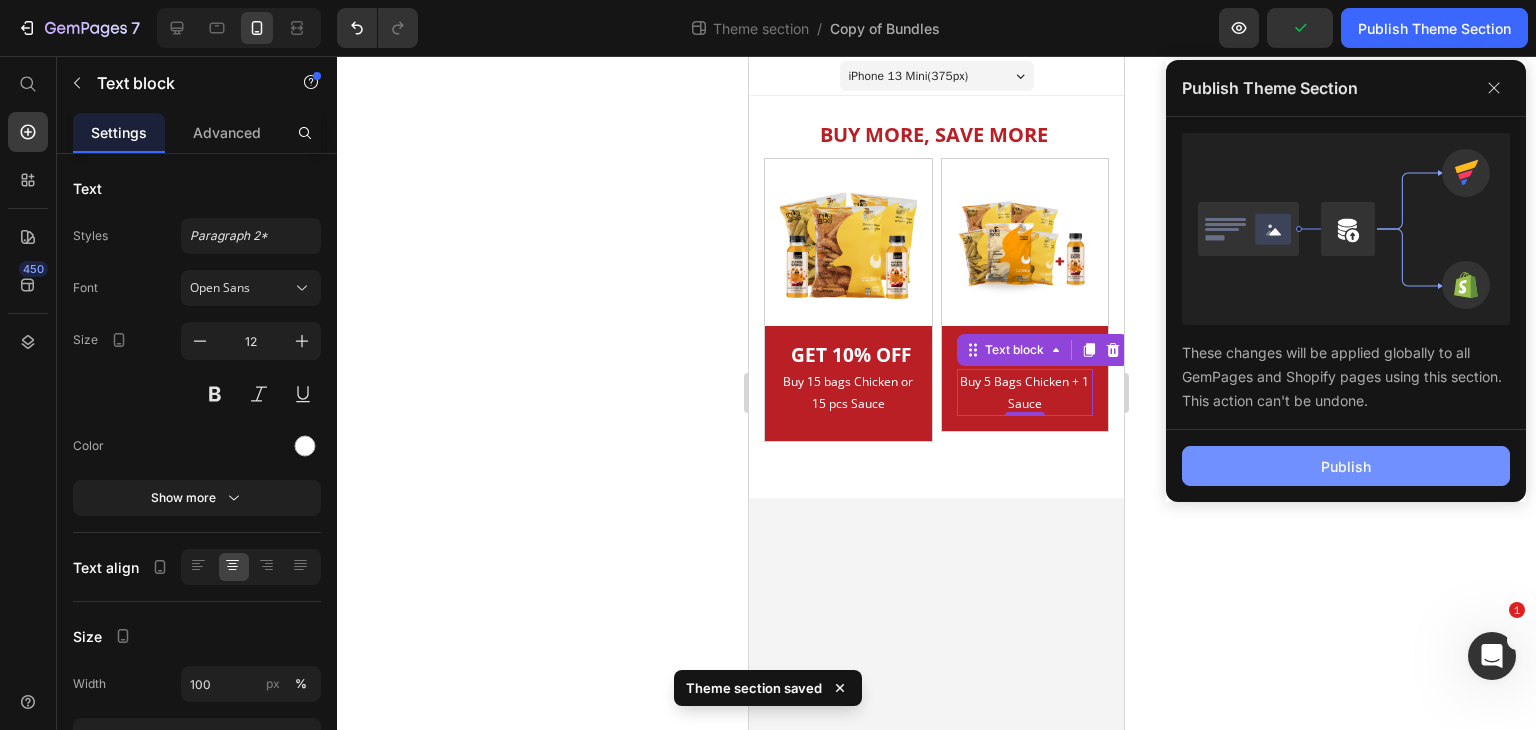 drag, startPoint x: 1305, startPoint y: 446, endPoint x: 1312, endPoint y: 461, distance: 16.552946 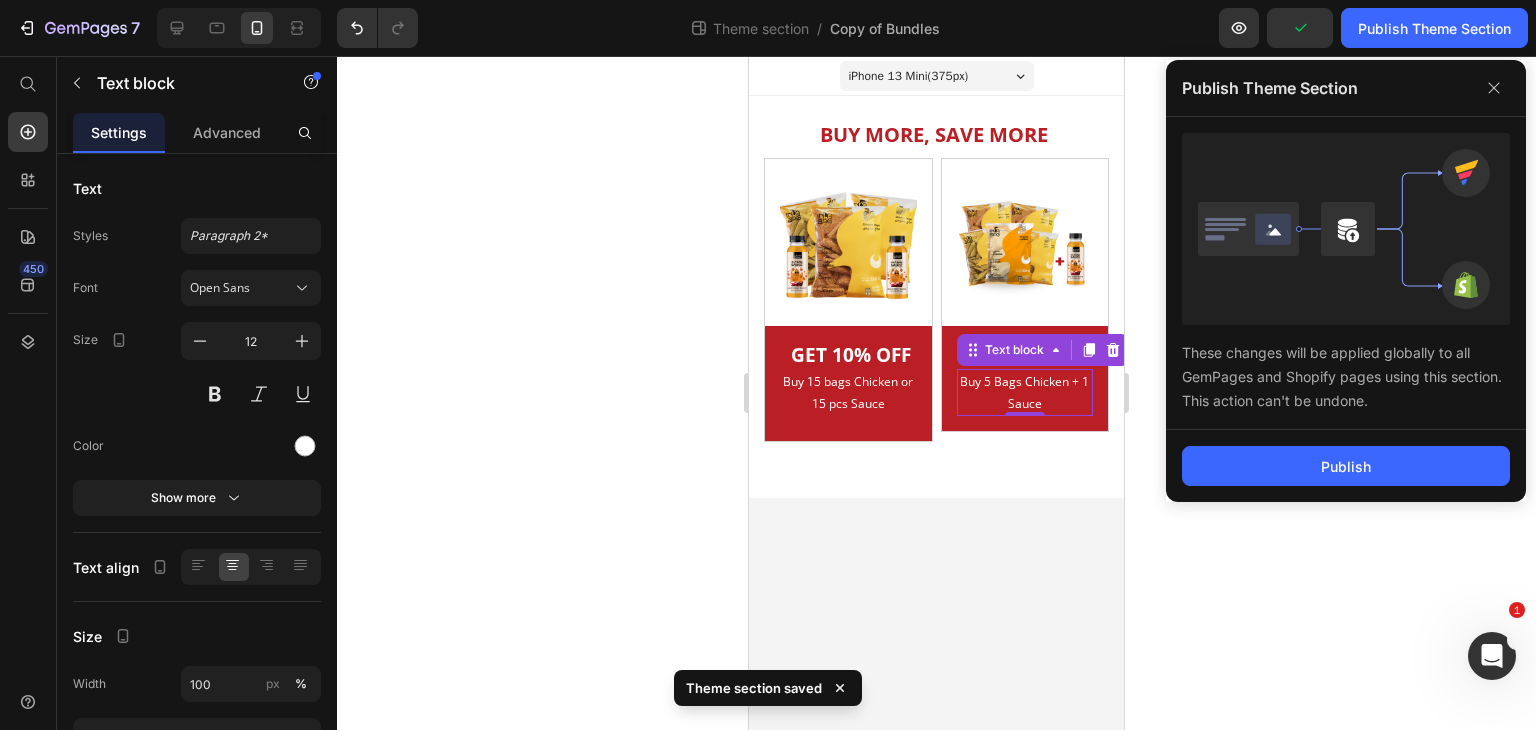 drag, startPoint x: 1312, startPoint y: 461, endPoint x: 1306, endPoint y: 422, distance: 39.45884 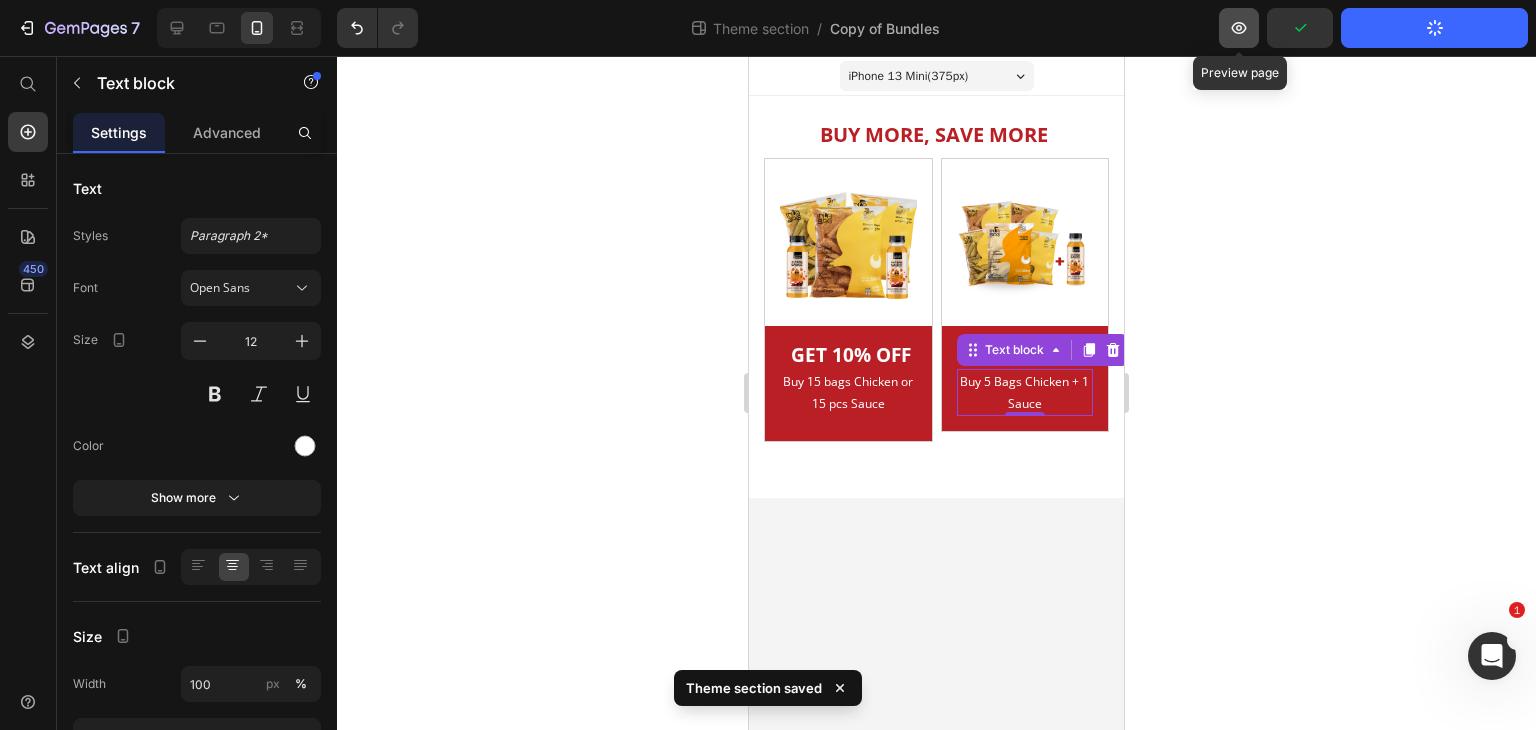 click 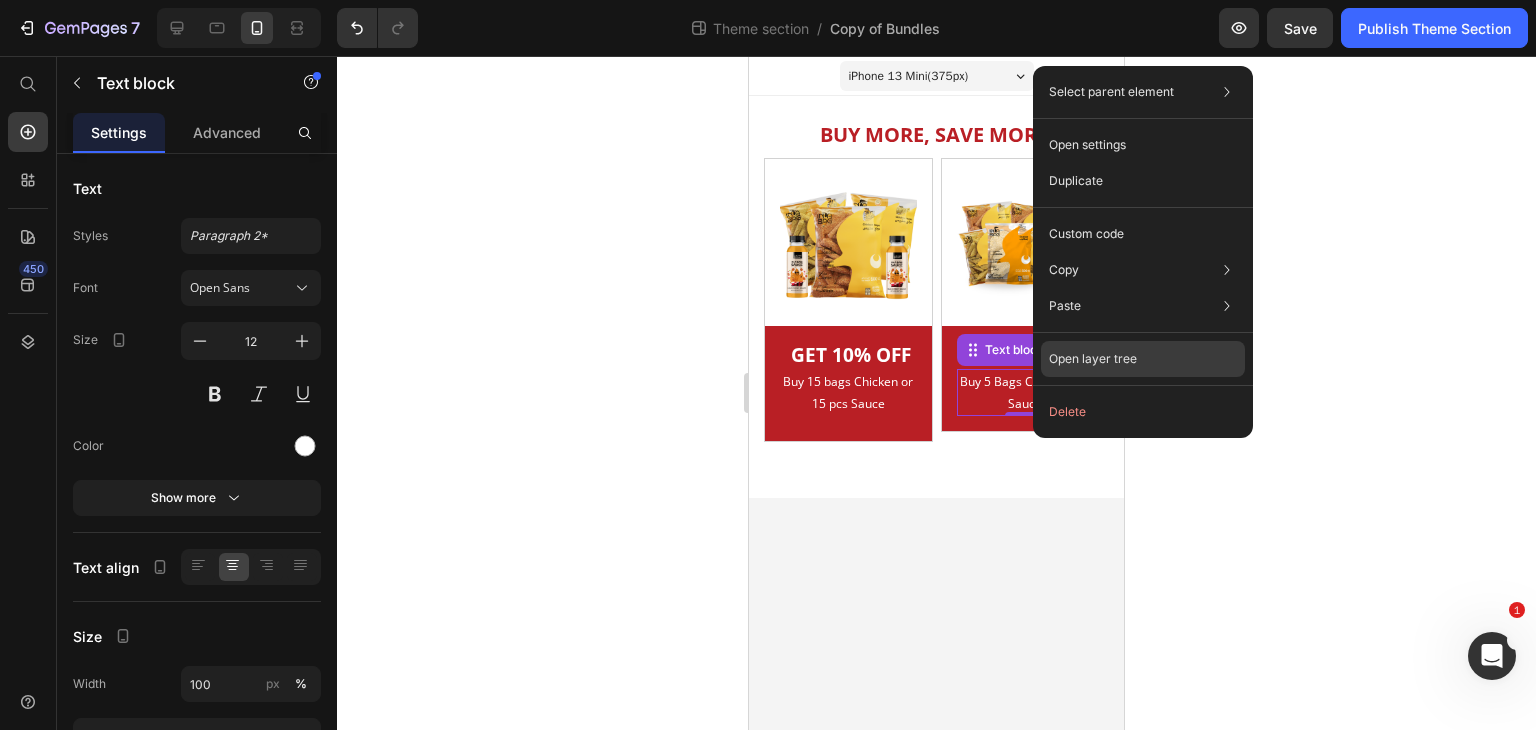 click on "Open layer tree" 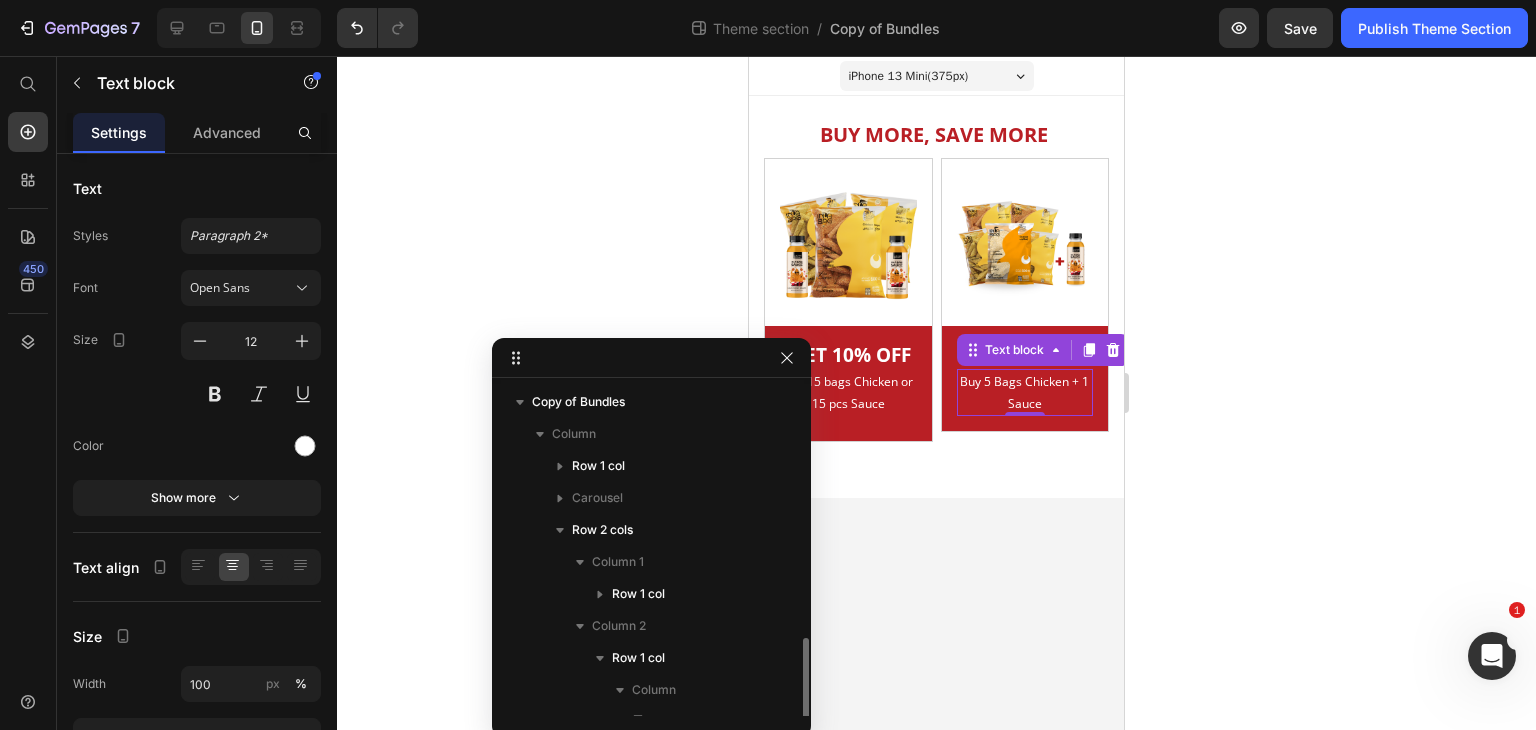 scroll, scrollTop: 149, scrollLeft: 0, axis: vertical 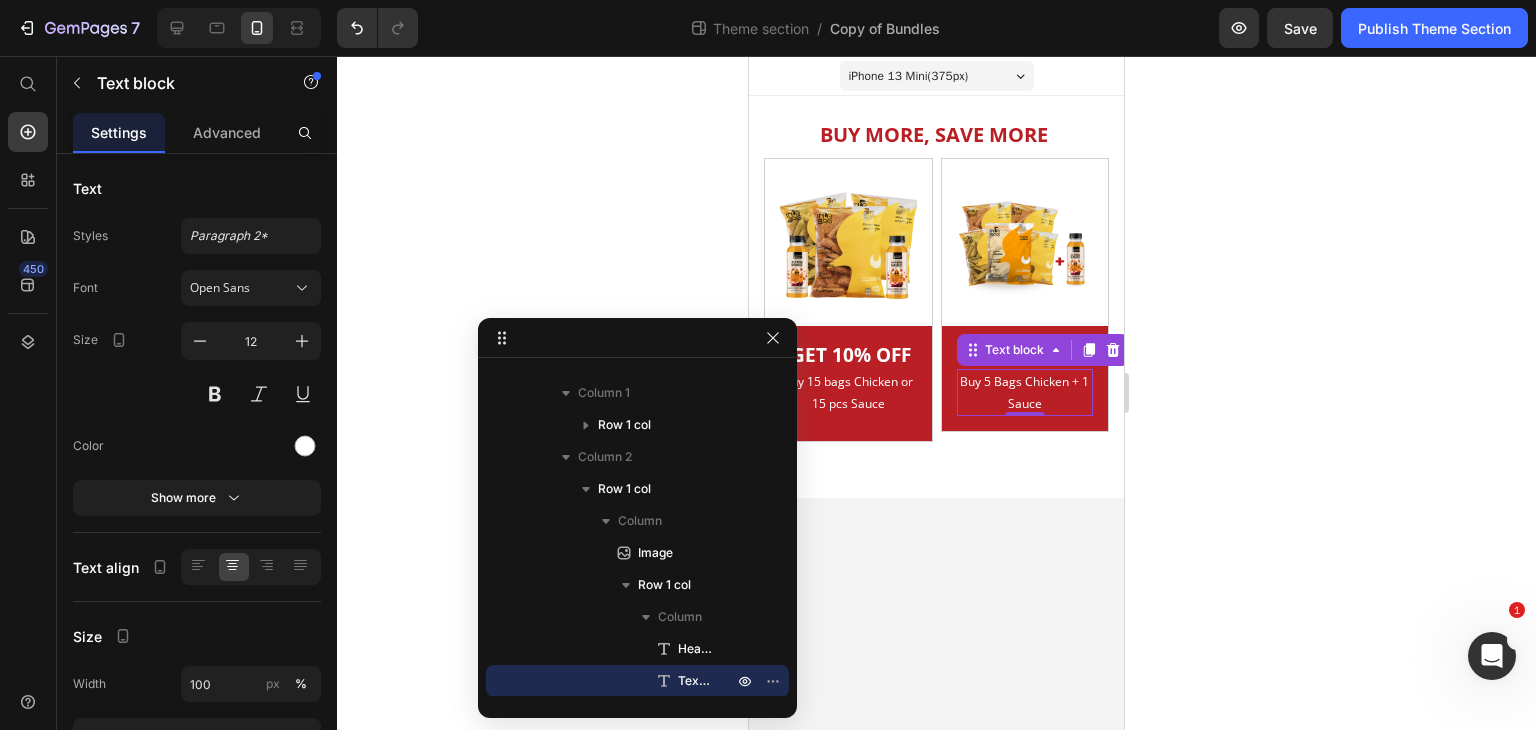 drag, startPoint x: 672, startPoint y: 358, endPoint x: 575, endPoint y: 187, distance: 196.59604 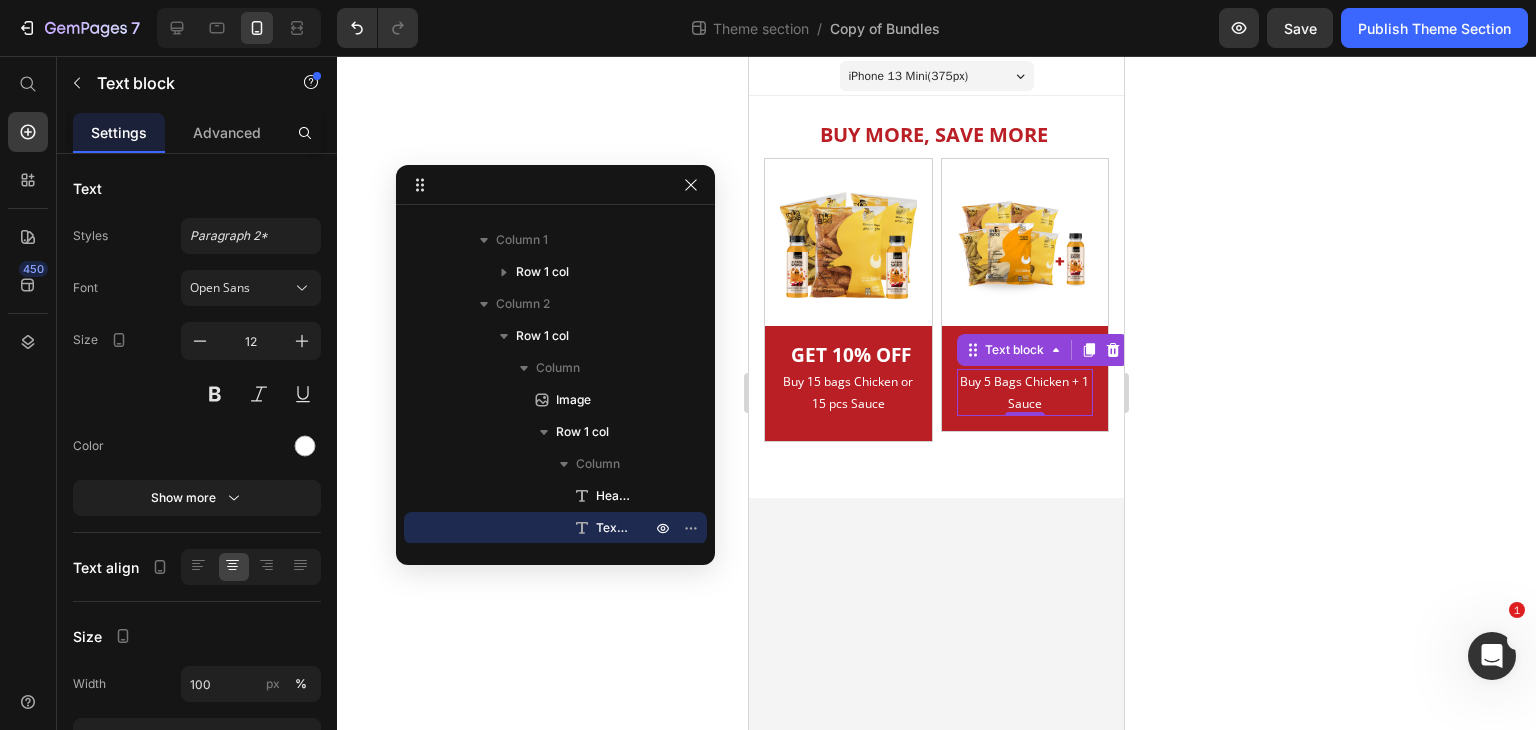 click 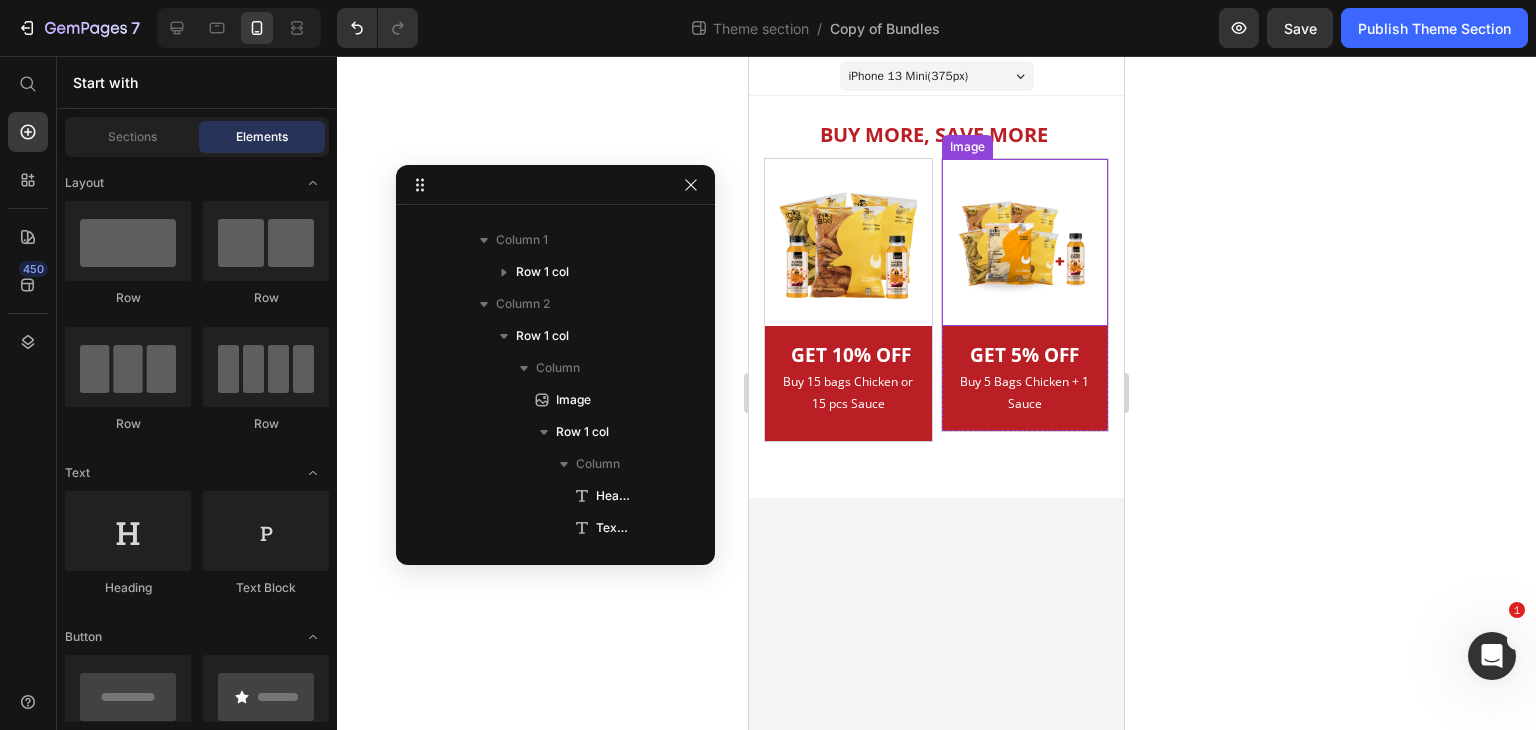 drag, startPoint x: 1040, startPoint y: 265, endPoint x: 1088, endPoint y: 271, distance: 48.373547 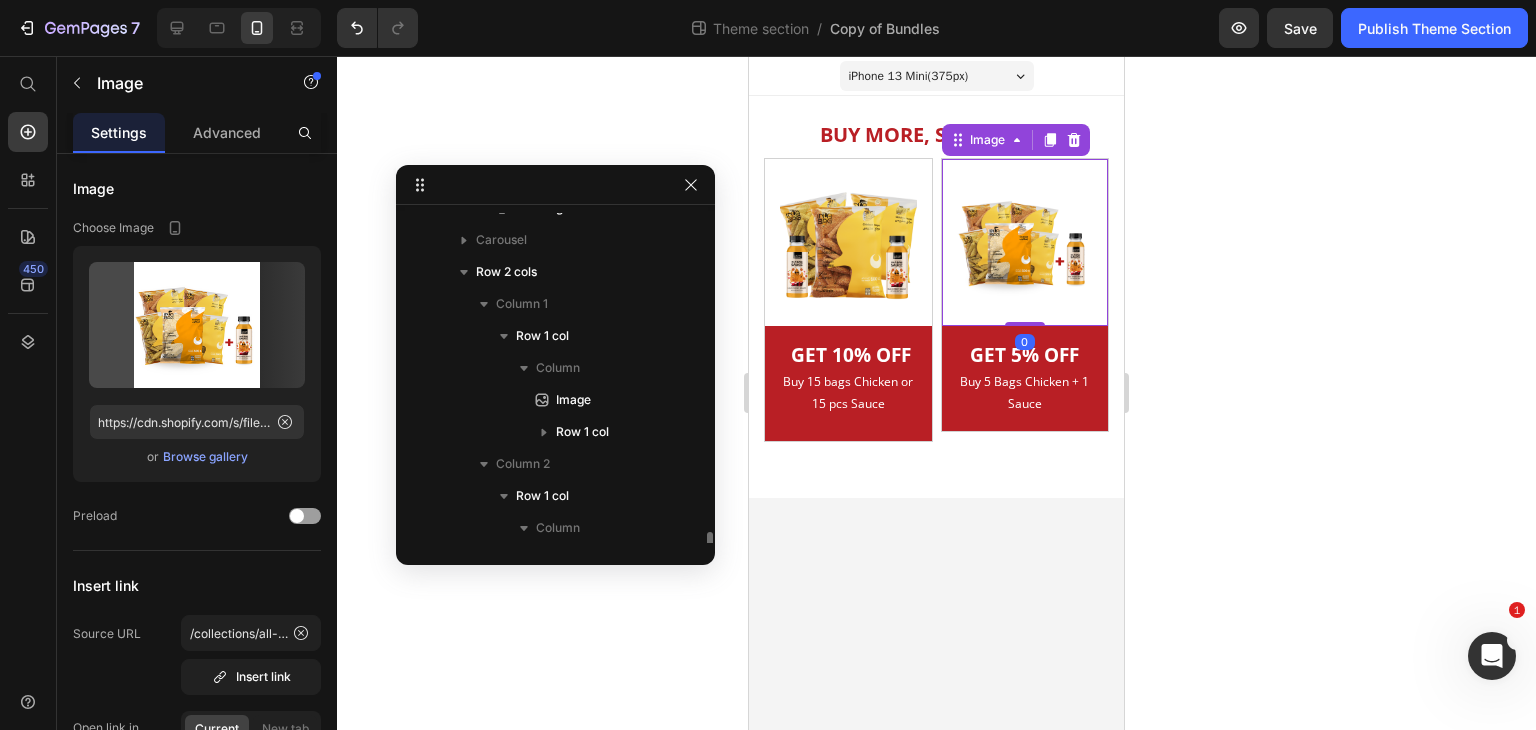 scroll, scrollTop: 309, scrollLeft: 0, axis: vertical 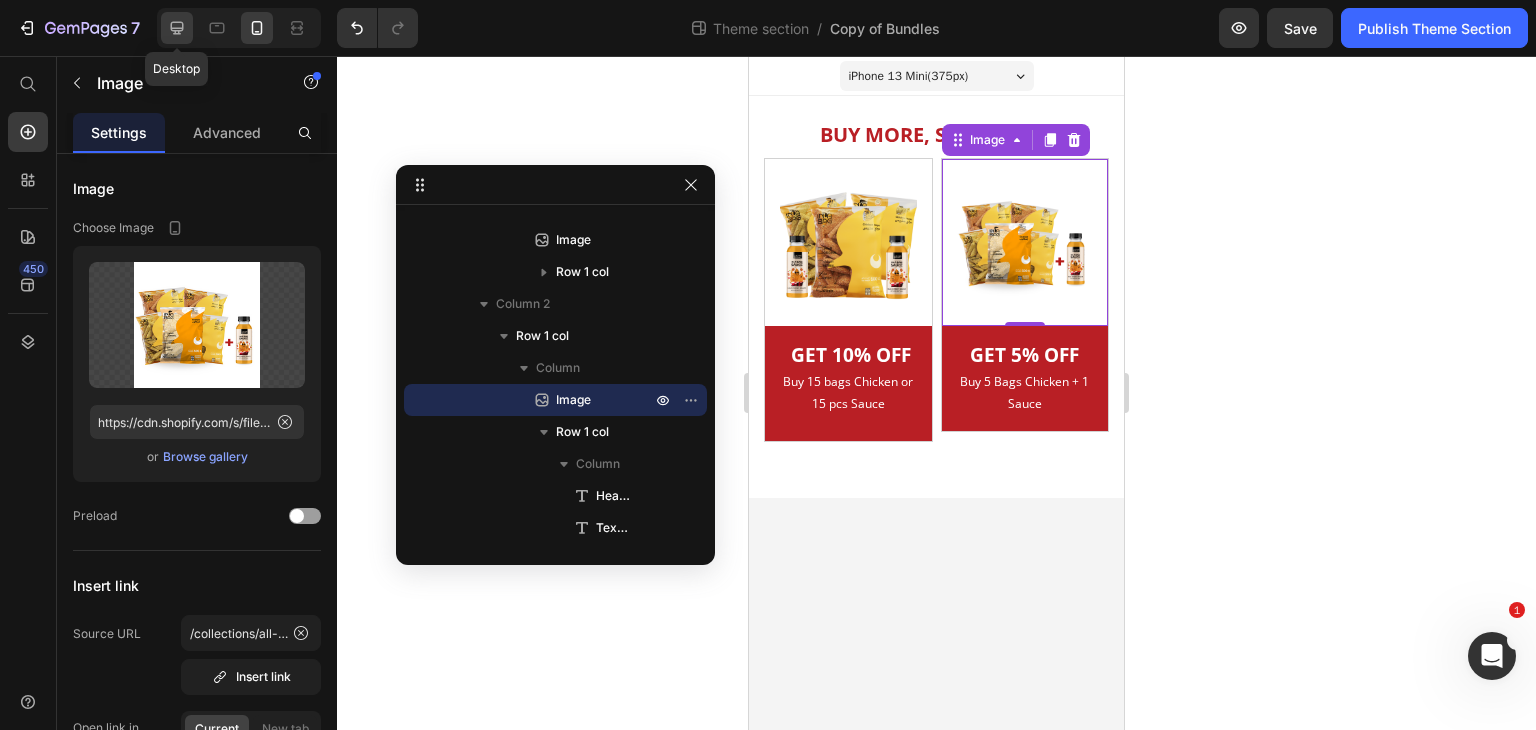 click 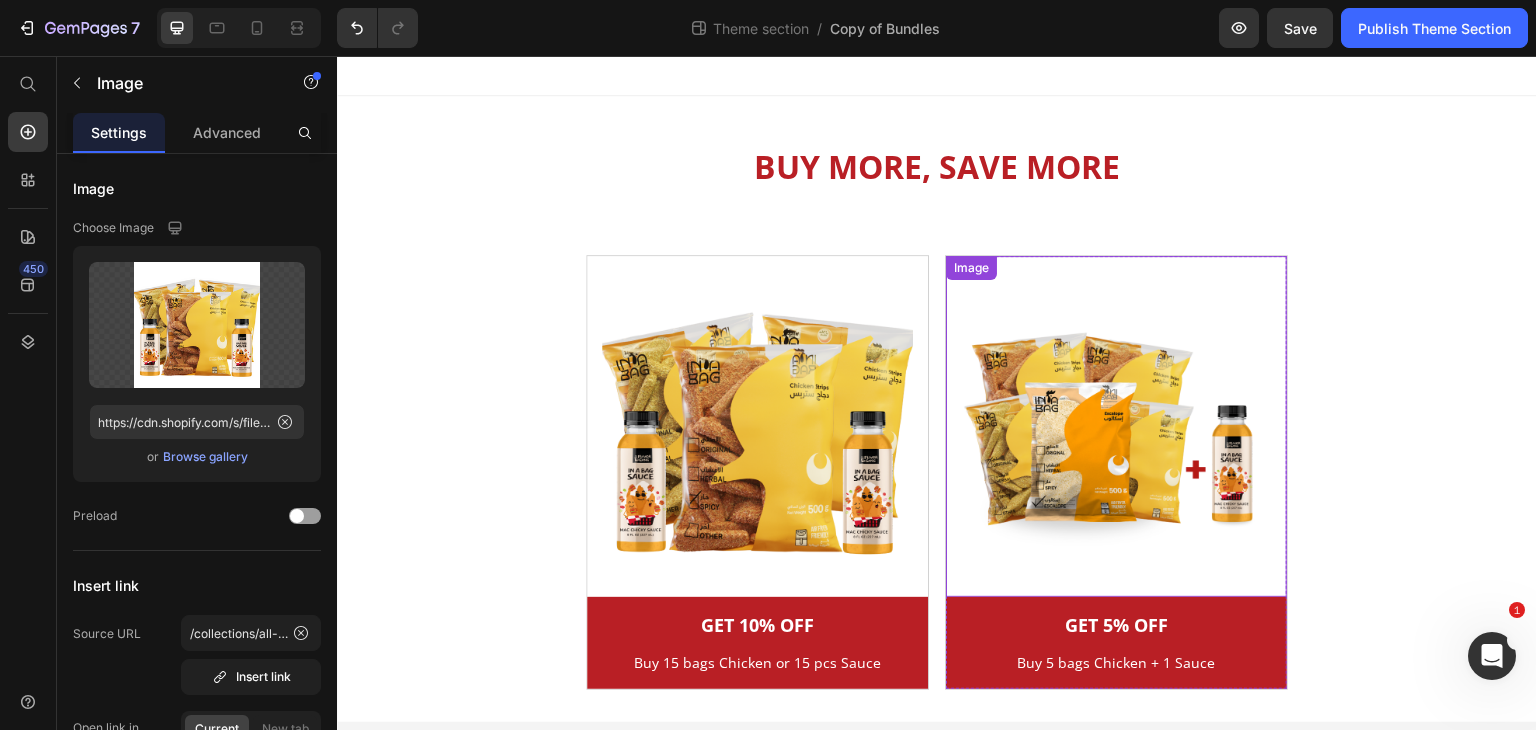 click at bounding box center (1116, 426) 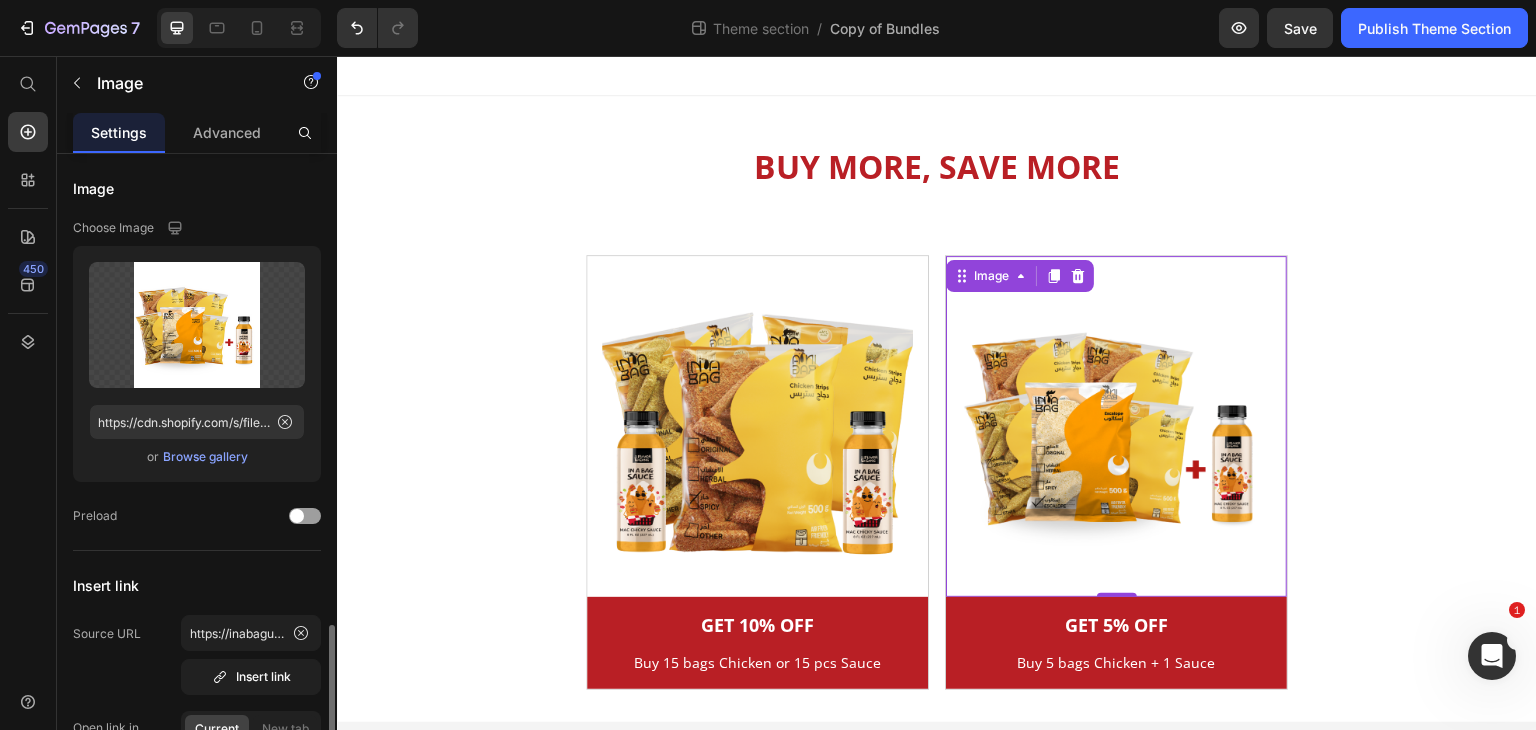 scroll, scrollTop: 333, scrollLeft: 0, axis: vertical 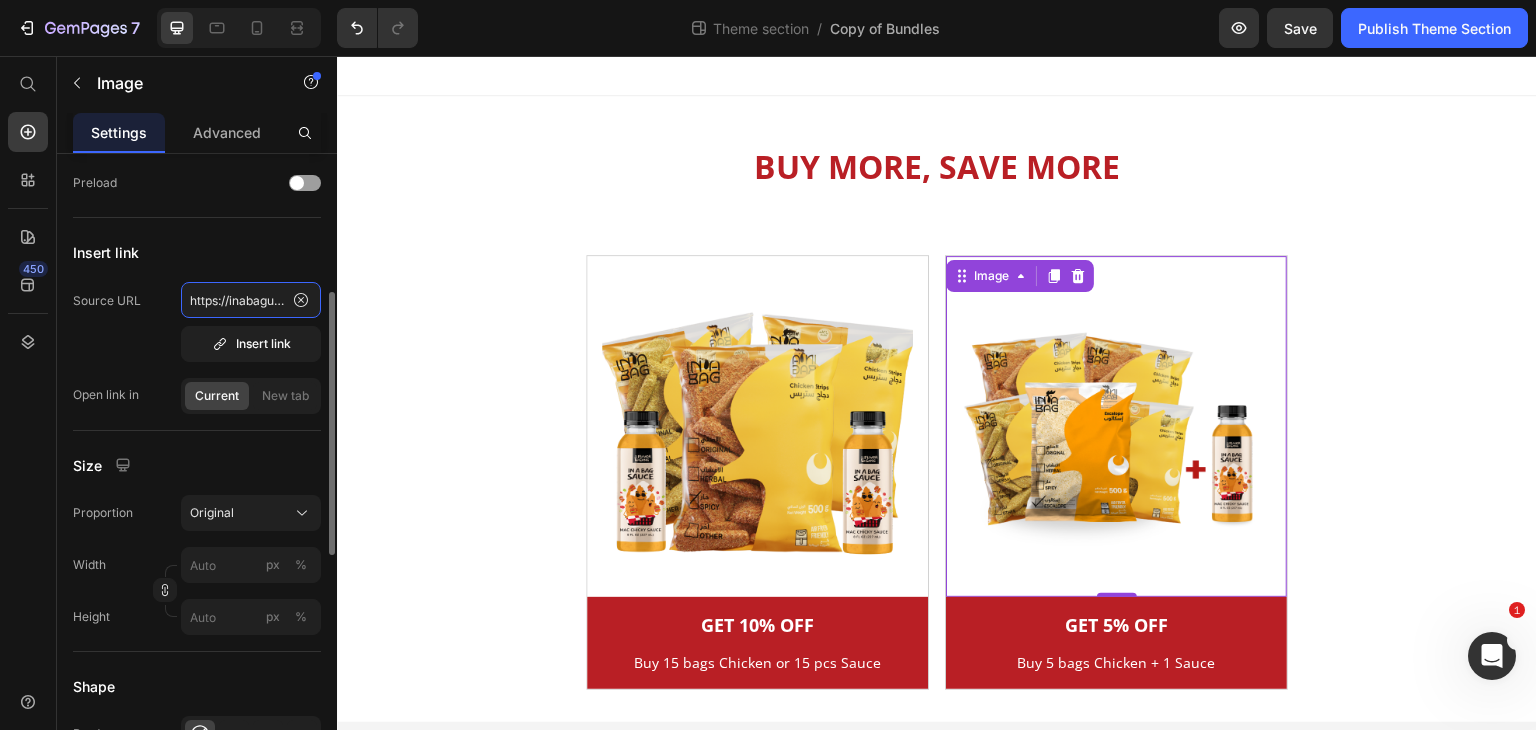 click on "https://inabaguae.com/collections/buy-15-pcs-chicken-or-sauce-get-10-off" 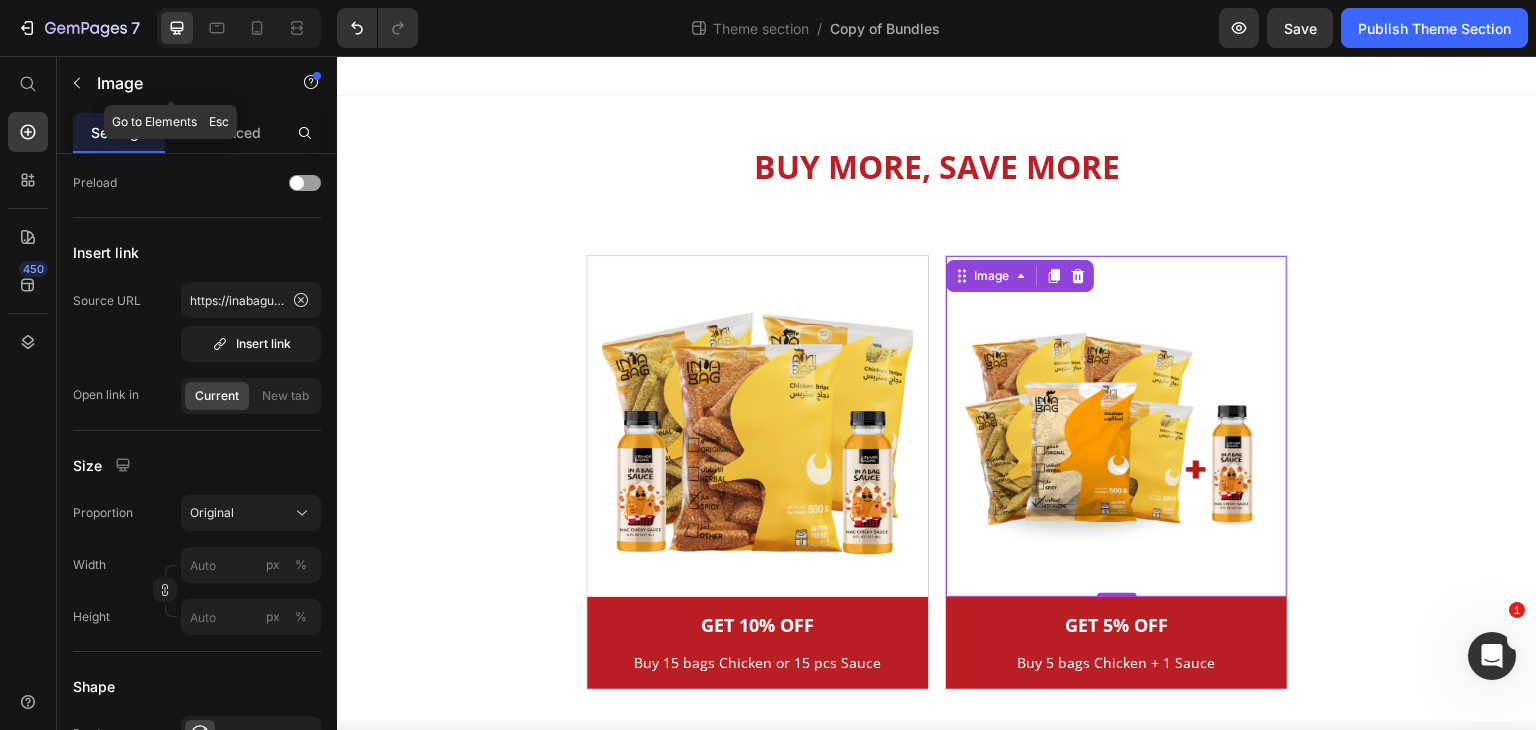 click 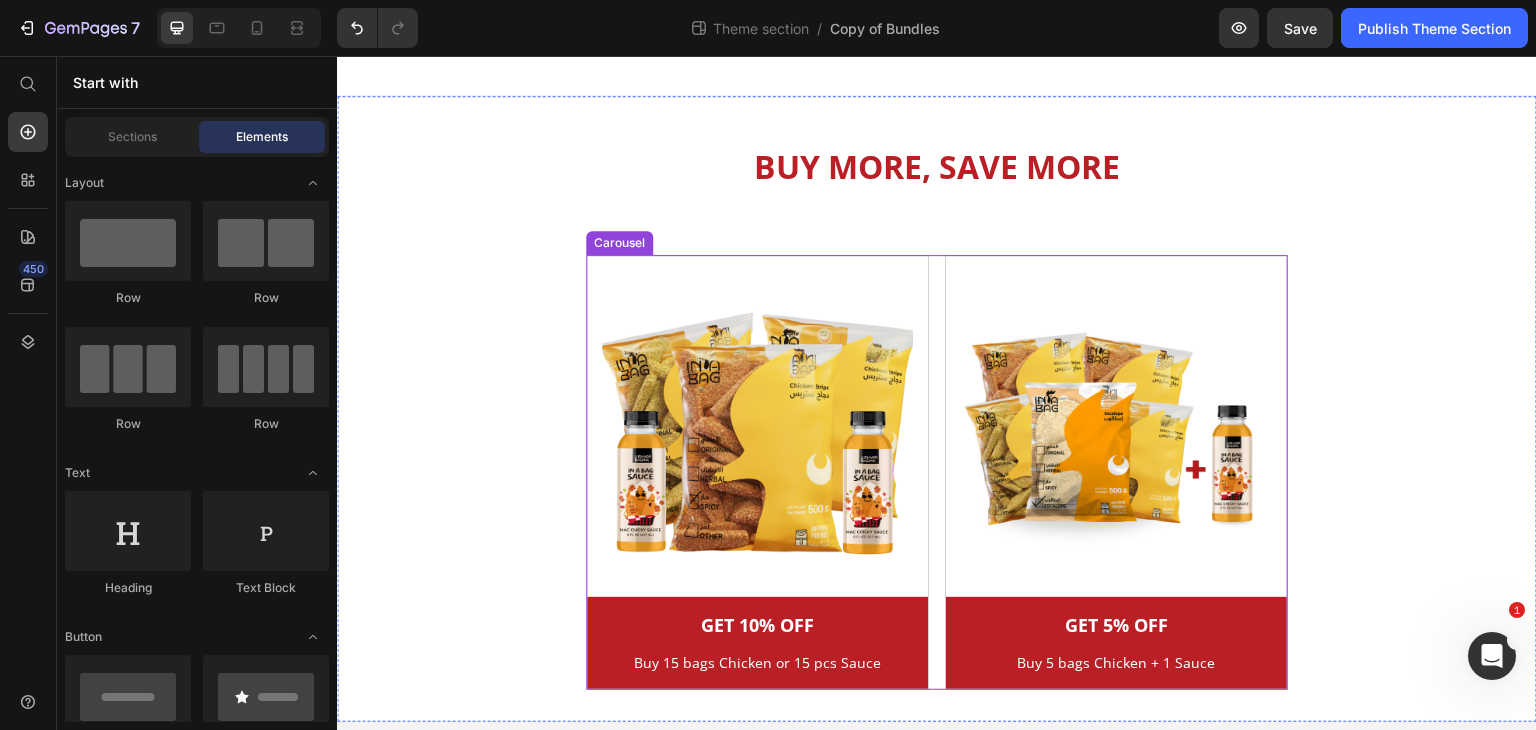 click on "Image GET 10% OFF Heading Buy 15 bags Chicken or 15 pcs Sauce Text block Row Row Image GET 5% OFF Heading Buy 5 bags Chicken + 1 Sauce Text block Row Row" at bounding box center (937, 472) 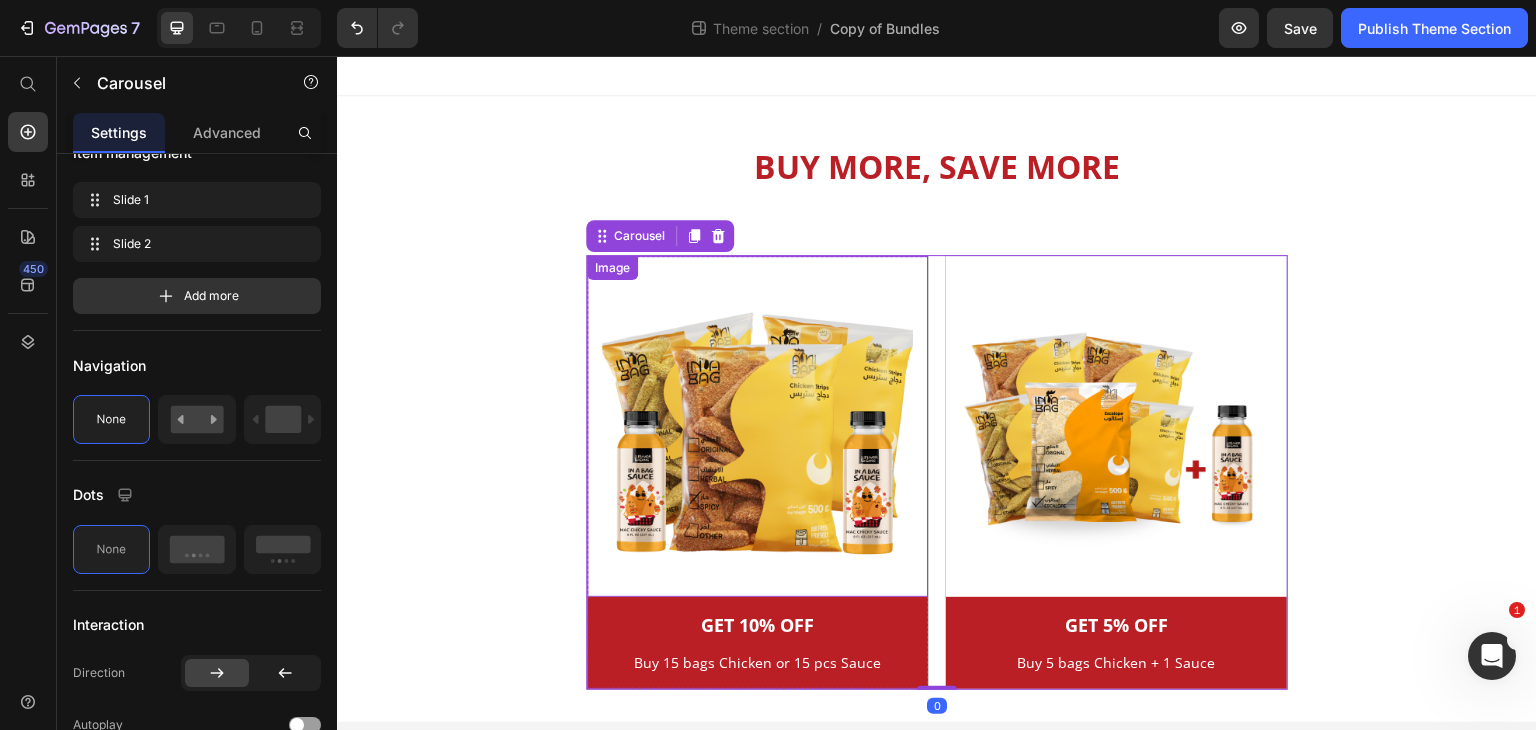 scroll, scrollTop: 0, scrollLeft: 0, axis: both 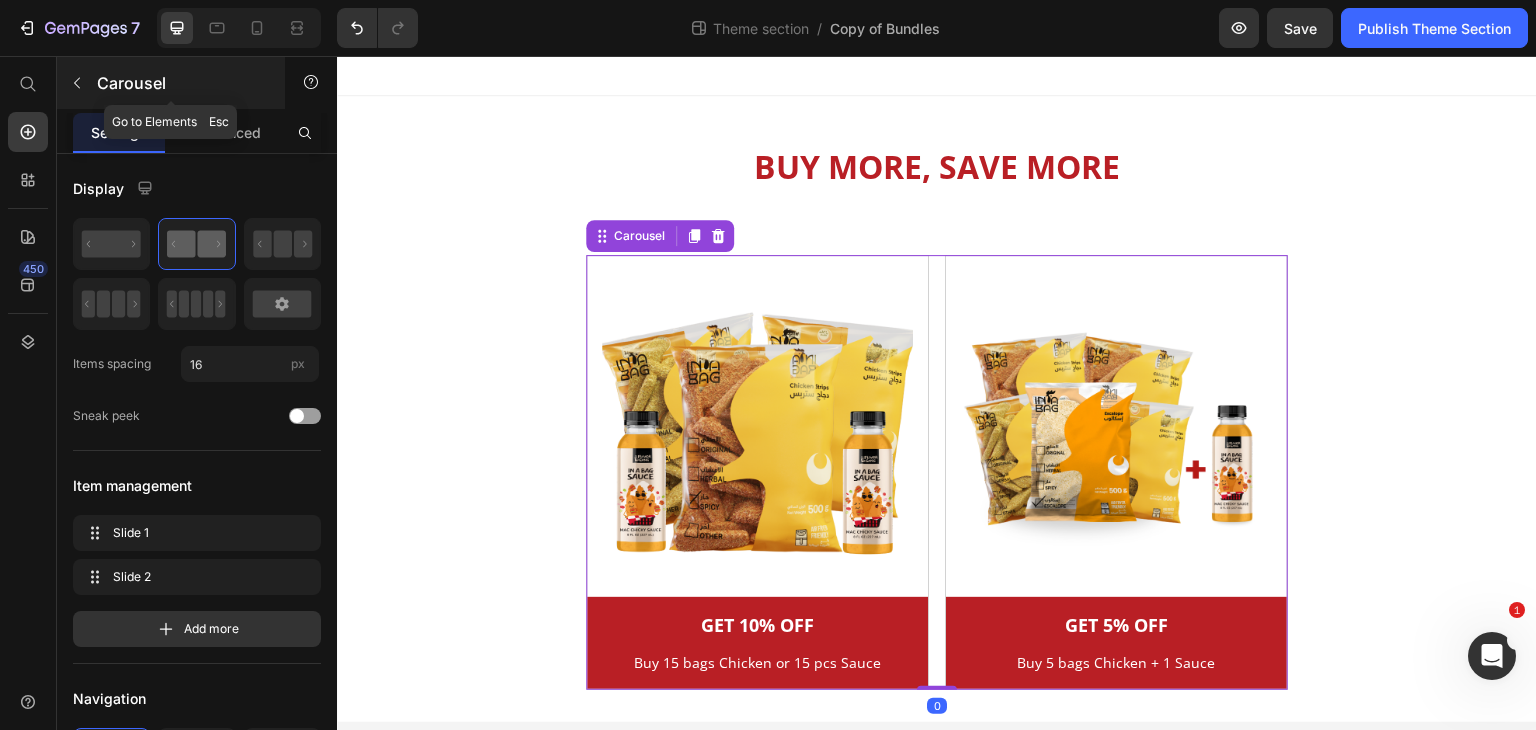 click 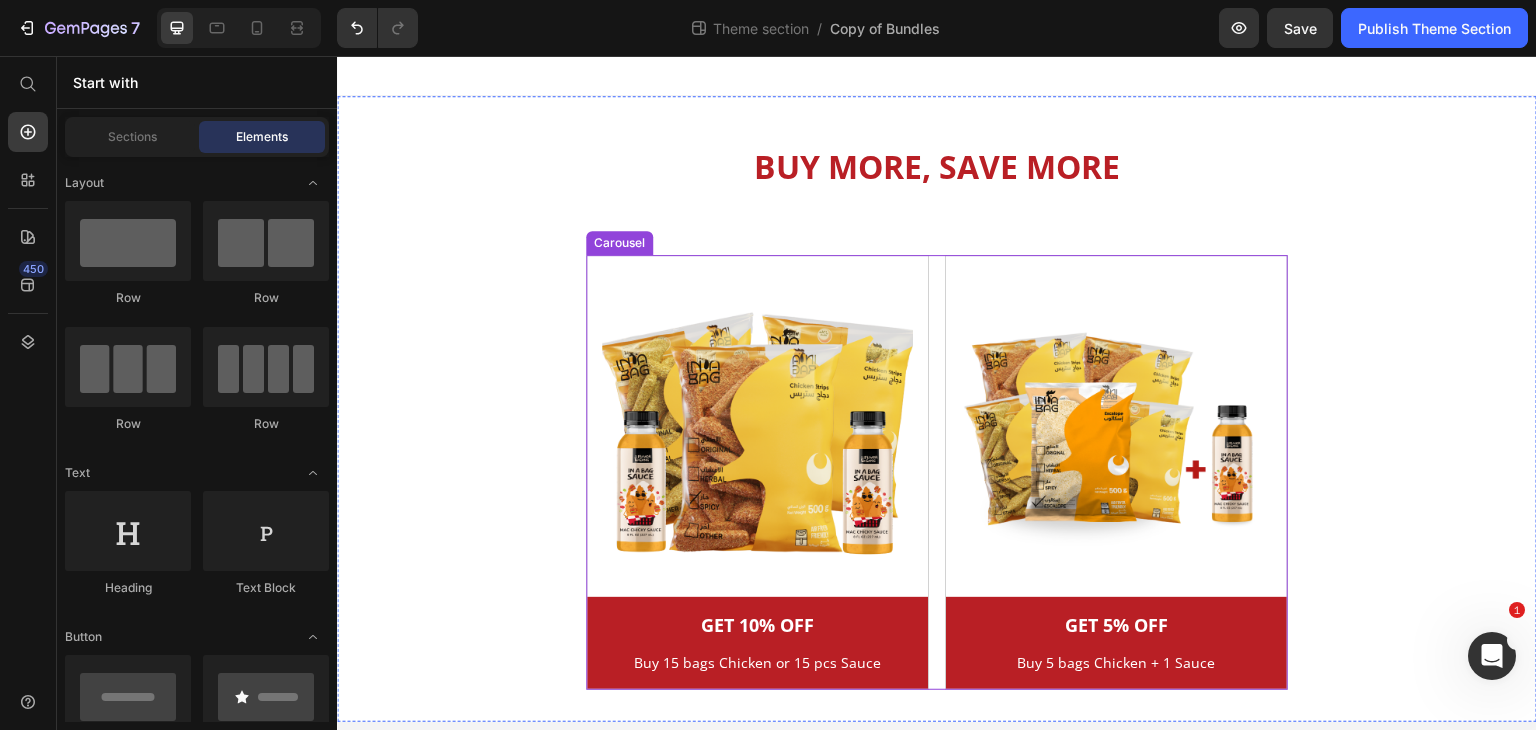 drag, startPoint x: 940, startPoint y: 434, endPoint x: 860, endPoint y: 441, distance: 80.305664 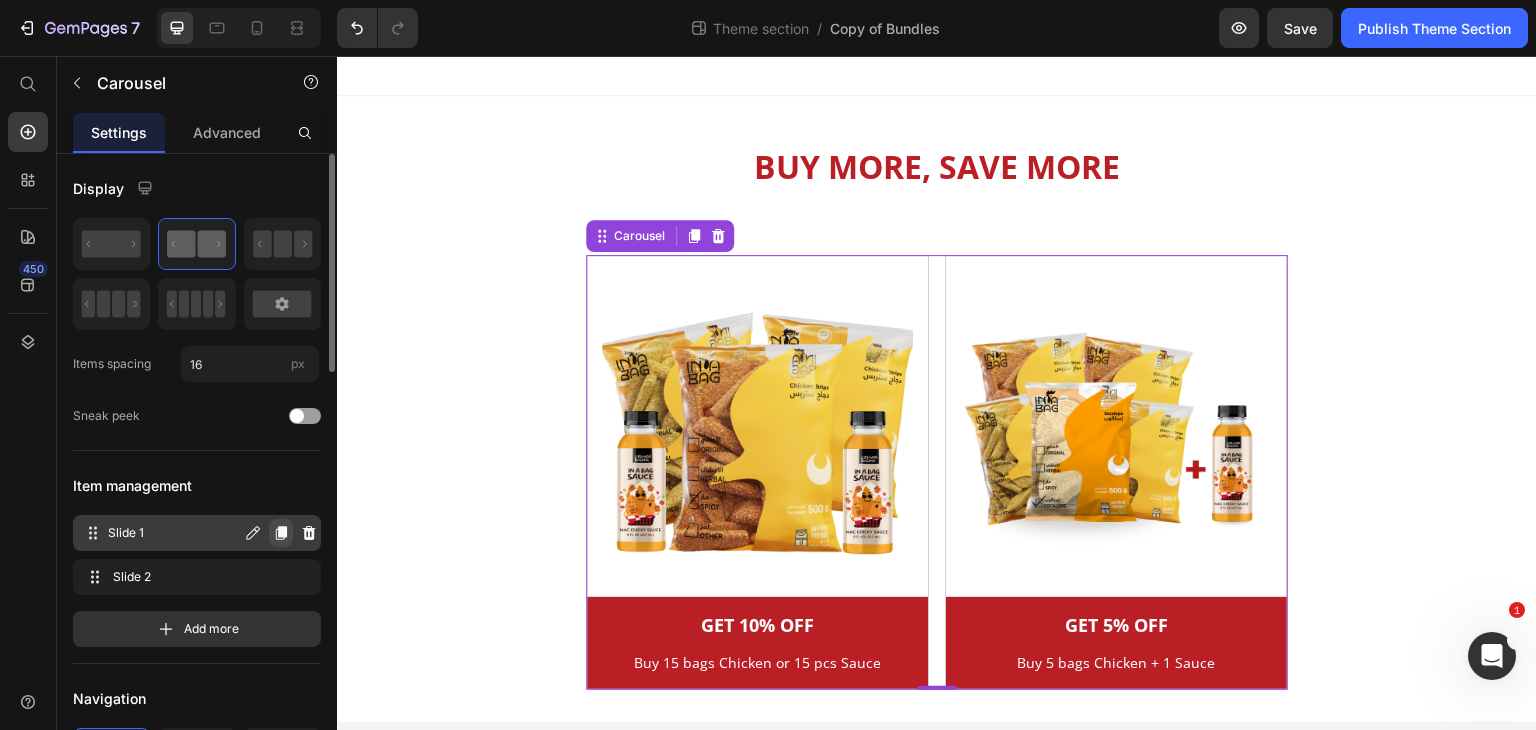 click 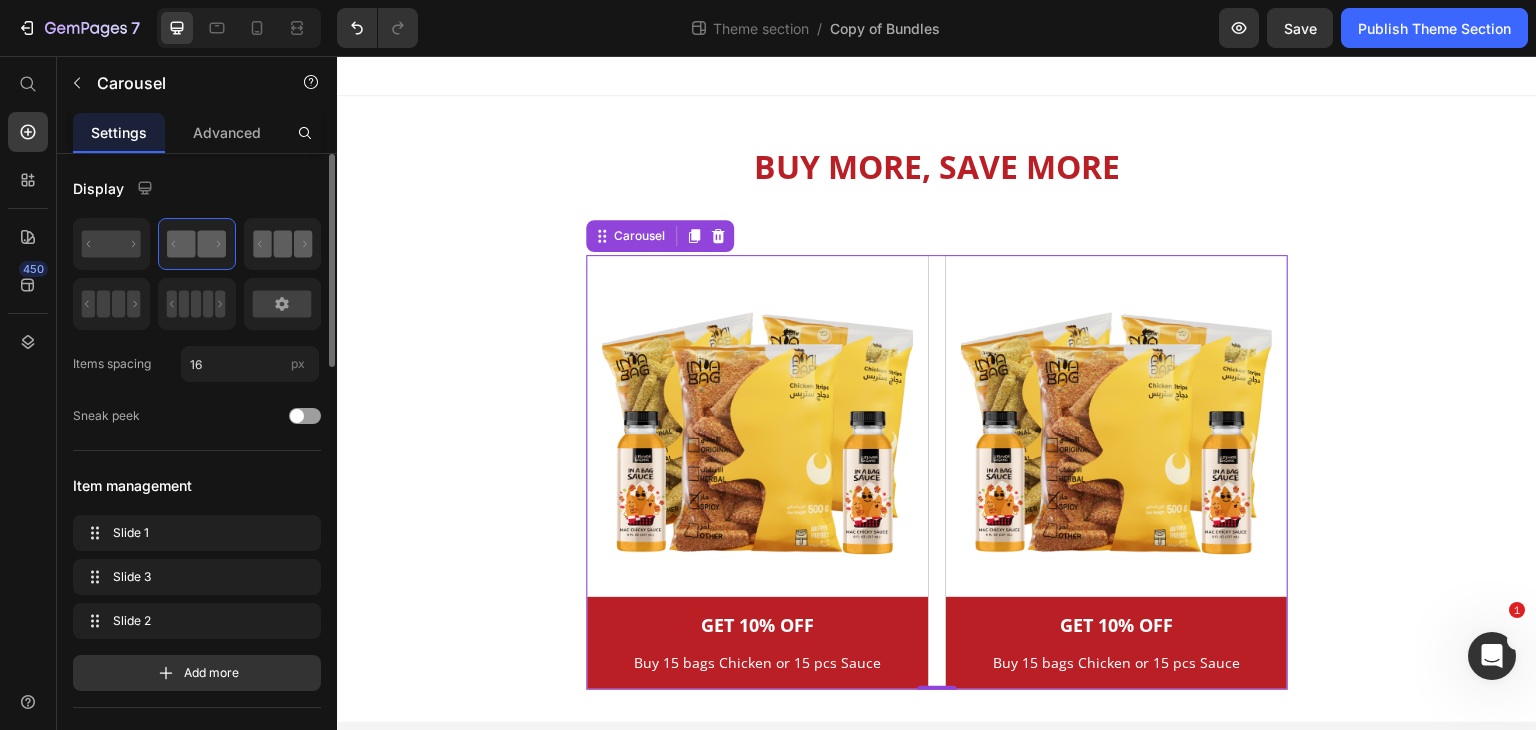 click 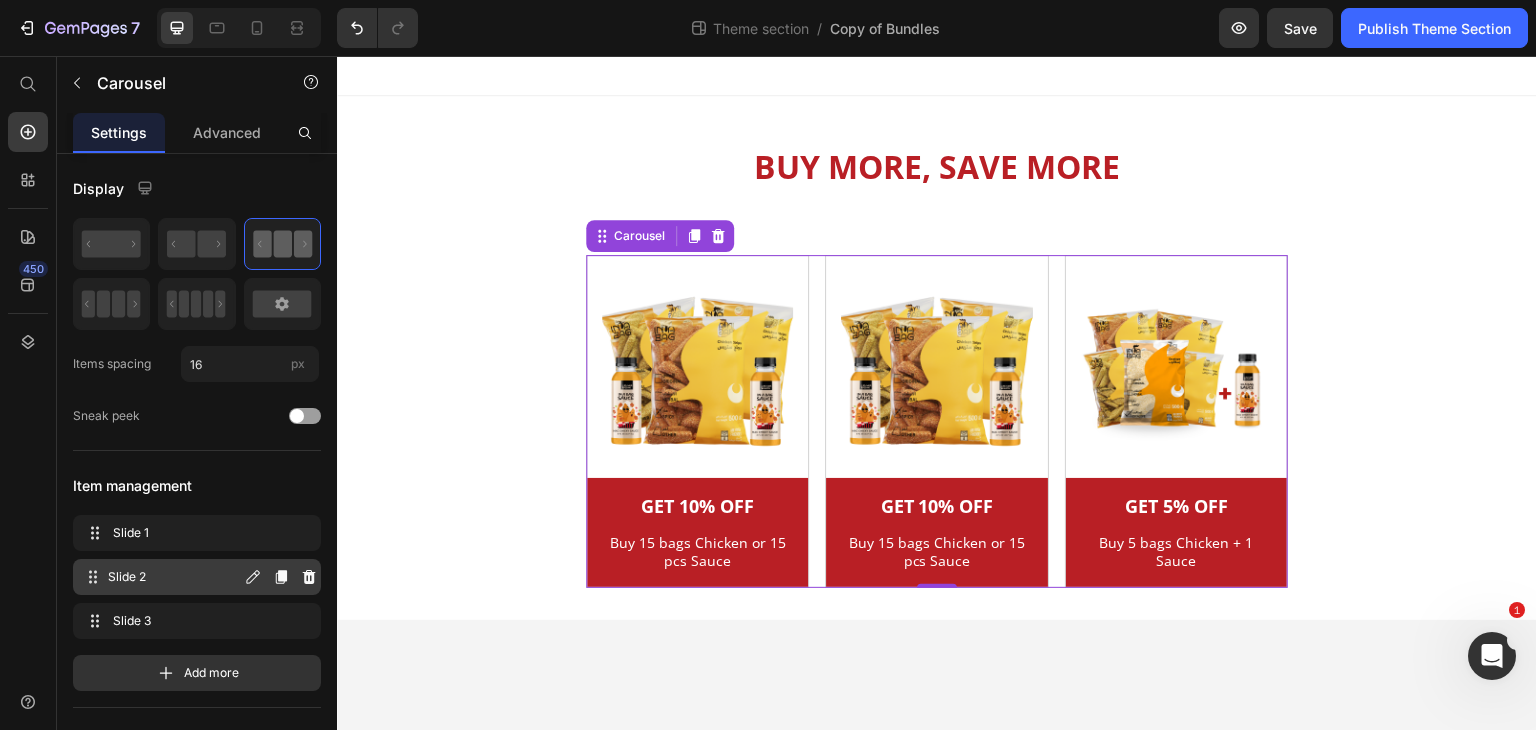 click on "Slide 2 Slide 2" at bounding box center (161, 577) 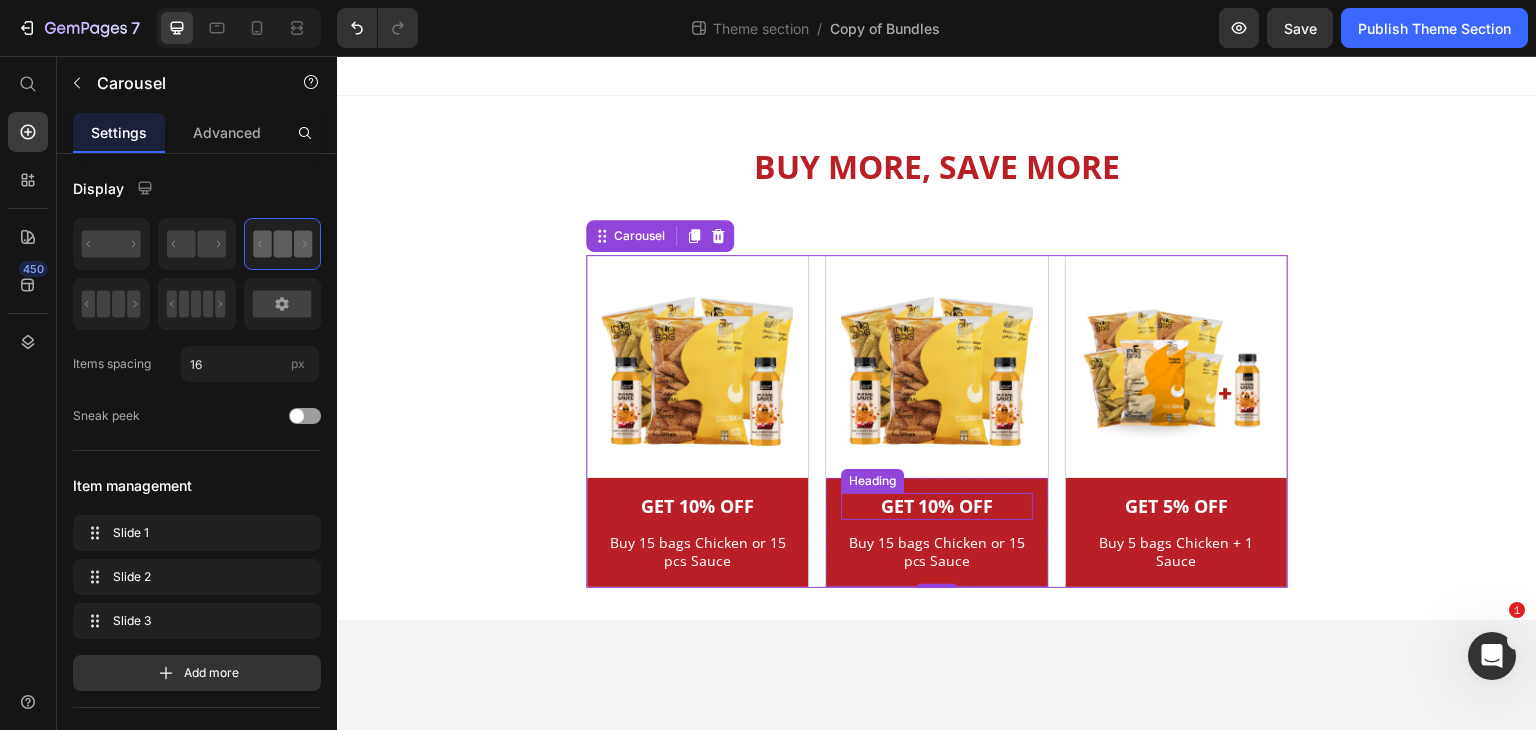 click on "GET 10% OFF" at bounding box center (936, 506) 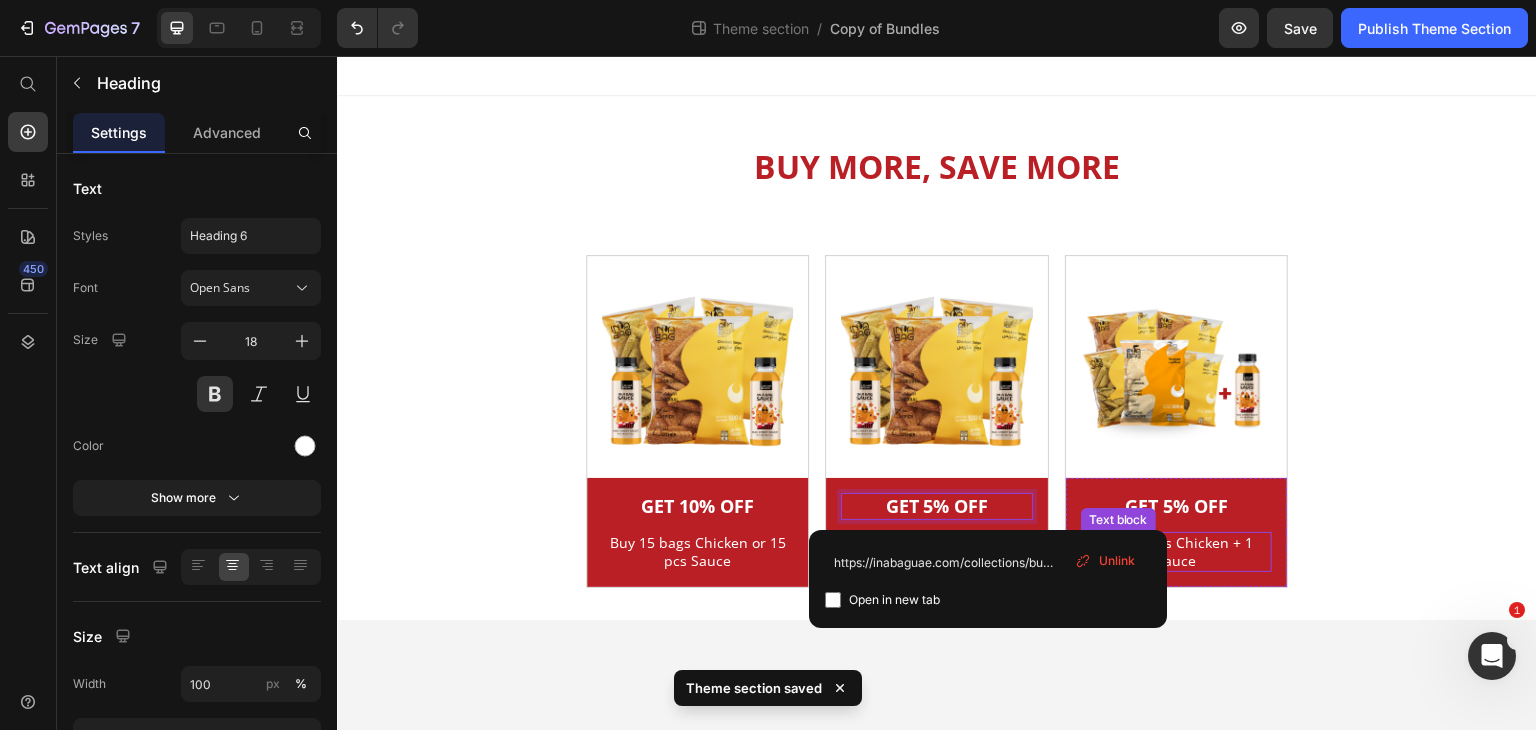 click on "Buy 5 bags Chicken + 1 Sauce" at bounding box center [1176, 552] 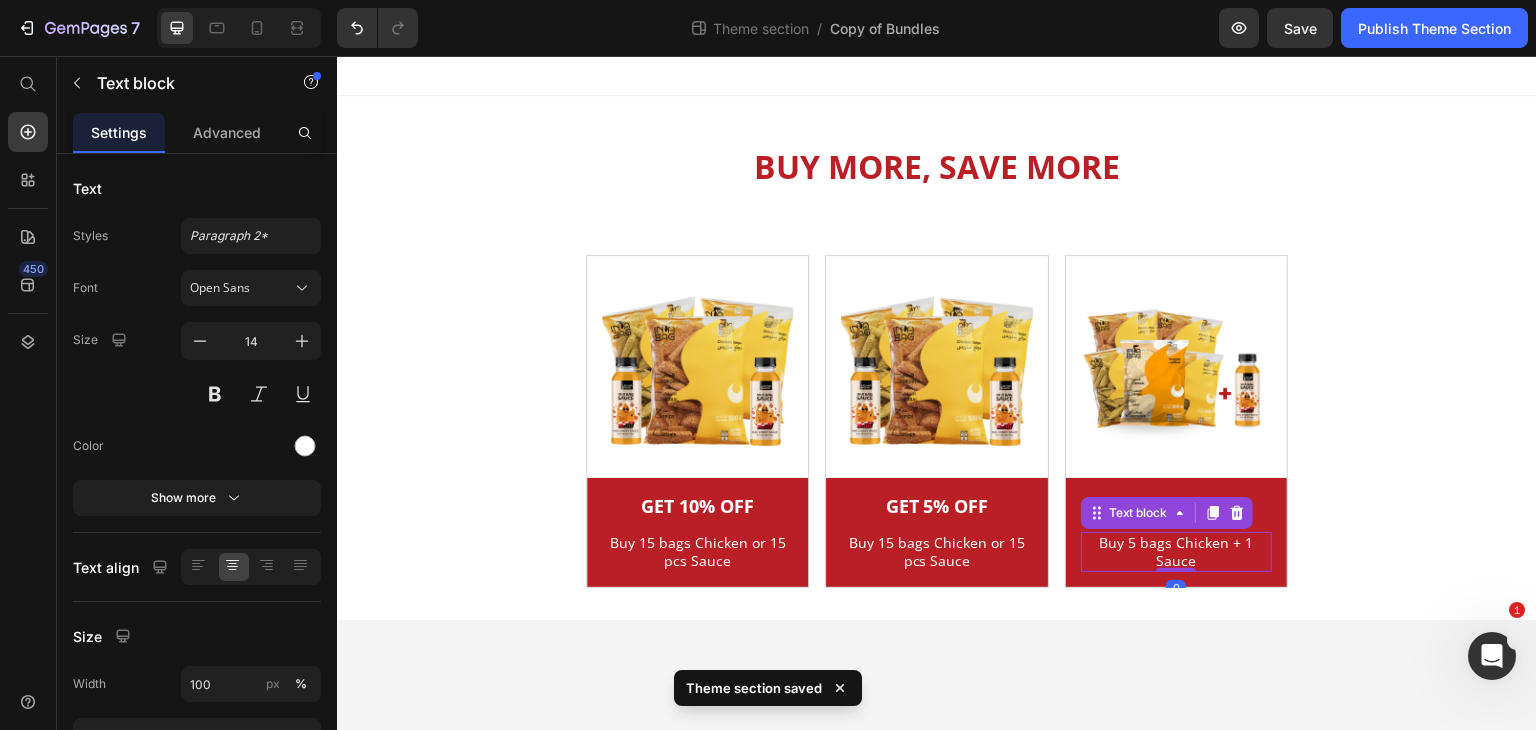 click on "Buy 5 bags Chicken + 1 Sauce" at bounding box center [1176, 552] 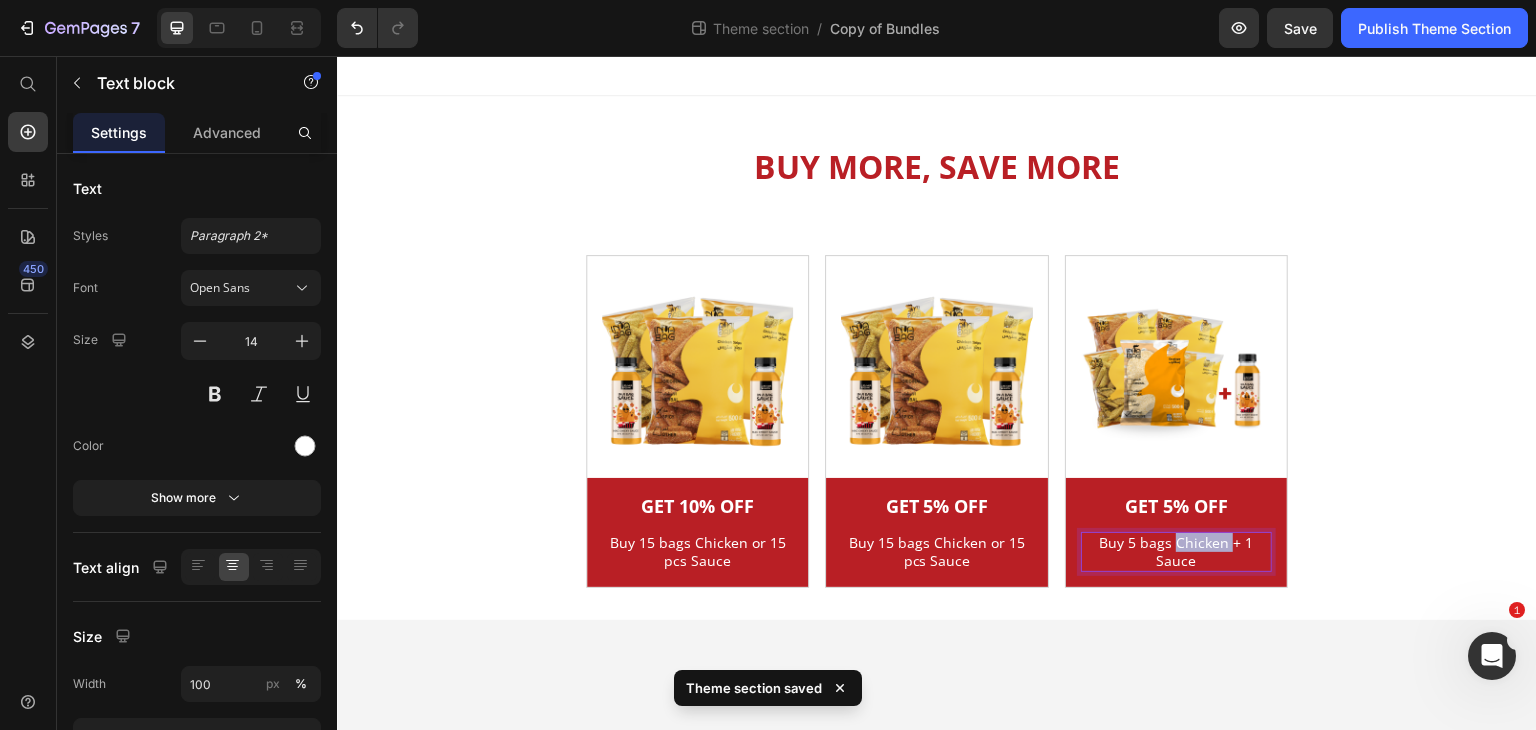 click on "Buy 5 bags Chicken + 1 Sauce" at bounding box center [1176, 552] 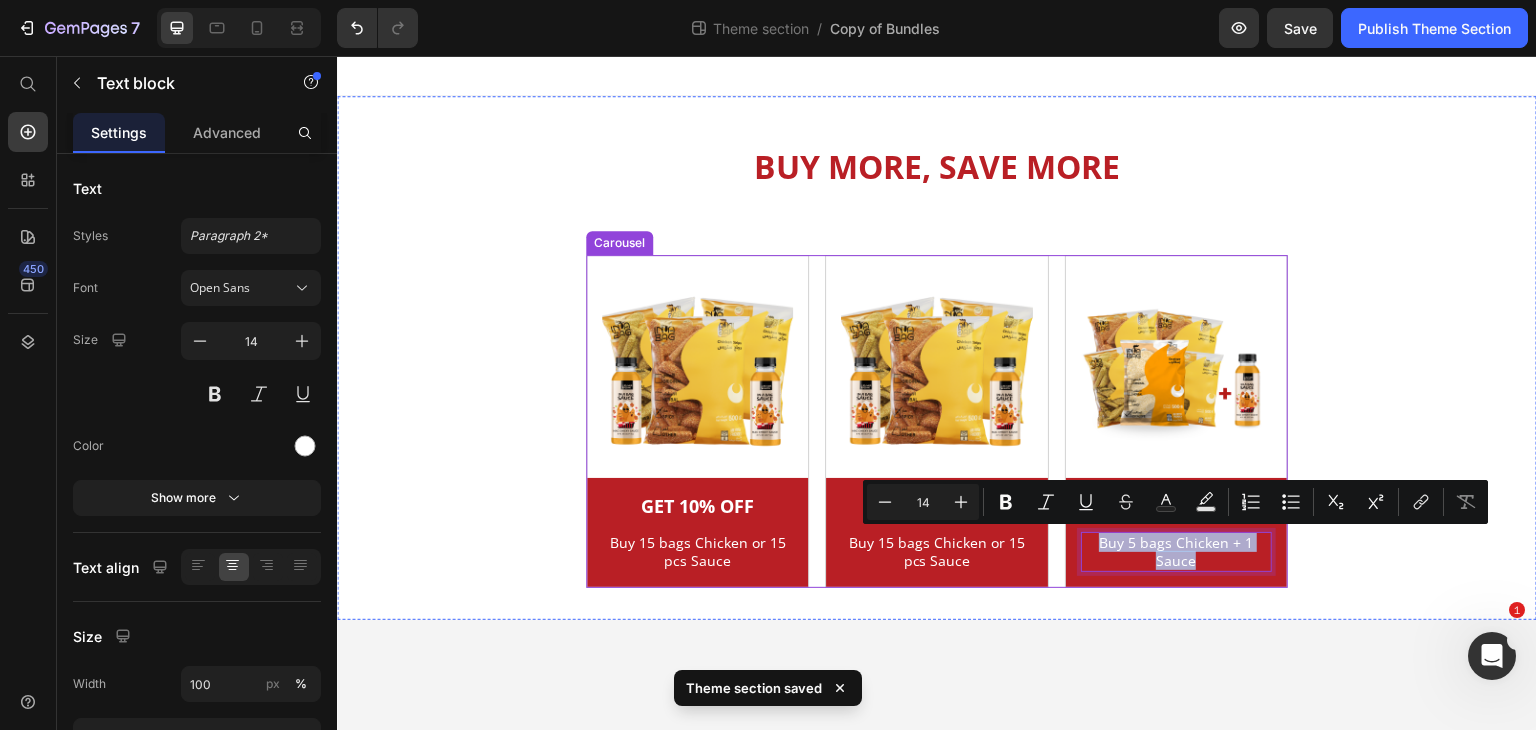 copy on "Buy 5 bags Chicken + 1 Sauce" 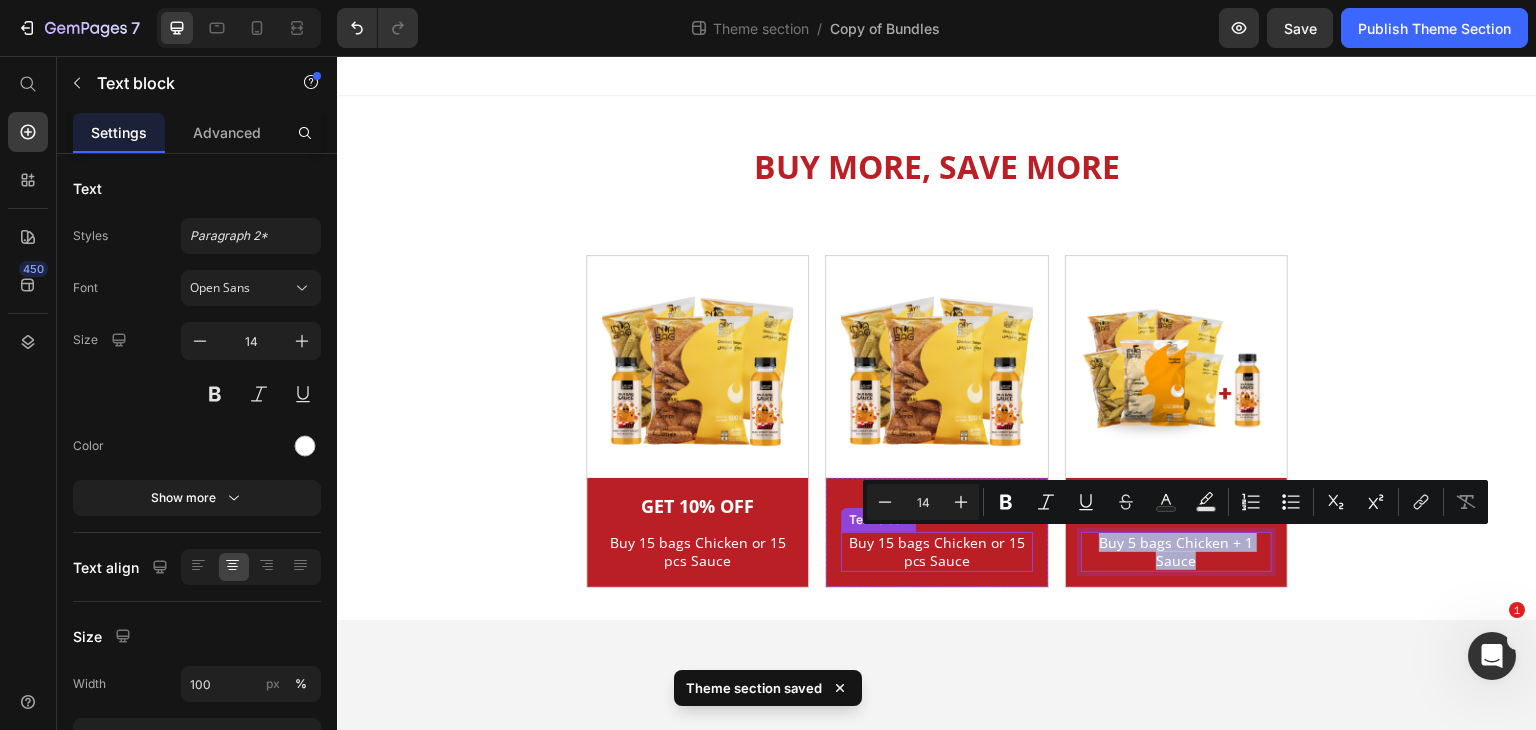 click on "Buy 15 bags Chicken or 15 pcs Sauce" at bounding box center [936, 552] 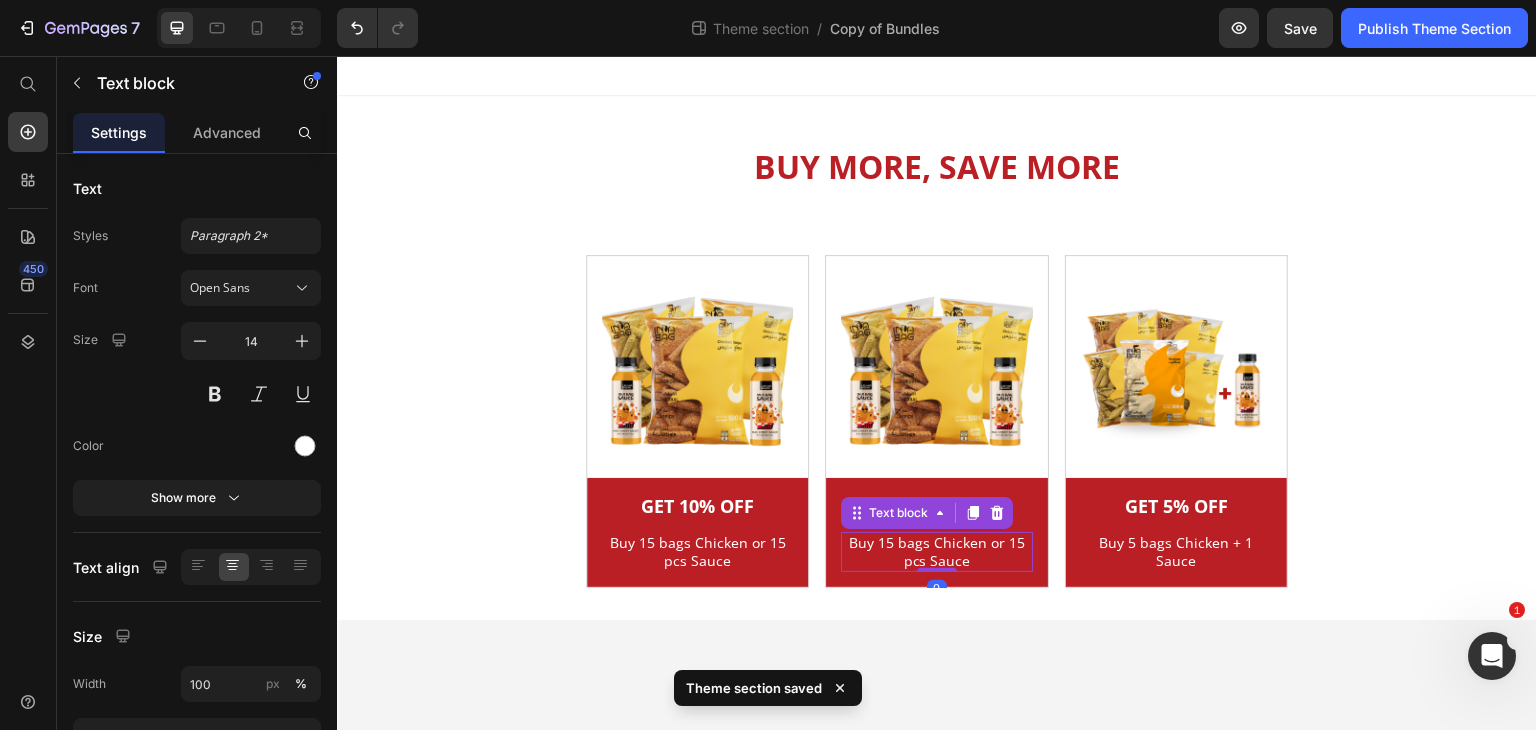 click on "Buy 15 bags Chicken or 15 pcs Sauce" at bounding box center [936, 552] 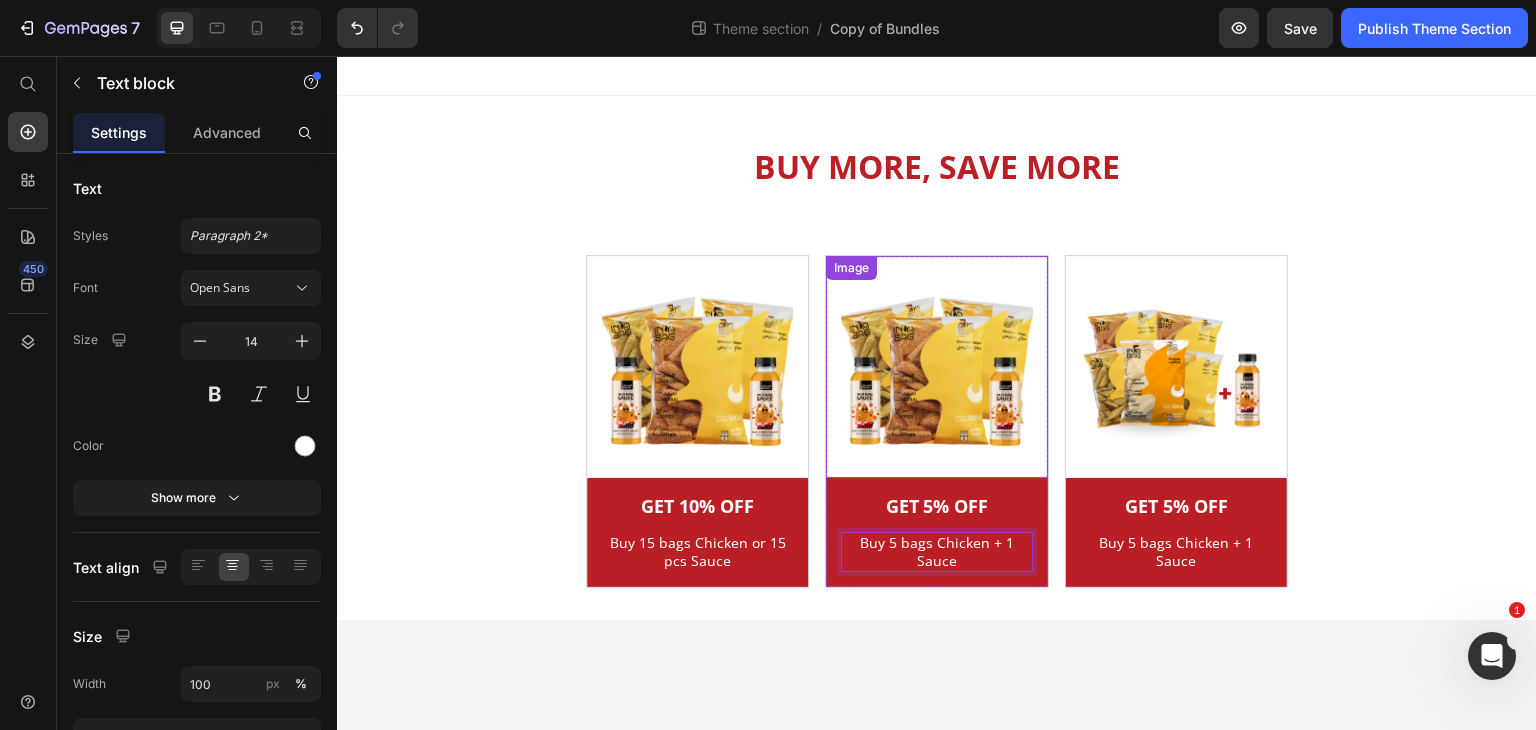 click at bounding box center (936, 366) 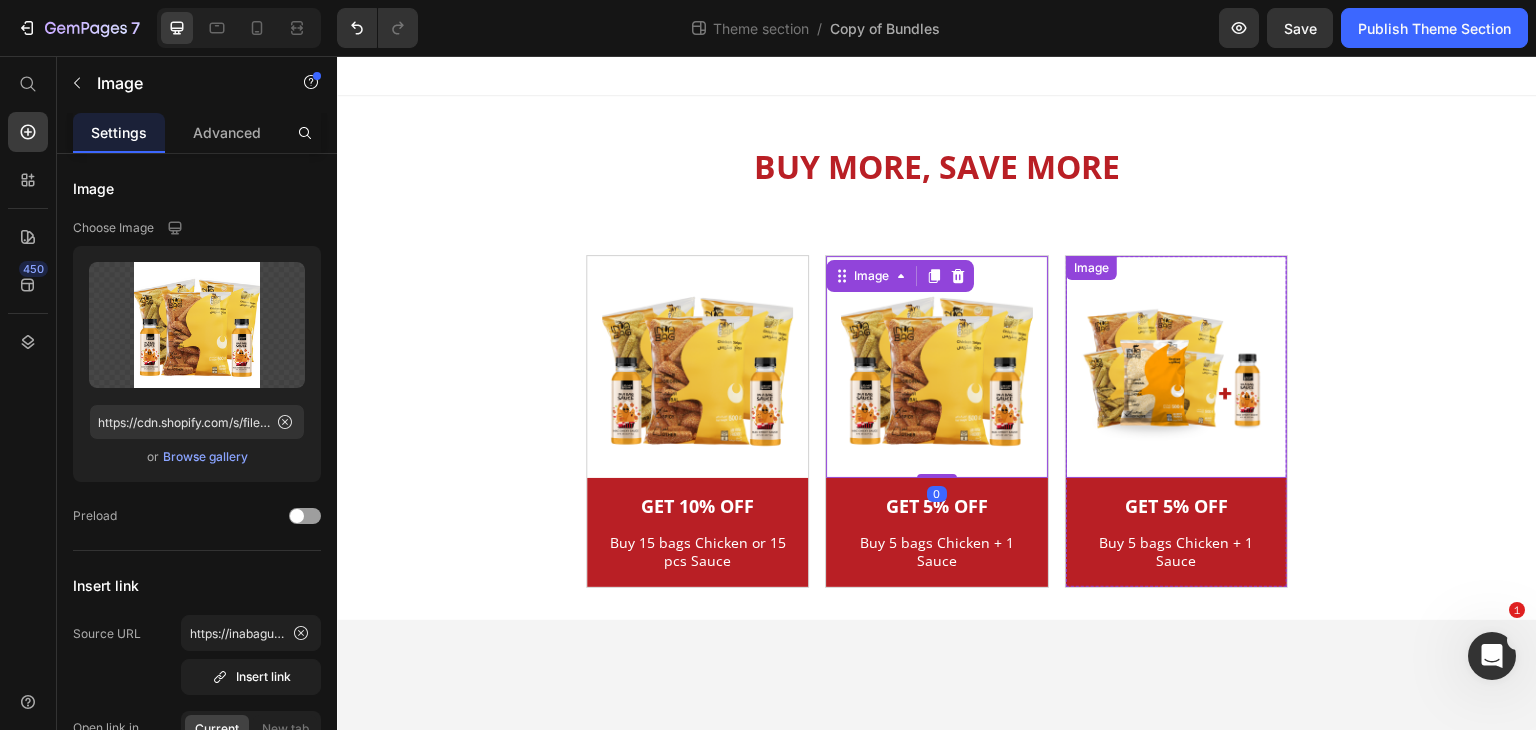 click at bounding box center [1176, 366] 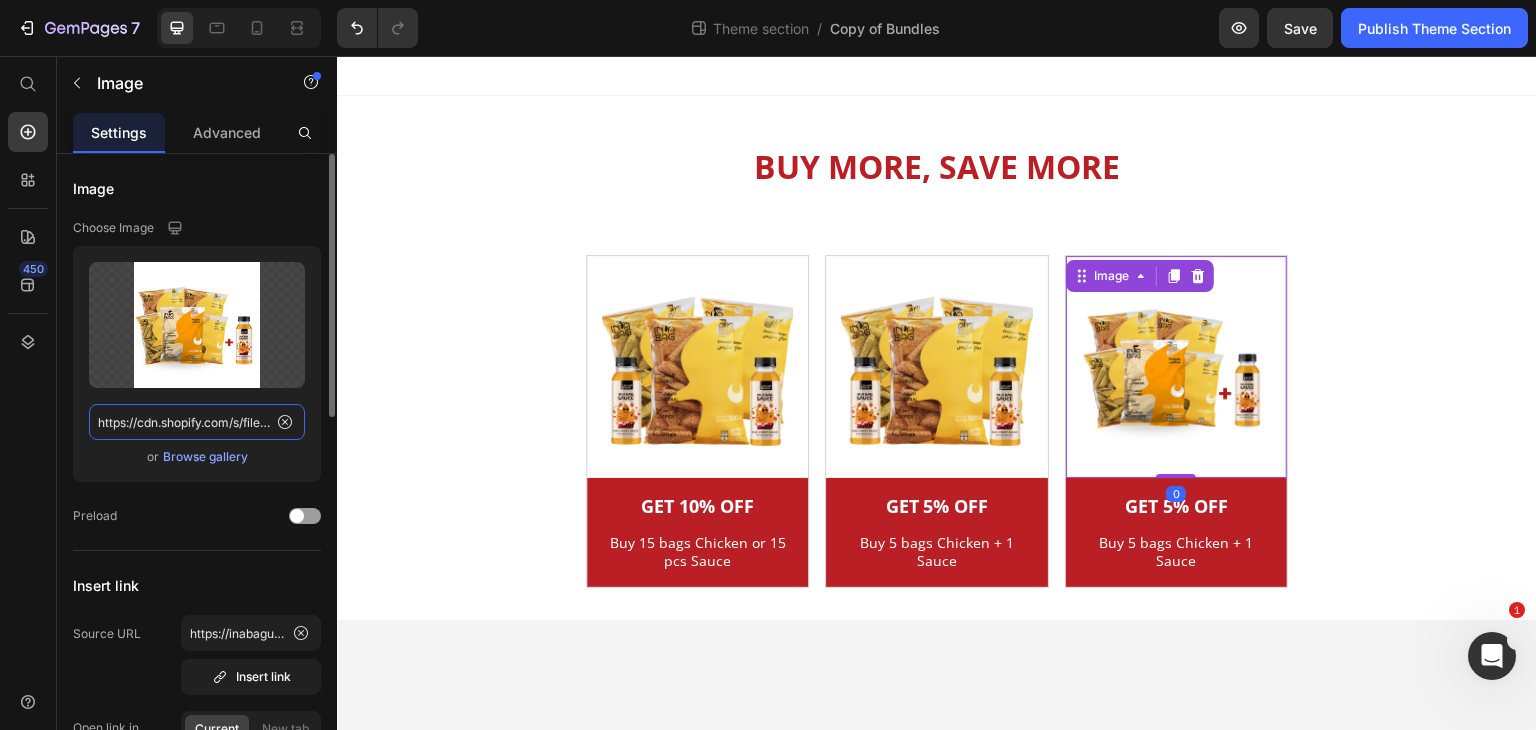 click on "https://cdn.shopify.com/s/files/1/0920/4767/1661/files/gempages_566367925540226086-cdcaf211-8a17-4ed6-84c8-d03bfba53464.png" 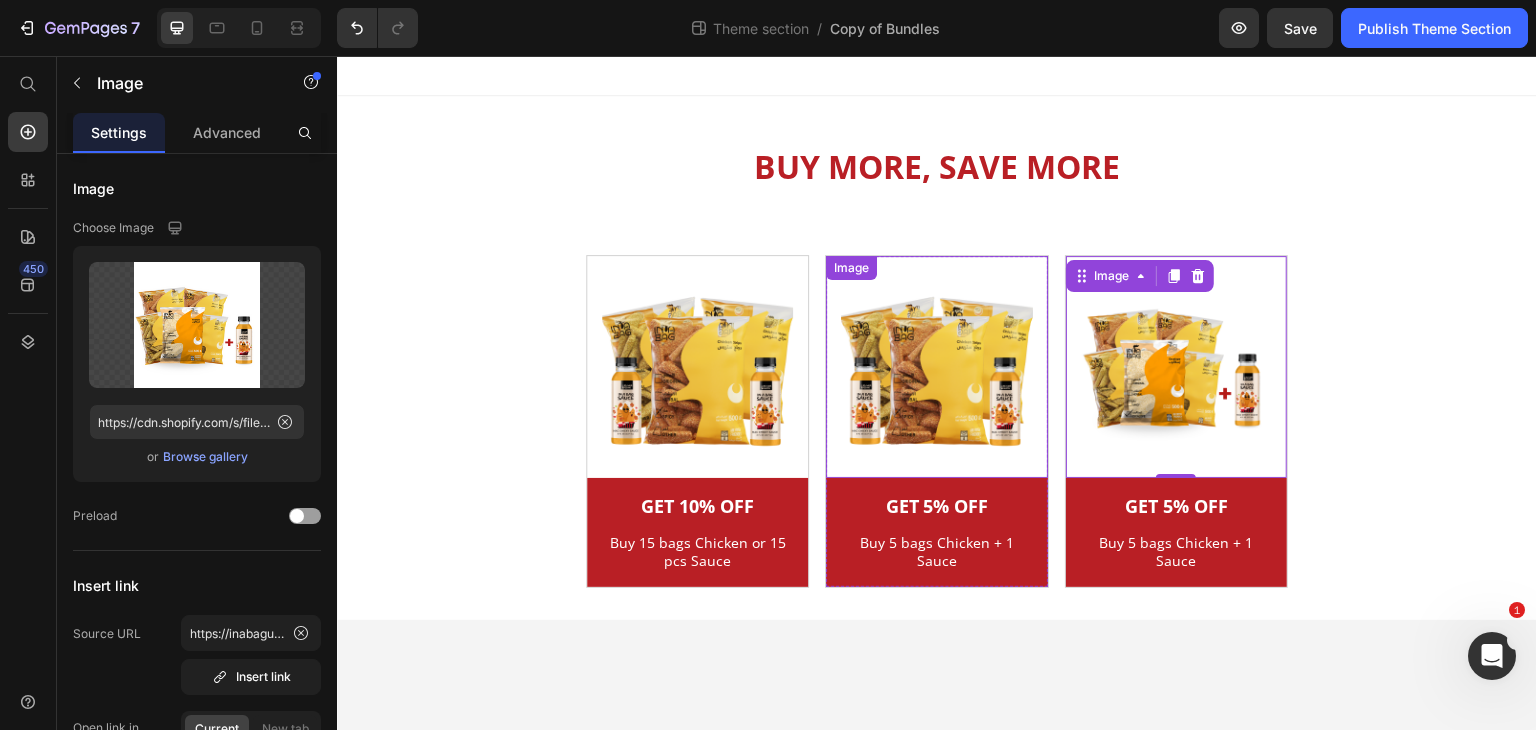 click at bounding box center (936, 366) 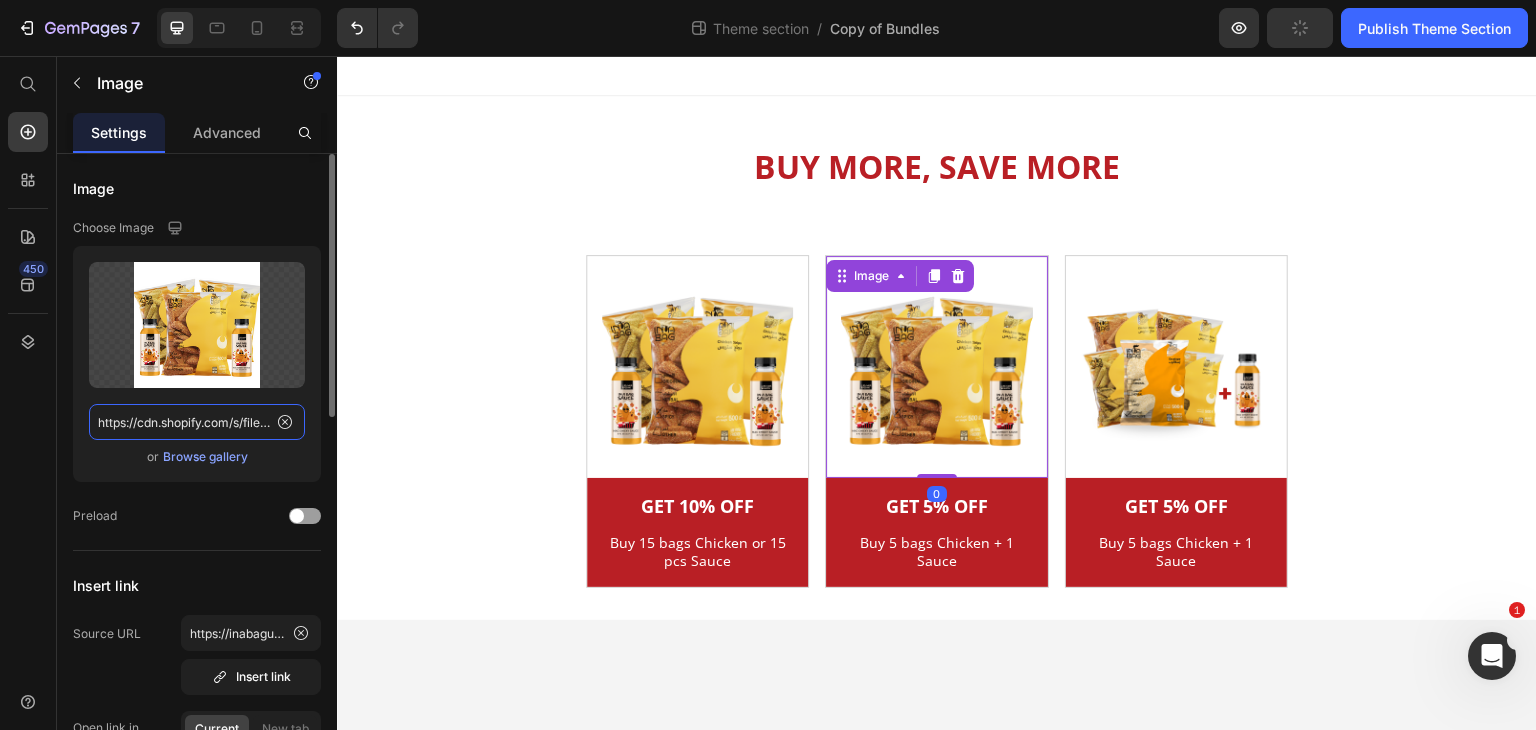 type on "https://cdn.shopify.com/s/files/1/0920/4767/1661/files/gempages_566367925540226086-cdcaf211-8a17-4ed6-84c8-d03bfba53464.png" 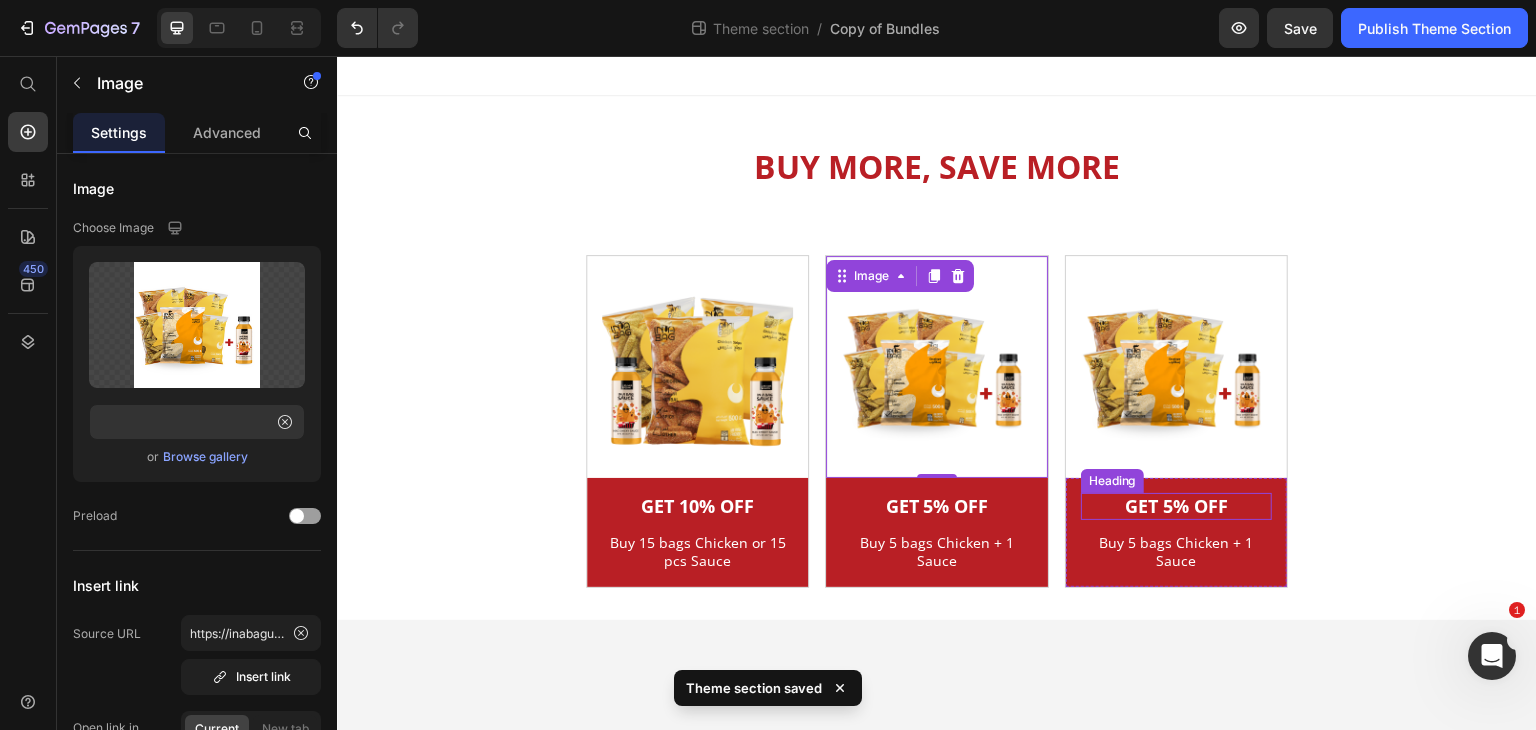 click on "GET 5% OFF" at bounding box center (1176, 506) 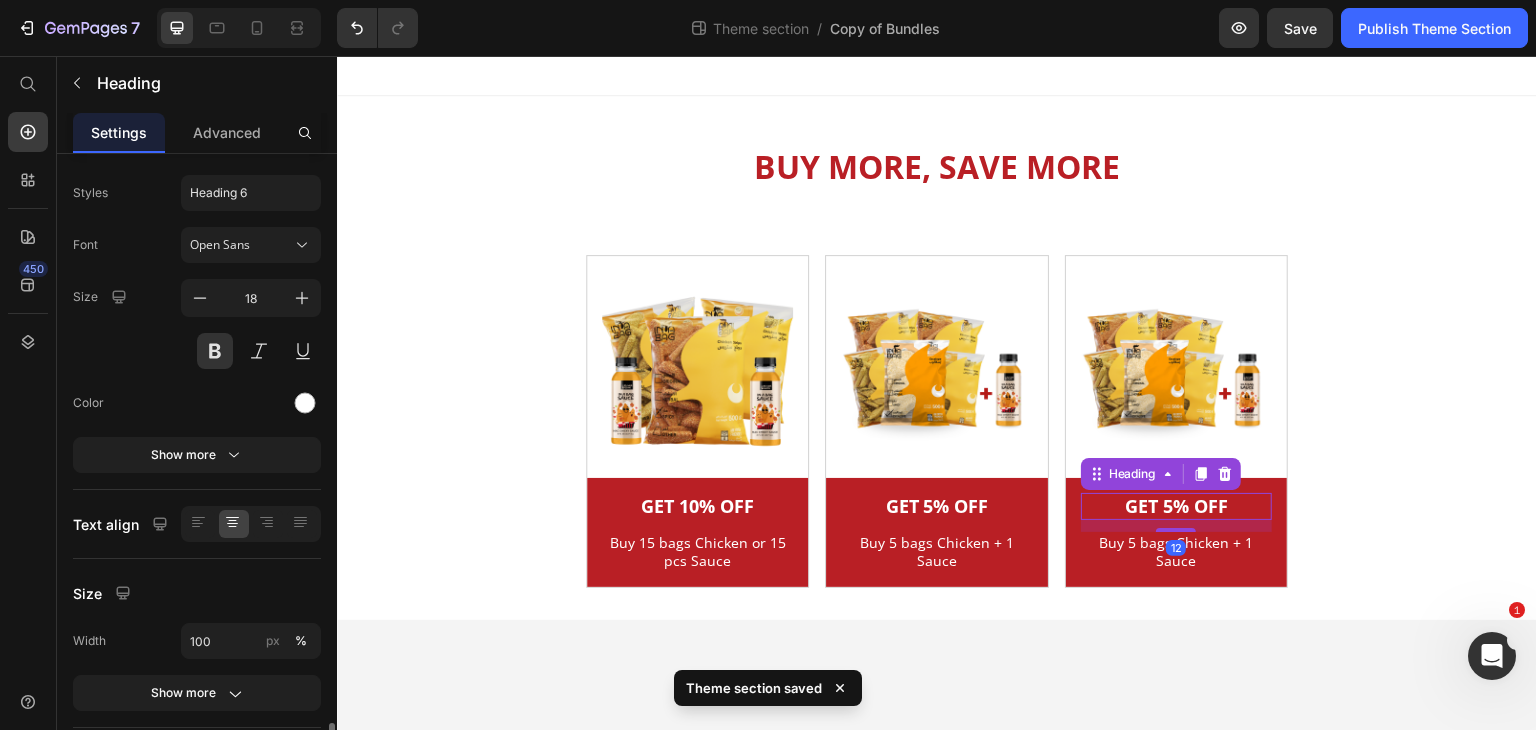 scroll, scrollTop: 0, scrollLeft: 0, axis: both 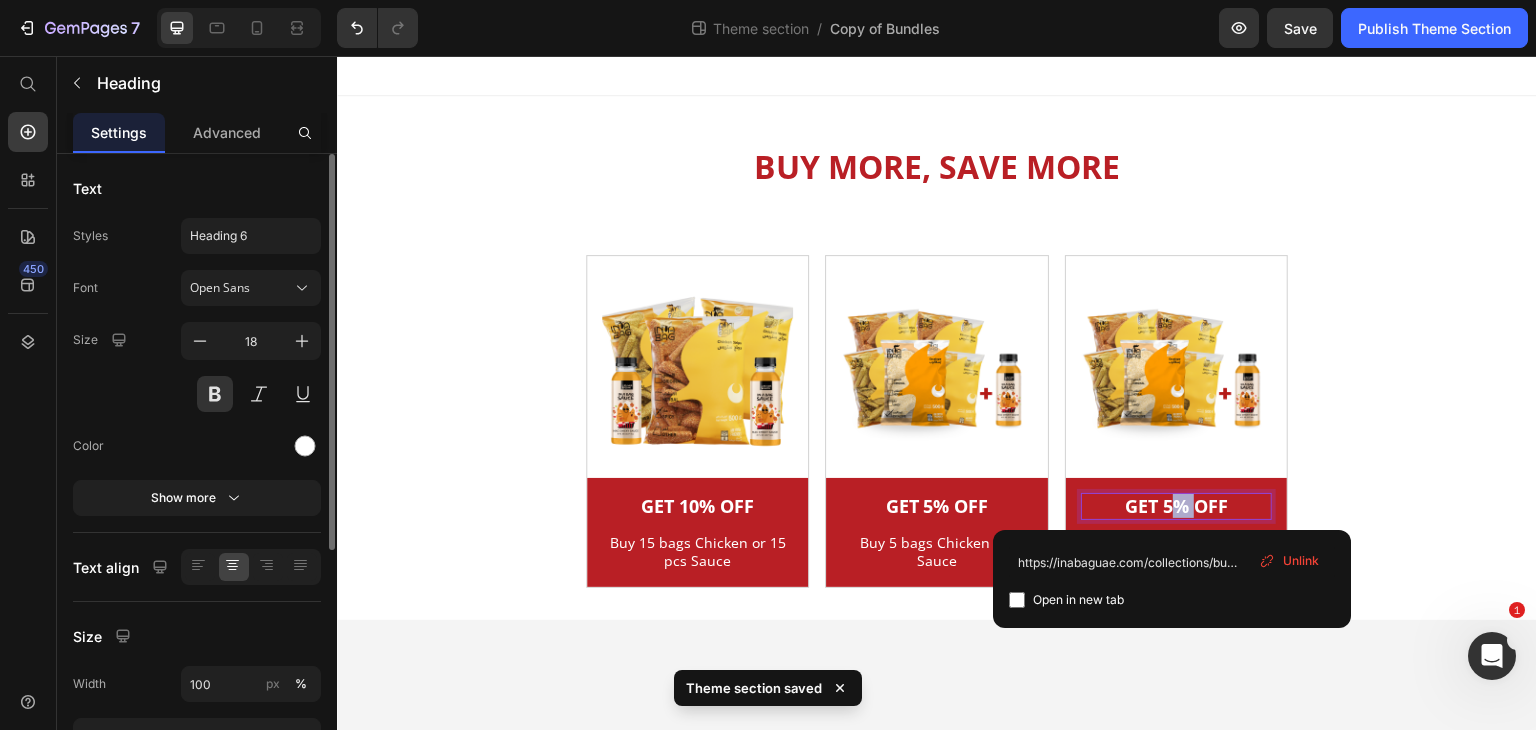 click on "GET 5% OFF" at bounding box center (1176, 506) 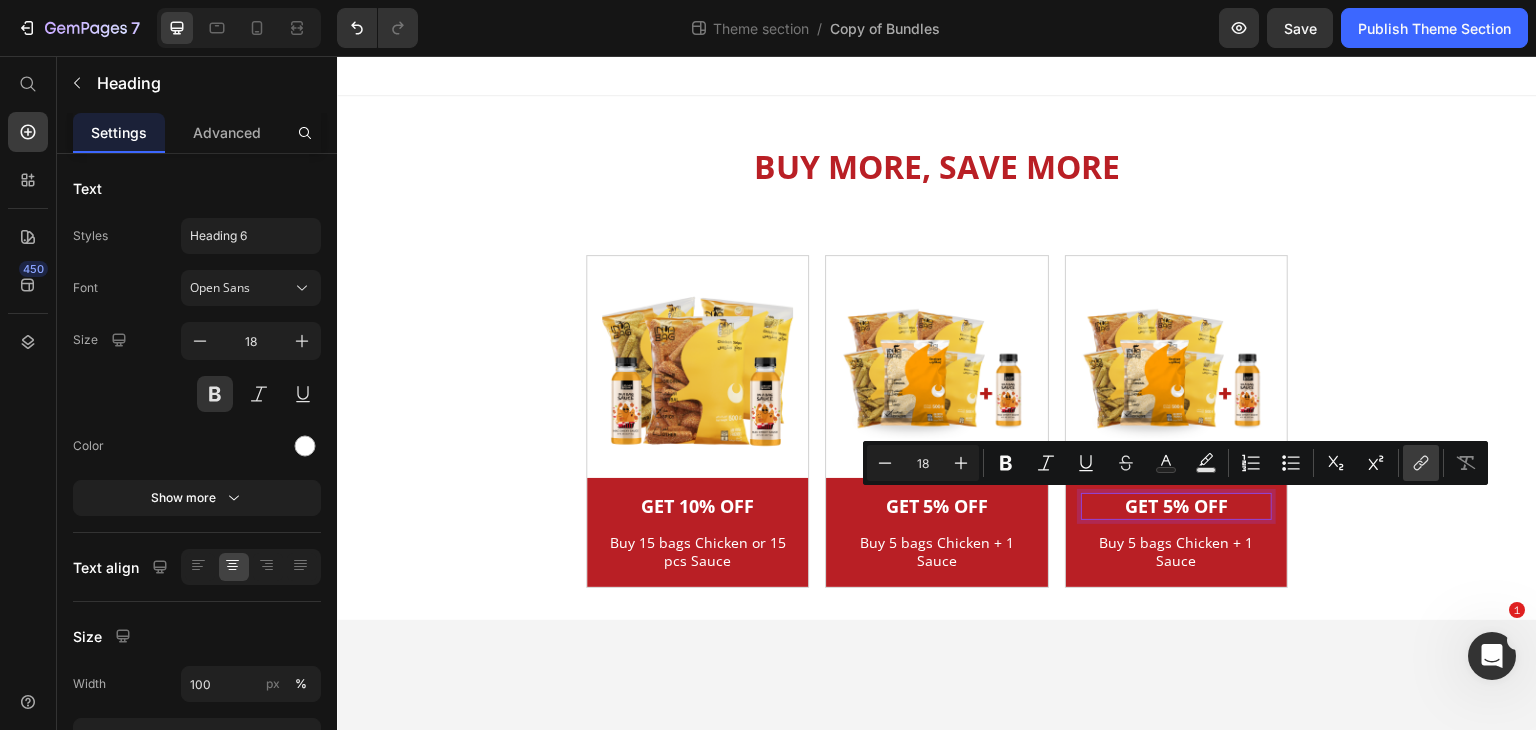 click 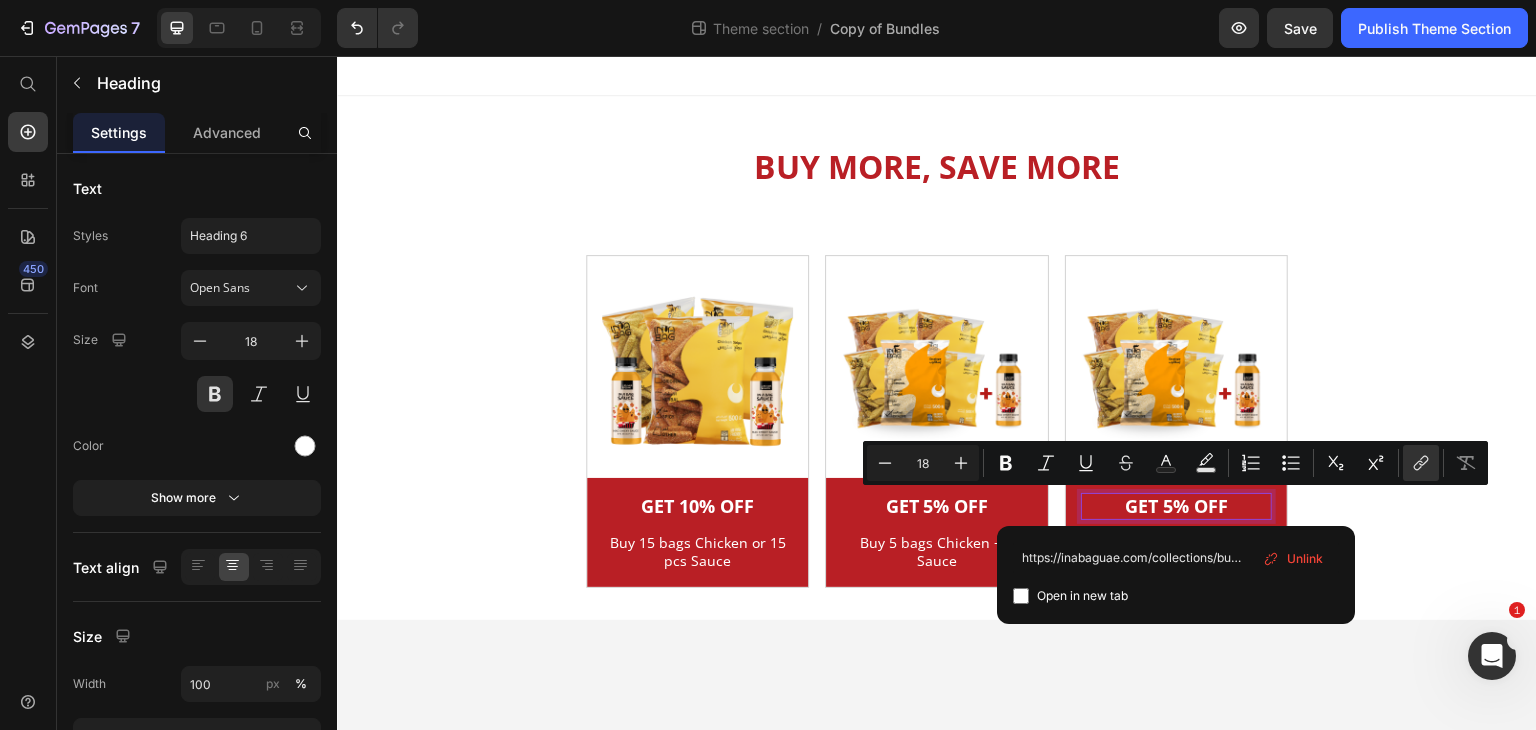 scroll, scrollTop: 0, scrollLeft: 205, axis: horizontal 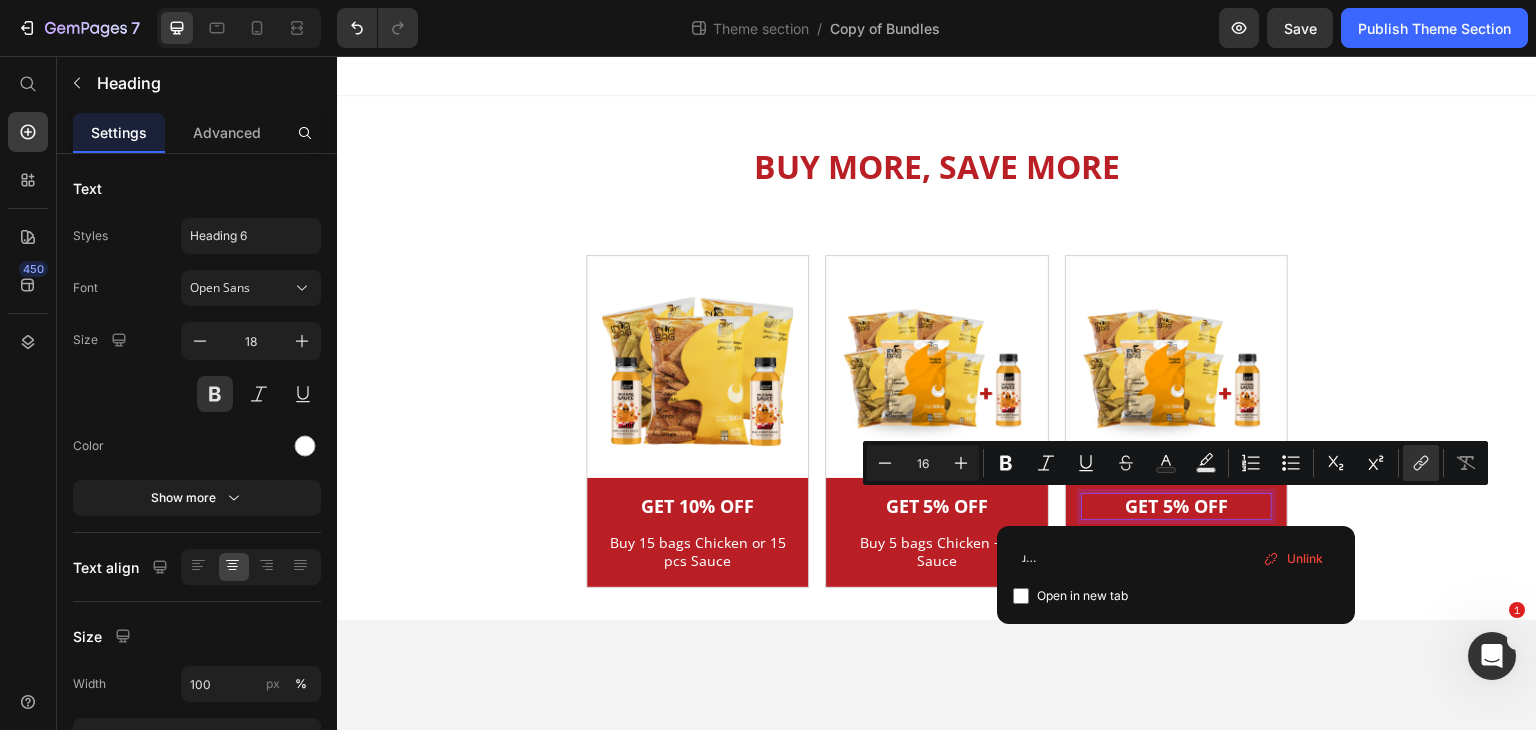 click on "BUY MORE, SAVE MORE   Heading Row Image GET 10% OFF Heading Buy 15 bags Chicken or 15 pcs Sauce Text block Row Row Image ⁠⁠⁠⁠⁠⁠⁠ GET 5% OFF Heading Buy 5 bags Chicken + 1 Sauce Text block Row Row Image GET 5% OFF Heading   12 Buy 5 bags Chicken + 1 Sauce Text block Row Row Carousel Image   GET 10% OFF Heading Buy 15 bags Chicken or 15 pcs Sauce Text block Row Row Image GET 5% OFF Heading Buy 5 Bags Chicken + 1 Sauce Text block Row Row Row" at bounding box center [937, 393] 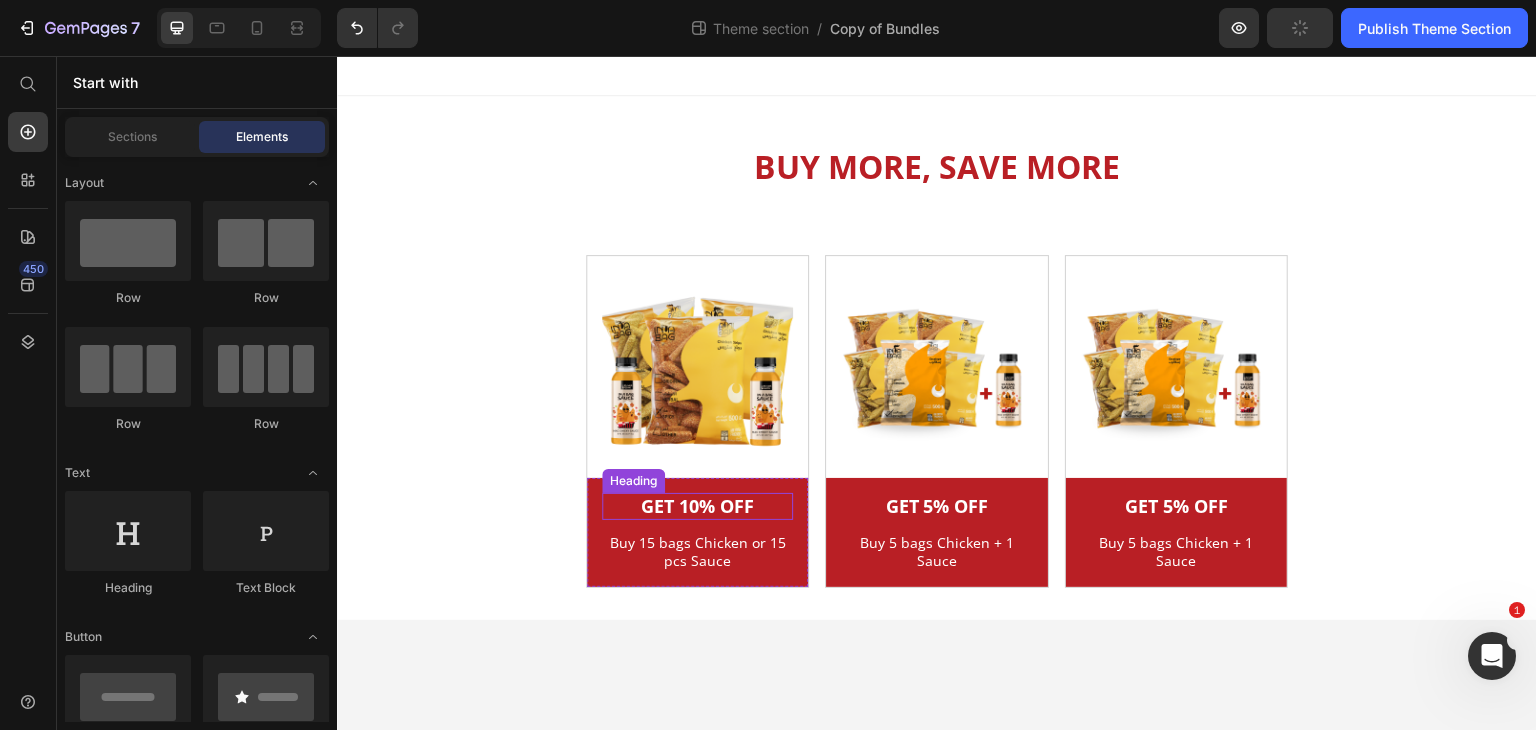 click on "GET 10% OFF" at bounding box center [697, 506] 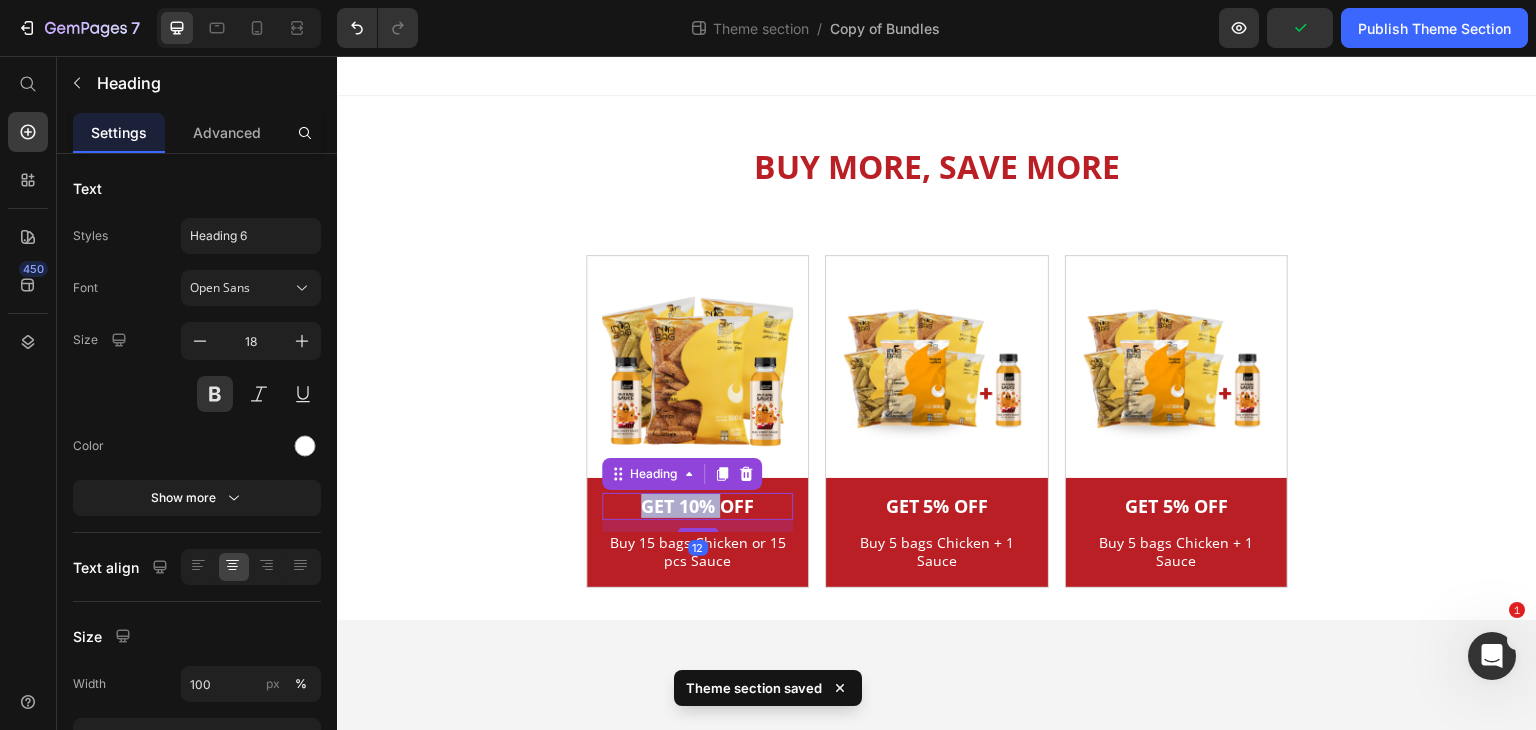 click on "GET 10% OFF" at bounding box center [697, 506] 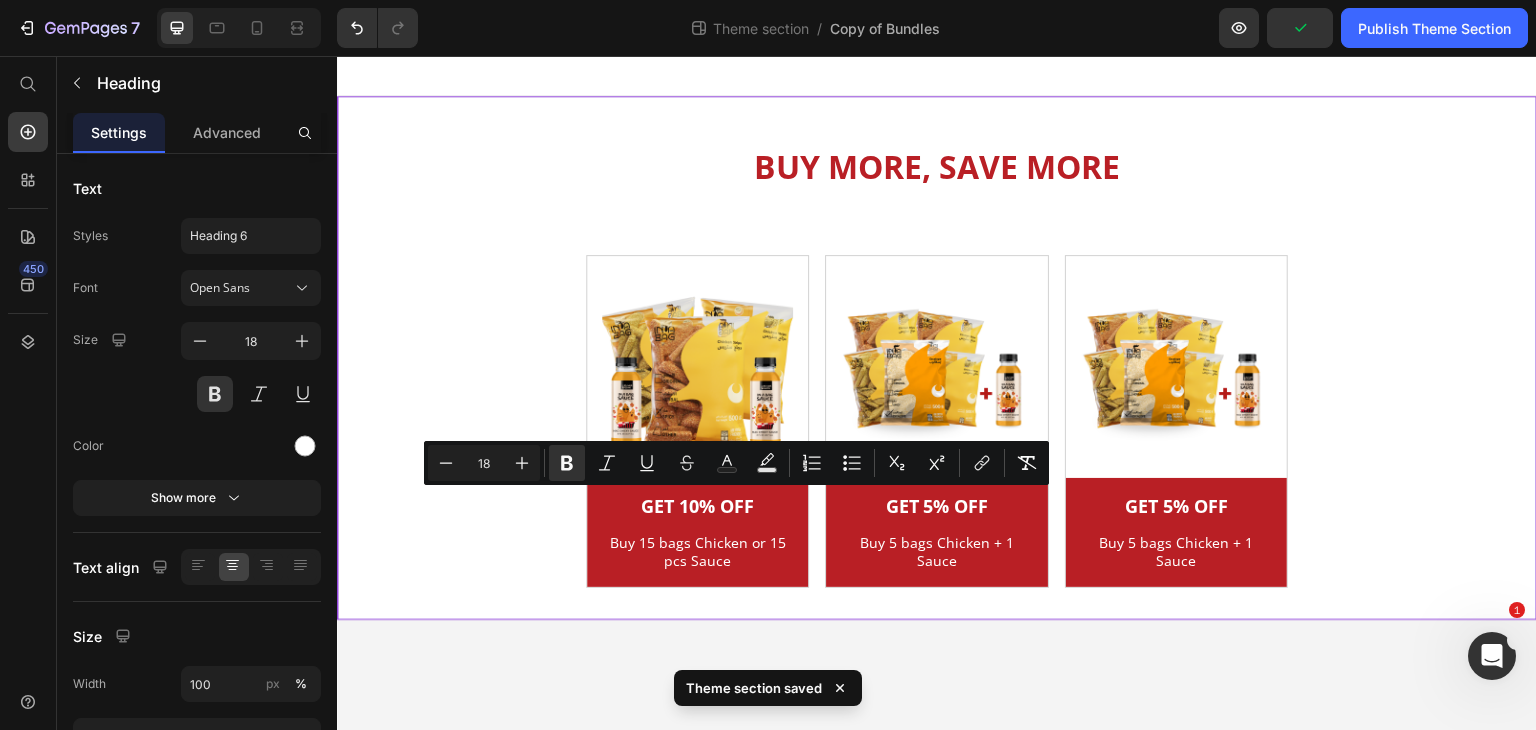 drag, startPoint x: 887, startPoint y: 619, endPoint x: 894, endPoint y: 593, distance: 26.925823 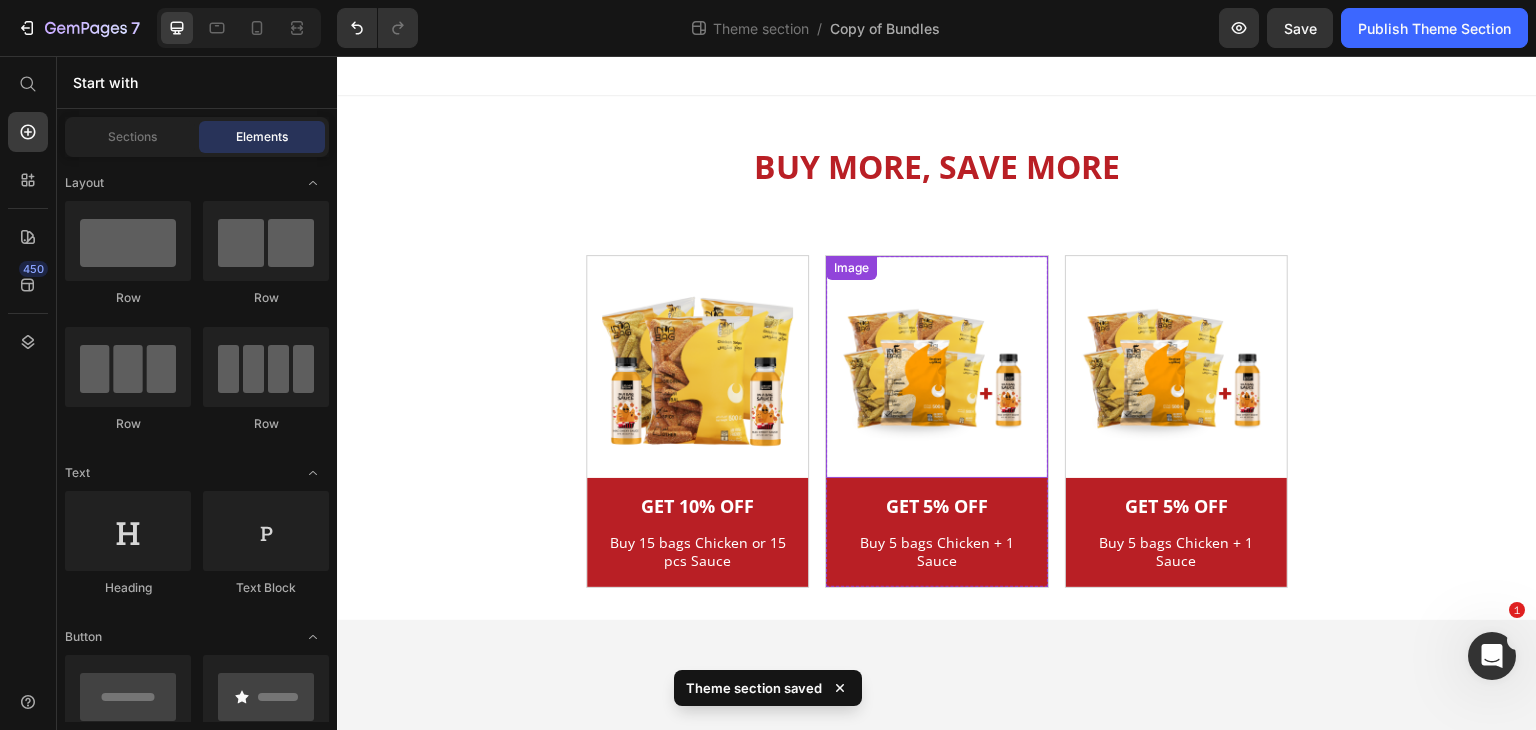 click at bounding box center [936, 366] 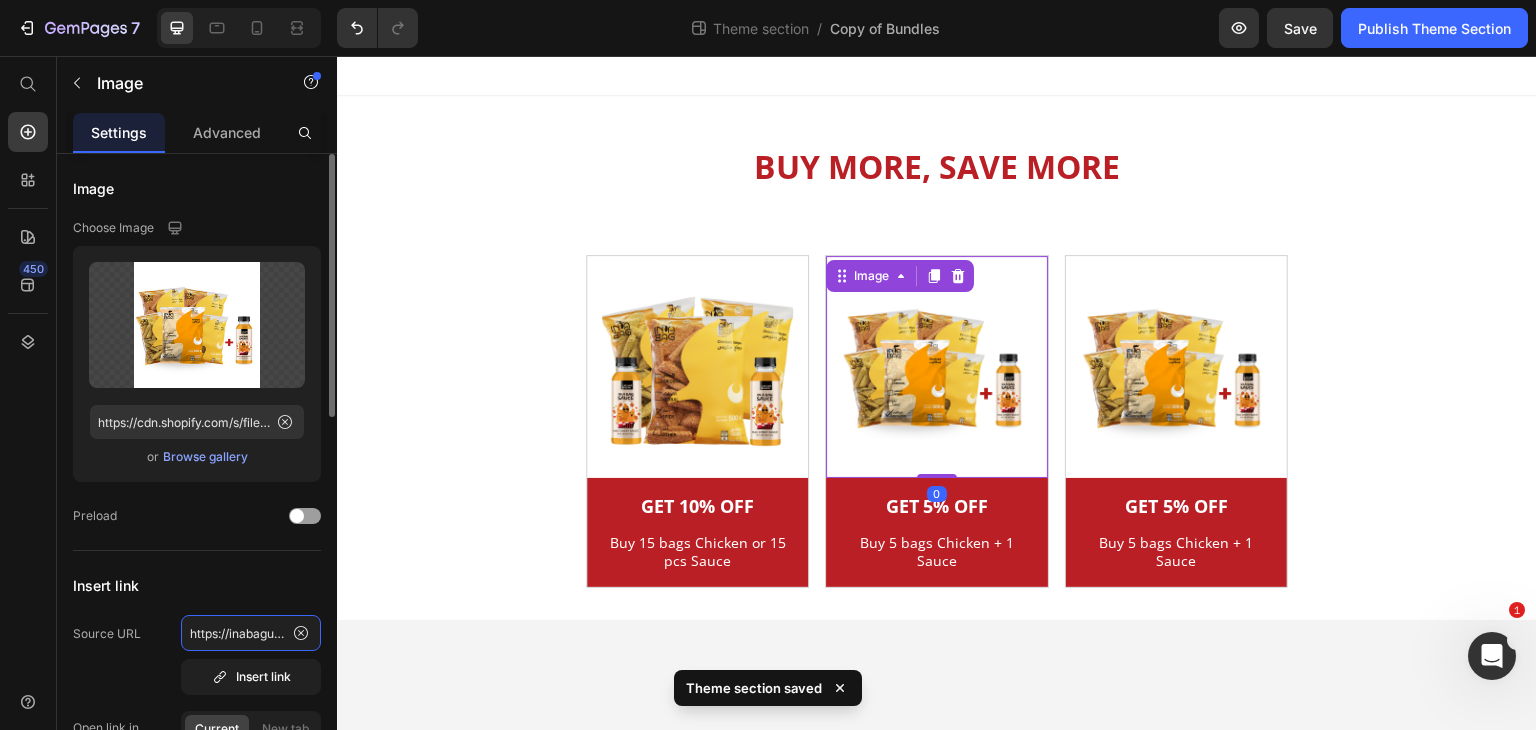 click on "https://inabaguae.com/collections/buy-15-pcs-chicken-or-sauce-get-10-off" 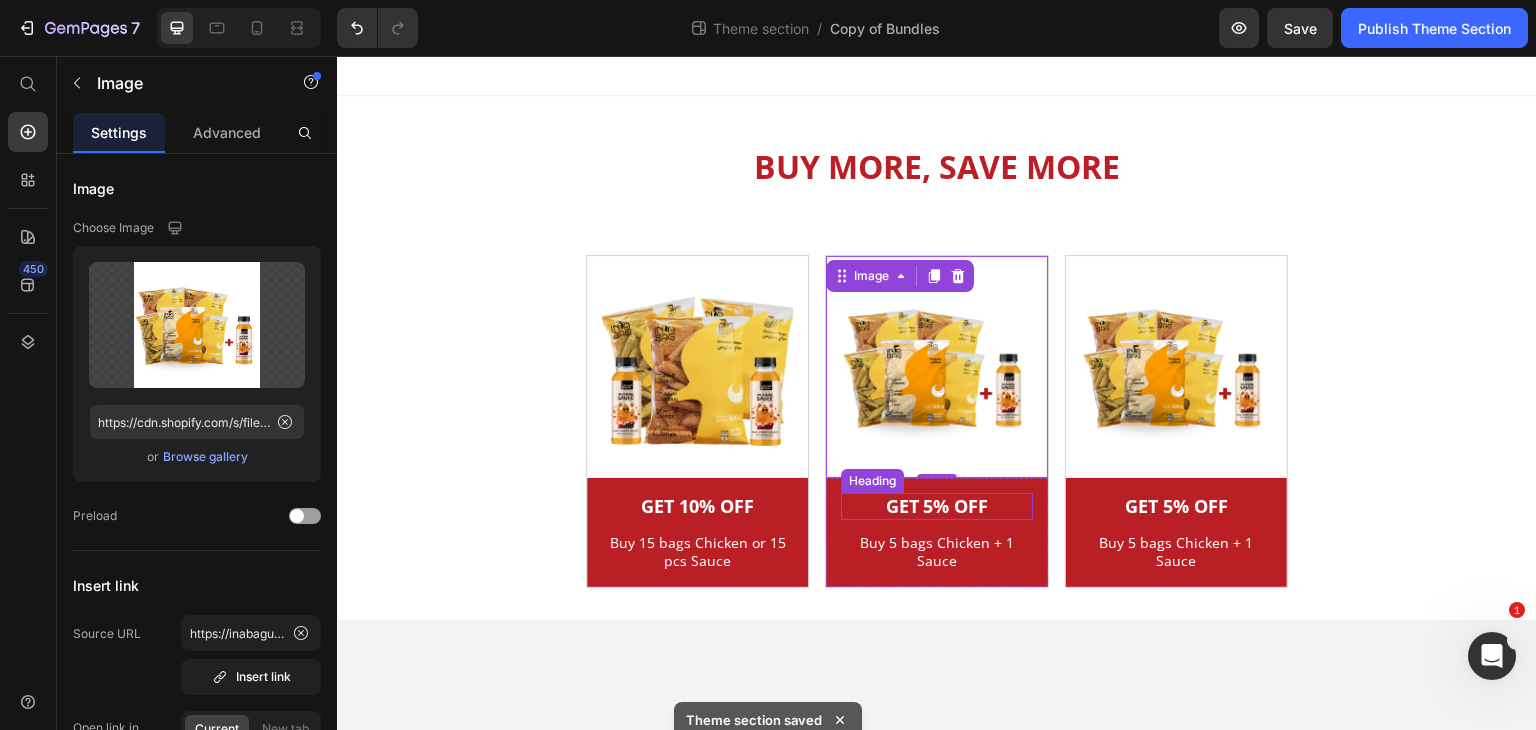 click on "GET 5% OFF" at bounding box center [936, 506] 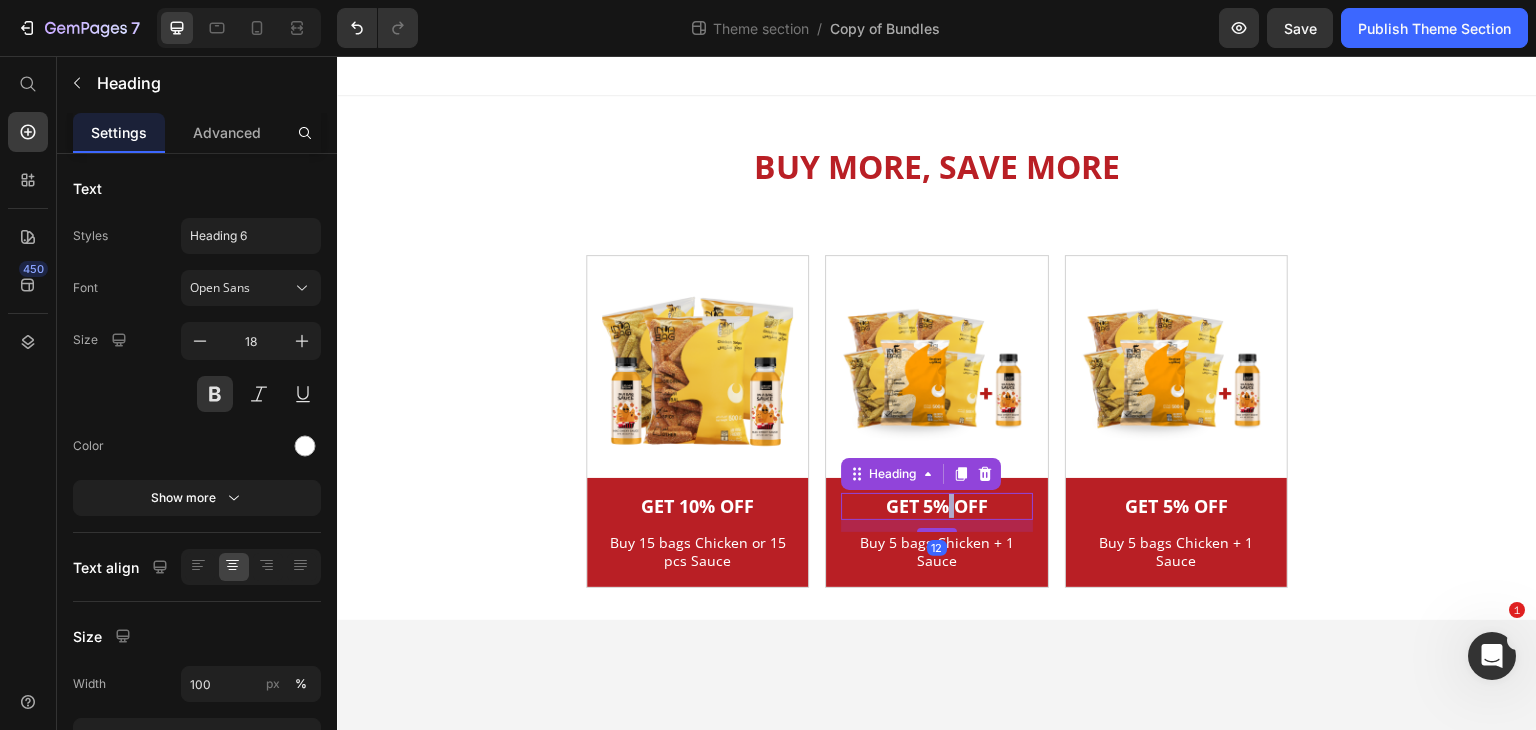 click on "GET 5% OFF" at bounding box center [936, 506] 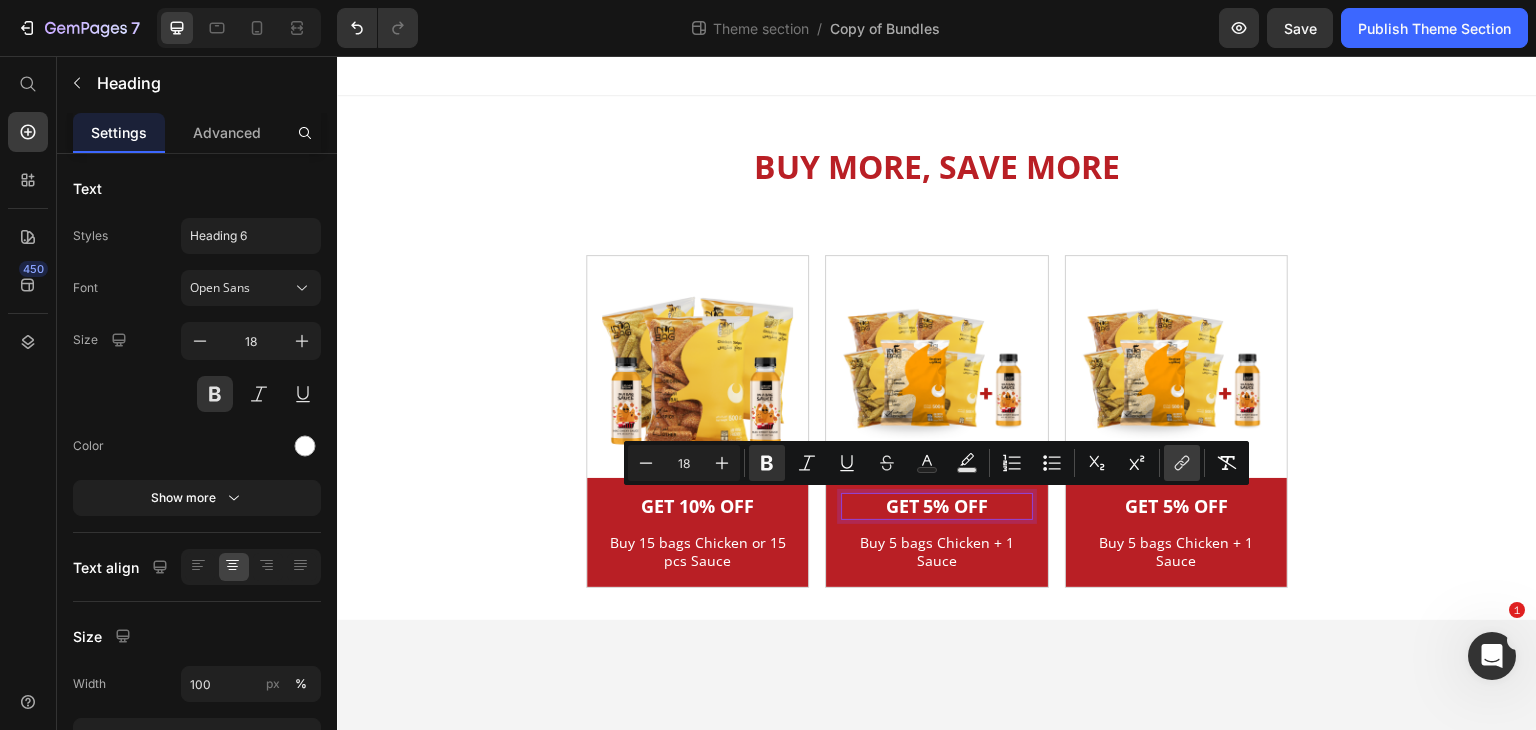 click 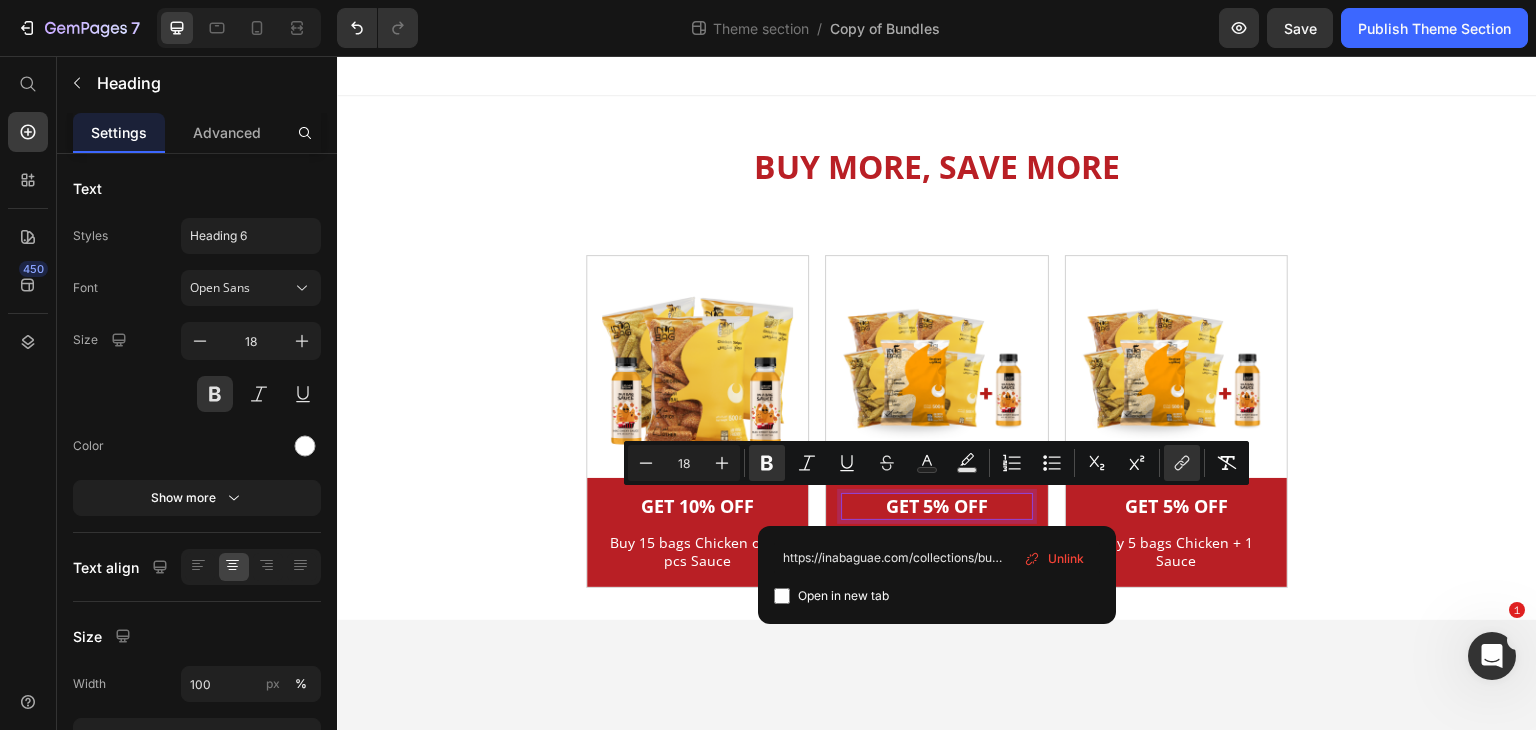 scroll, scrollTop: 0, scrollLeft: 205, axis: horizontal 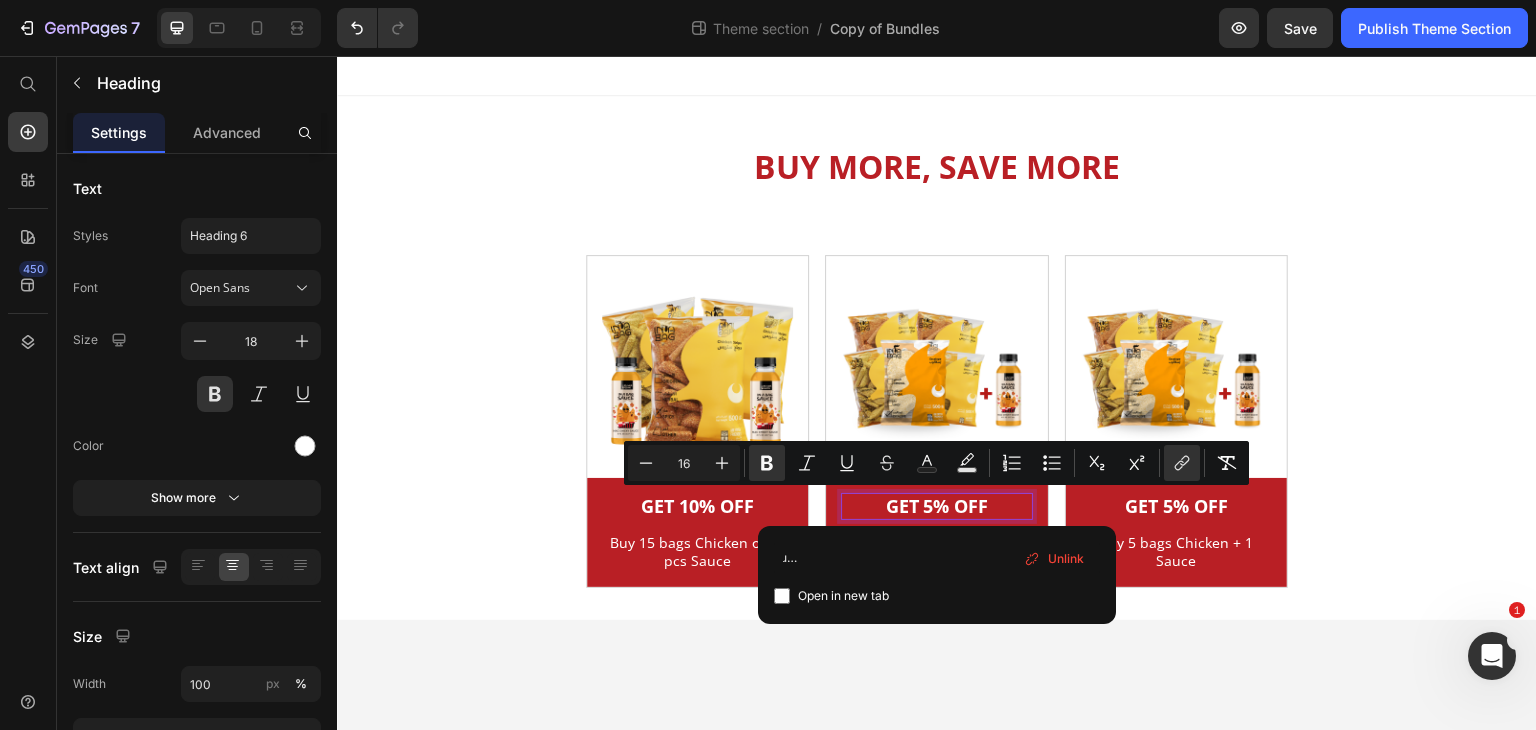 click on "BUY MORE, SAVE MORE   Heading Row Image ⁠⁠⁠⁠⁠⁠⁠ GET 10% OFF Heading Buy 15 bags Chicken or 15 pcs Sauce Text block Row Row Image GET 5% OFF Heading   12 Buy 5 bags Chicken + 1 Sauce Text block Row Row Image ⁠⁠⁠⁠⁠⁠⁠ GET 5% OFF Heading Buy 5 bags Chicken + 1 Sauce Text block Row Row Carousel Image   GET 10% OFF Heading Buy 15 bags Chicken or 15 pcs Sauce Text block Row Row Image GET 5% OFF Heading Buy 5 Bags Chicken + 1 Sauce Text block Row Row Row" at bounding box center [937, 393] 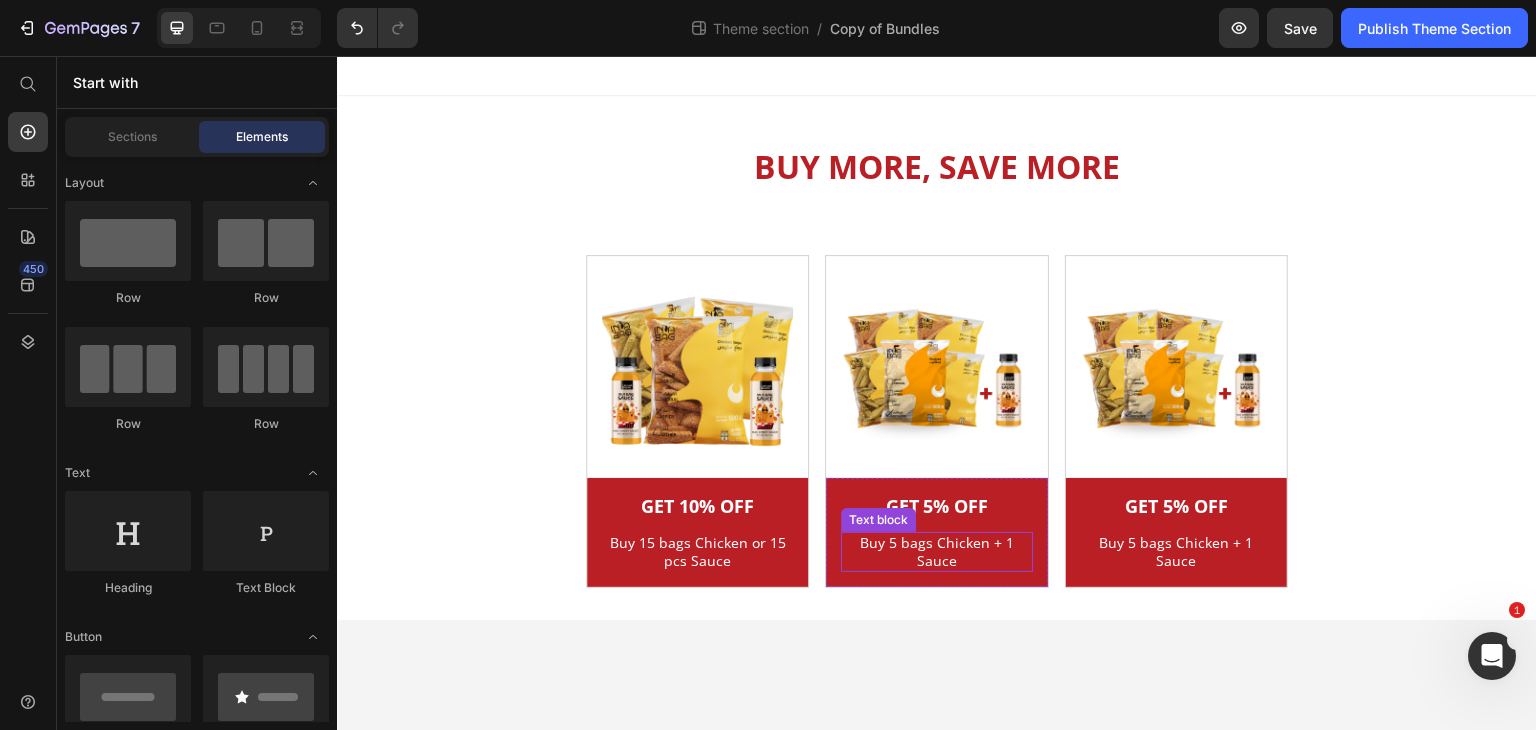 click on "Buy 5 bags Chicken + 1 Sauce" at bounding box center (936, 552) 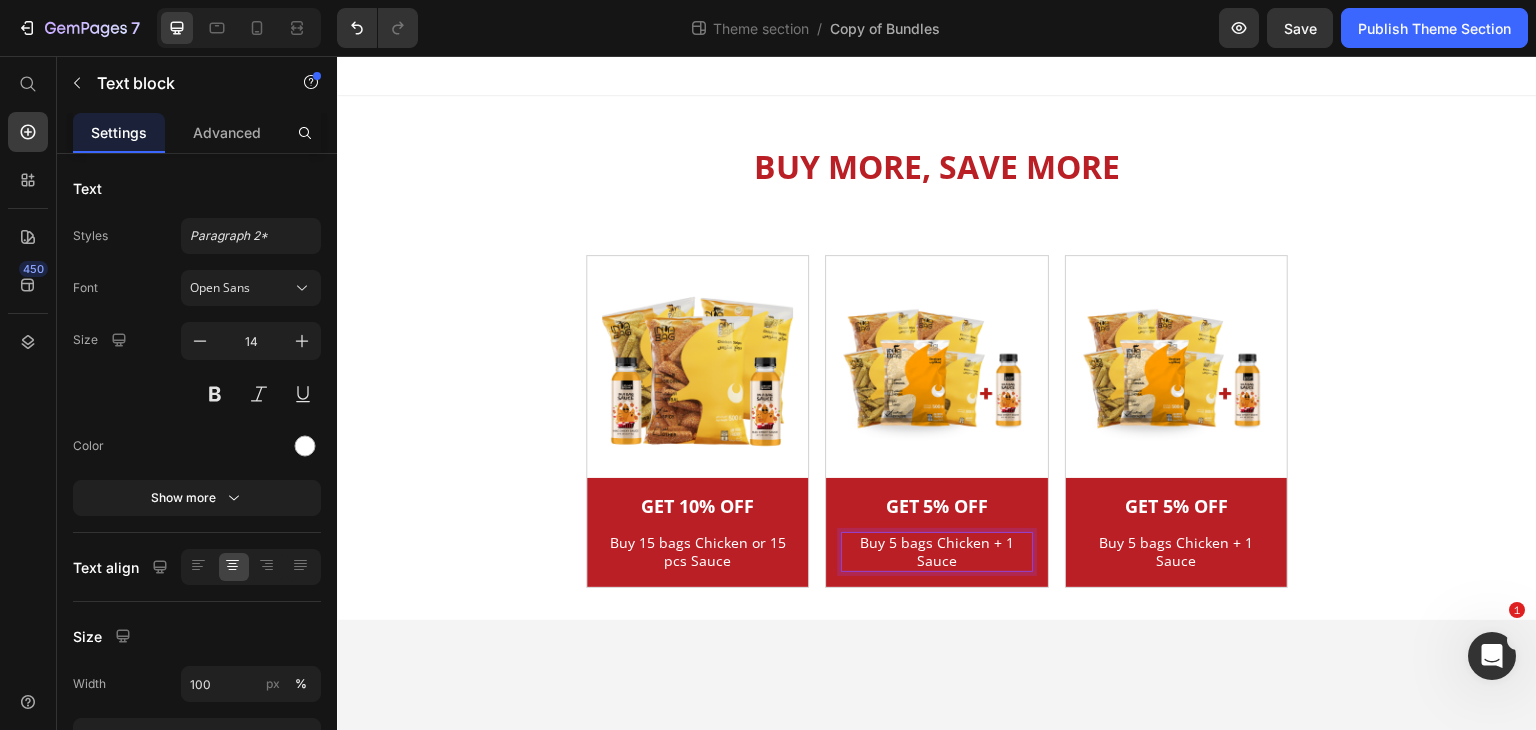 click on "Buy 5 bags Chicken + 1 Sauce" at bounding box center (936, 552) 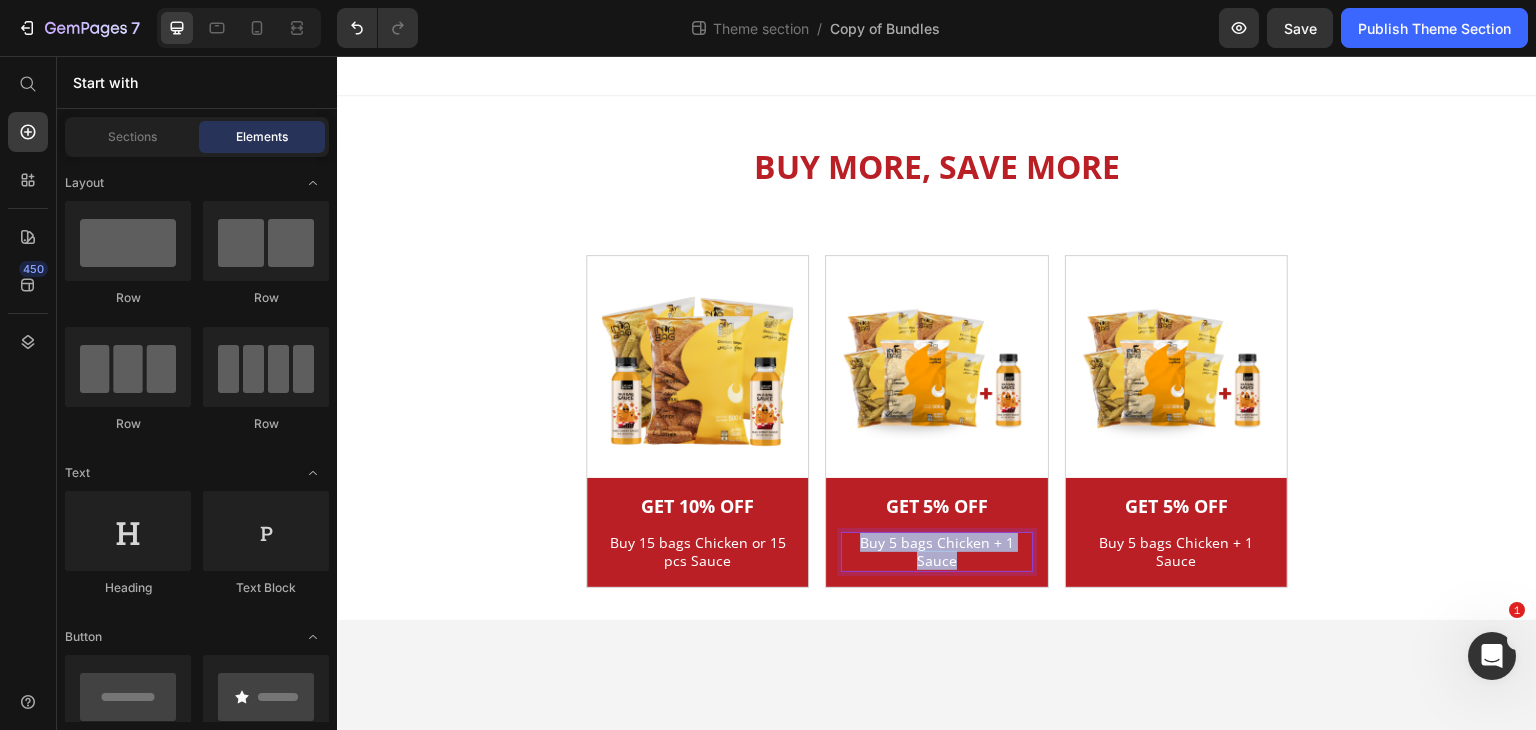 click on "BUY MORE, SAVE MORE   Heading Row Image GET 10% OFF Heading Buy 15 bags Chicken or 15 pcs Sauce Text block Row Row Image ⁠⁠⁠⁠⁠⁠⁠ GET 5% OFF Heading Buy 5 bags Chicken + 1 Sauce Text block   0 Row Row Image ⁠⁠⁠⁠⁠⁠⁠ GET 5% OFF Heading Buy 5 bags Chicken + 1 Sauce Text block Row Row Carousel Image   GET 10% OFF Heading Buy 15 bags Chicken or 15 pcs Sauce Text block Row Row Image GET 5% OFF Heading Buy 5 Bags Chicken + 1 Sauce Text block Row Row Row" at bounding box center (937, 393) 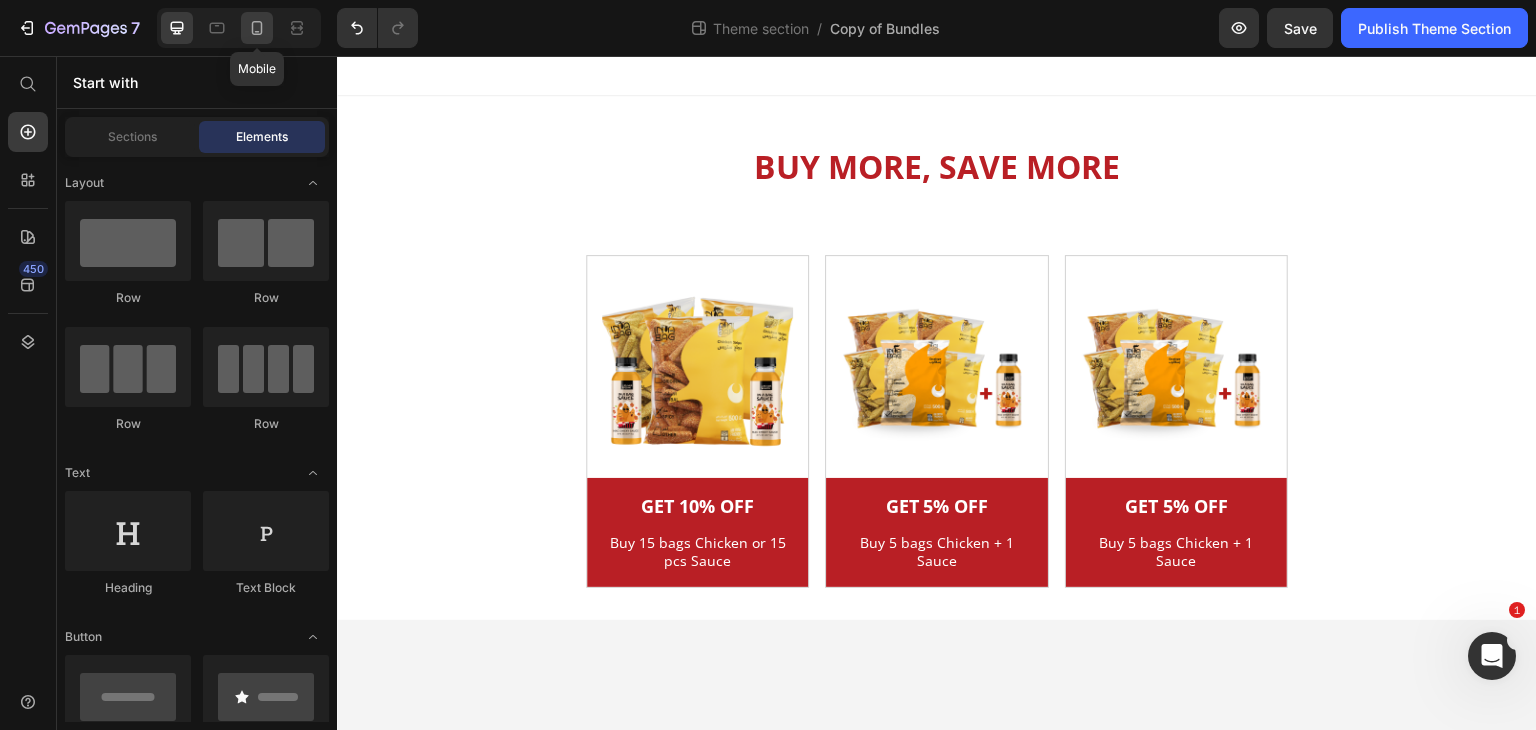 click 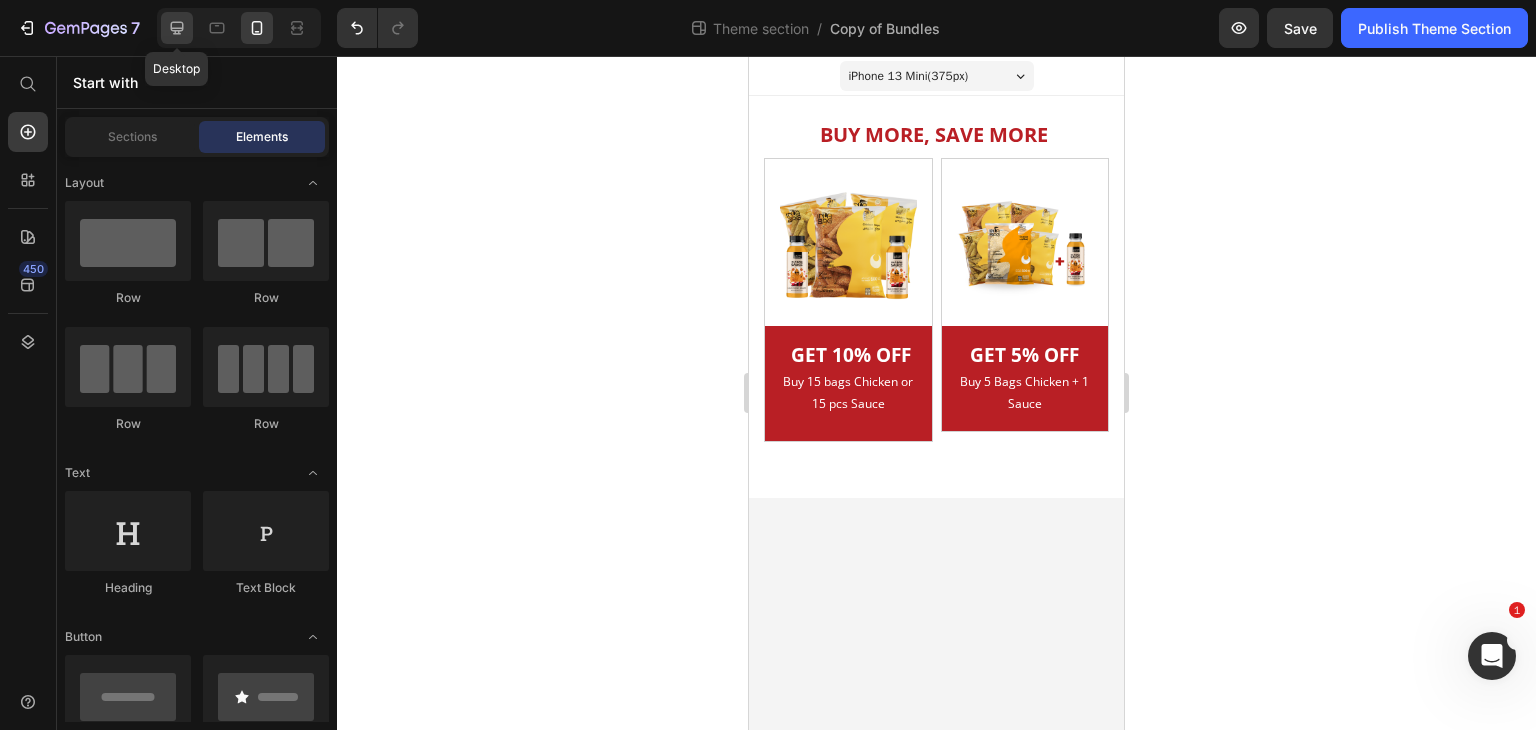 click 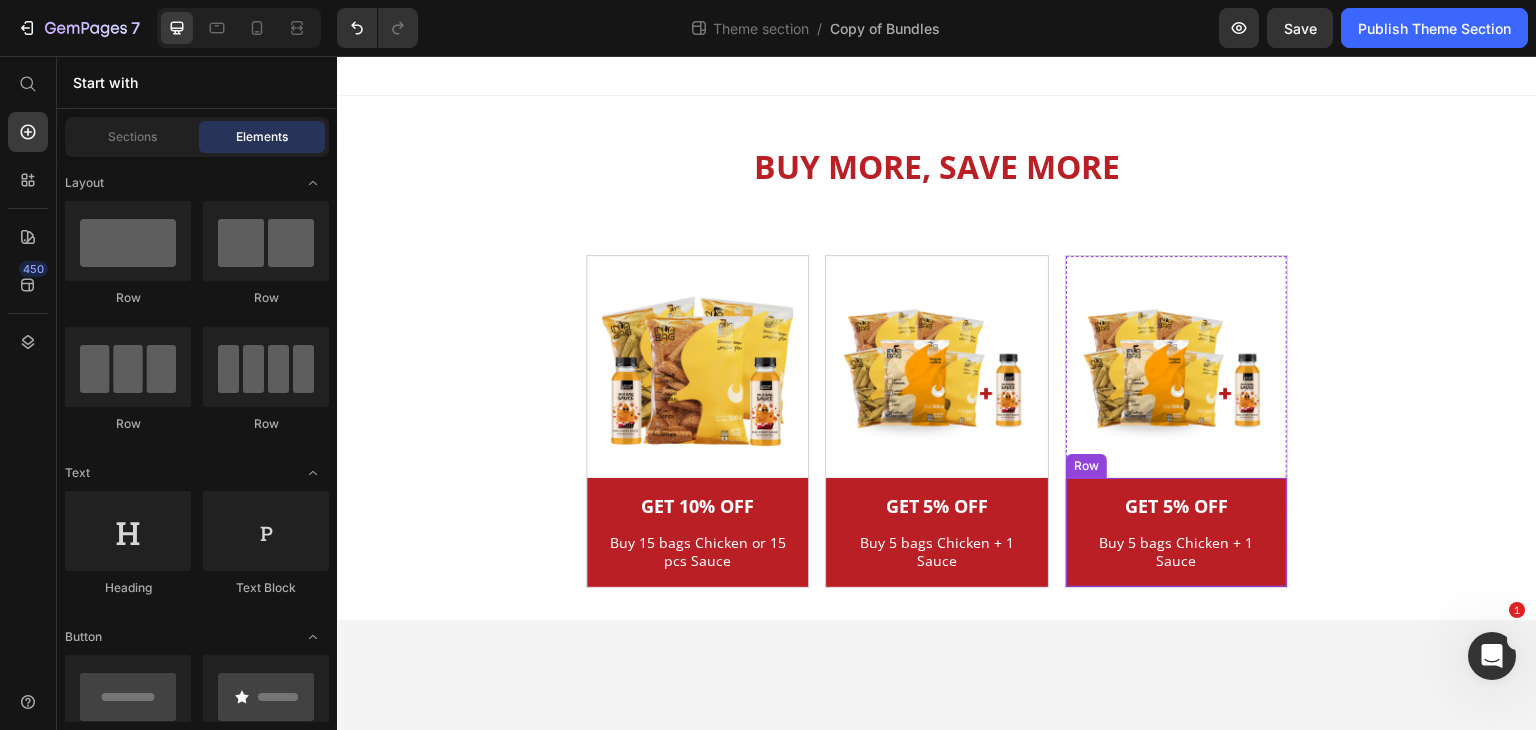 drag, startPoint x: 1094, startPoint y: 466, endPoint x: 1002, endPoint y: 470, distance: 92.086914 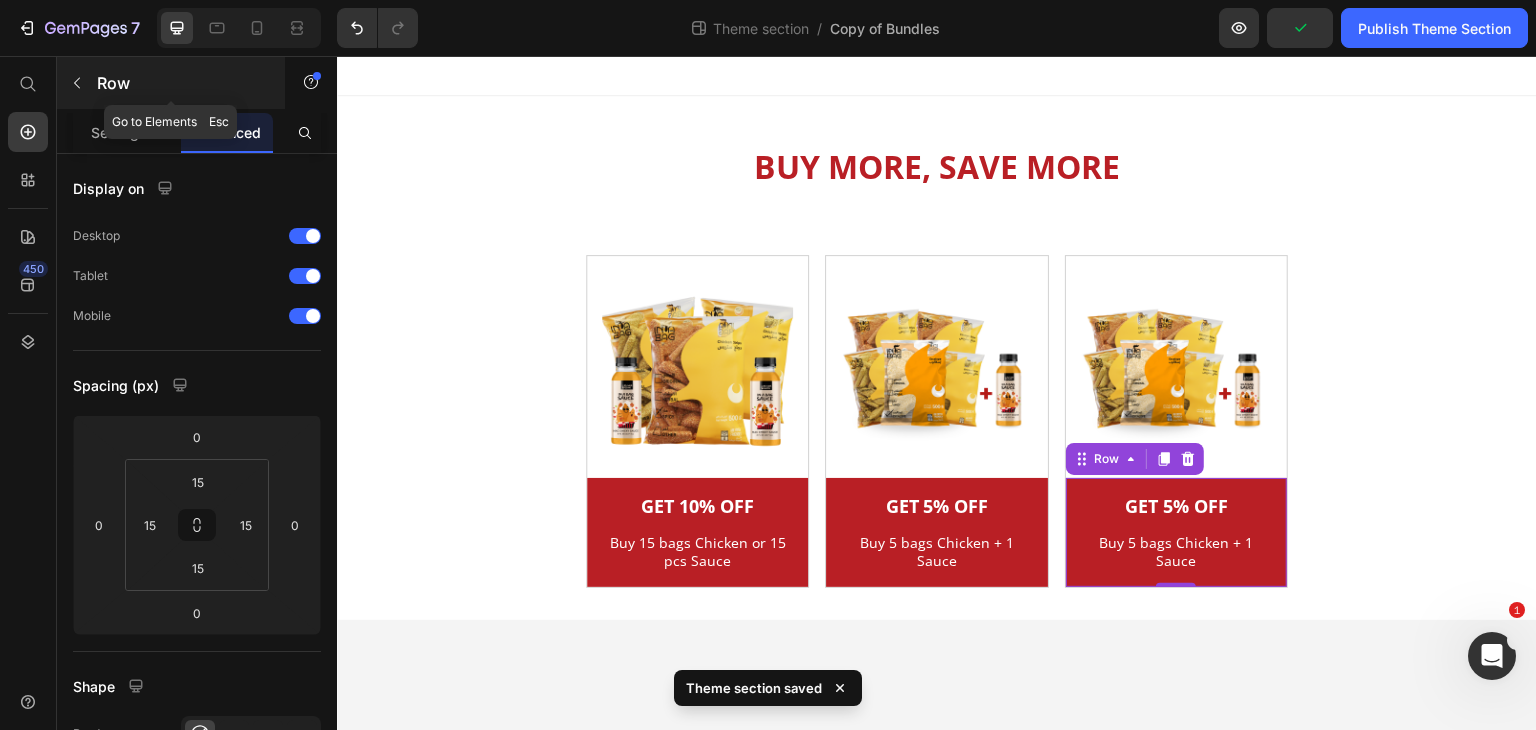 click 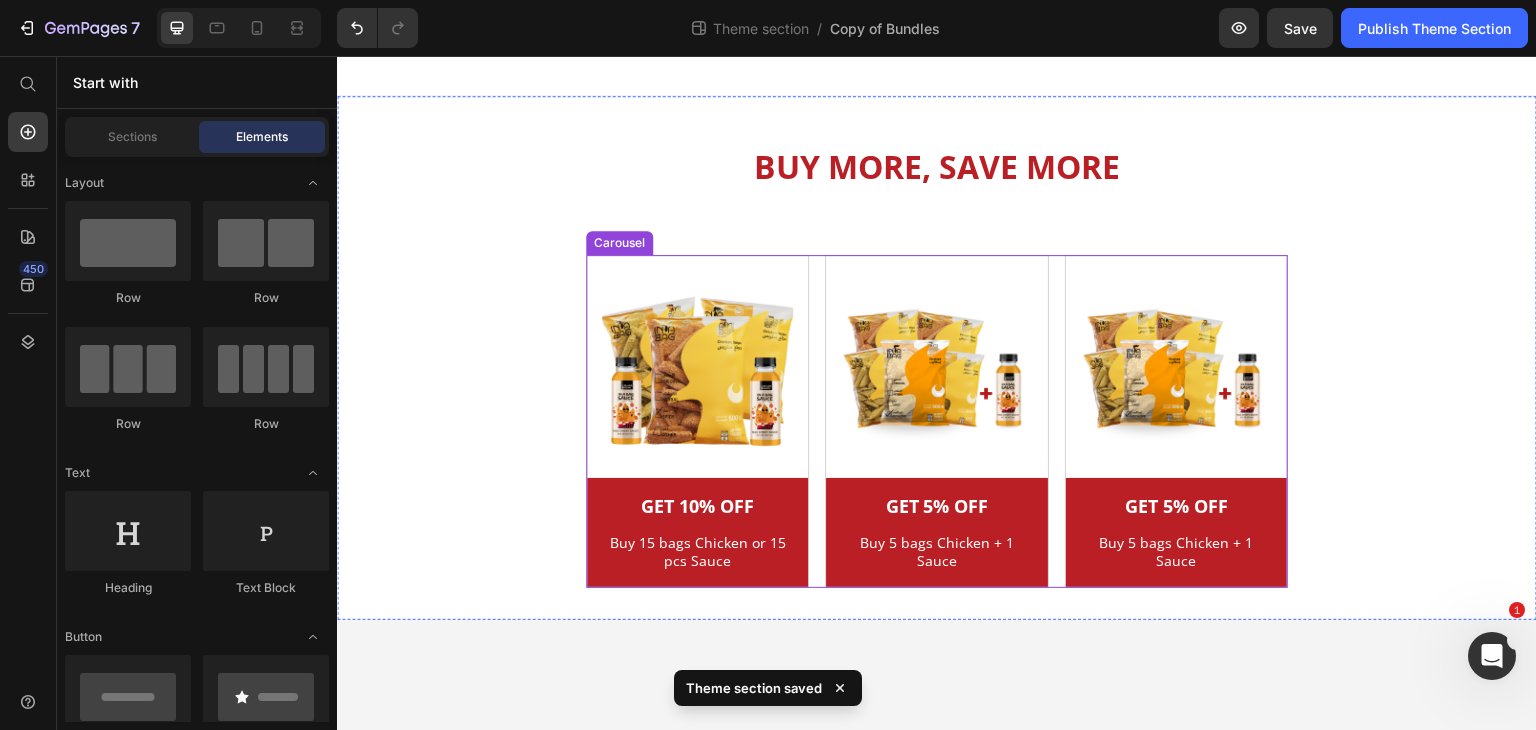 drag, startPoint x: 1058, startPoint y: 338, endPoint x: 1024, endPoint y: 347, distance: 35.17101 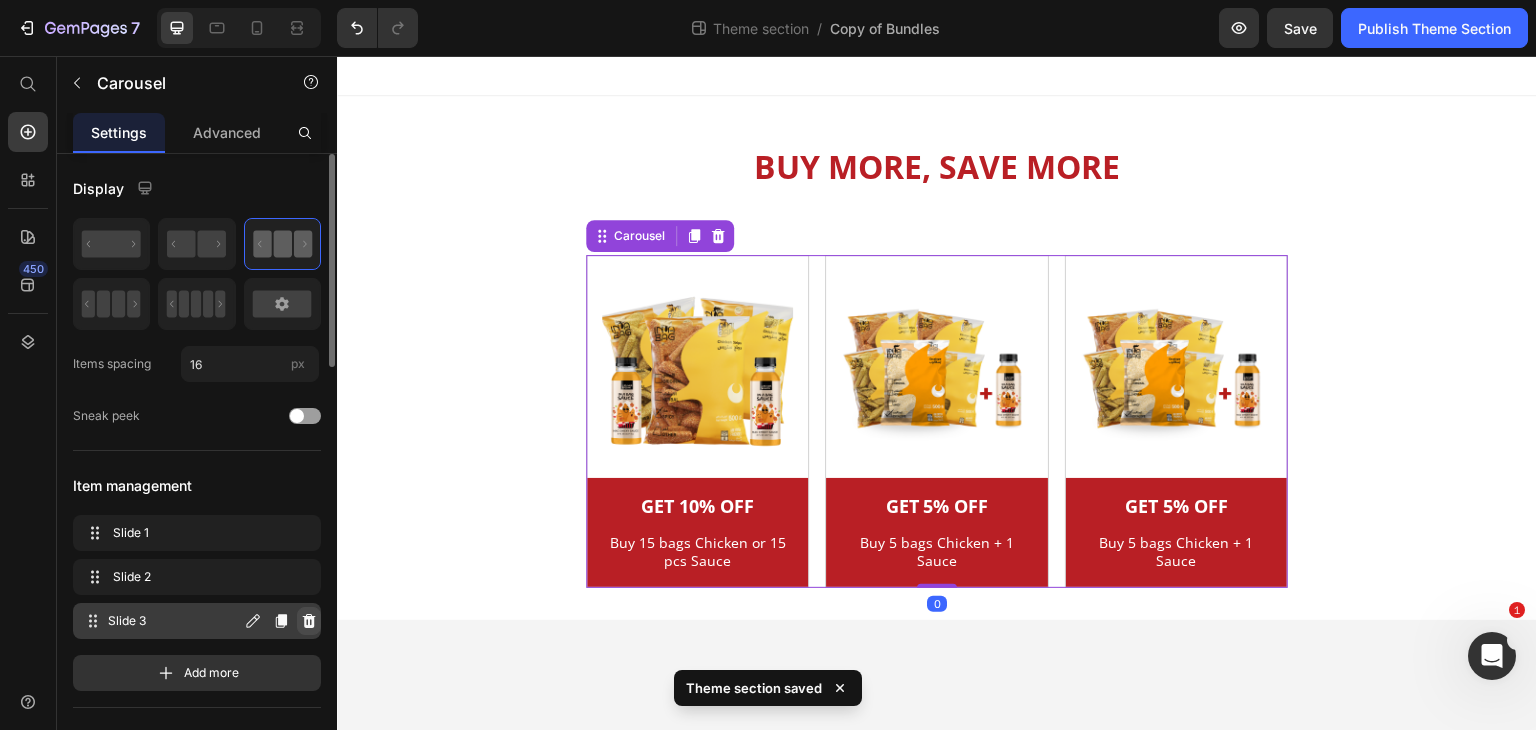 click 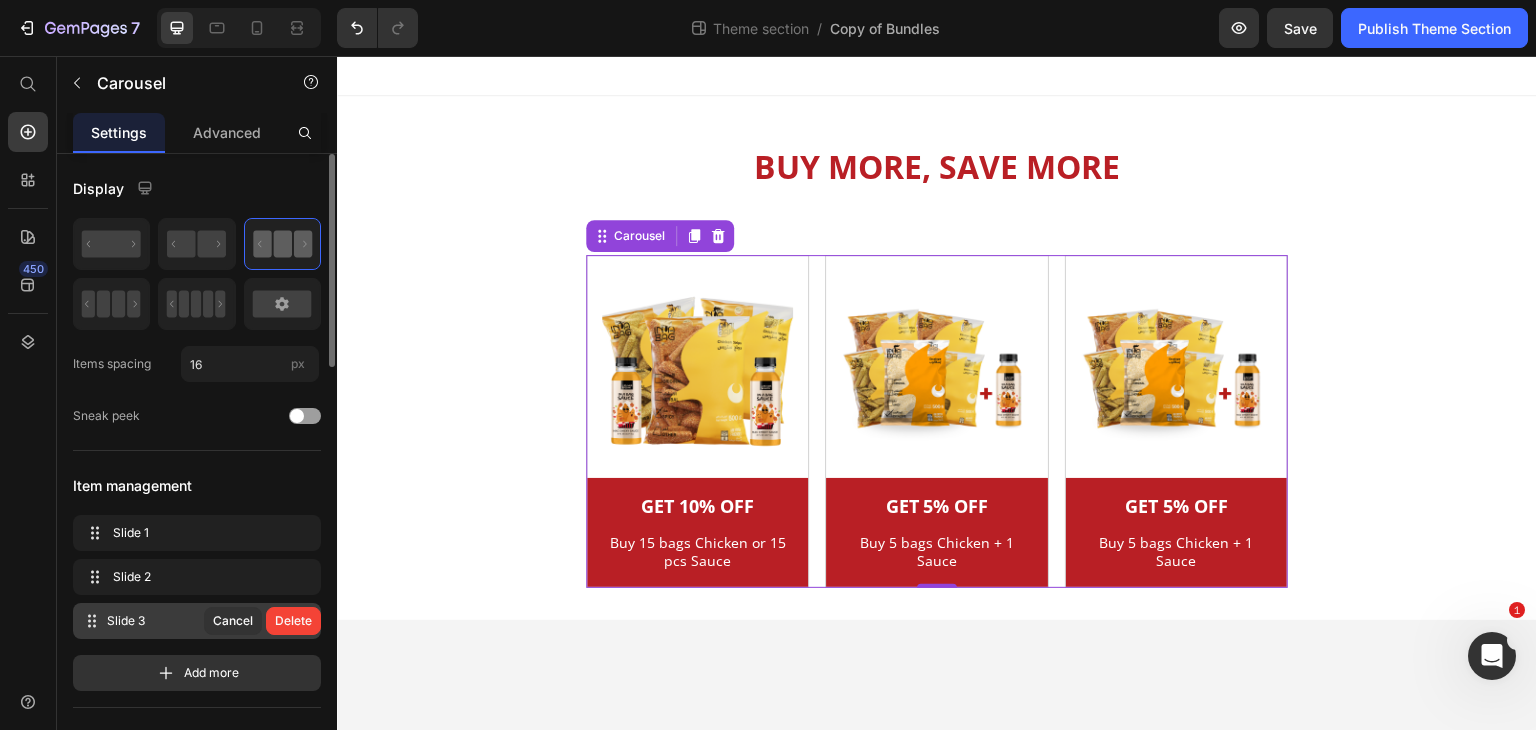 click on "450" at bounding box center [28, 373] 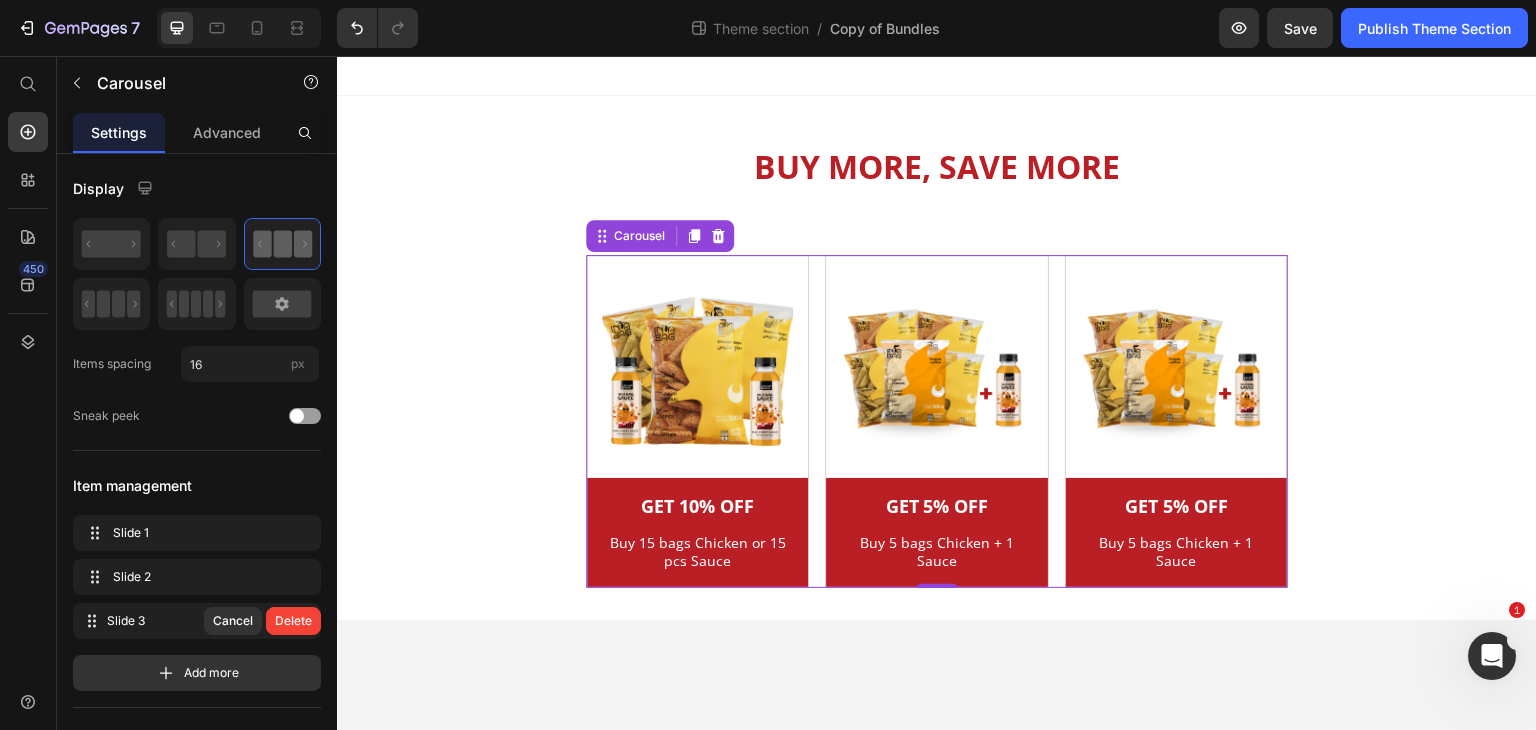 click on "450" at bounding box center (28, 393) 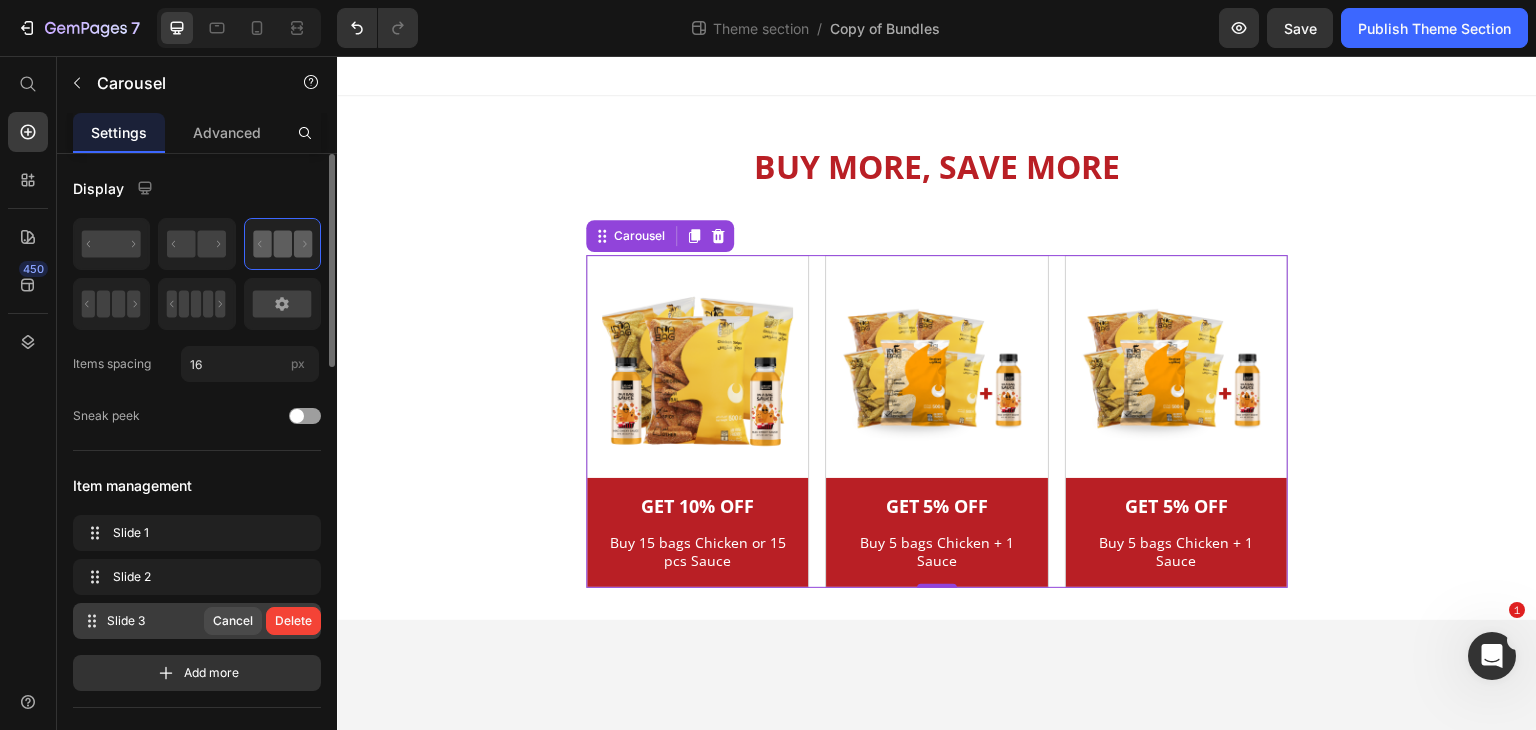 click on "Cancel" at bounding box center (233, 621) 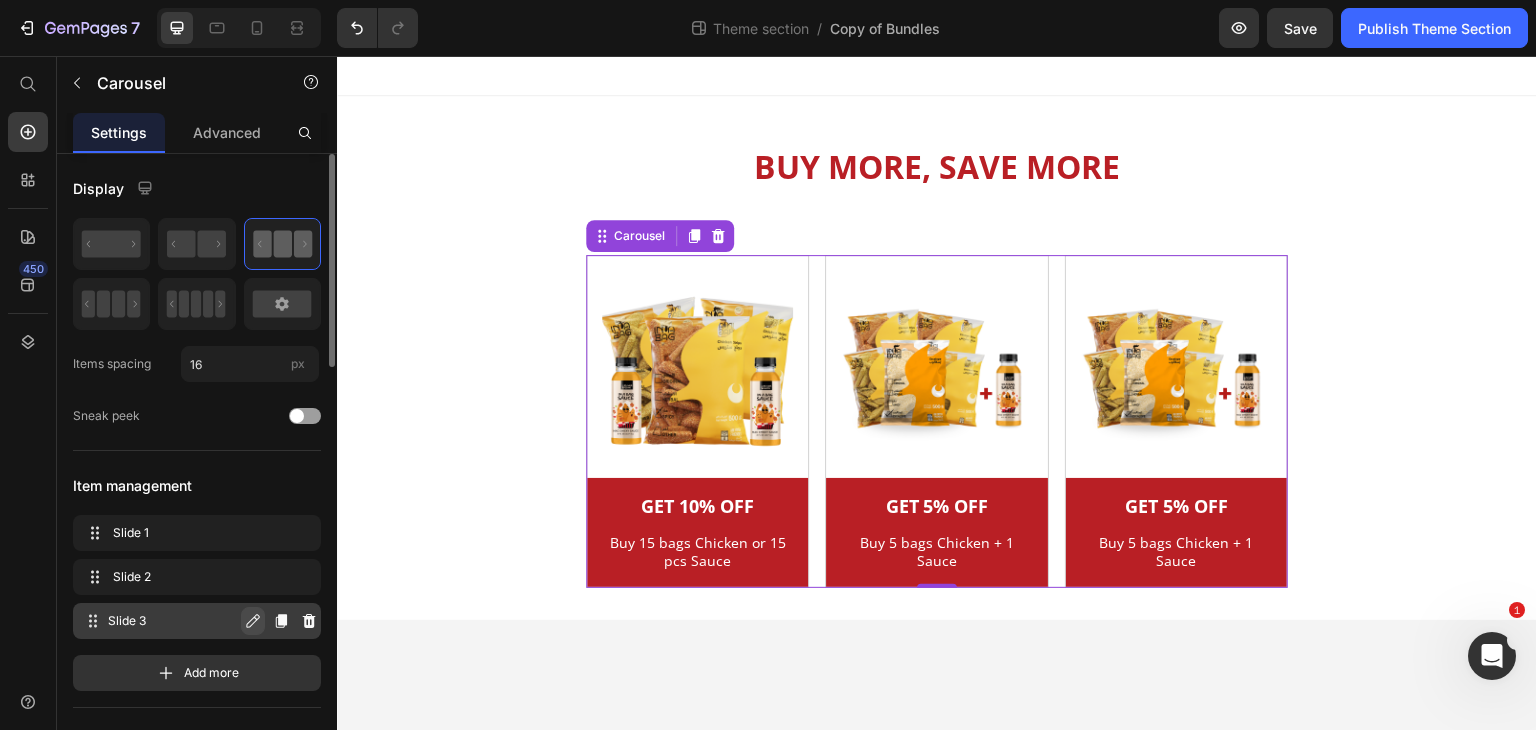 click 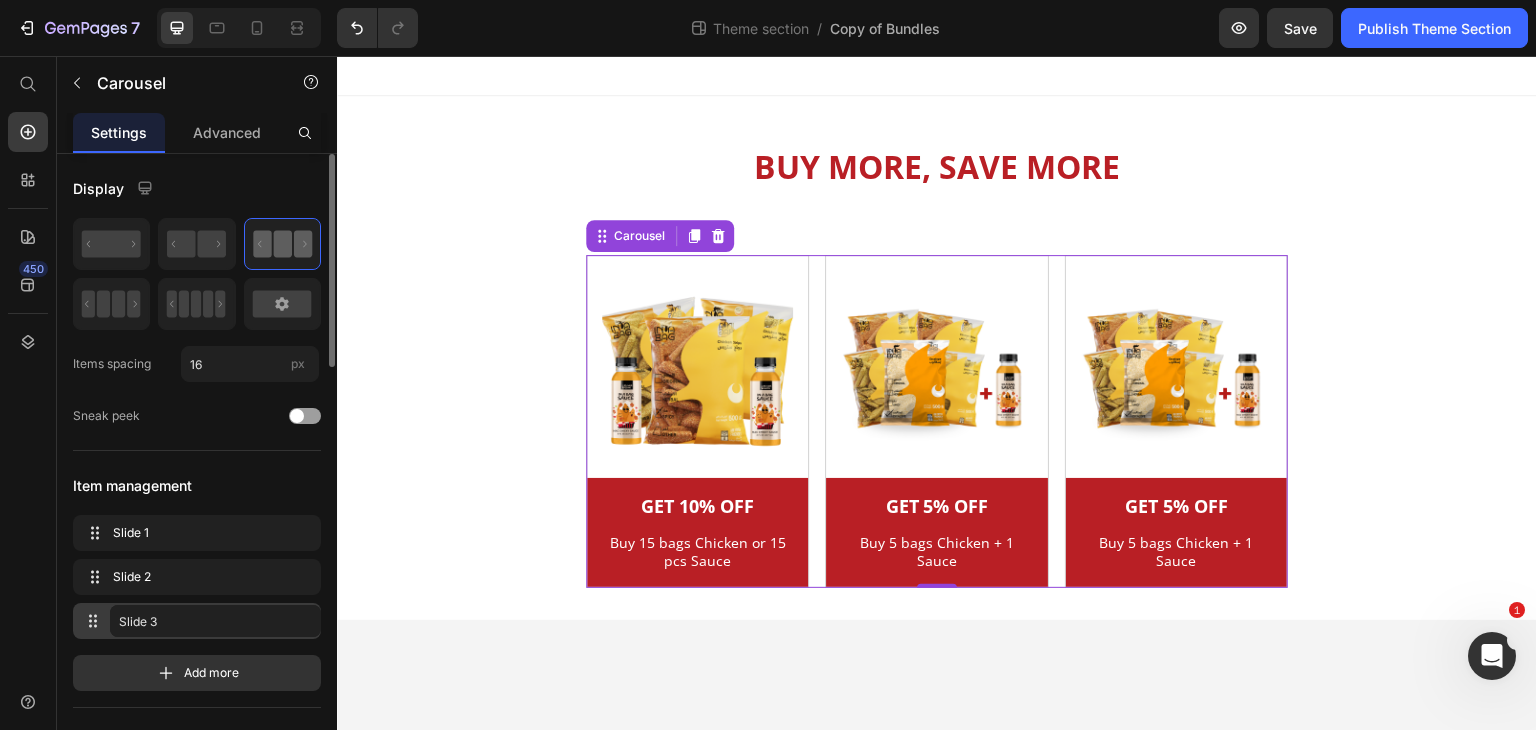 click on "450" at bounding box center [28, 393] 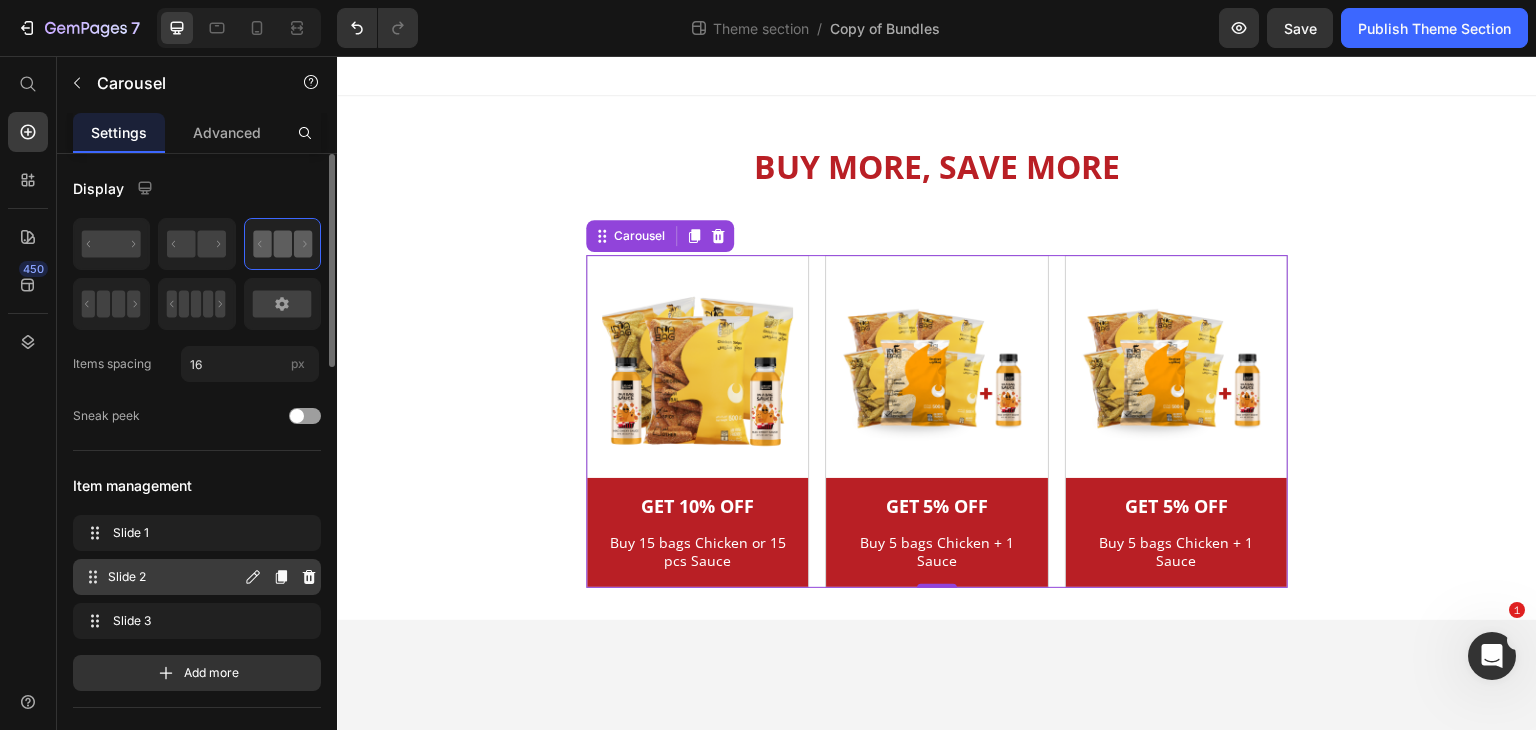 click on "Slide 2" at bounding box center (174, 577) 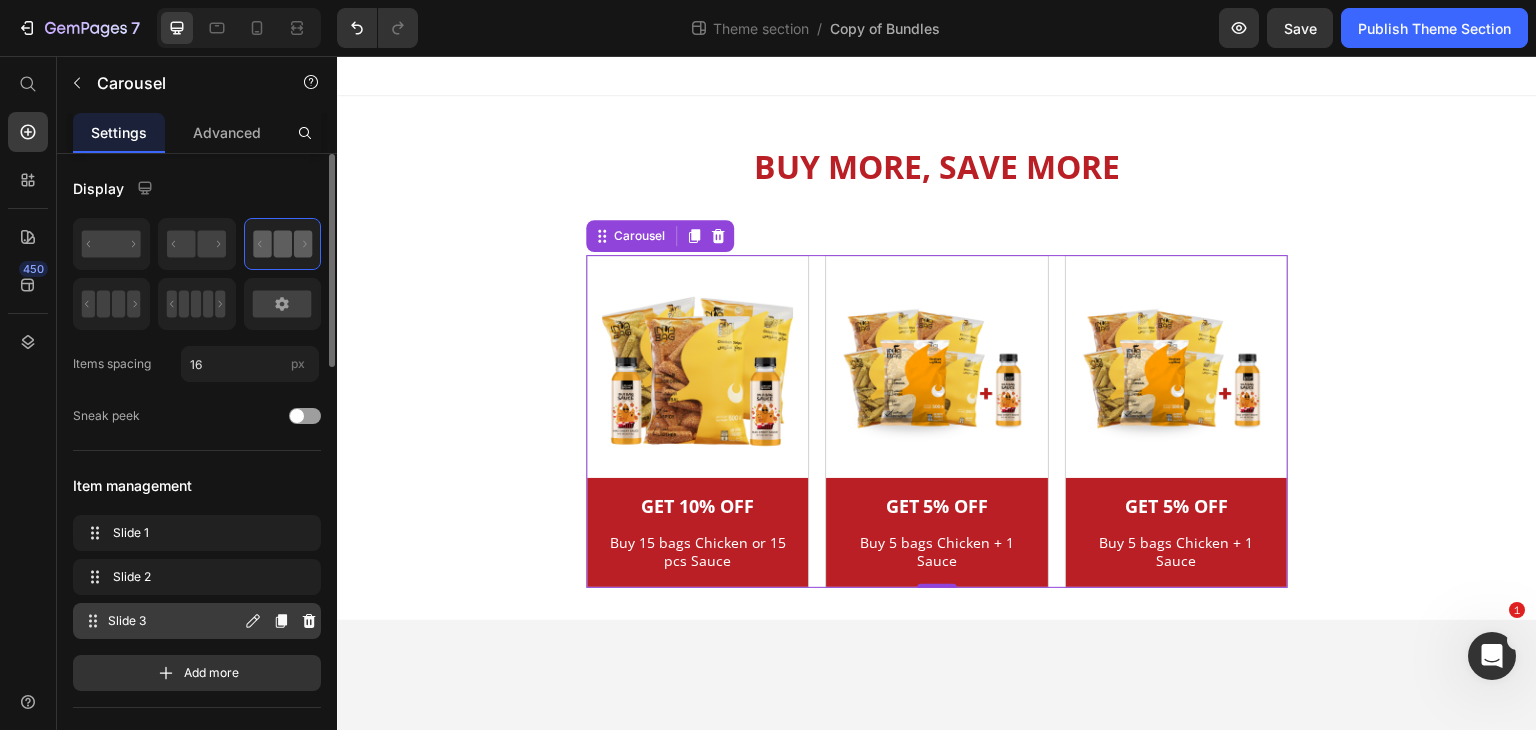 click 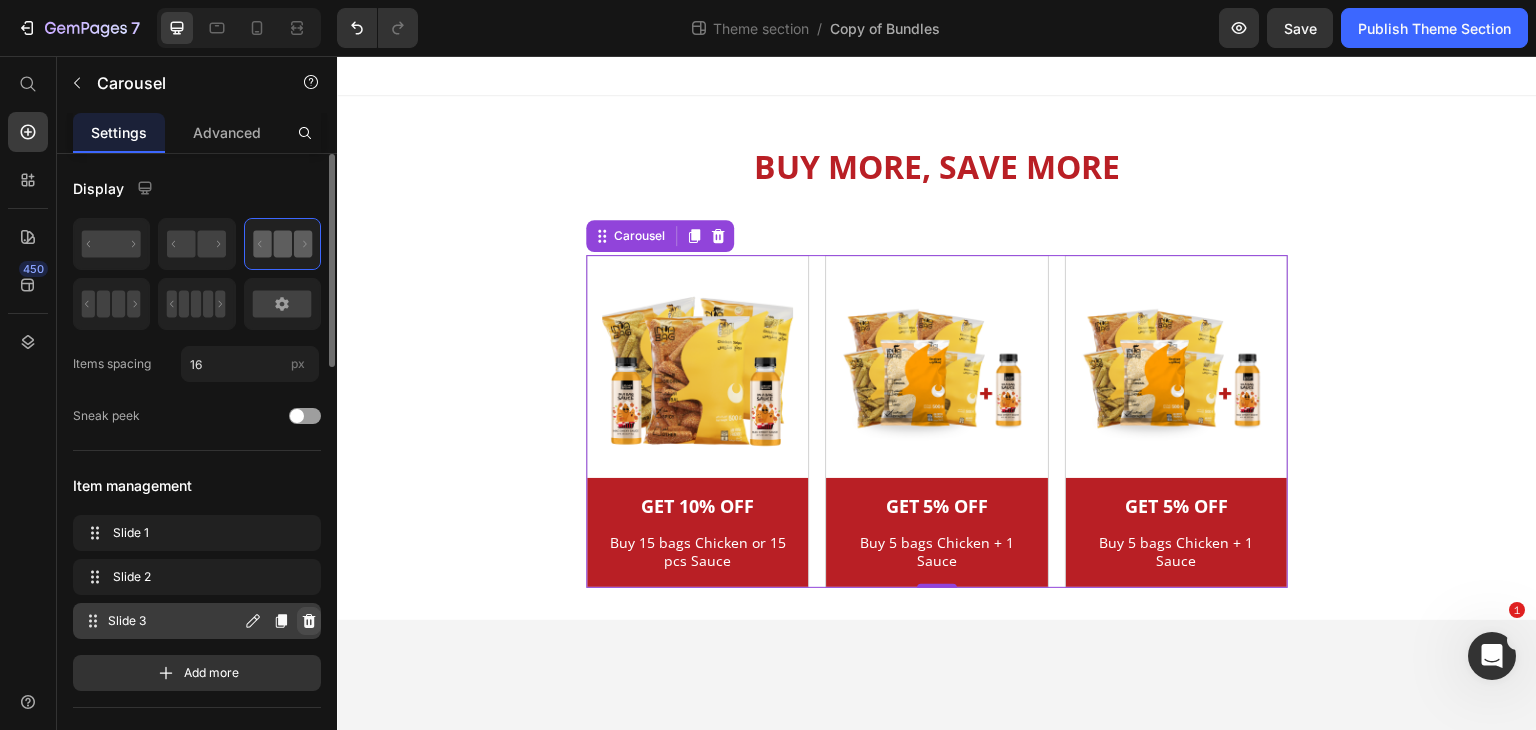 click 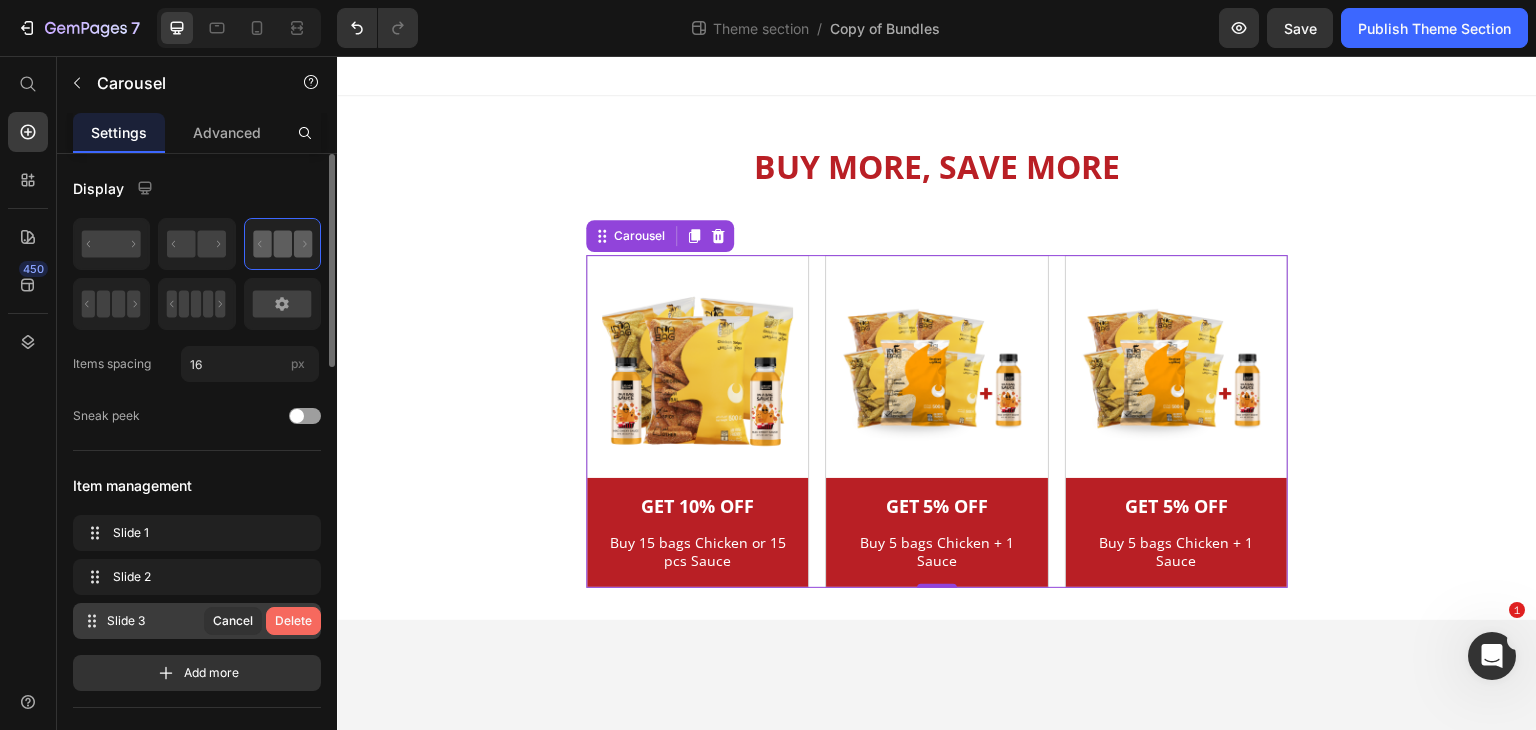 click on "Delete" at bounding box center [293, 621] 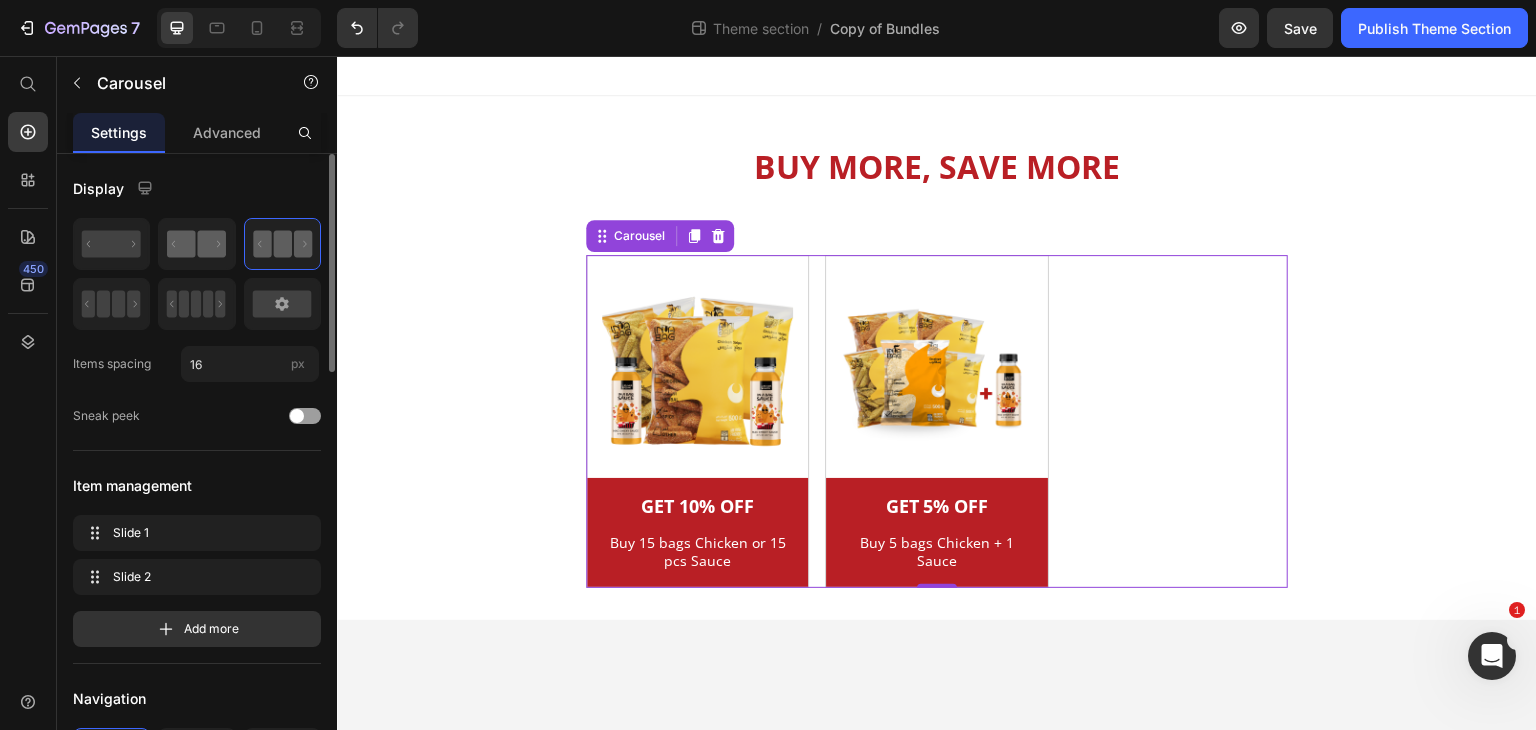 click 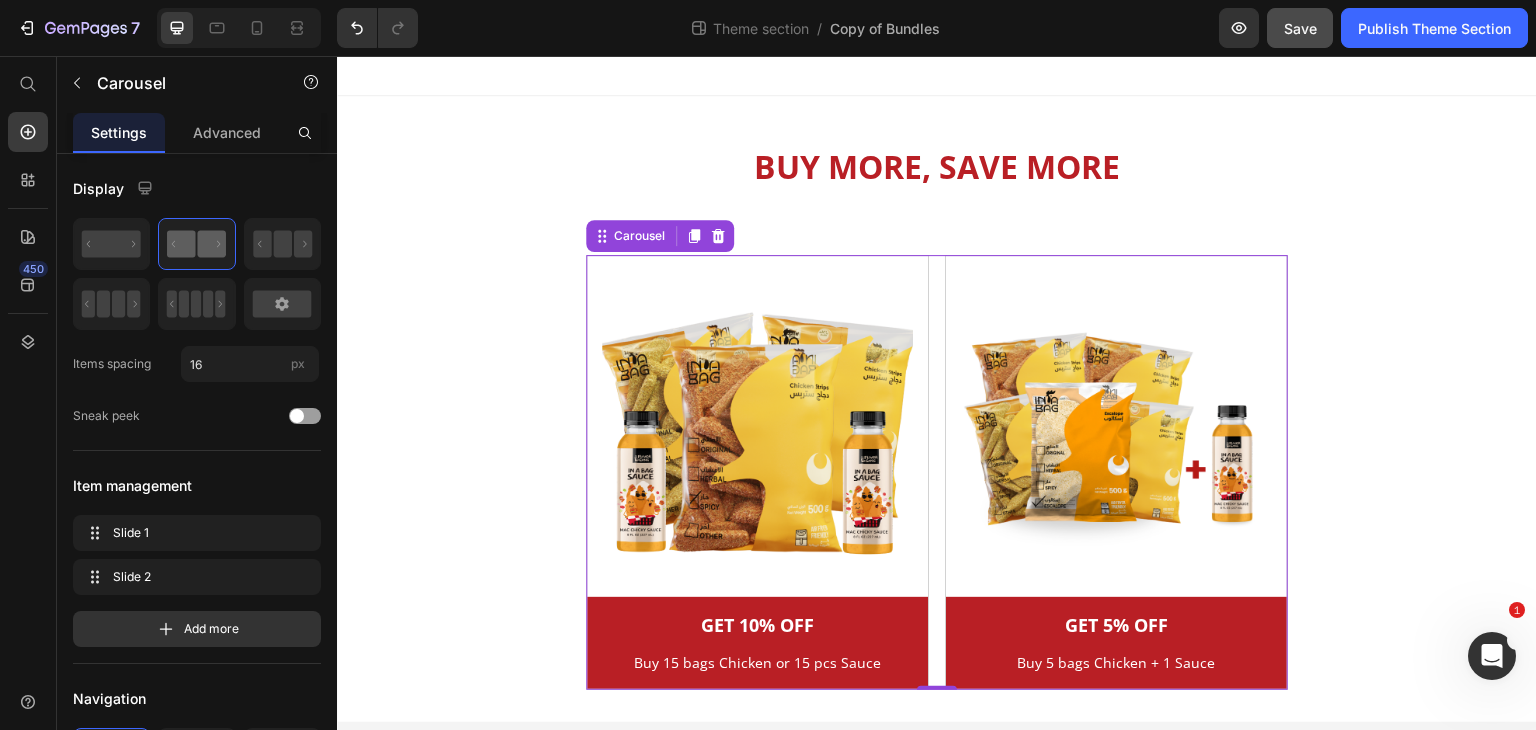 click on "Save" 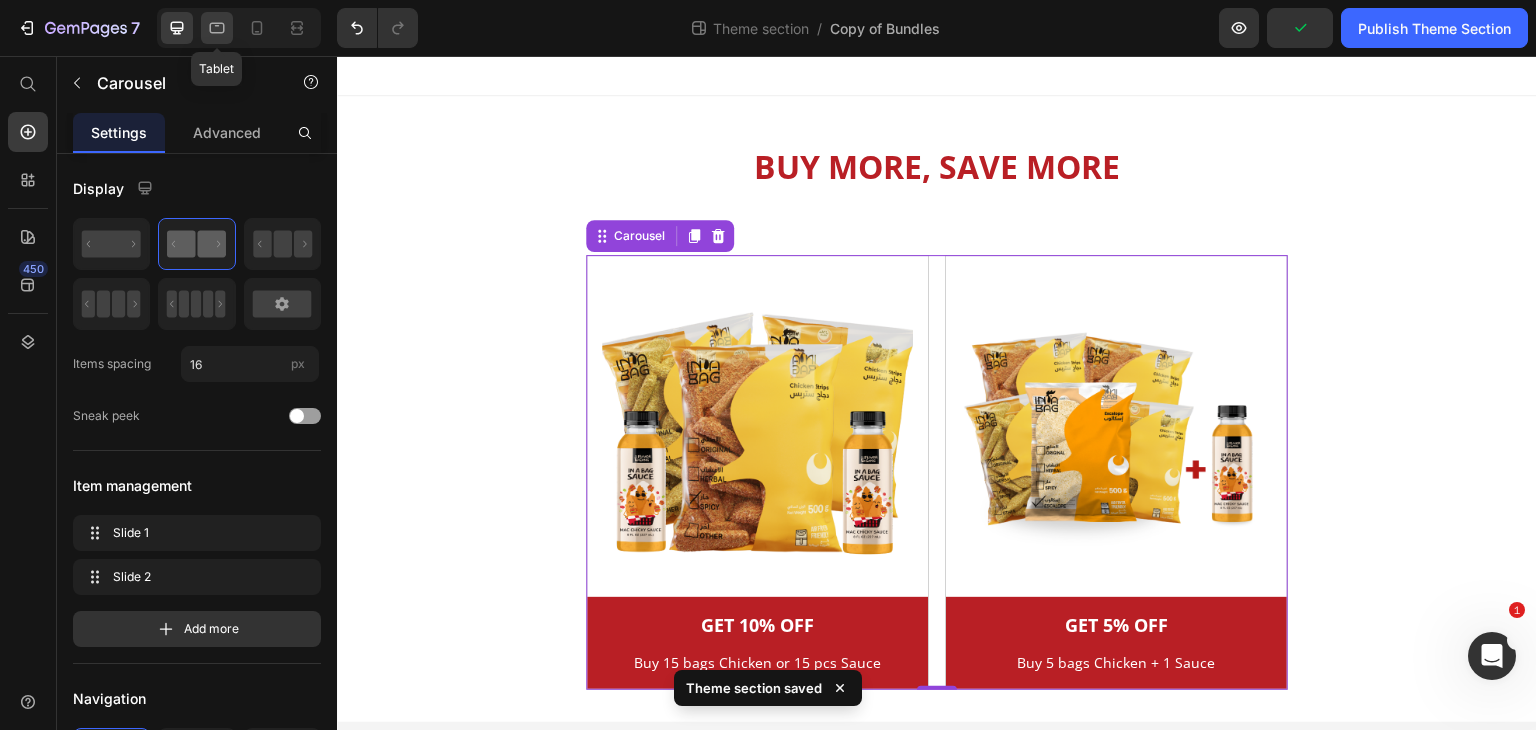 click 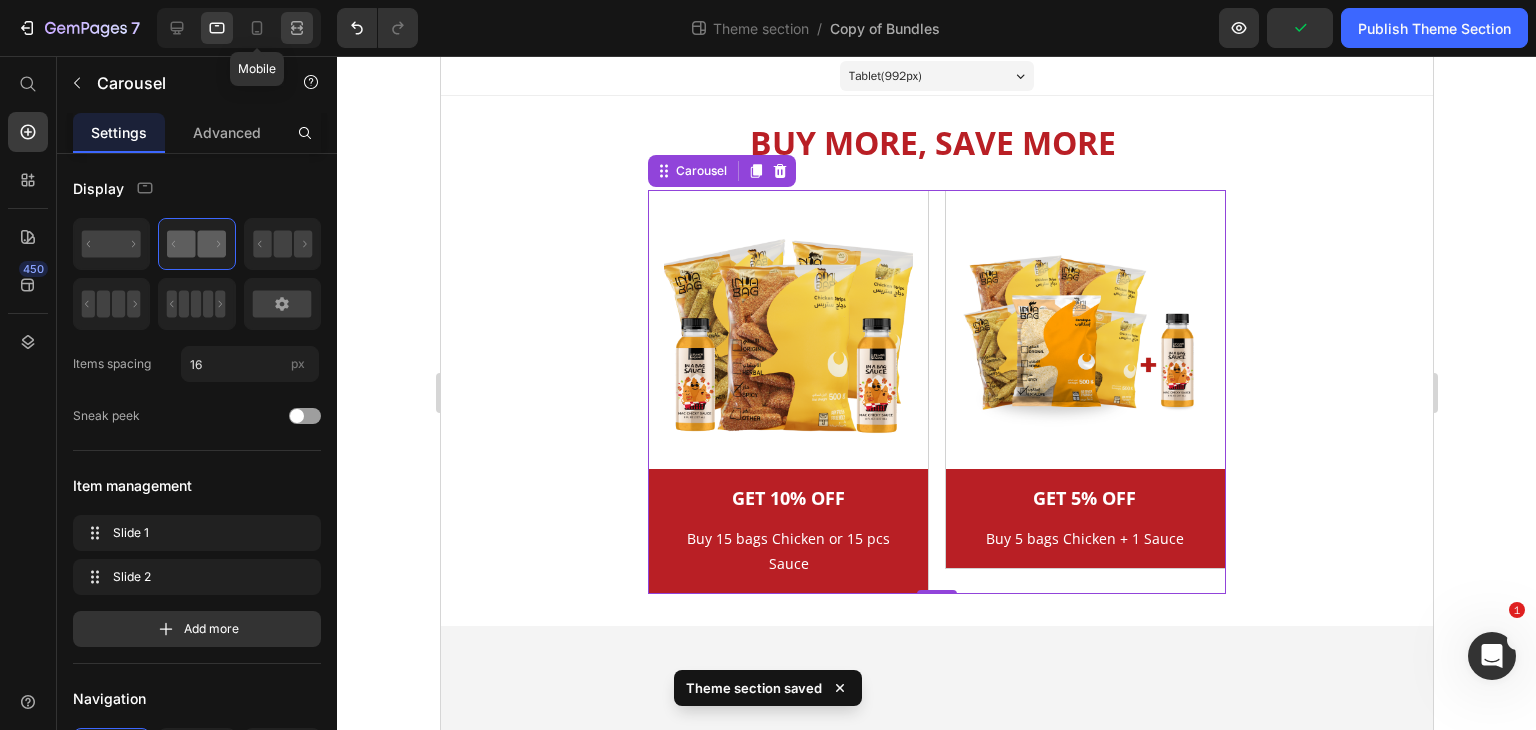 click 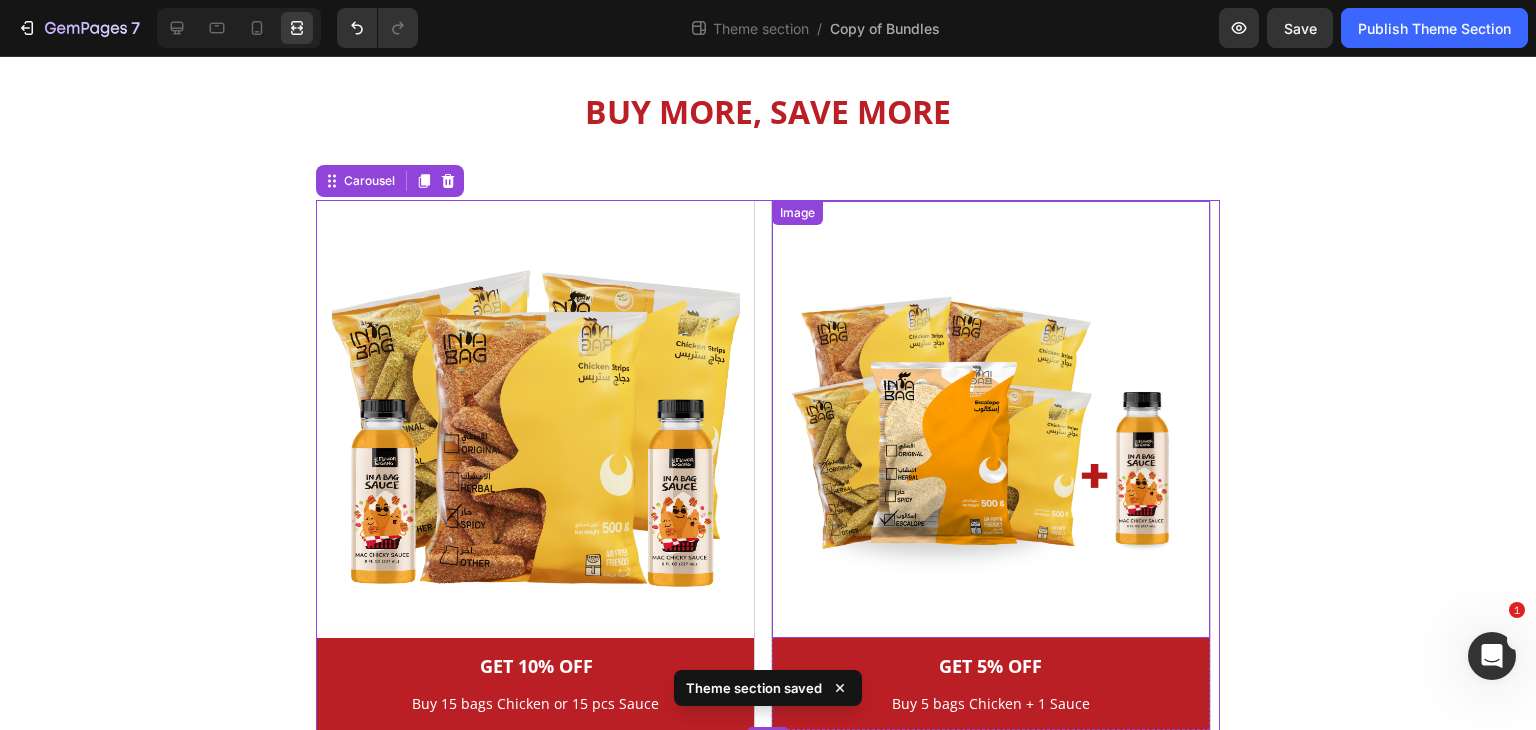 scroll, scrollTop: 88, scrollLeft: 0, axis: vertical 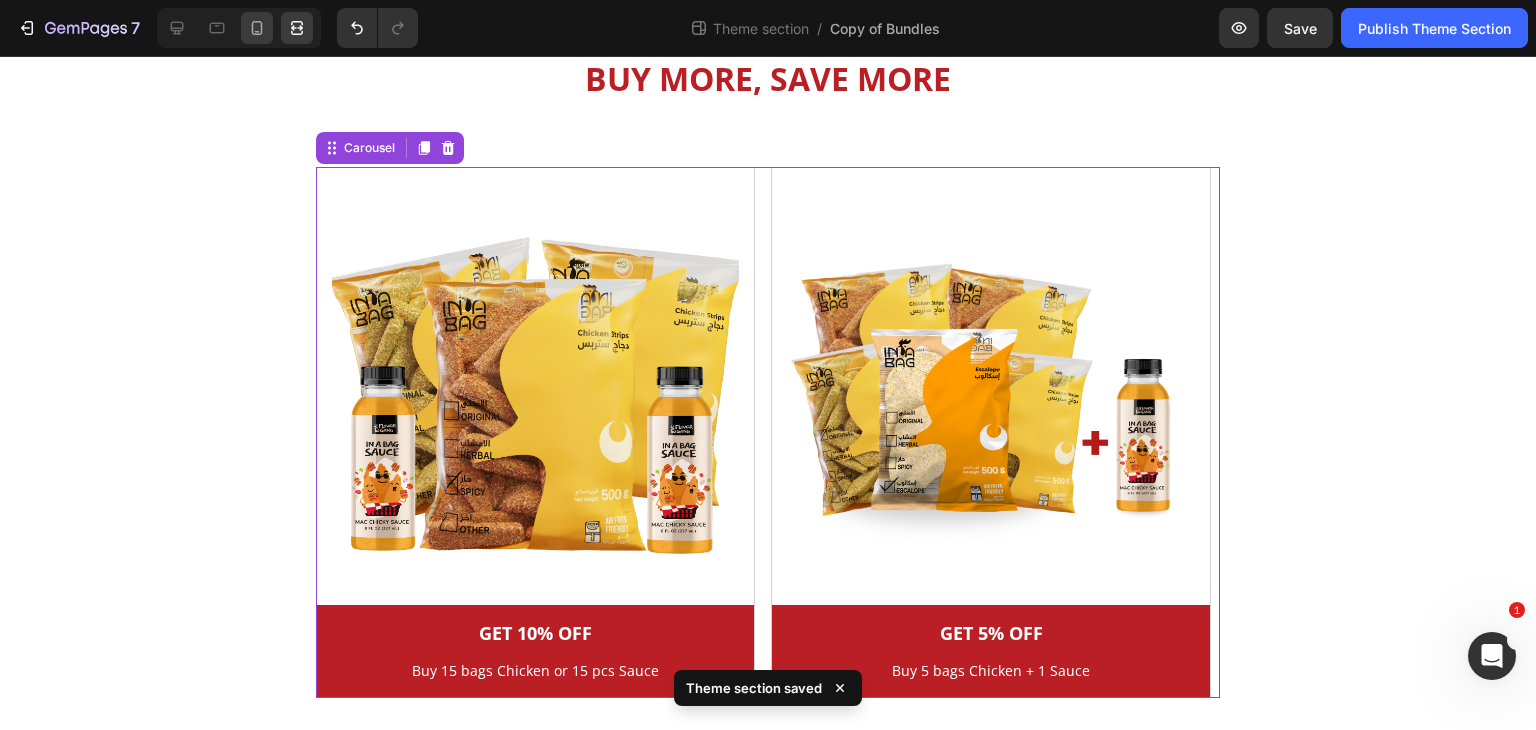 click 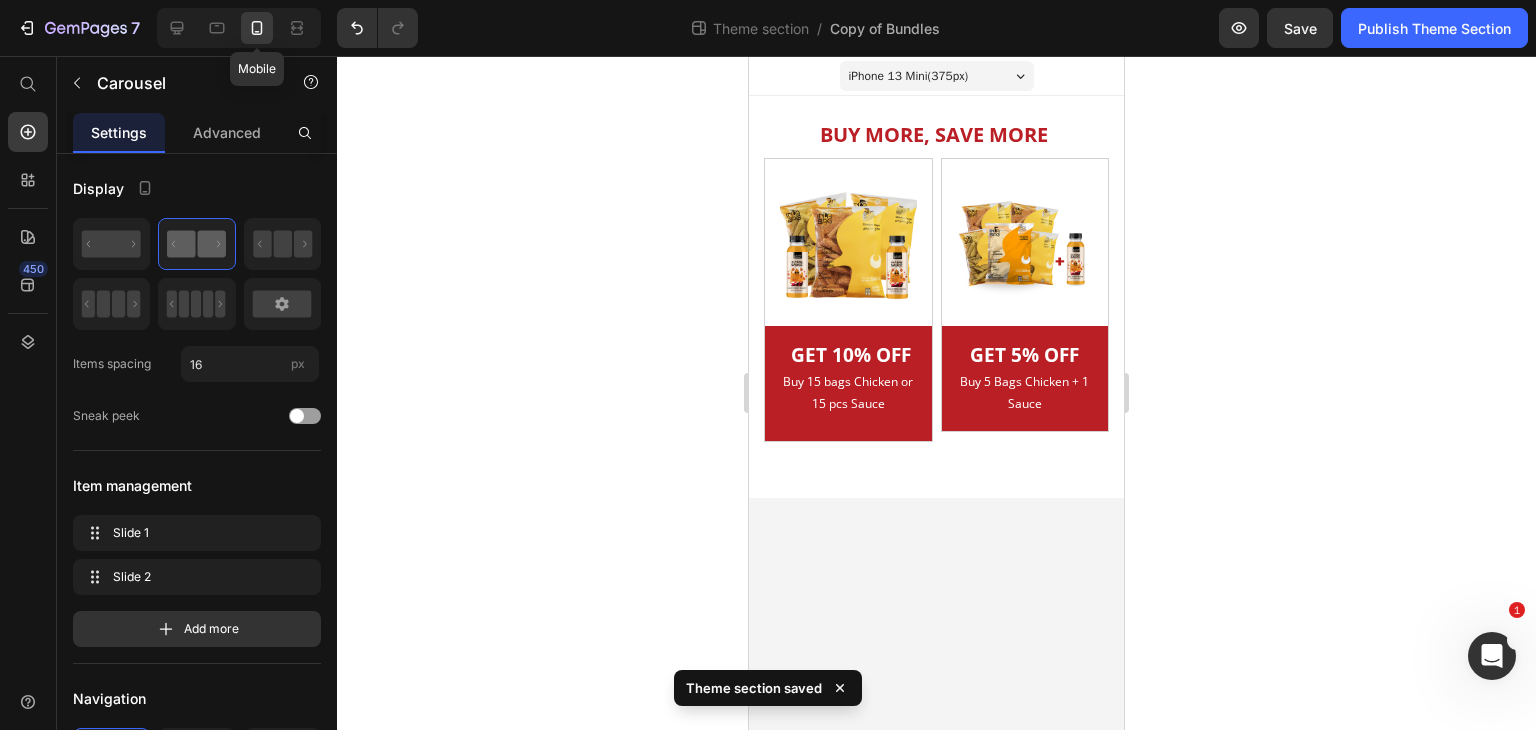 scroll, scrollTop: 0, scrollLeft: 0, axis: both 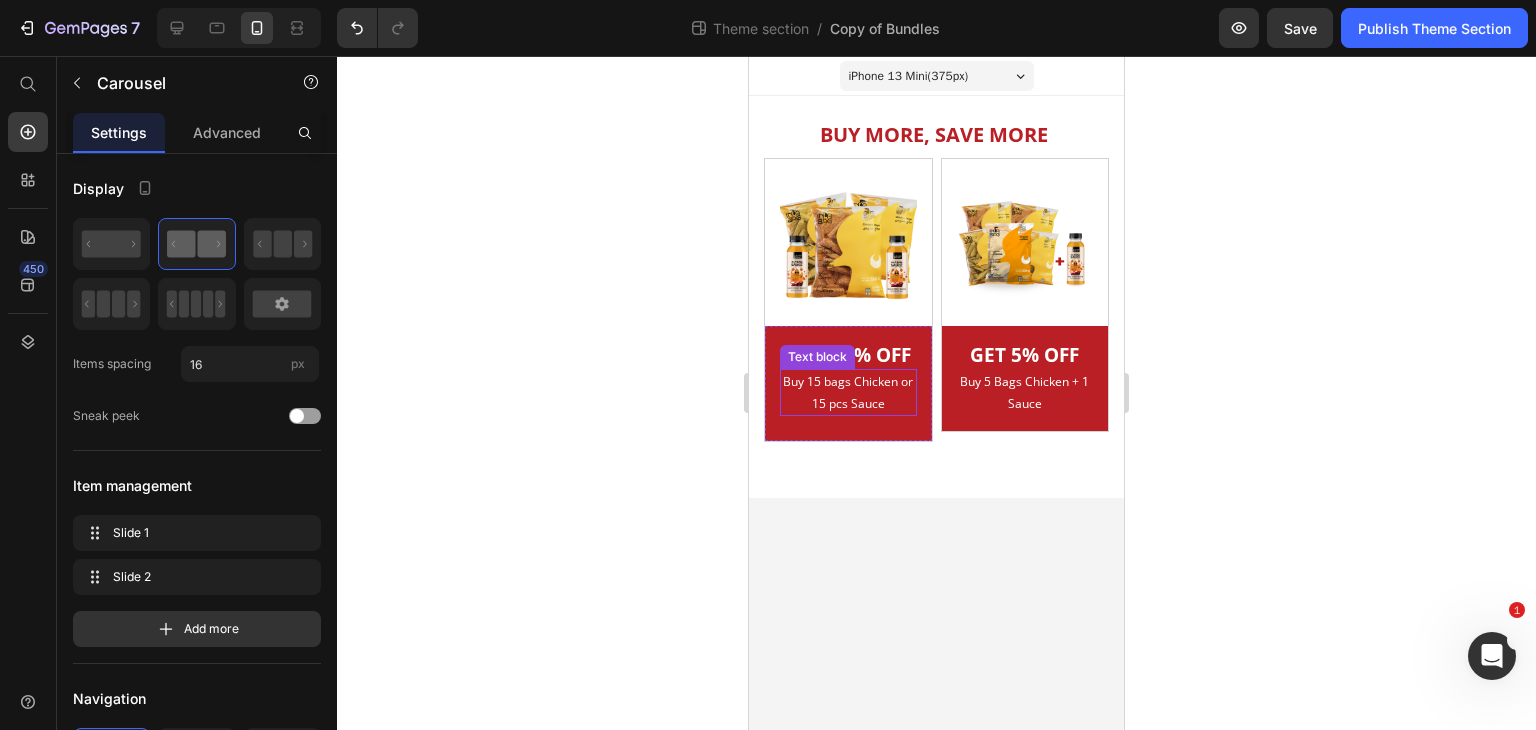click on "Buy 15 bags Chicken or 15 pcs Sauce" at bounding box center (848, 392) 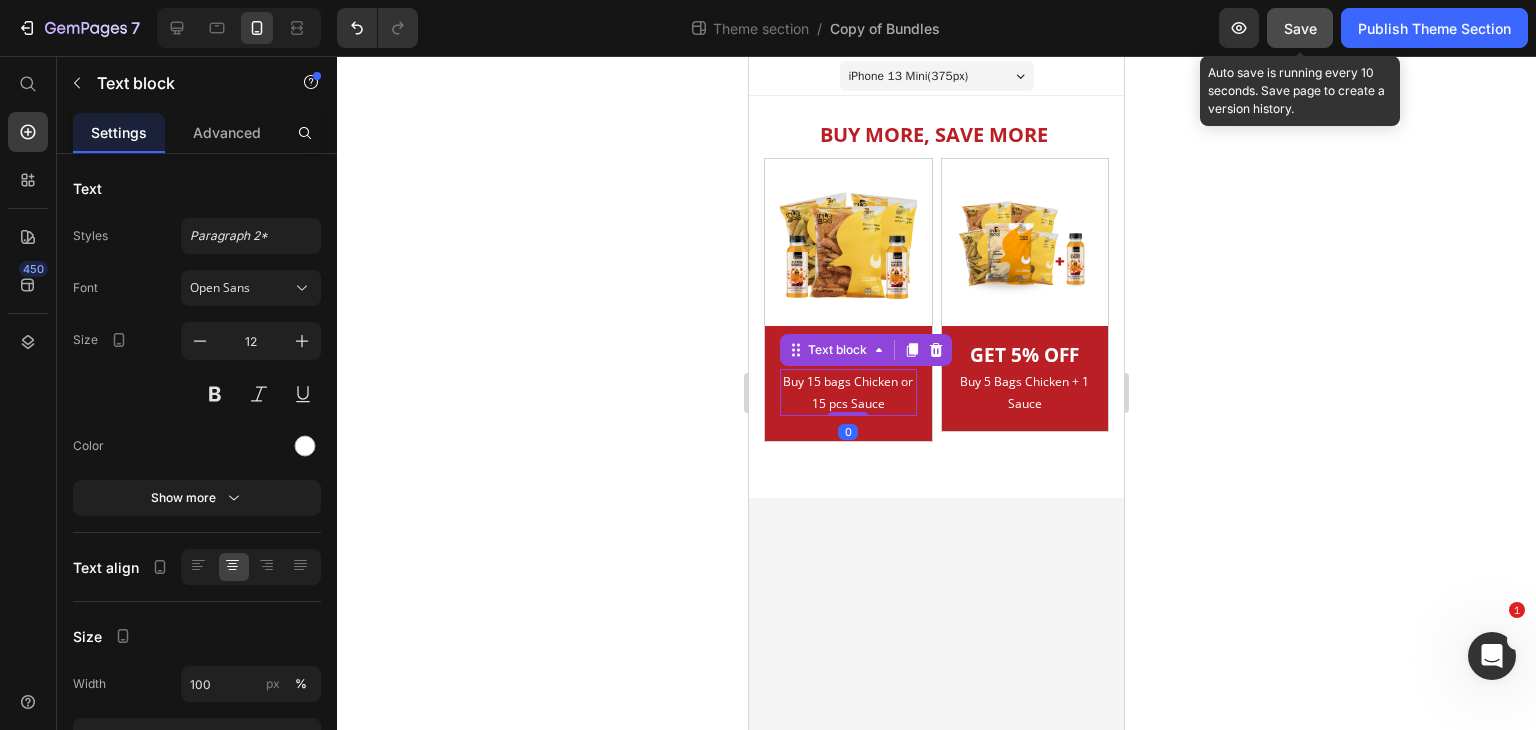 click on "Save" at bounding box center [1300, 28] 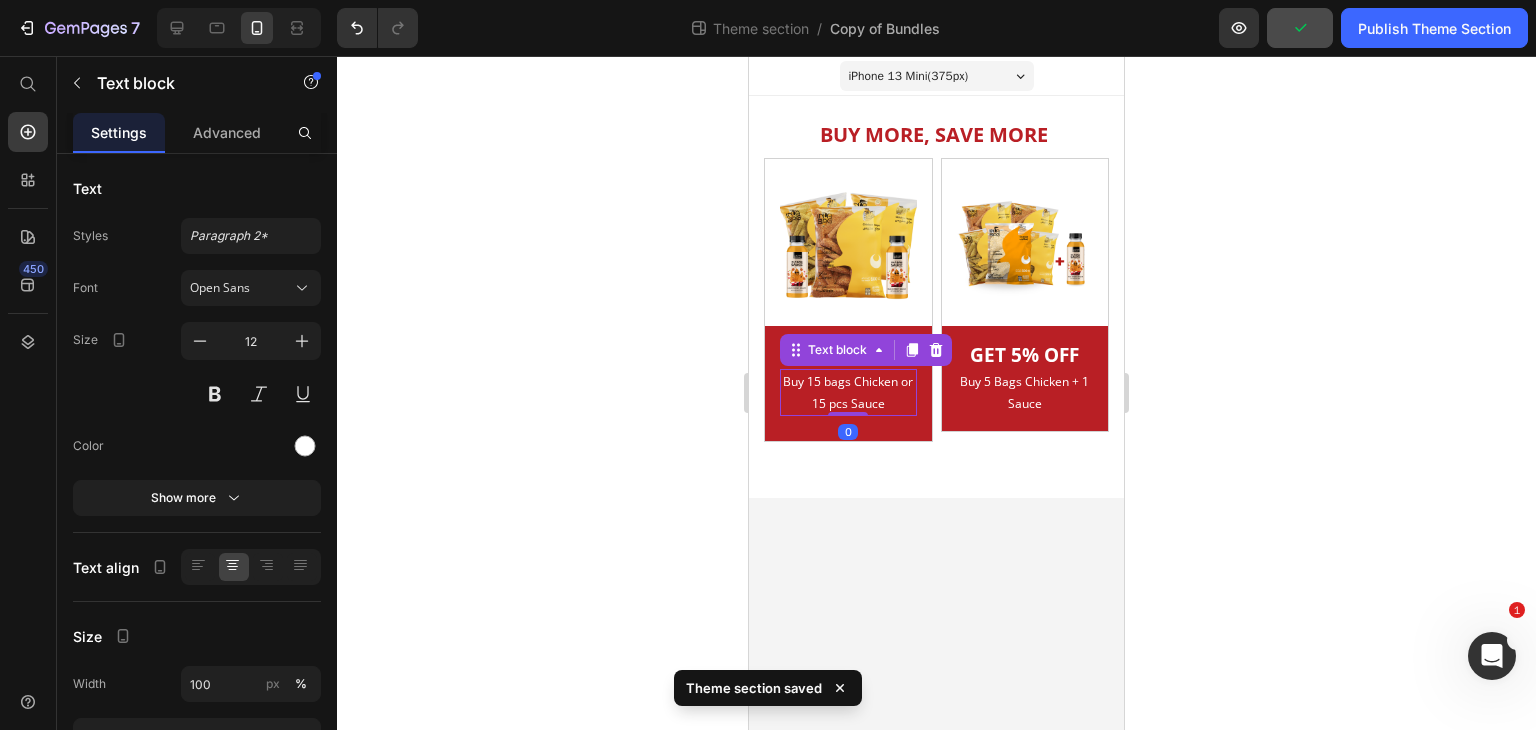 click on "Publish Theme Section" at bounding box center (1434, 28) 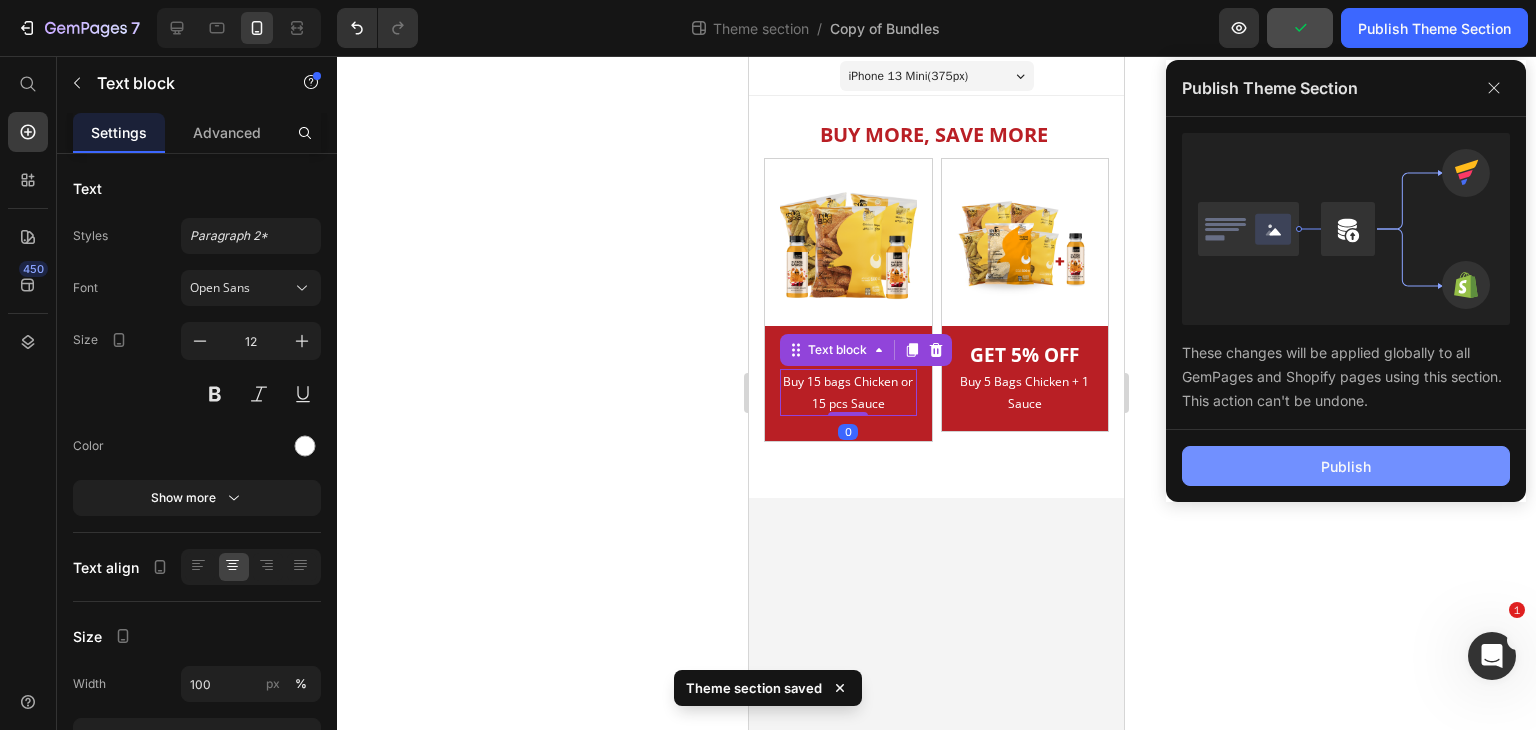 click on "Publish" at bounding box center [1346, 466] 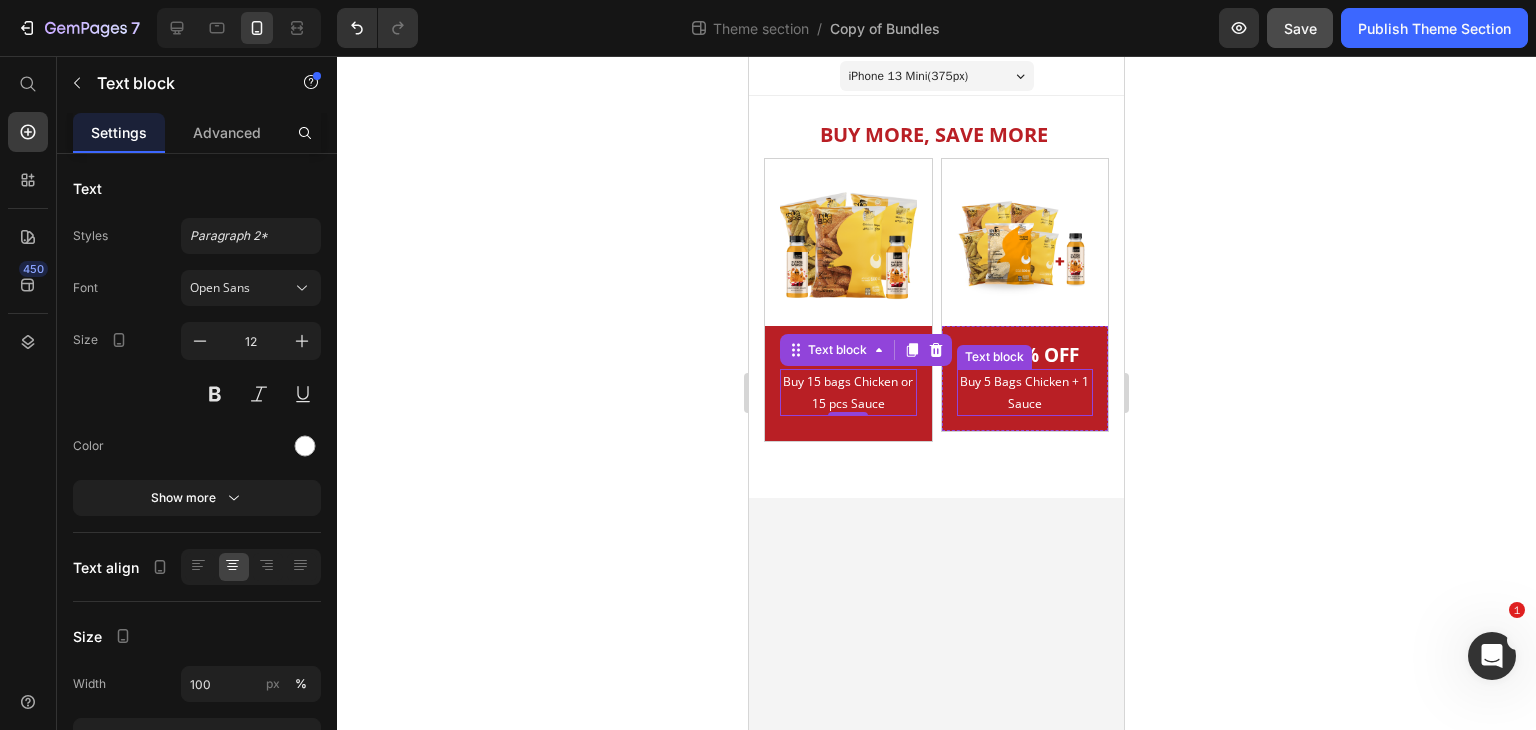 click on "Buy 5 Bags Chicken + 1 Sauce" at bounding box center (1025, 392) 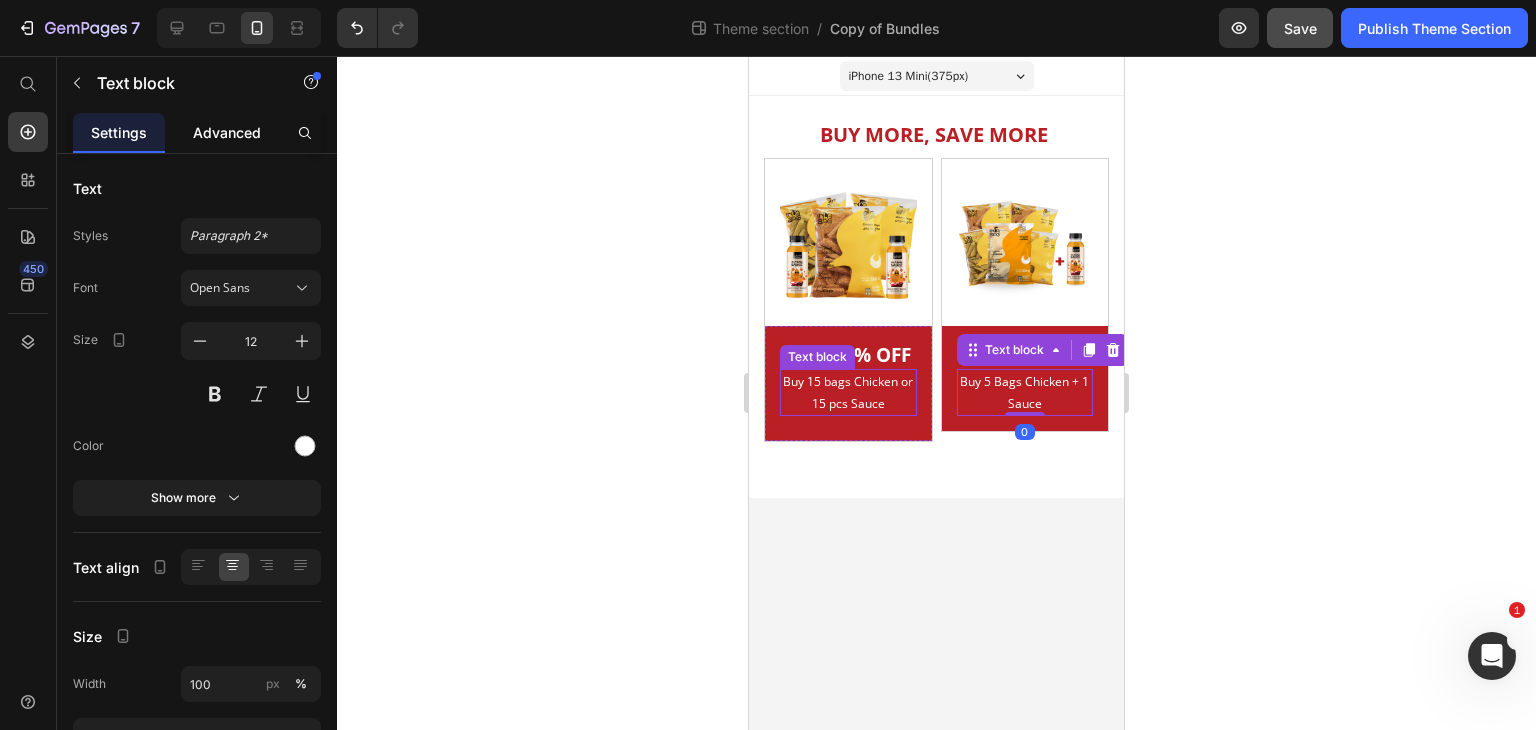 click on "Advanced" at bounding box center (227, 132) 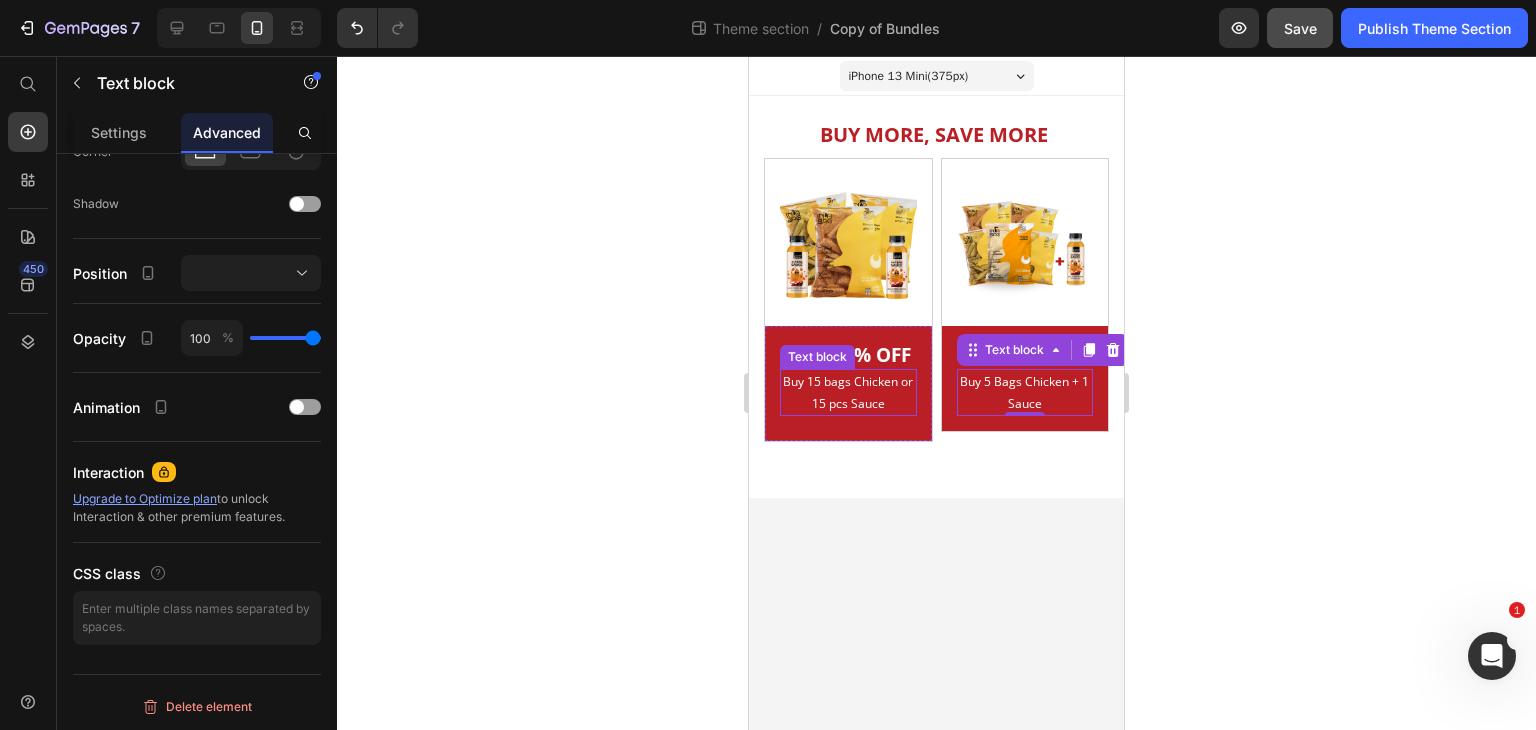 scroll, scrollTop: 0, scrollLeft: 0, axis: both 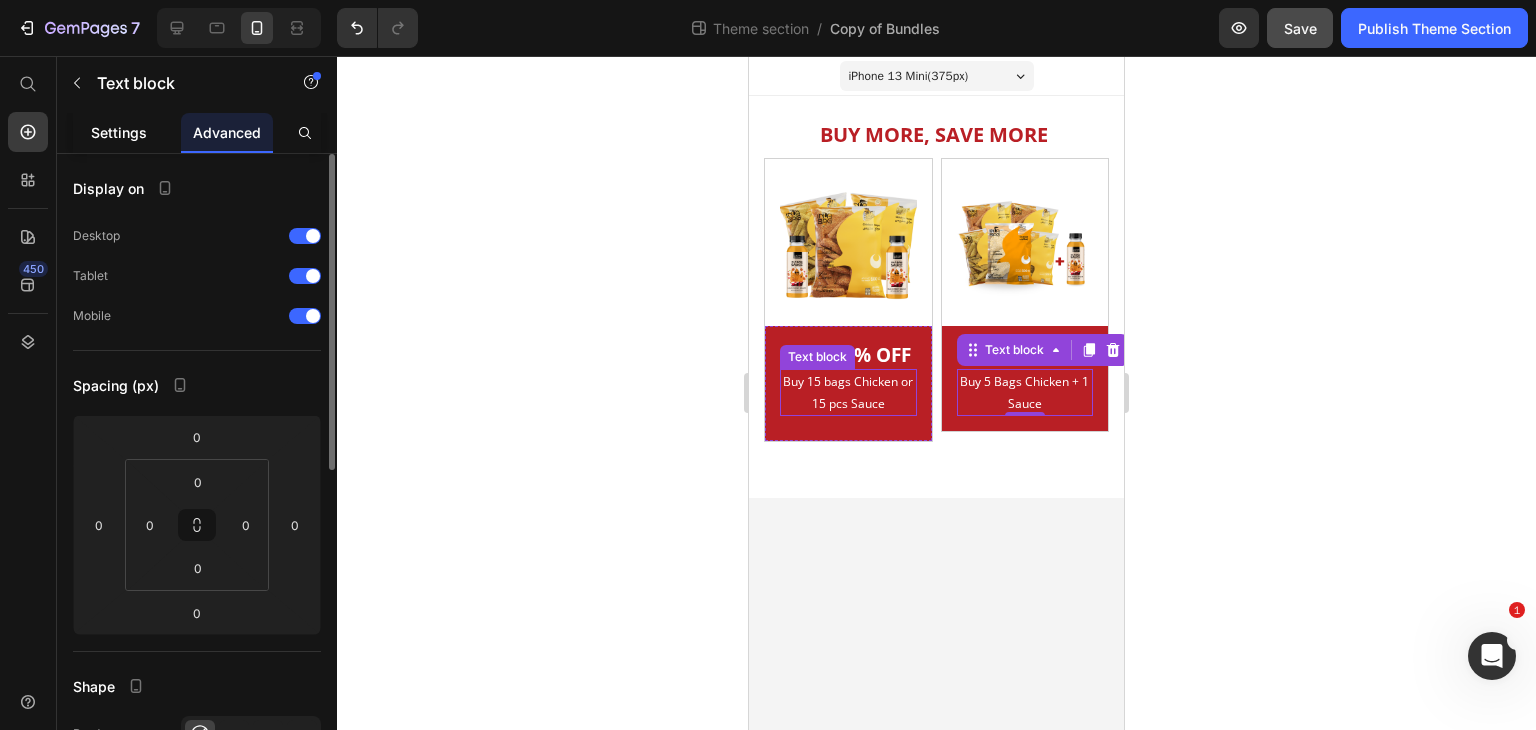 click on "Settings" at bounding box center (119, 132) 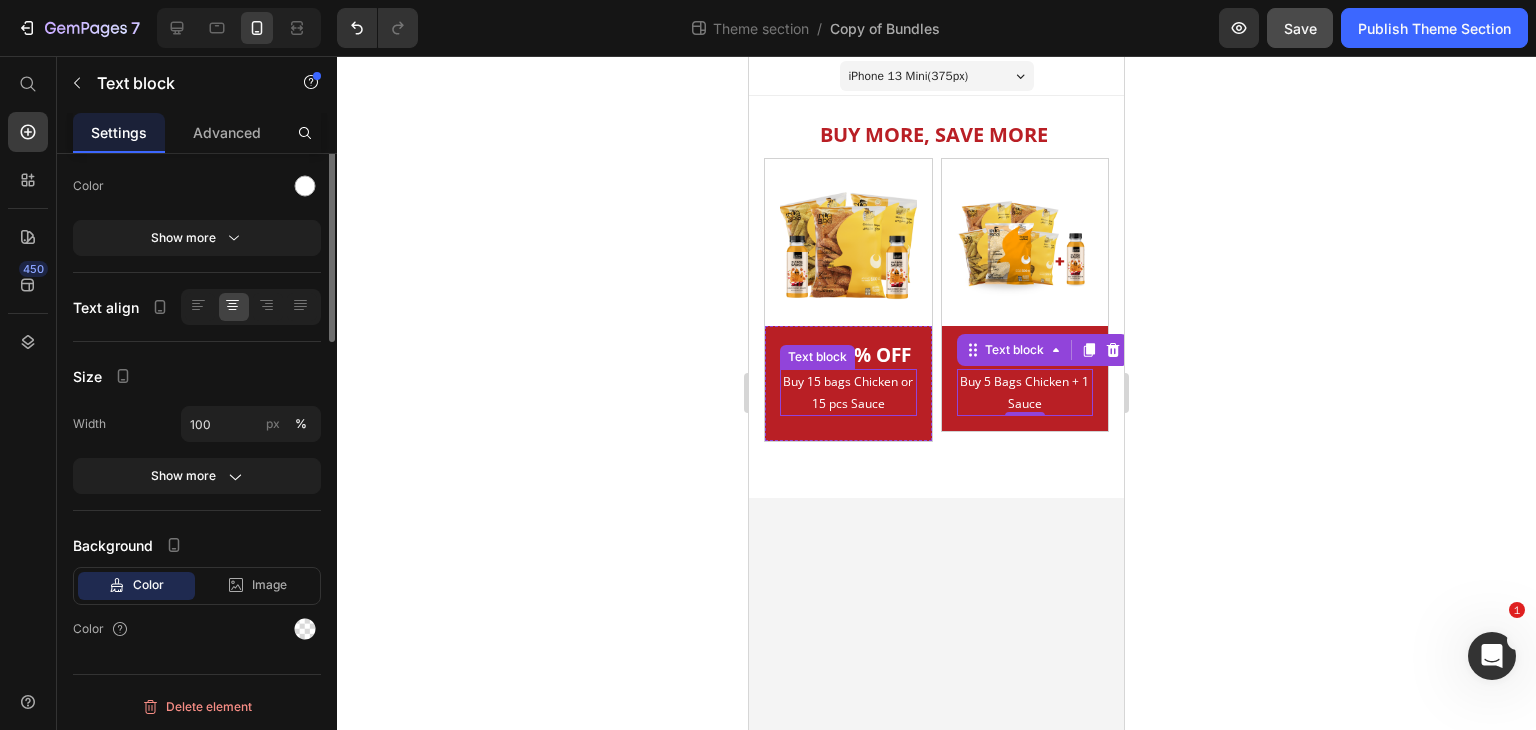 scroll, scrollTop: 0, scrollLeft: 0, axis: both 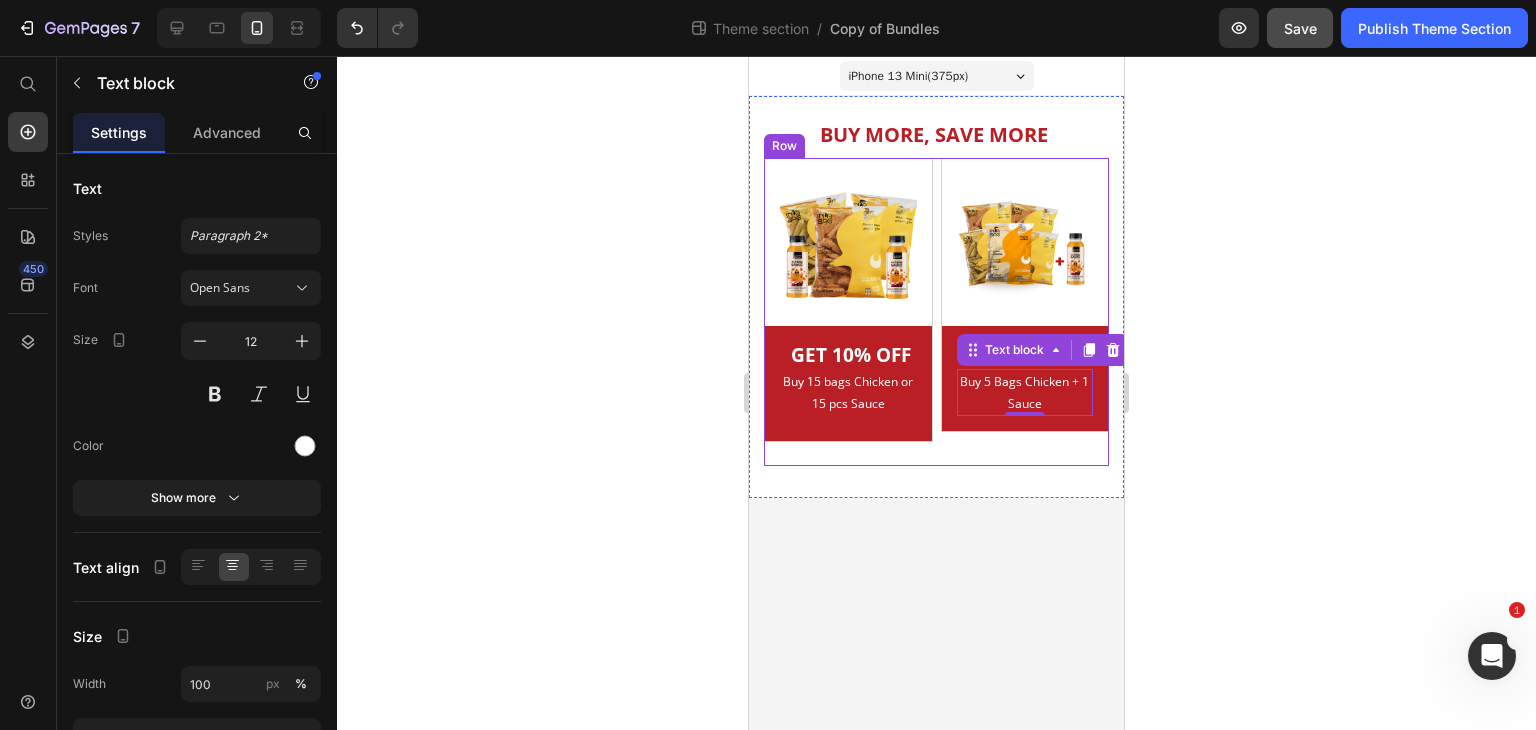 click on "Image GET 5% OFF Heading Buy 5 Bags Chicken + 1 Sauce Text block   0 Row Row" at bounding box center (1025, 312) 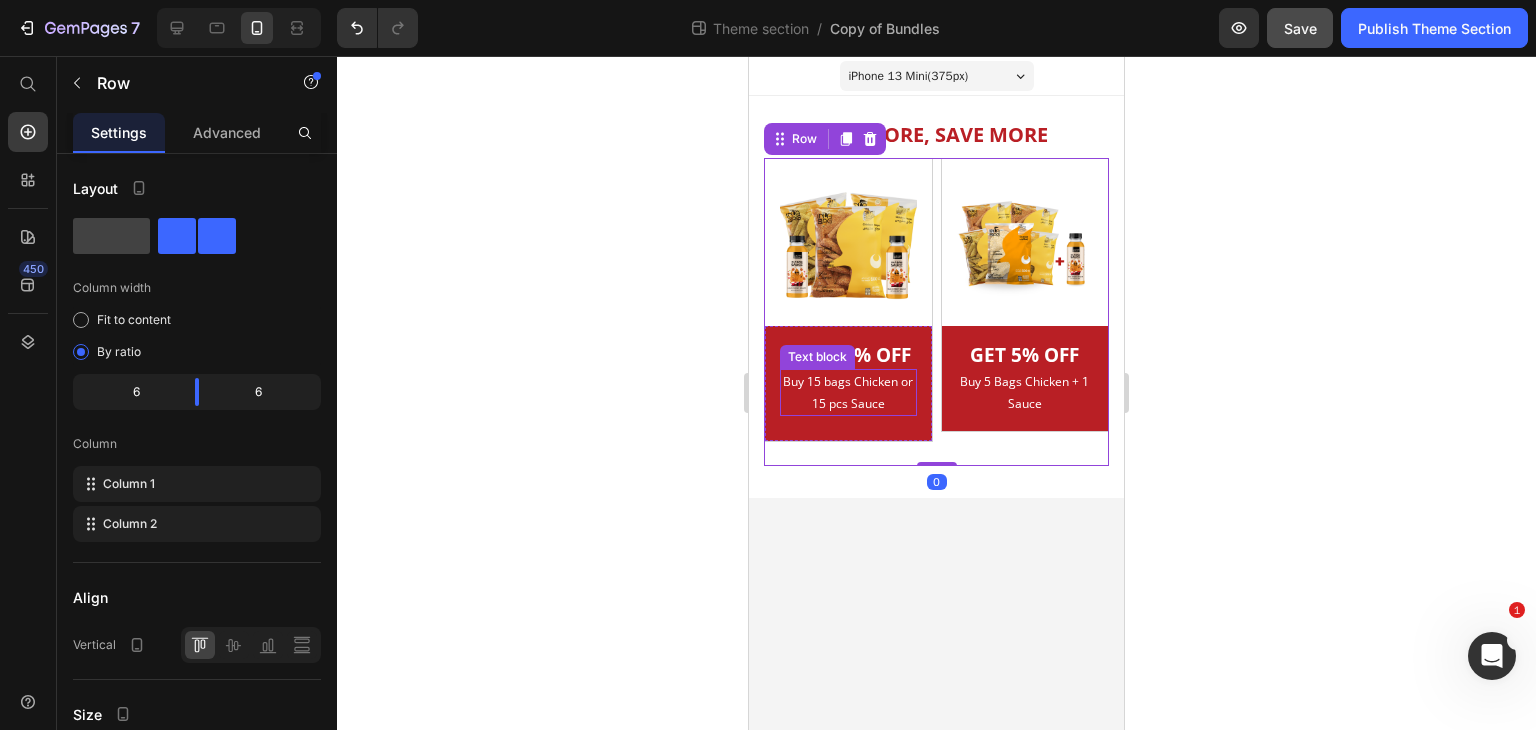 click on "Buy 15 bags Chicken or 15 pcs Sauce" at bounding box center (848, 392) 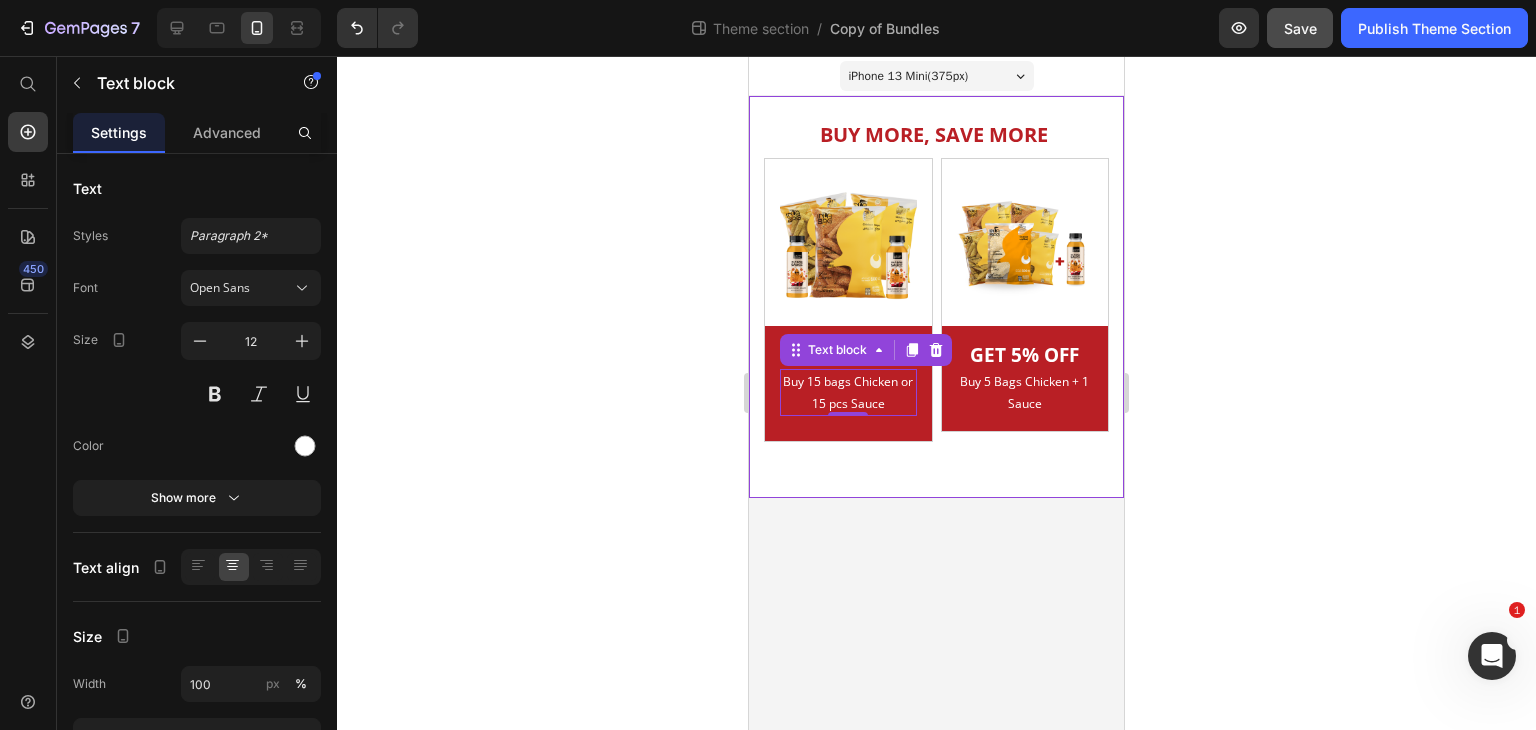 click on "BUY MORE, SAVE MORE   Heading Row Image ⁠⁠⁠⁠⁠⁠⁠ GET 10% OFF Heading Buy 15 bags Chicken or 15 pcs Sauce Text block Row Row Image ⁠⁠⁠⁠⁠⁠⁠ GET 5% OFF Heading Buy 5 bags Chicken + 1 Sauce Text block Row Row Image ⁠⁠⁠⁠⁠⁠⁠ GET 5% OFF Heading Buy 5 bags Chicken + 1 Sauce Text block Row Row Carousel Image   GET 10% OFF Heading Buy 15 bags Chicken or 15 pcs Sauce Text block Row Row Image GET 5% OFF Heading Buy 5 Bags Chicken + 1 Sauce Text block Row Row Row" at bounding box center [936, 297] 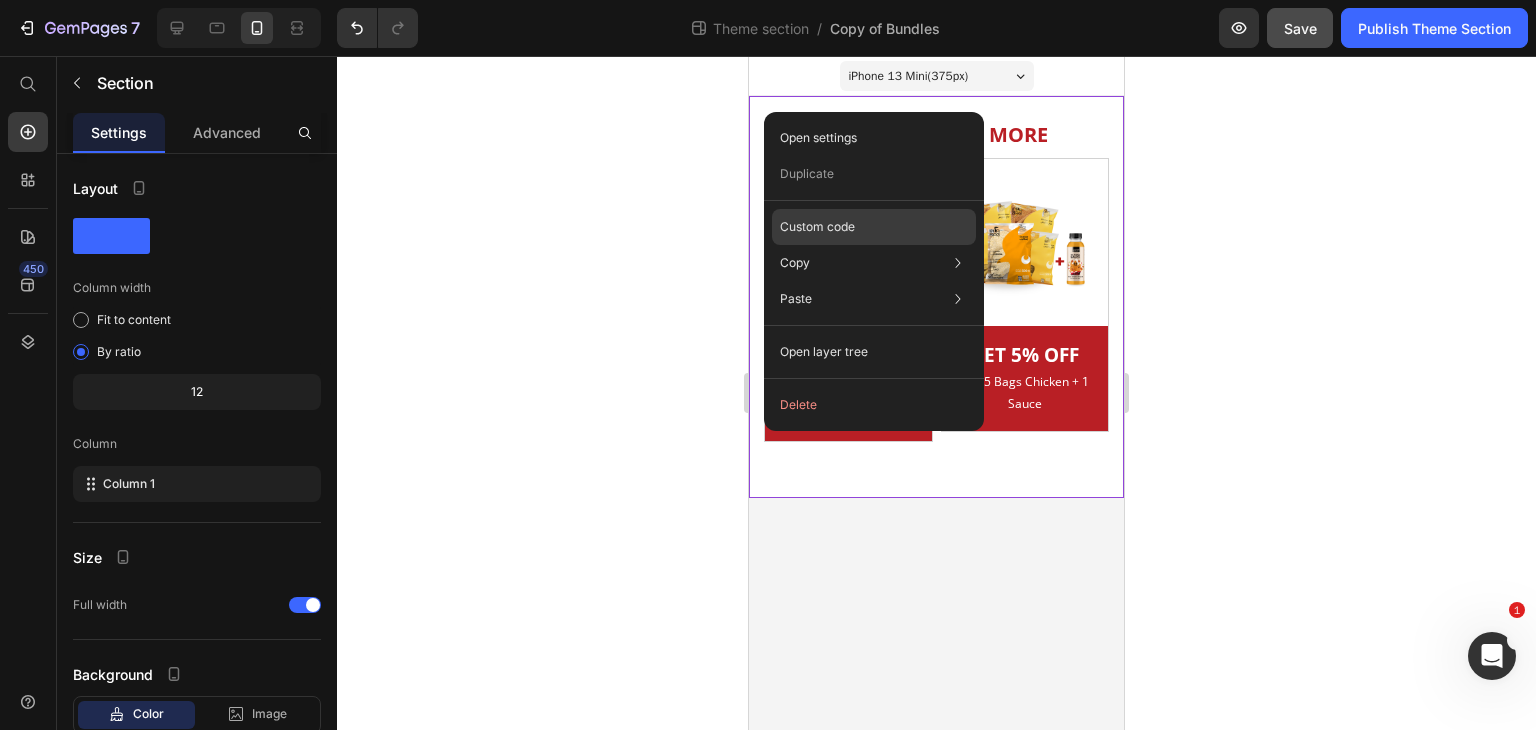 click on "Custom code" at bounding box center (817, 227) 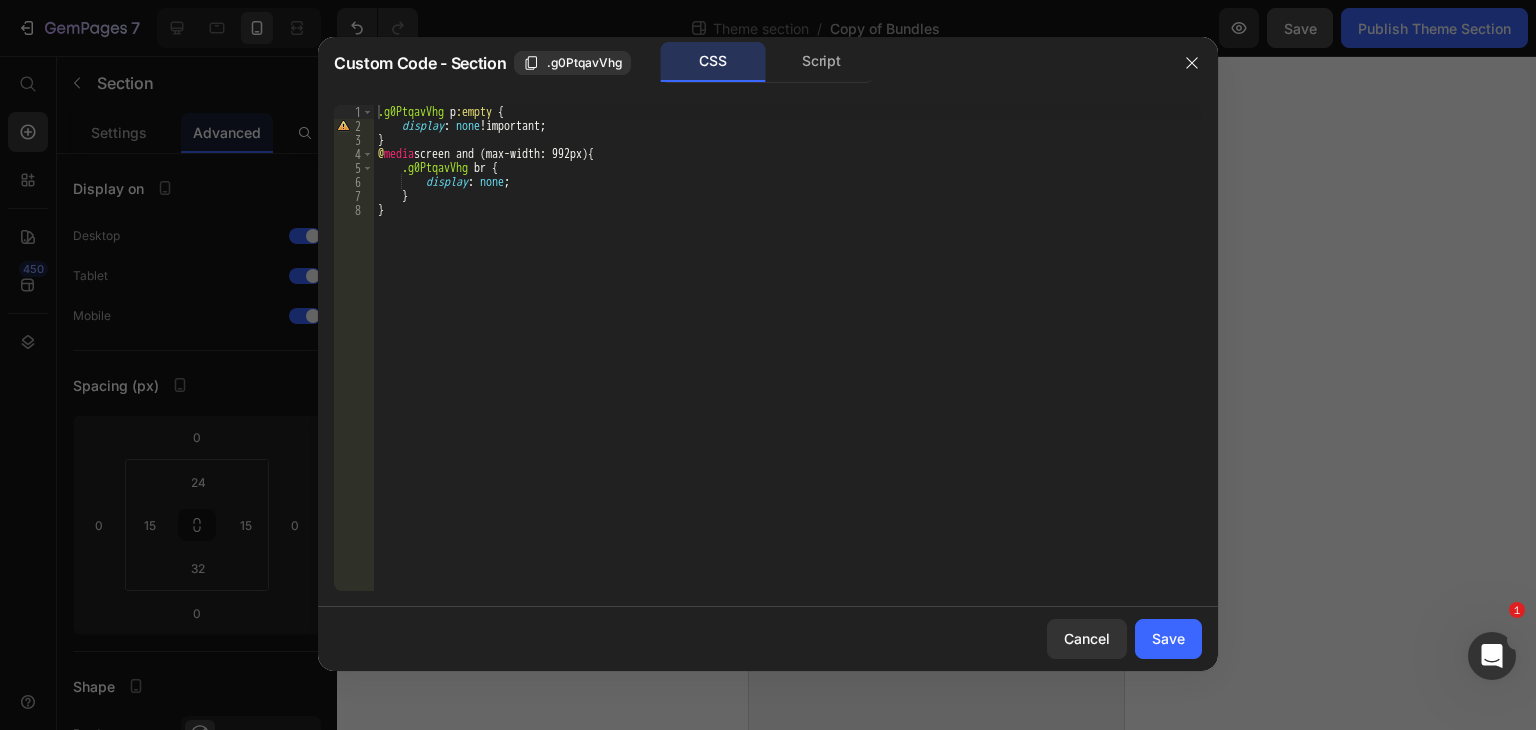 click on ".g0PtqavVhg   p :empty   {        display :   none  !important ; } @ media  screen and (max-width: 992px)  {        .g0PtqavVhg   br   {           display :   none ;      } }" at bounding box center (788, 362) 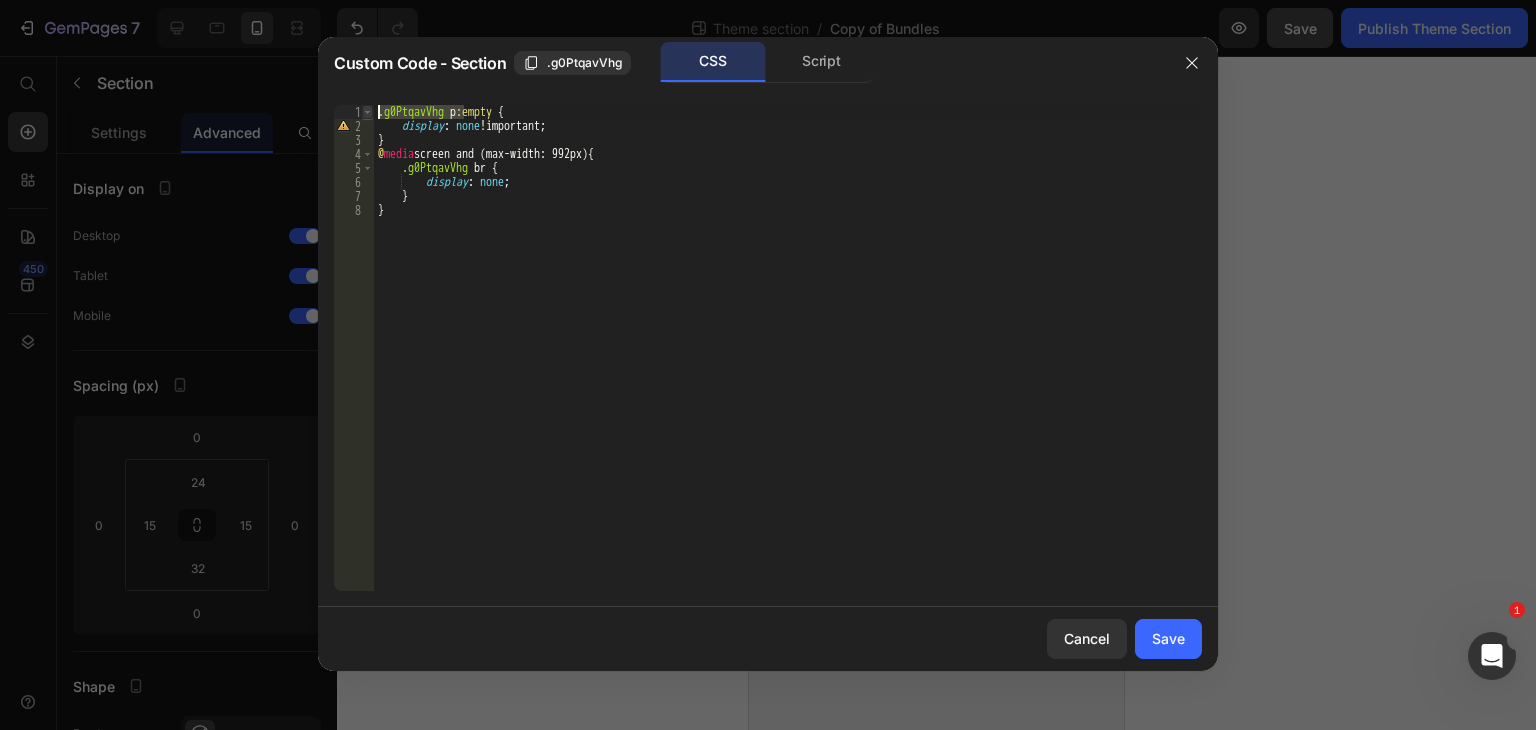 drag, startPoint x: 461, startPoint y: 110, endPoint x: 363, endPoint y: 113, distance: 98.045906 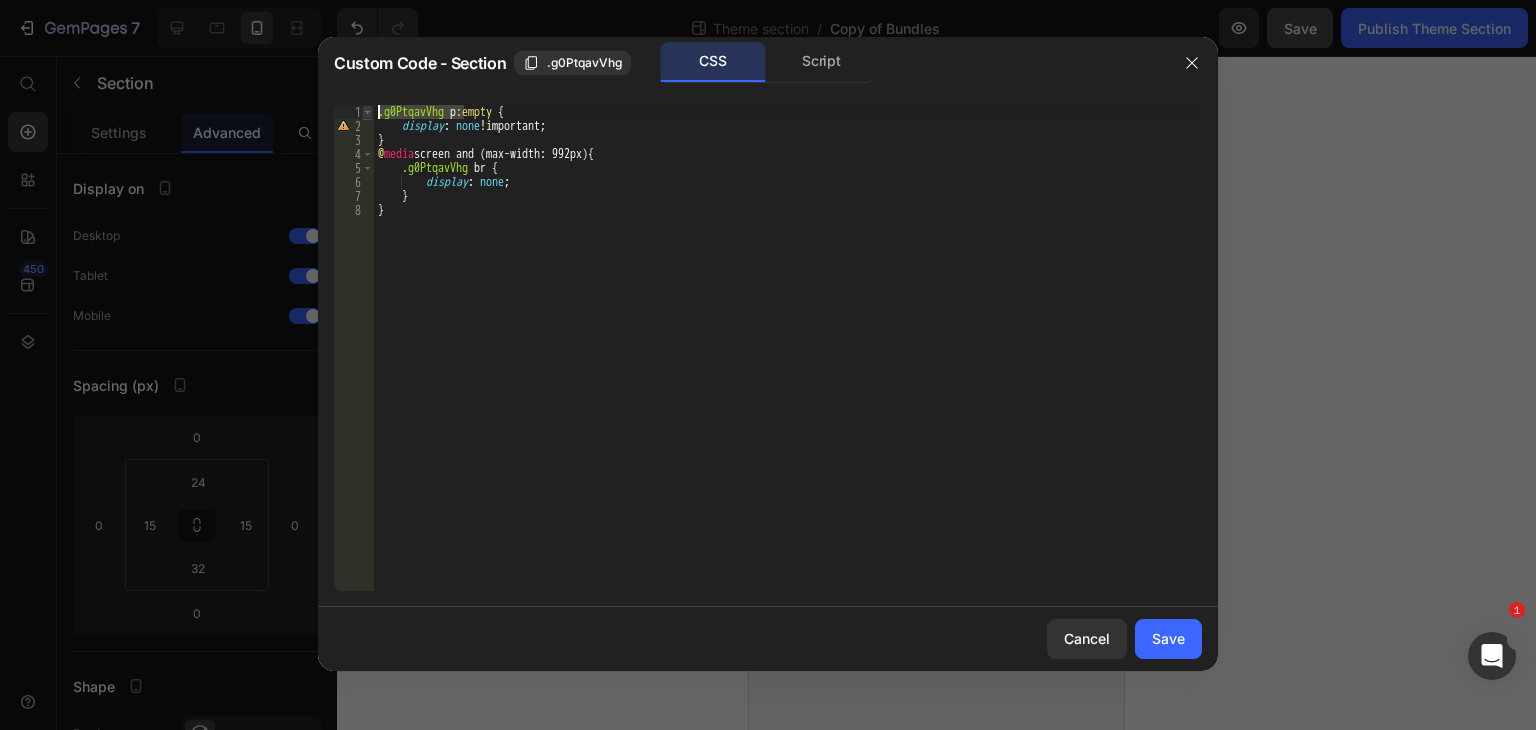 click on ".g0PtqavVhg br { 1 2 3 4 5 6 7 8 .g0PtqavVhg   p :empty   {        display :   none  !important ; } @ media  screen and (max-width: 992px)  {        .g0PtqavVhg   br   {           display :   none ;      } }     הההההההההההההההההההההההההההההההההההההההההההההההההההההההההההההההההההההההההההההההההההההההההההההההההההההההההההההההההההההההההההההההההההההההההההההההההההההההההההההההההההההההההההההההההההההההההההההההההההההההההההההההההההההההההההההההההההההההההההההההההההההההההההההההה XXXXXXXXXXXXXXXXXXXXXXXXXXXXXXXXXXXXXXXXXXXXXXXXXXXXXXXXXXXXXXXXXXXXXXXXXXXXXXXXXXXXXXXXXXXXXXXXXXXXXXXXXXXXXXXXXXXXXXXXXXXXXXXXXXXXXXXXXXXXXXXXXXXXXXXXXXXXXXXXXXXXXXXXXXXXXXXXXXXXXXXXXXXXXXXXXXXXXXXXXXXXXXXXXXXXXXXXXXXXXXXXXXXXXXXXXXXXXXXXXXXXXXXXXXXXXXXX" at bounding box center (768, 348) 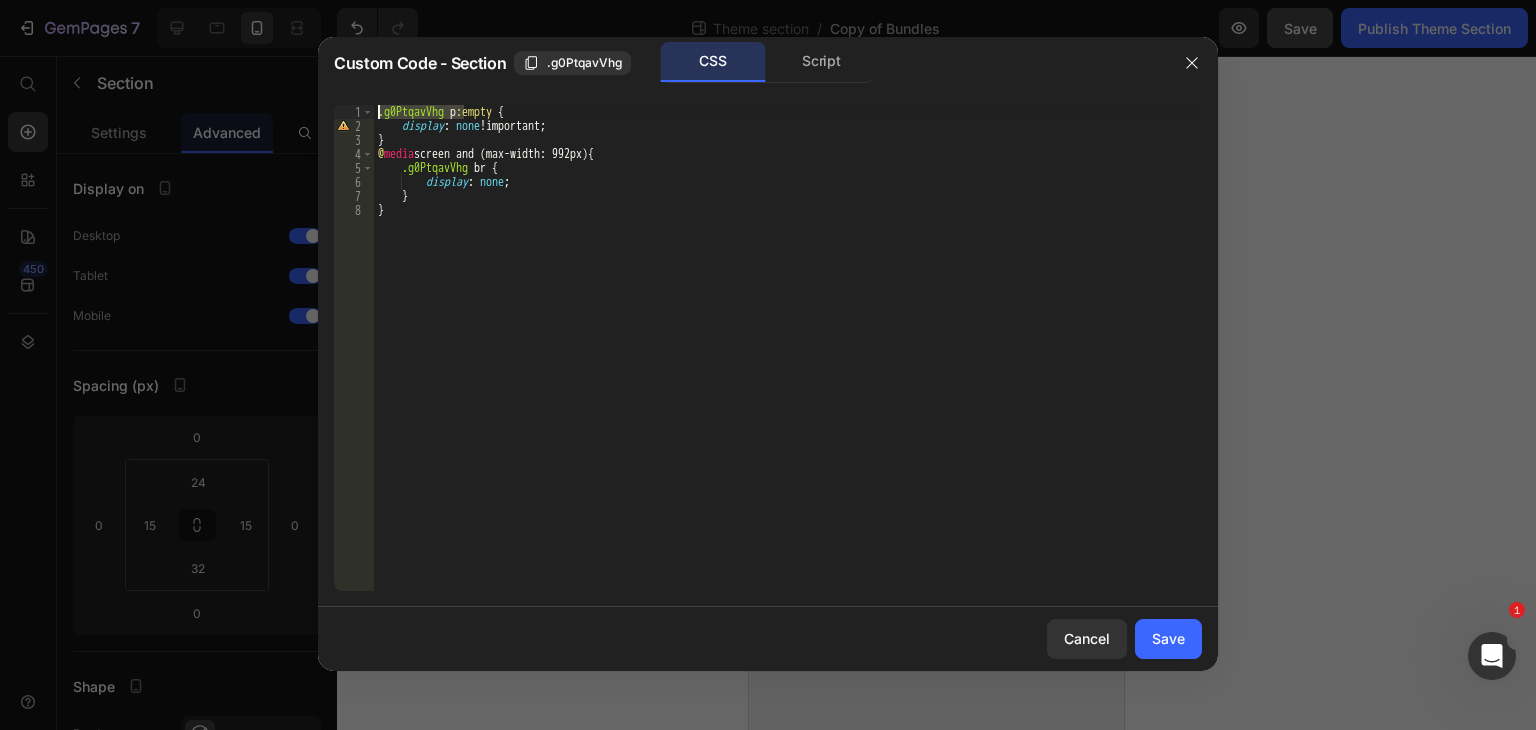 click on ".g0PtqavVhg   p :empty   {        display :   none  !important ; } @ media  screen and (max-width: 992px)  {        .g0PtqavVhg   br   {           display :   none ;      } }" at bounding box center (788, 362) 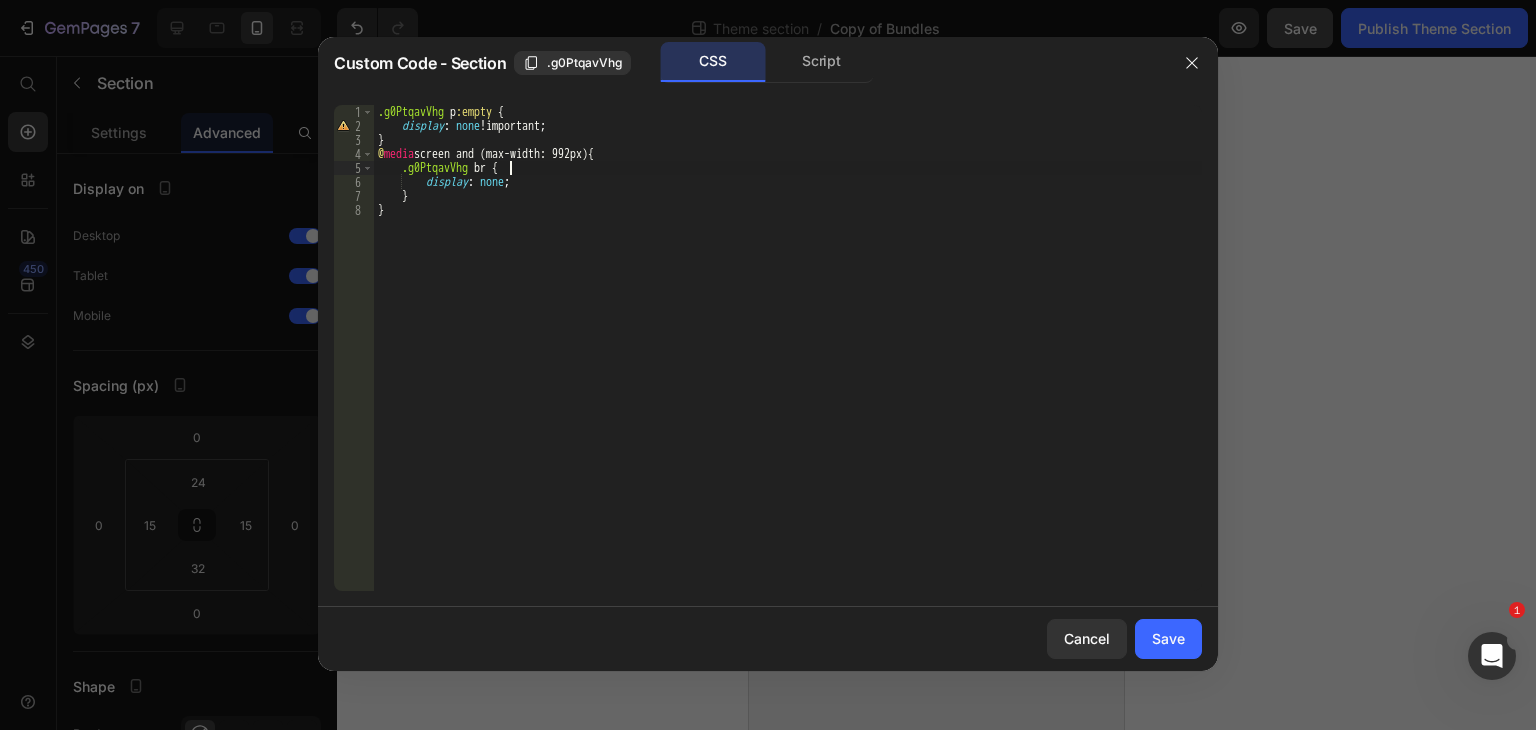 click on ".g0PtqavVhg   p :empty   {        display :   none  !important ; } @ media  screen and (max-width: 992px)  {        .g0PtqavVhg   br   {           display :   none ;      } }" at bounding box center (788, 362) 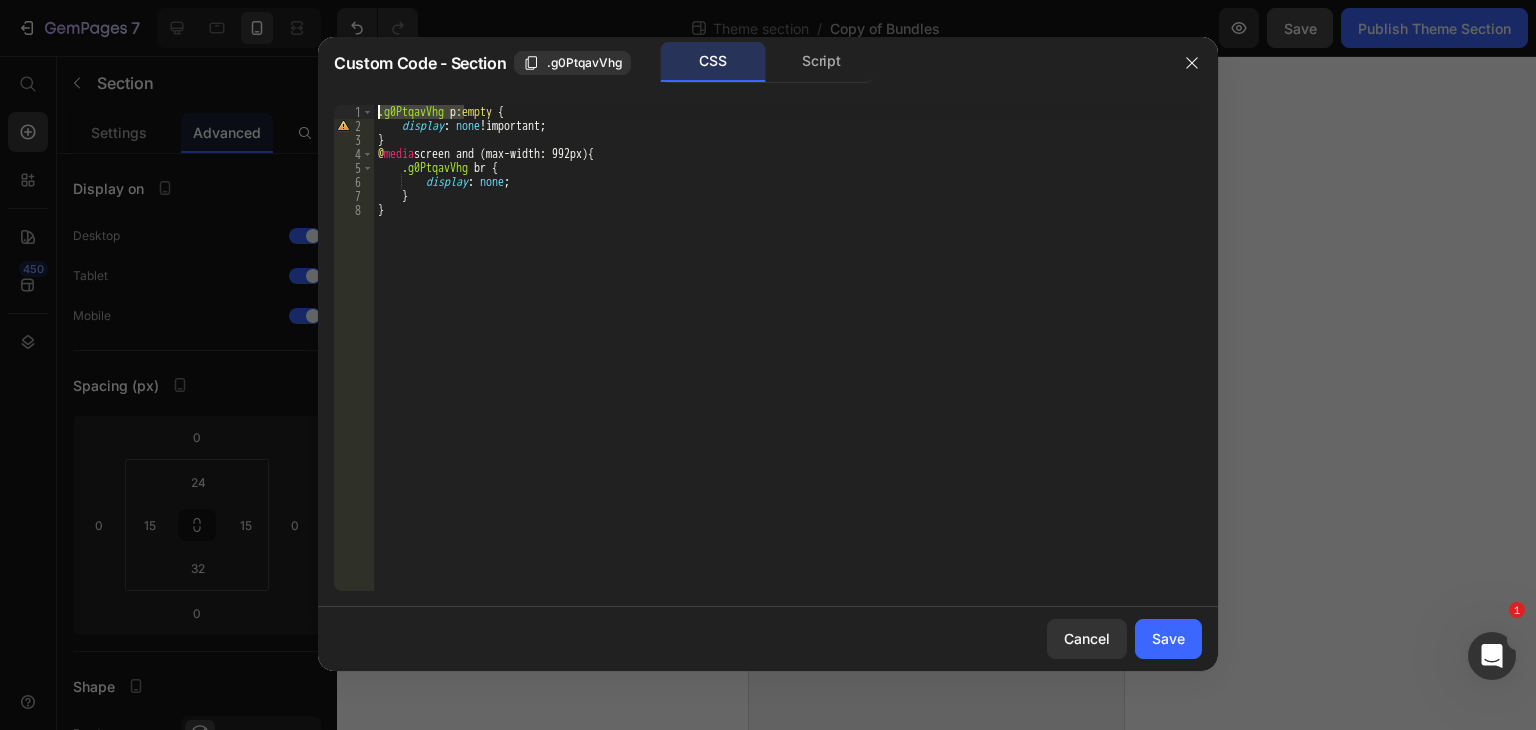drag, startPoint x: 461, startPoint y: 110, endPoint x: 359, endPoint y: 105, distance: 102.122475 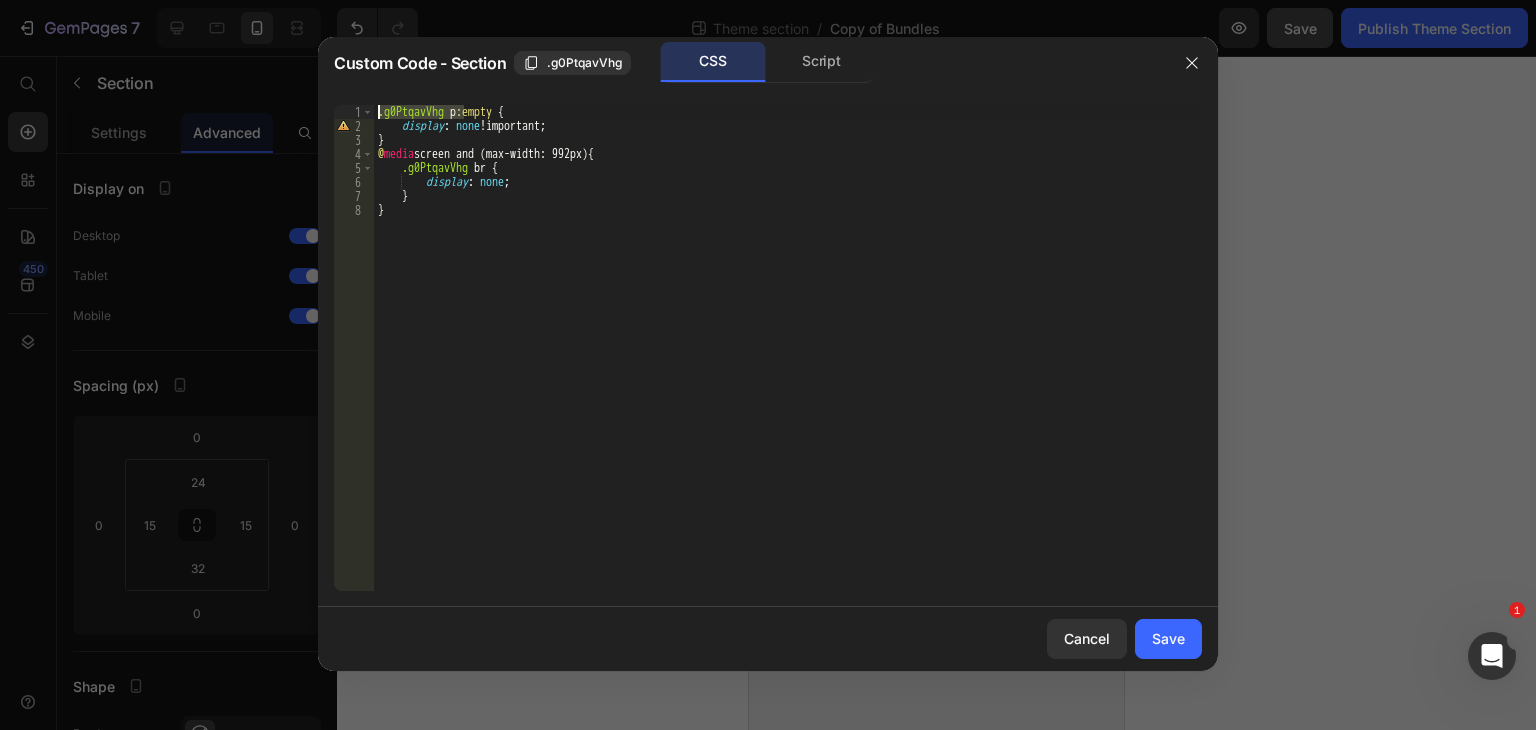 click on ".g0PtqavVhg br { 1 2 3 4 5 6 7 8 .g0PtqavVhg   p :empty   {        display :   none  !important ; } @ media  screen and (max-width: 992px)  {        .g0PtqavVhg   br   {           display :   none ;      } }     הההההההההההההההההההההההההההההההההההההההההההההההההההההההההההההההההההההההההההההההההההההההההההההההההההההההההההההההההההההההההההההההההההההההההההההההההההההההההההההההההההההההההההההההההההההההההההההההההההההההההההההההההההההההההההההההההההההההההההההההההההההההההההההההה XXXXXXXXXXXXXXXXXXXXXXXXXXXXXXXXXXXXXXXXXXXXXXXXXXXXXXXXXXXXXXXXXXXXXXXXXXXXXXXXXXXXXXXXXXXXXXXXXXXXXXXXXXXXXXXXXXXXXXXXXXXXXXXXXXXXXXXXXXXXXXXXXXXXXXXXXXXXXXXXXXXXXXXXXXXXXXXXXXXXXXXXXXXXXXXXXXXXXXXXXXXXXXXXXXXXXXXXXXXXXXXXXXXXXXXXXXXXXXXXXXXXXXXXXXXXXXXX" at bounding box center [768, 348] 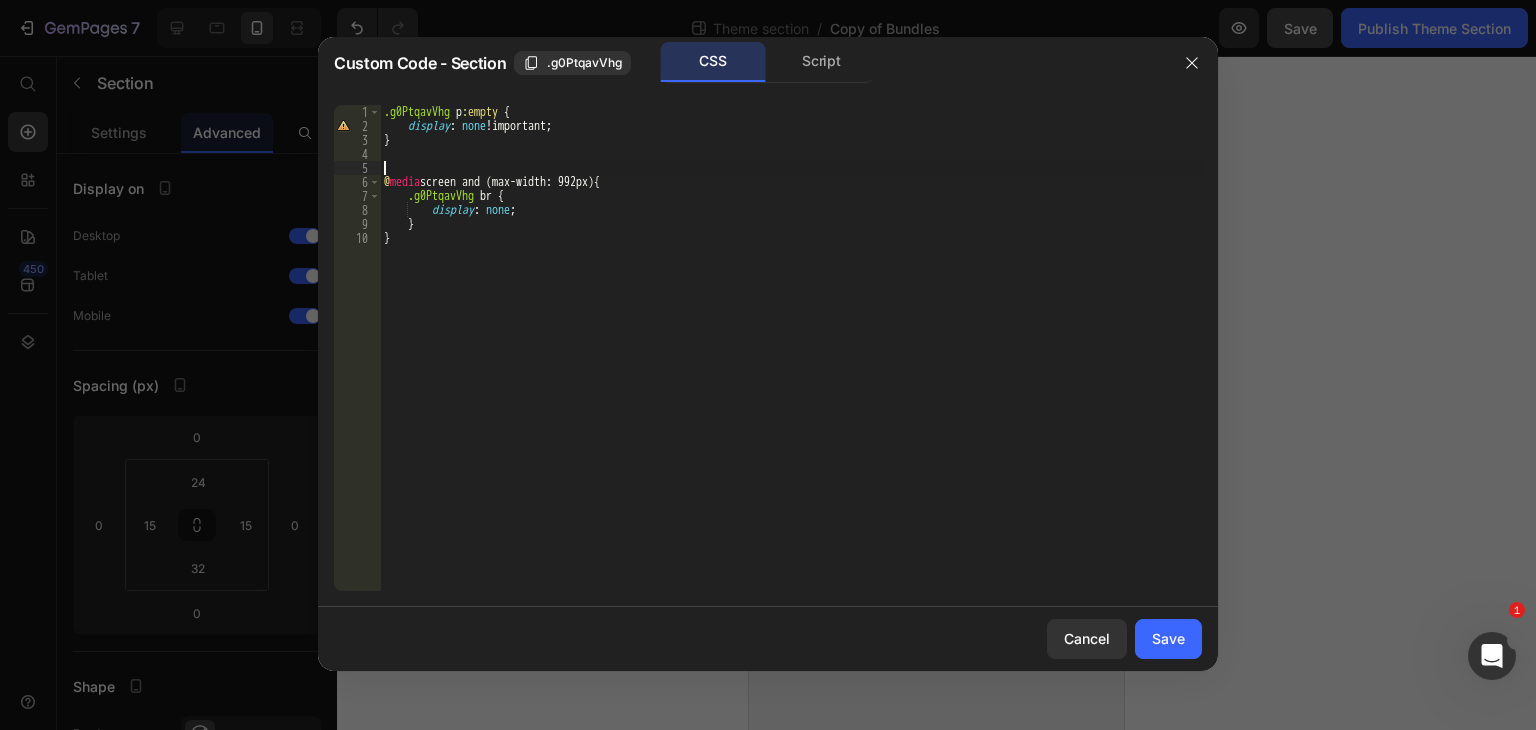 paste on ".g0PtqavVhg p" 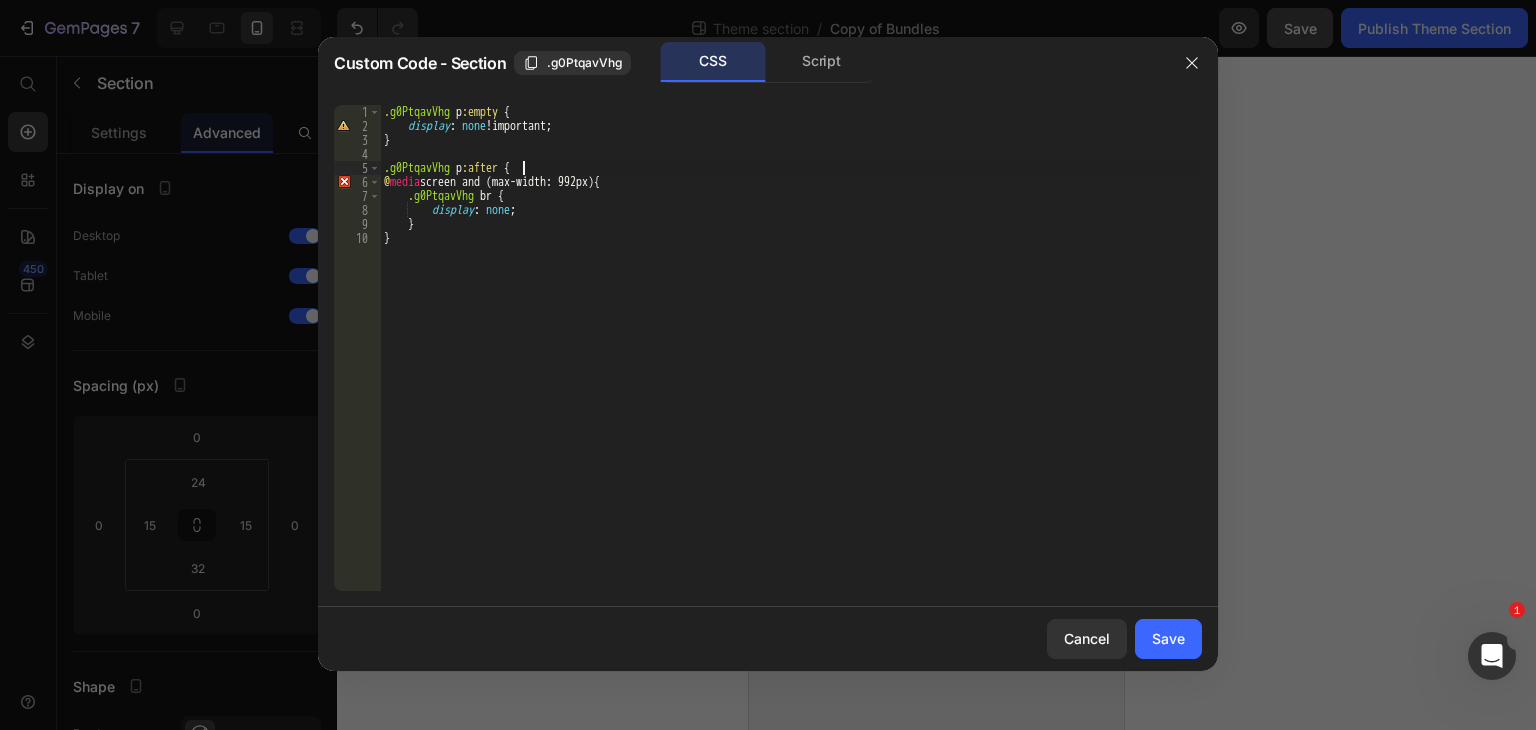 scroll, scrollTop: 0, scrollLeft: 10, axis: horizontal 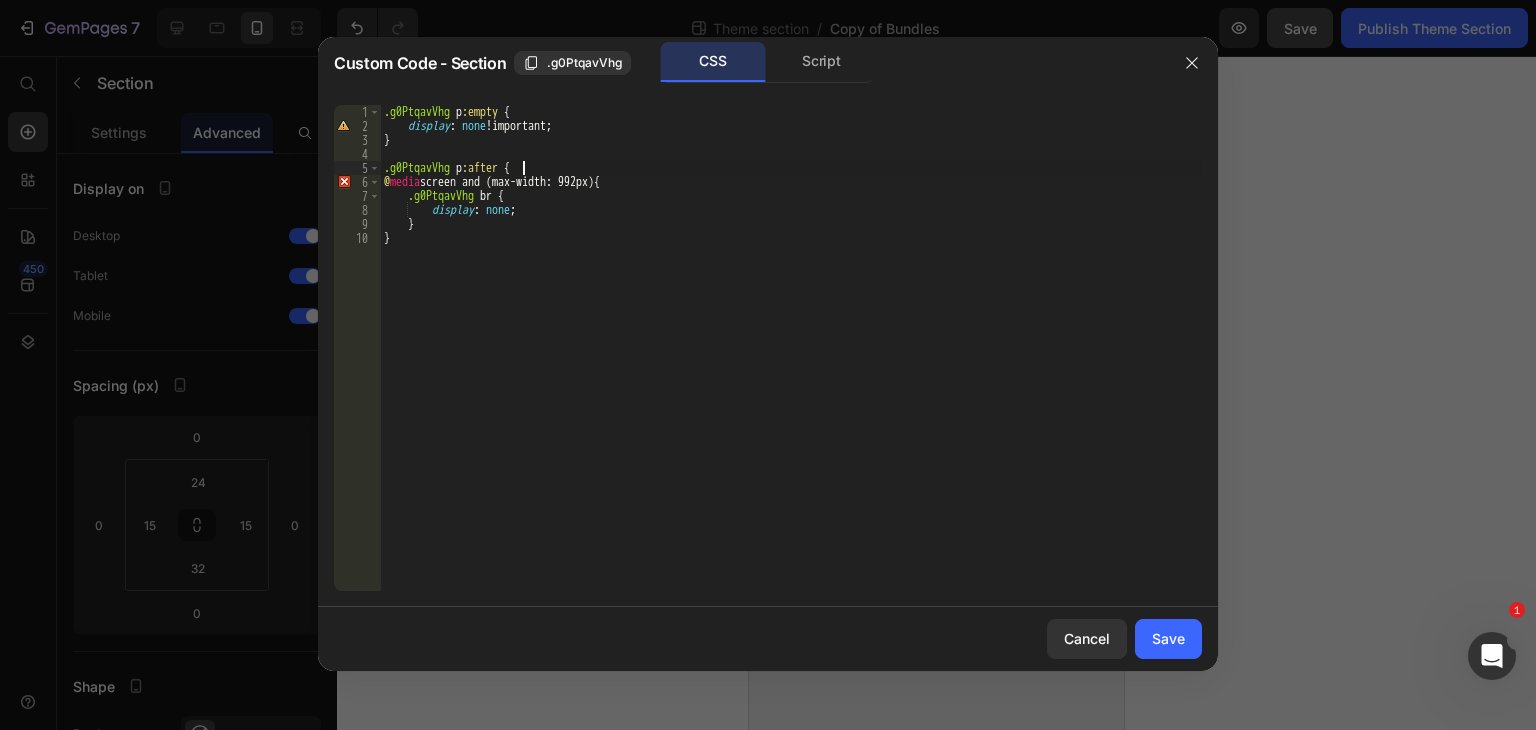 type on ".g0PtqavVhg p:after {" 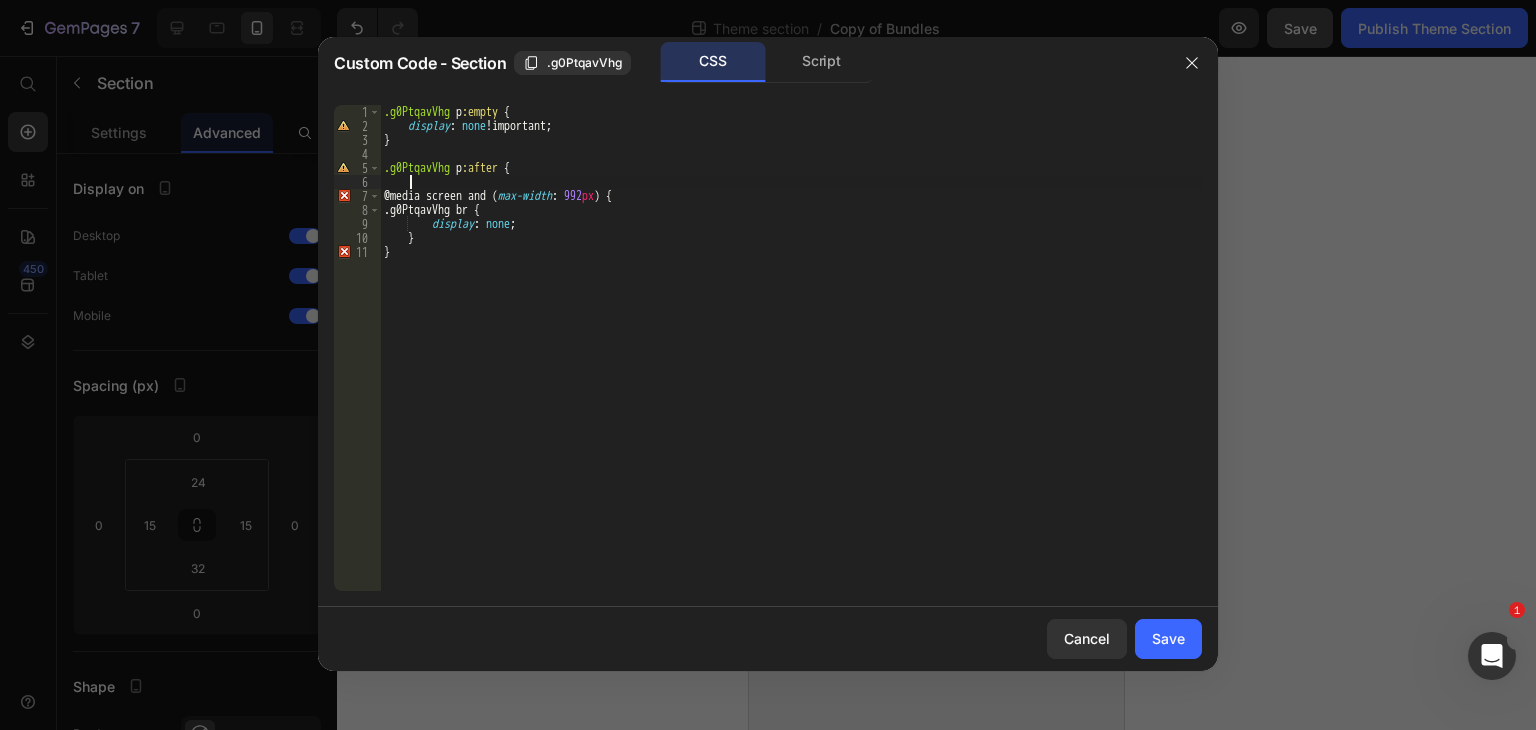 scroll, scrollTop: 0, scrollLeft: 1, axis: horizontal 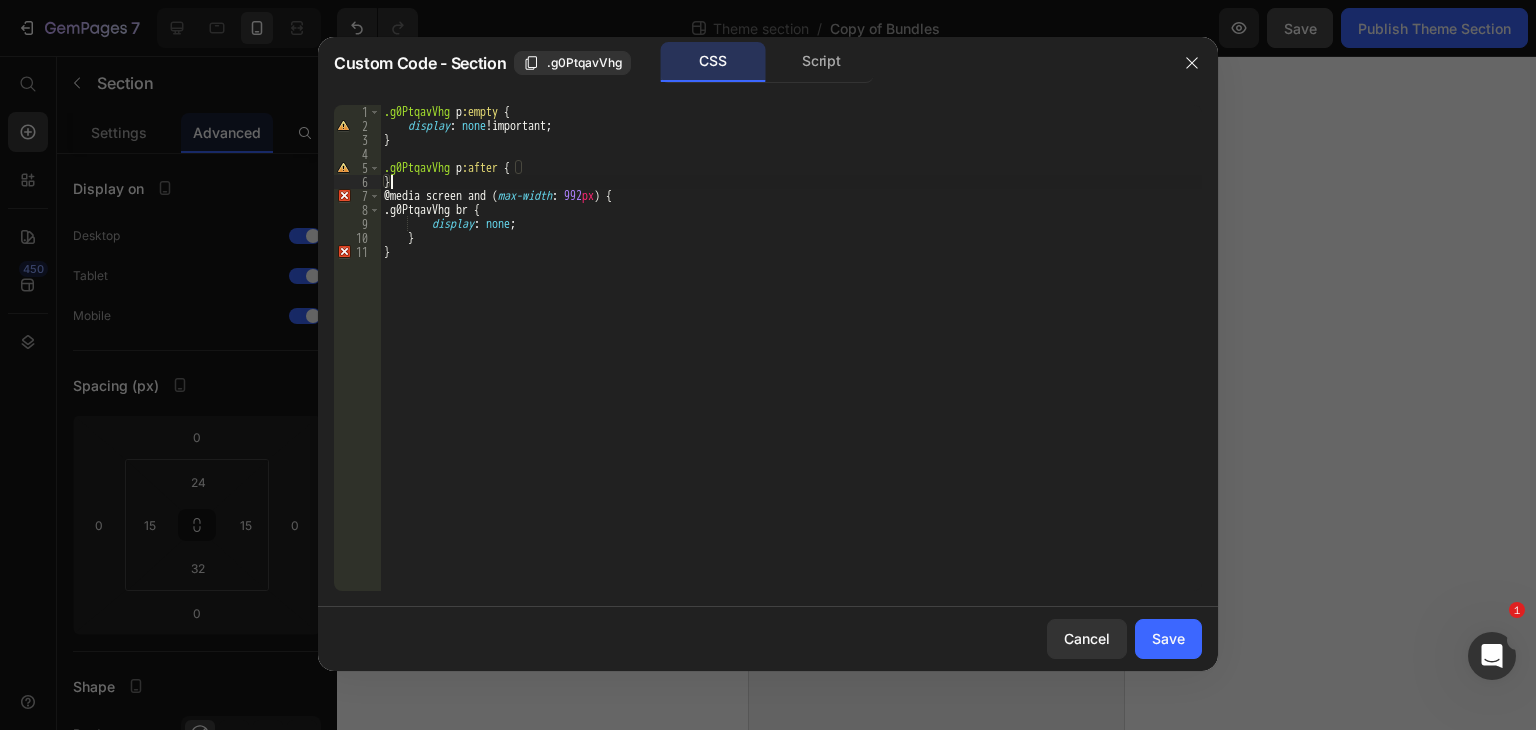 type on "}" 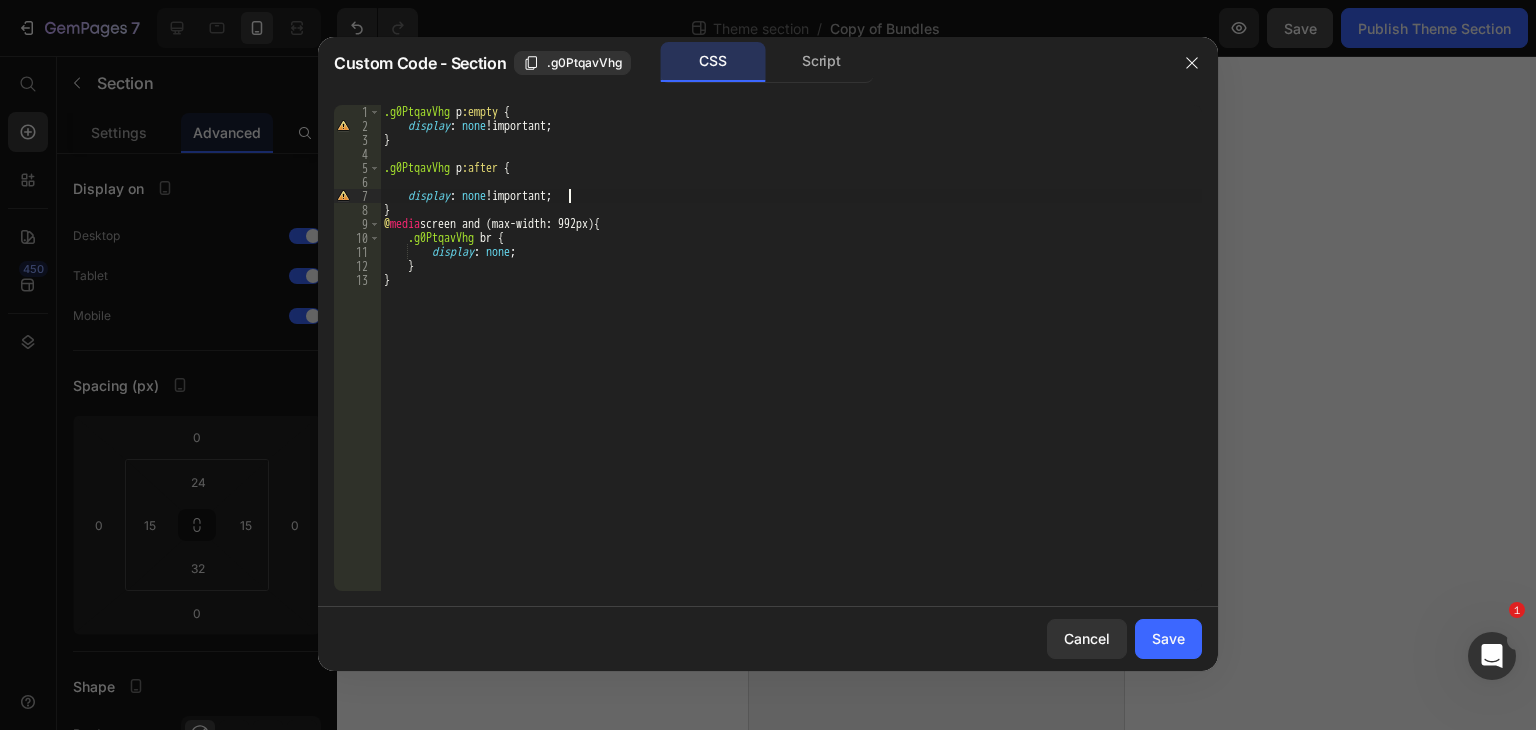 scroll, scrollTop: 0, scrollLeft: 10, axis: horizontal 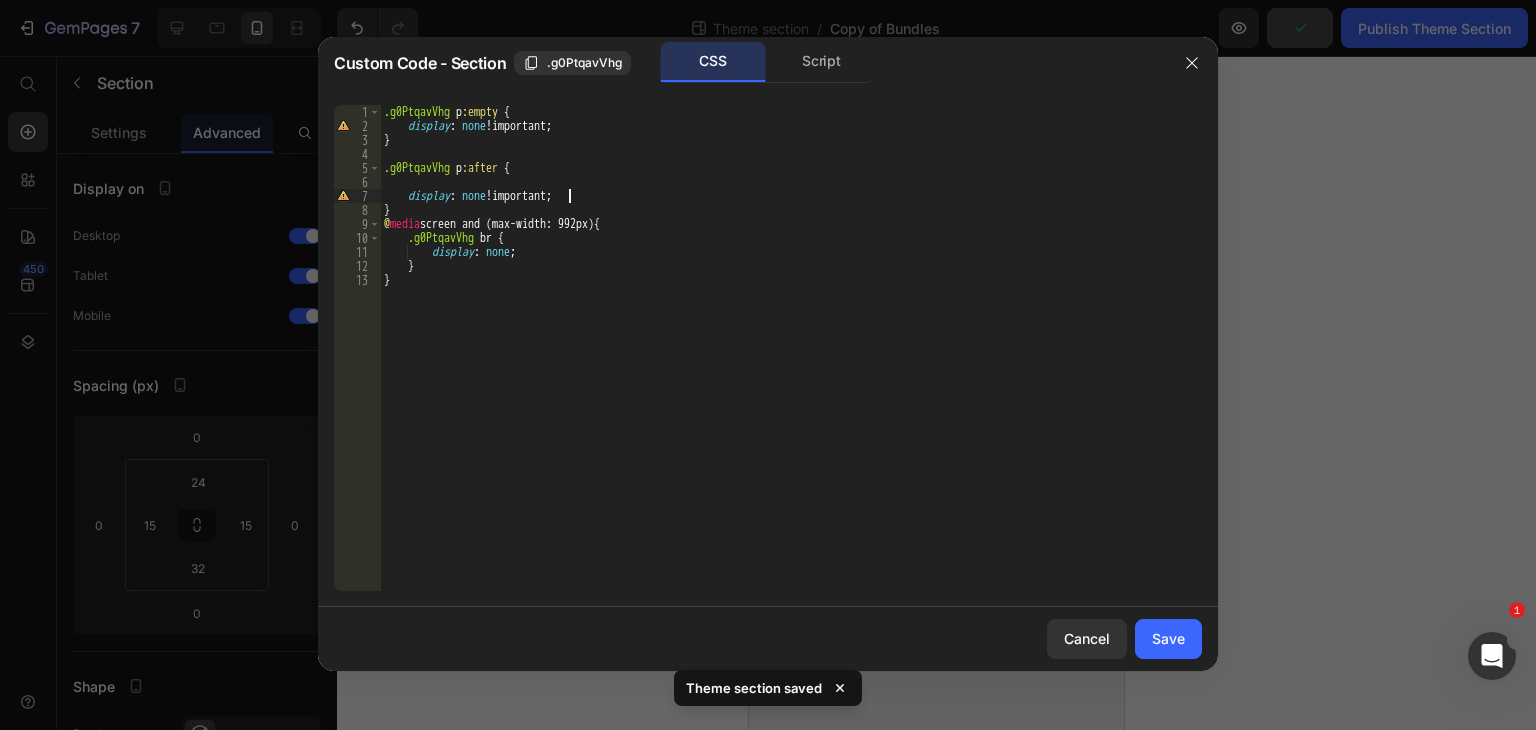 click on ".g0PtqavVhg p:empty {        display :   none  !important ; } .g0PtqavVhg   p :after   {        display :   none  !important ; } @ media  screen and (max-width: 992px)  {        .g0PtqavVhg   br   {           display :   none ;      } }" at bounding box center (791, 362) 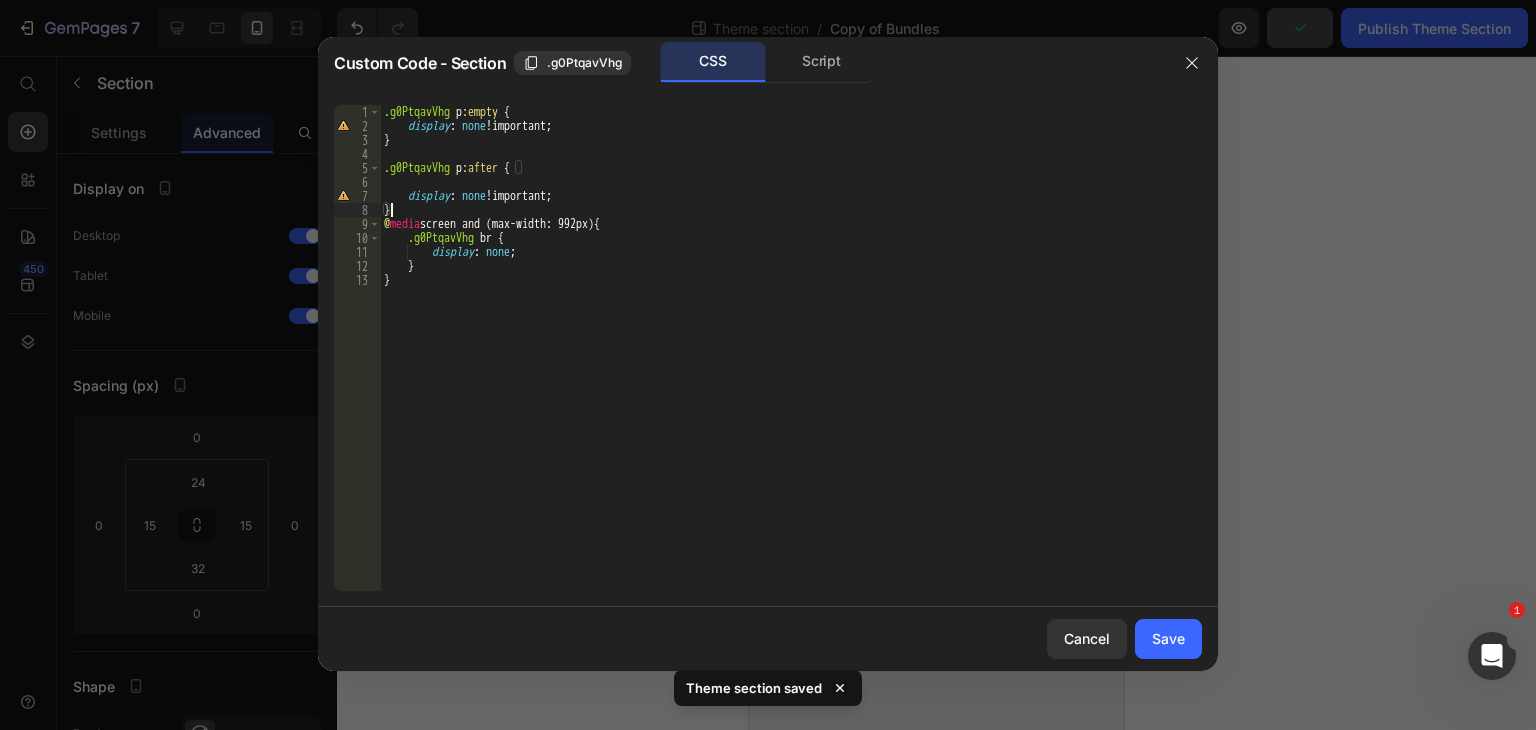 scroll, scrollTop: 0, scrollLeft: 0, axis: both 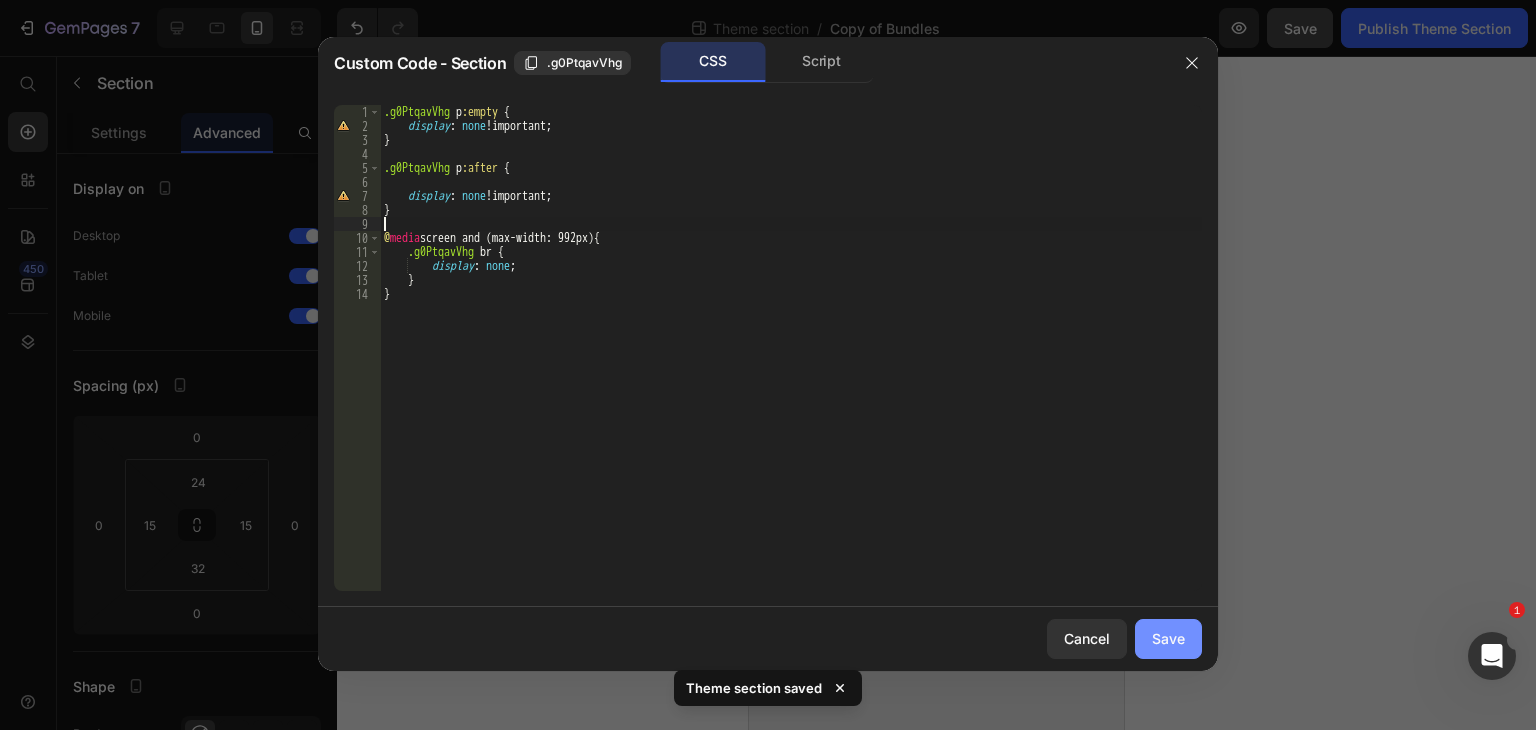 type 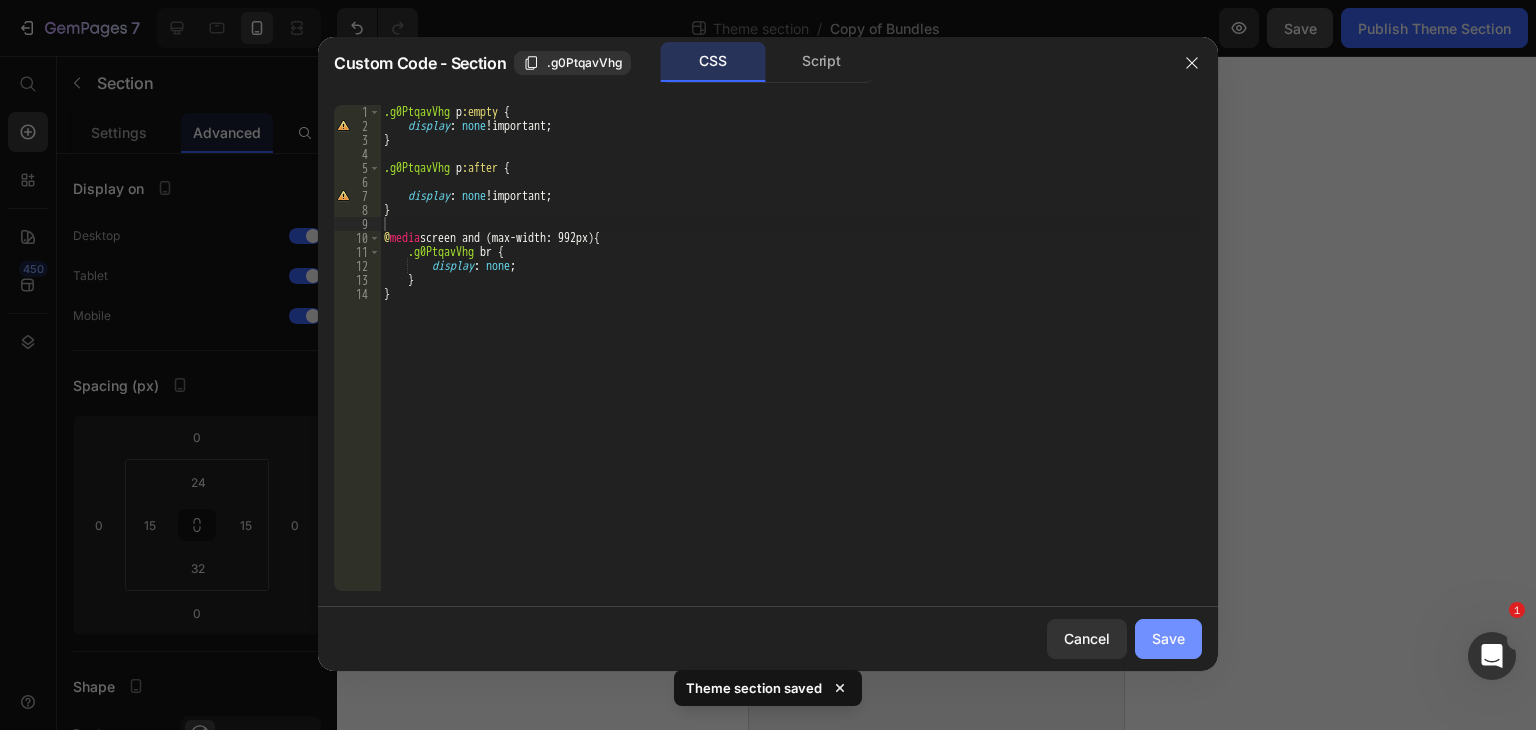 click on "Save" at bounding box center [1168, 638] 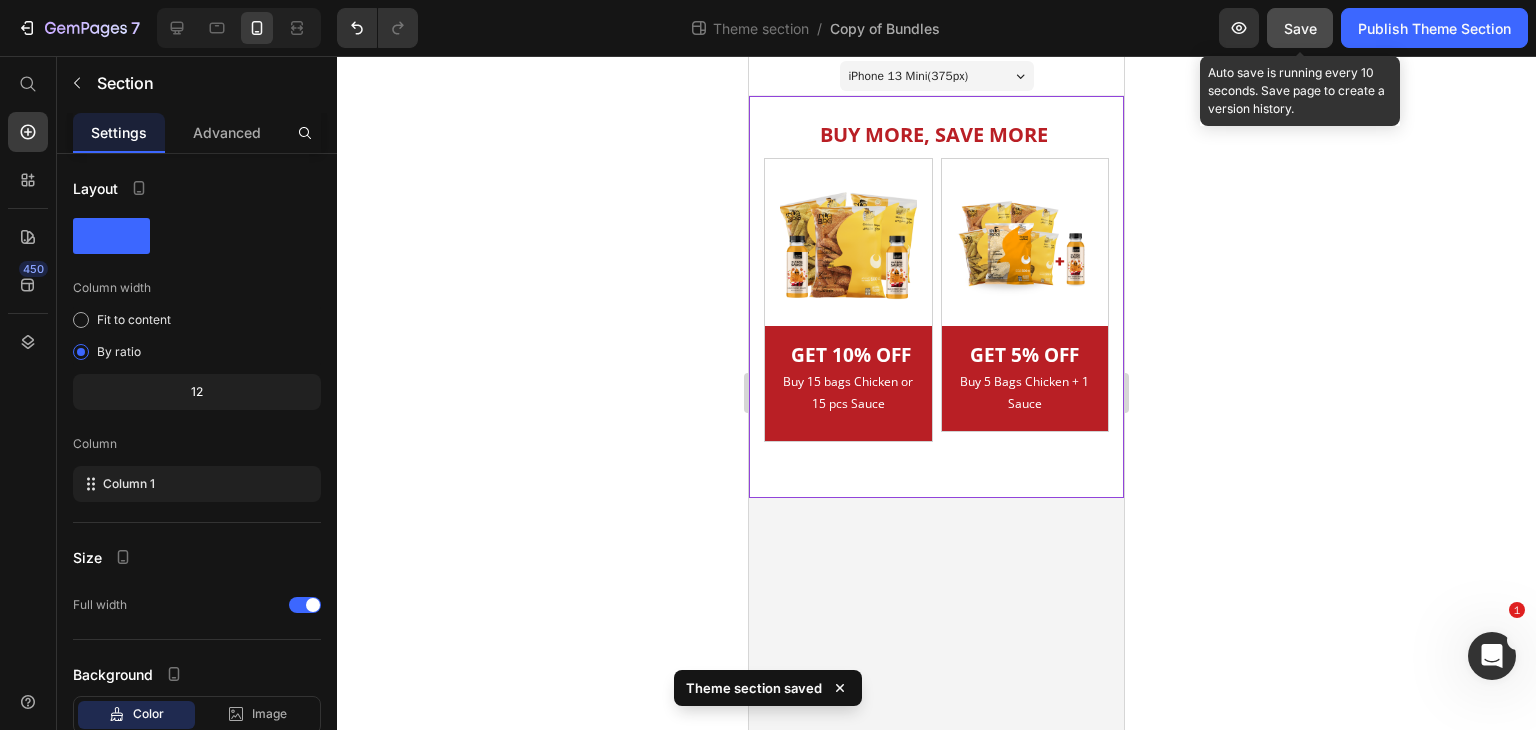 click on "Save" at bounding box center (1300, 28) 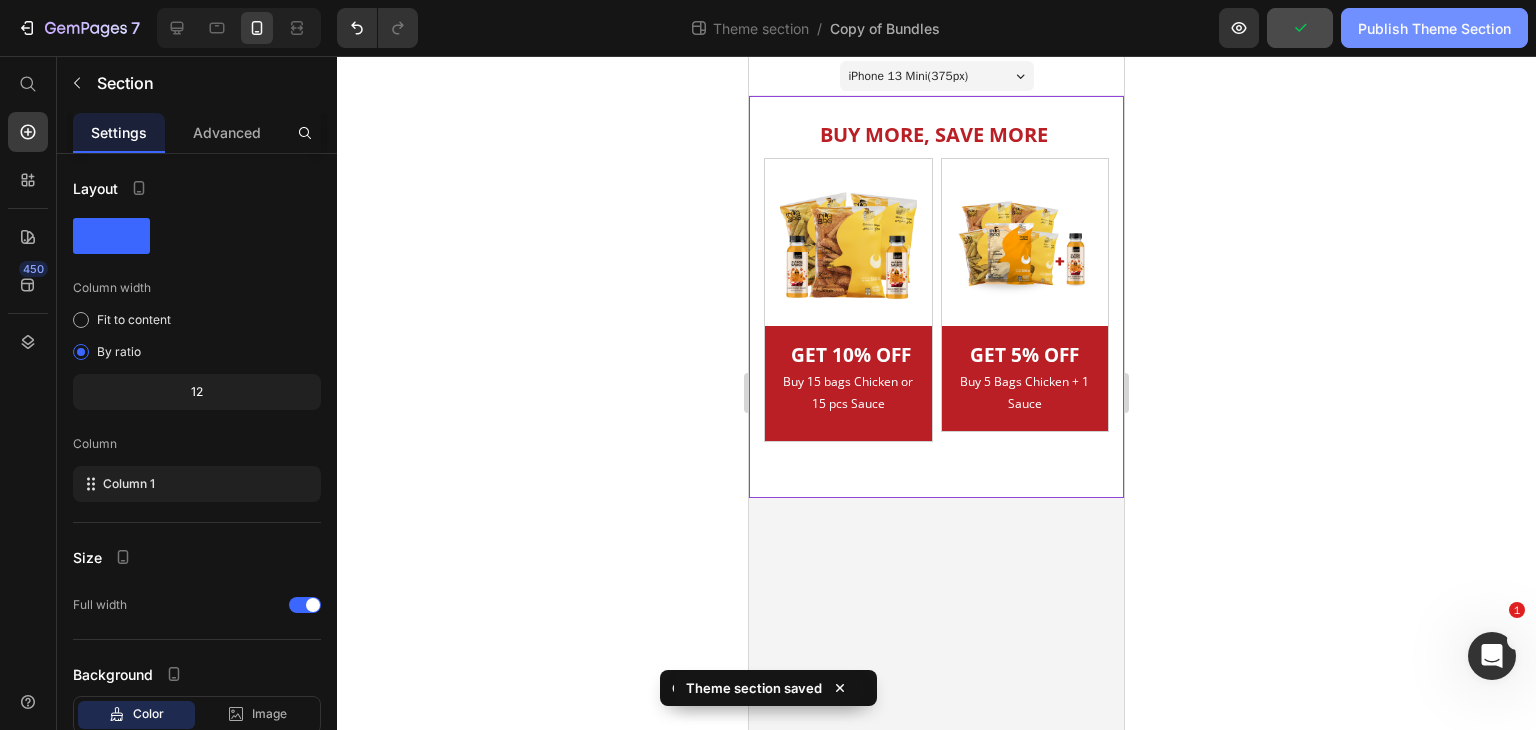 click on "Publish Theme Section" at bounding box center [1434, 28] 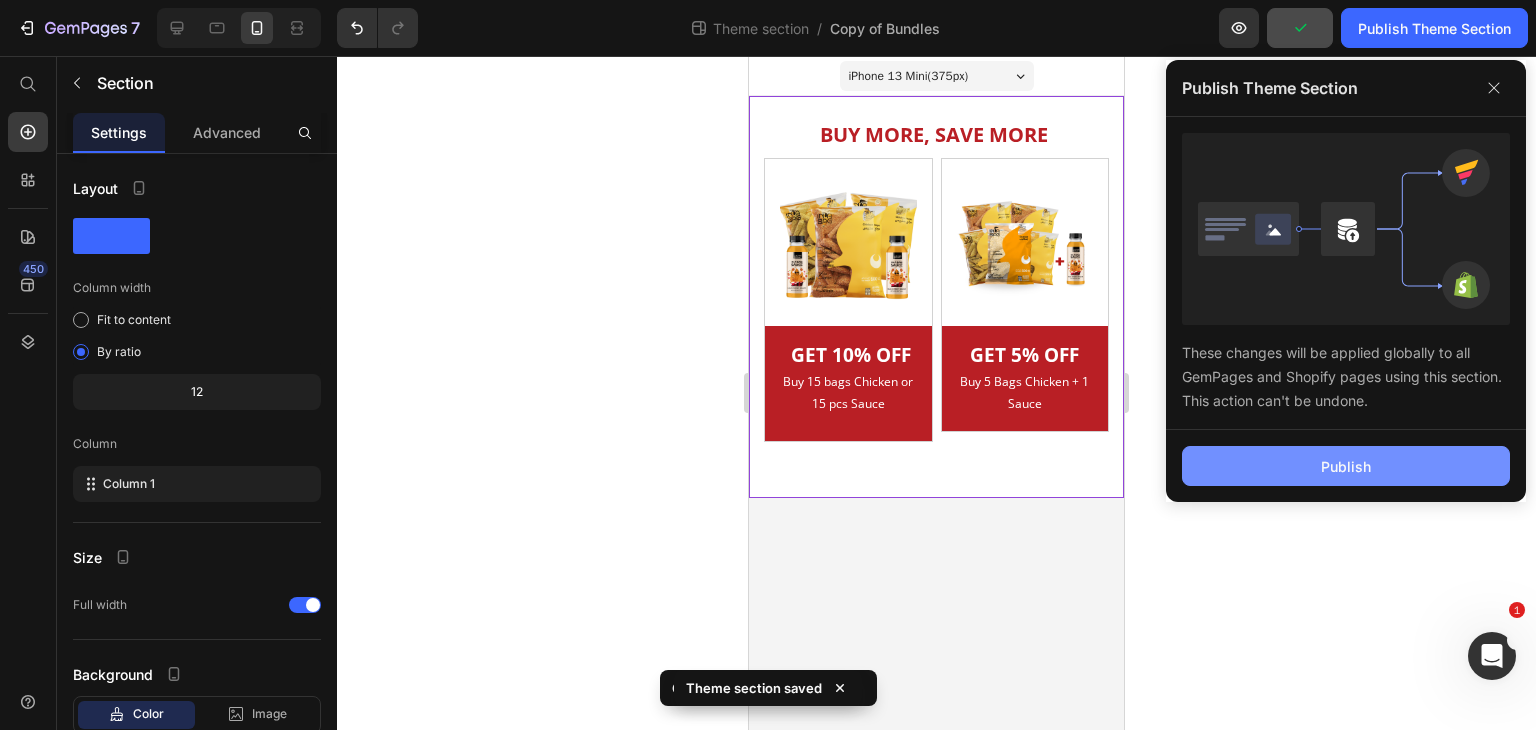 click on "Publish" 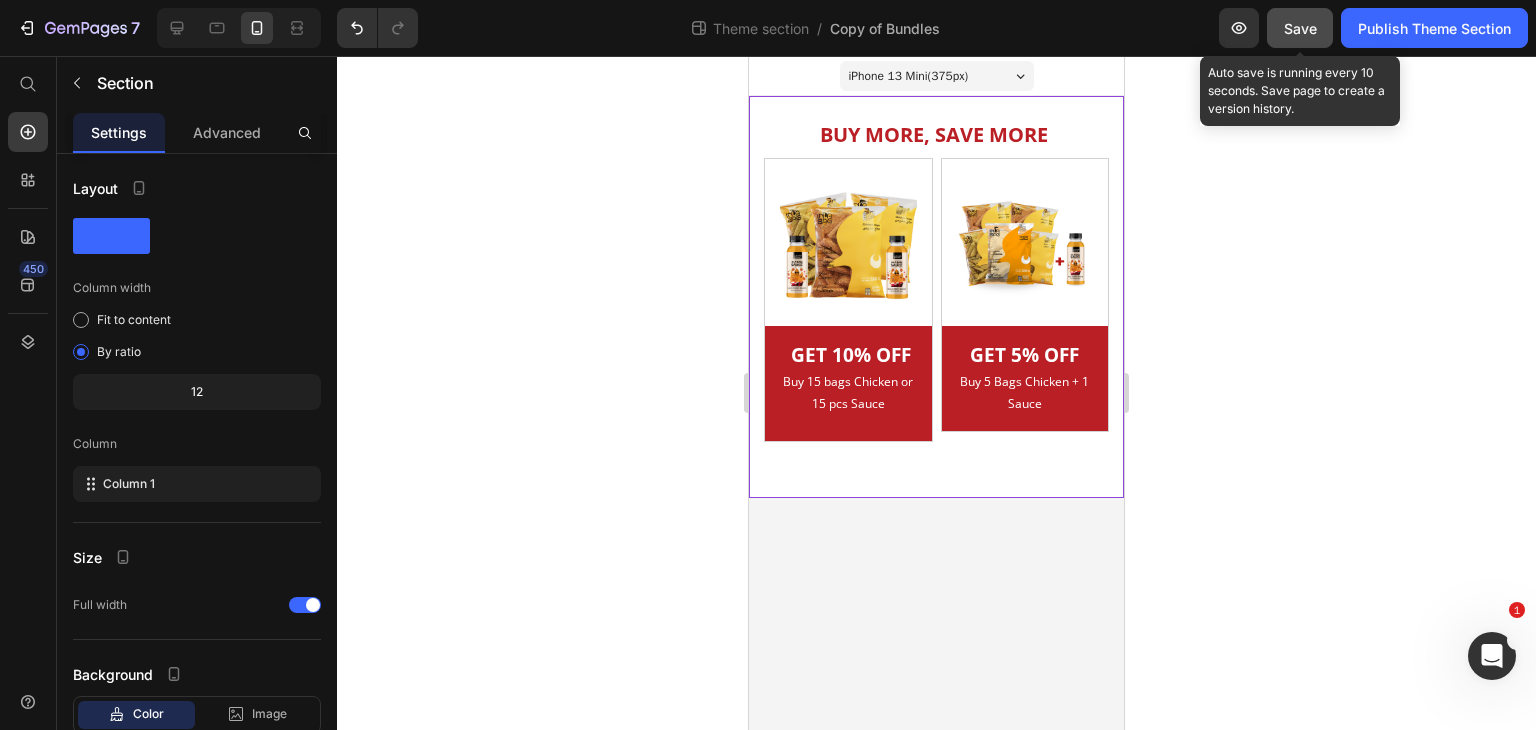 click on "Save" 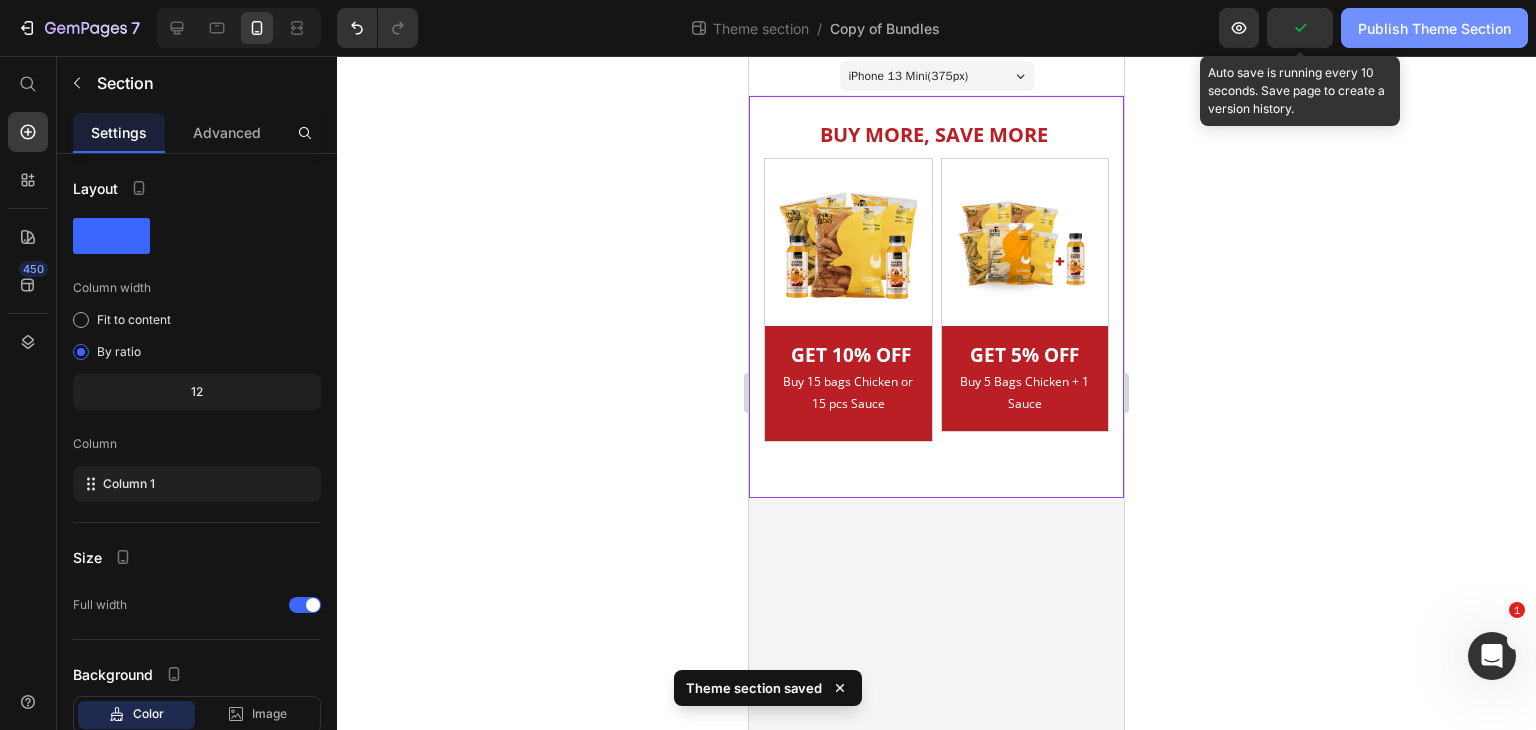 click on "Publish Theme Section" at bounding box center [1434, 28] 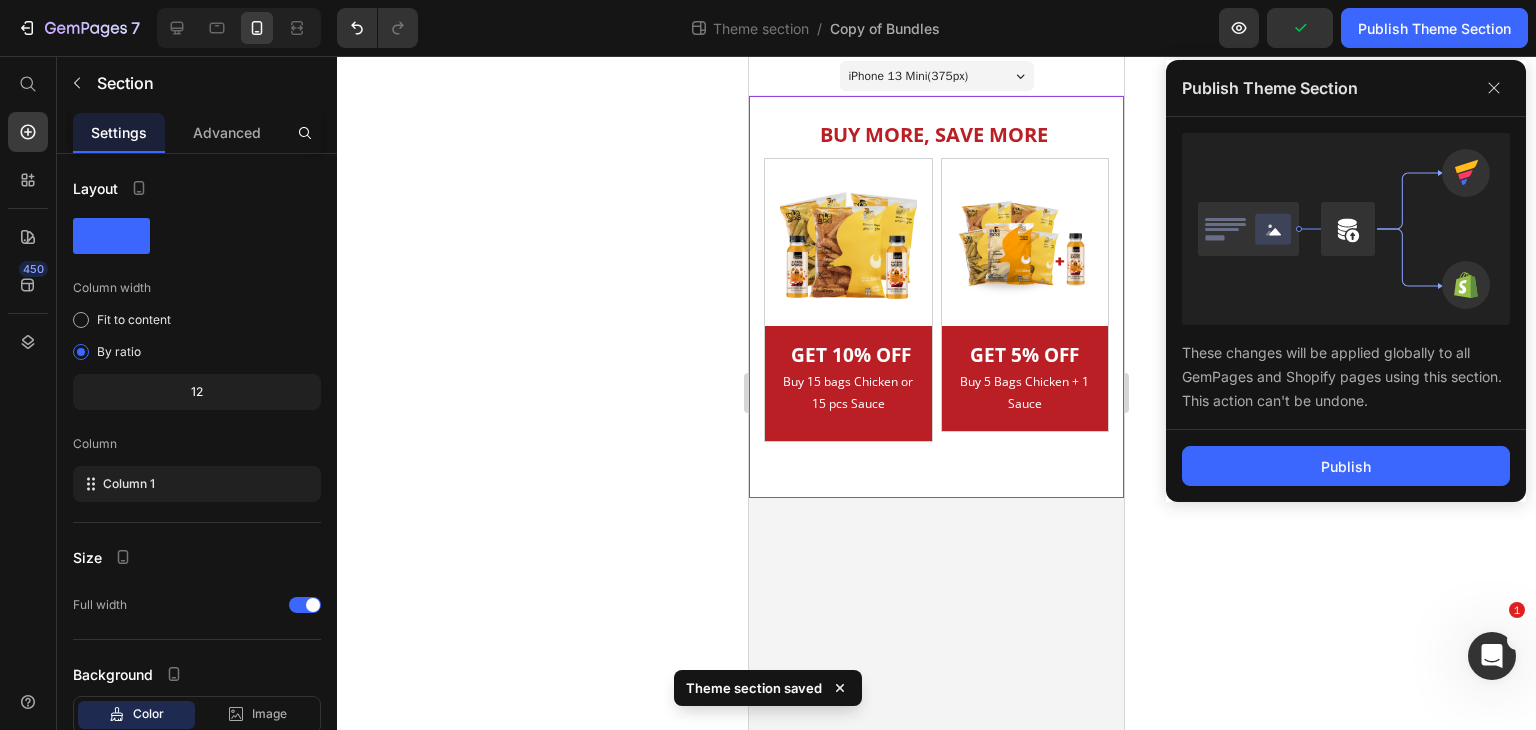 drag, startPoint x: 1348, startPoint y: 469, endPoint x: 1249, endPoint y: 426, distance: 107.935165 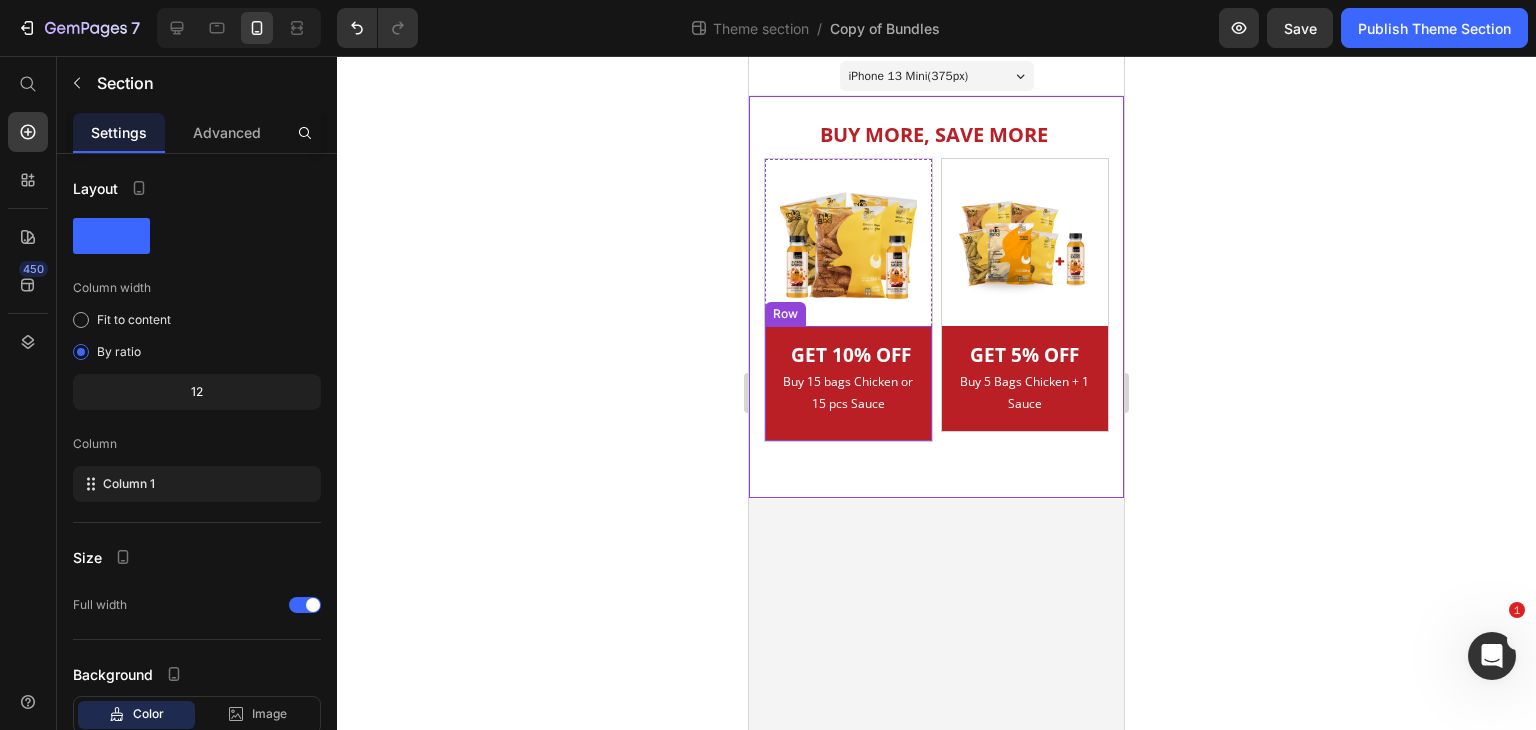 click on "GET 10% OFF Heading Buy 15 bags Chicken or 15 pcs Sauce Text block Row" at bounding box center [848, 384] 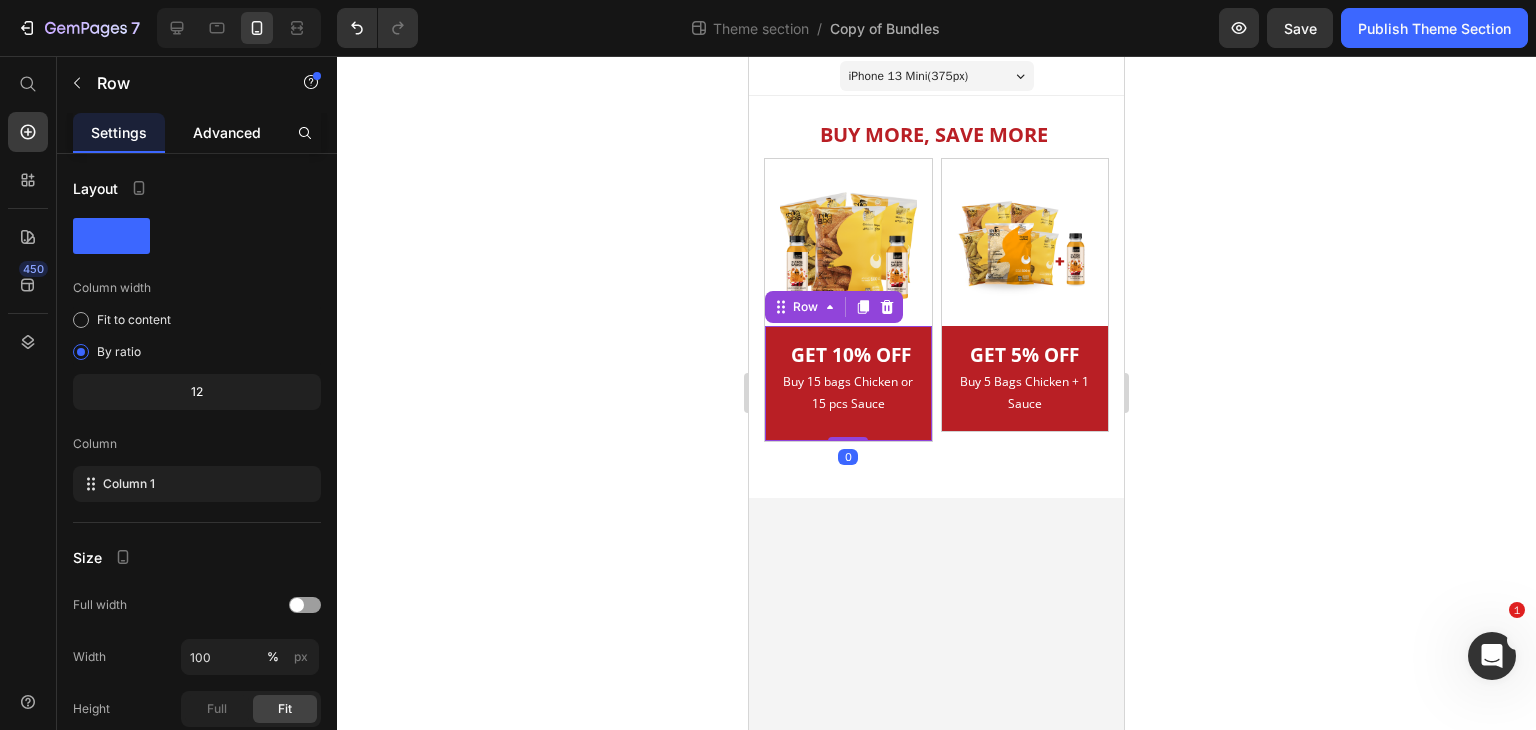 click on "Advanced" at bounding box center [227, 132] 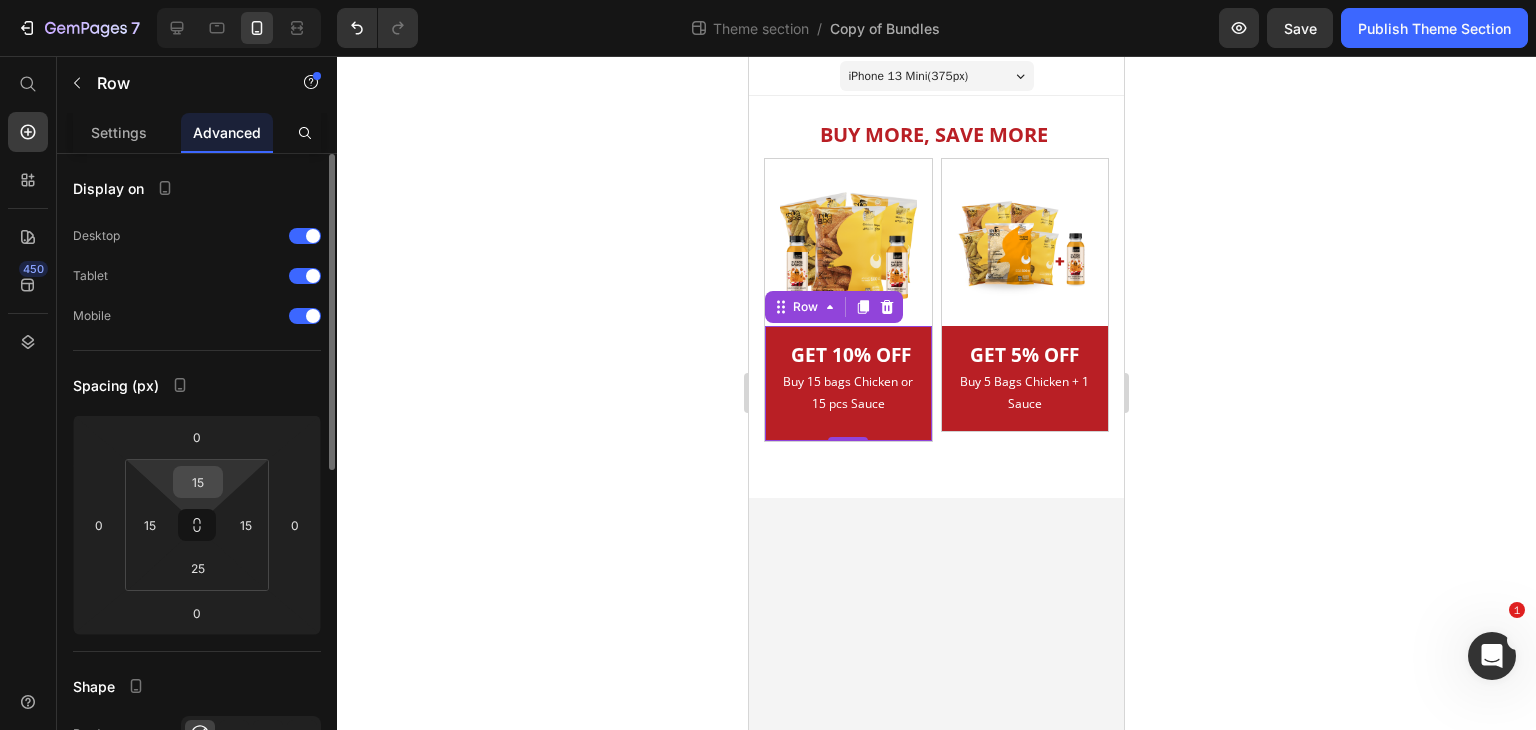 click on "15" at bounding box center (198, 482) 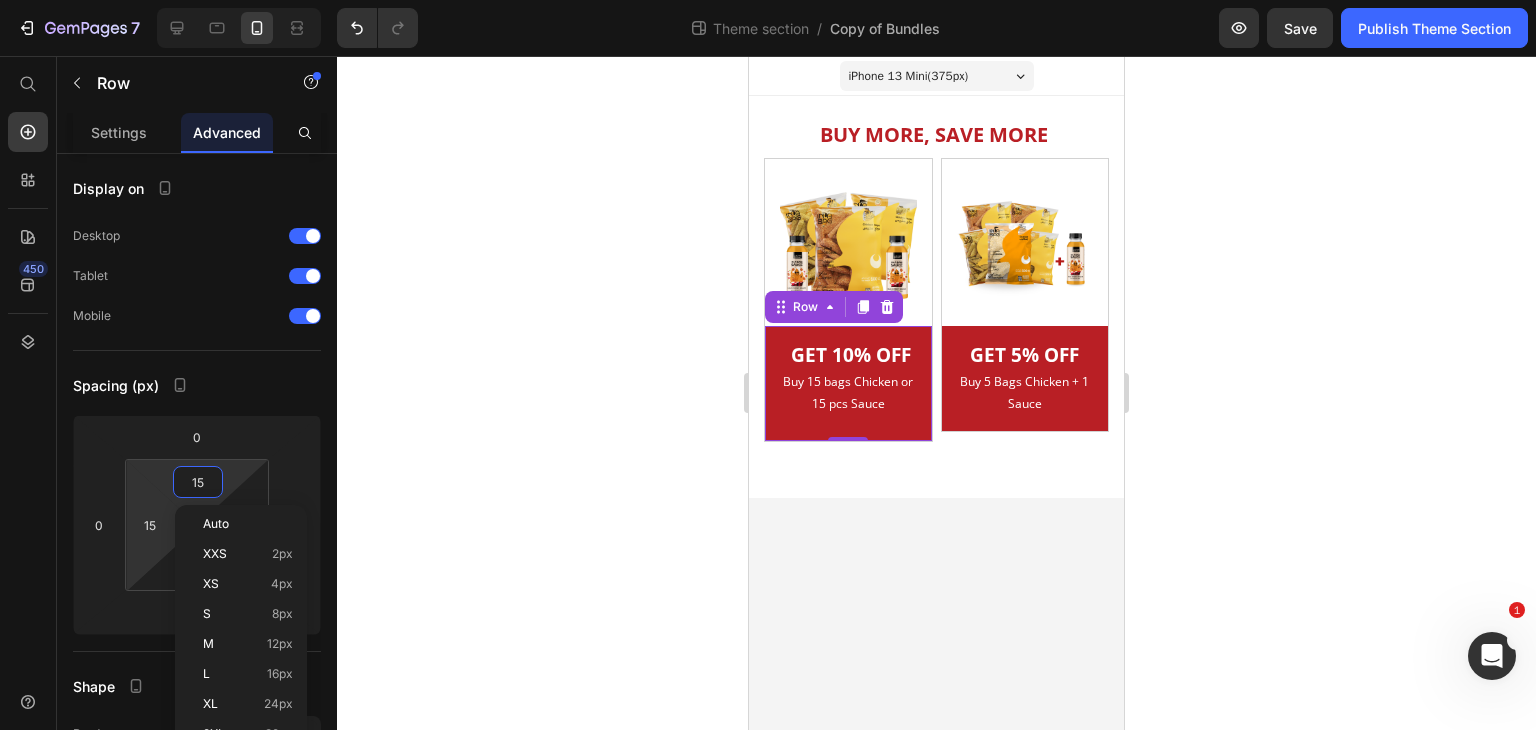 click on "7  Theme section  /  Copy of Bundles Preview  Save   Publish Theme Section  450 Start with Sections Elements Hero Section Product Detail Brands Trusted Badges Guarantee Product Breakdown How to use Testimonials Compare Bundle FAQs Social Proof Brand Story Product List Collection Blog List Contact Sticky Add to Cart Custom Footer Browse Library 450 Layout
Row
Row
Row
Row Text
Heading
Text Block Button
Button
Button Media
Image
Image
Video" at bounding box center [768, 0] 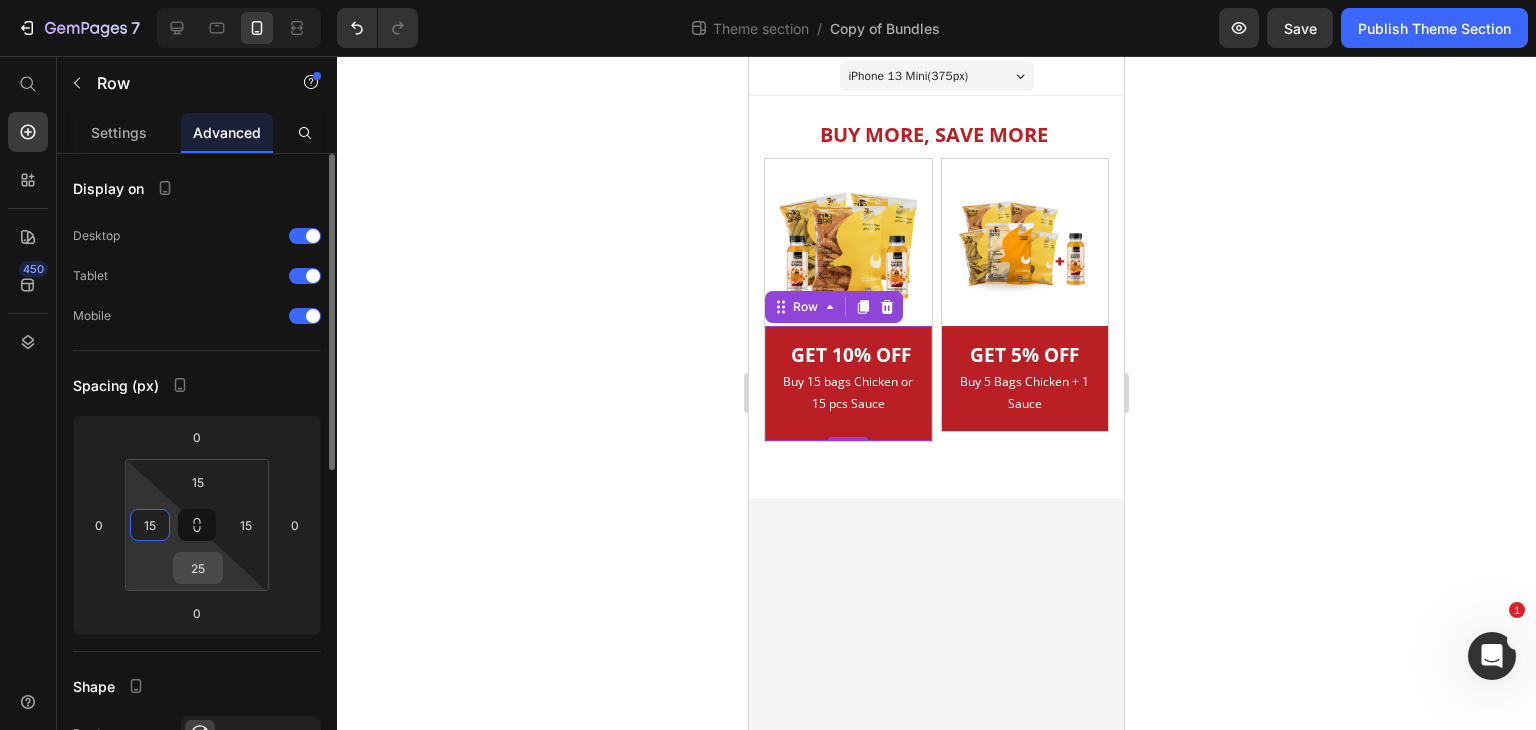 click on "25" at bounding box center (198, 568) 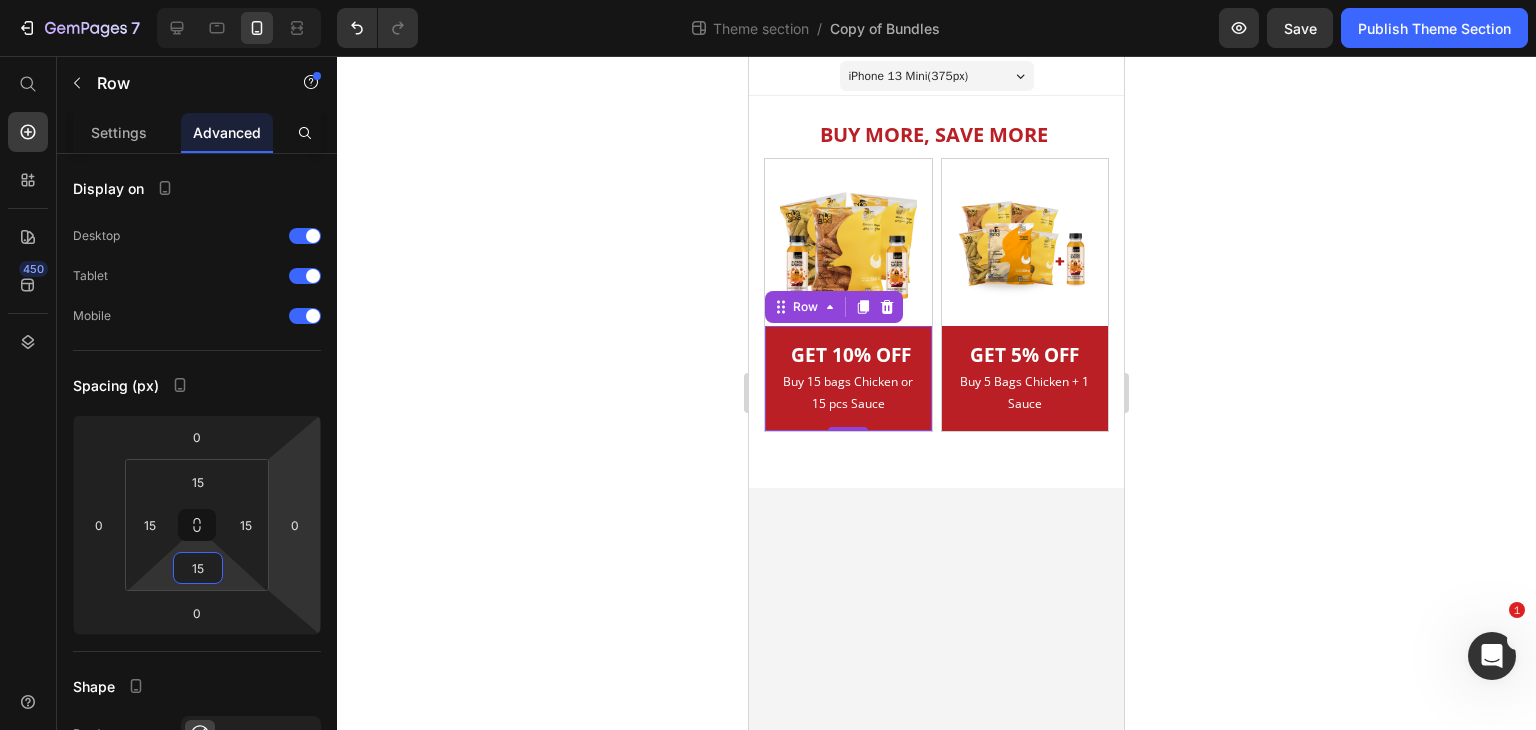 type on "15" 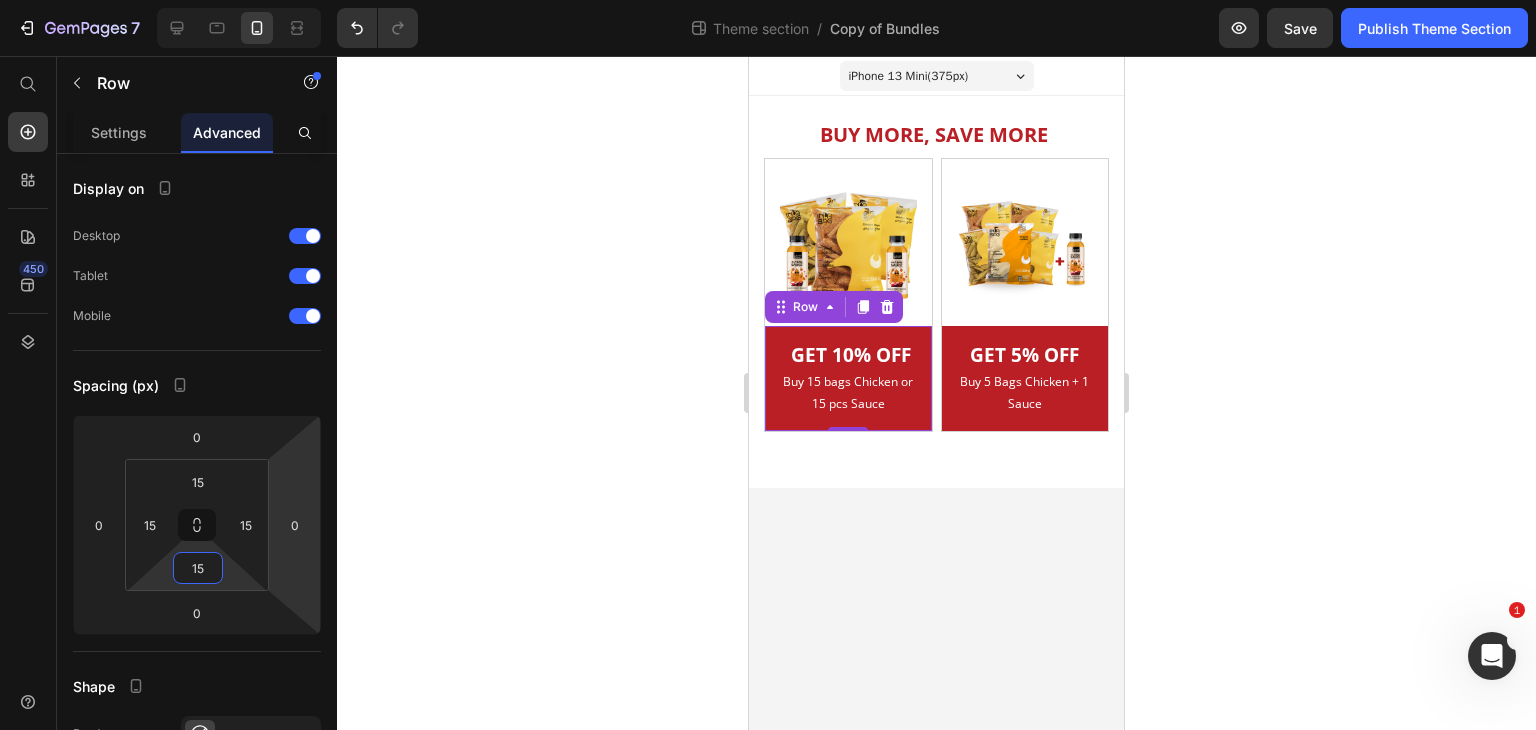 click 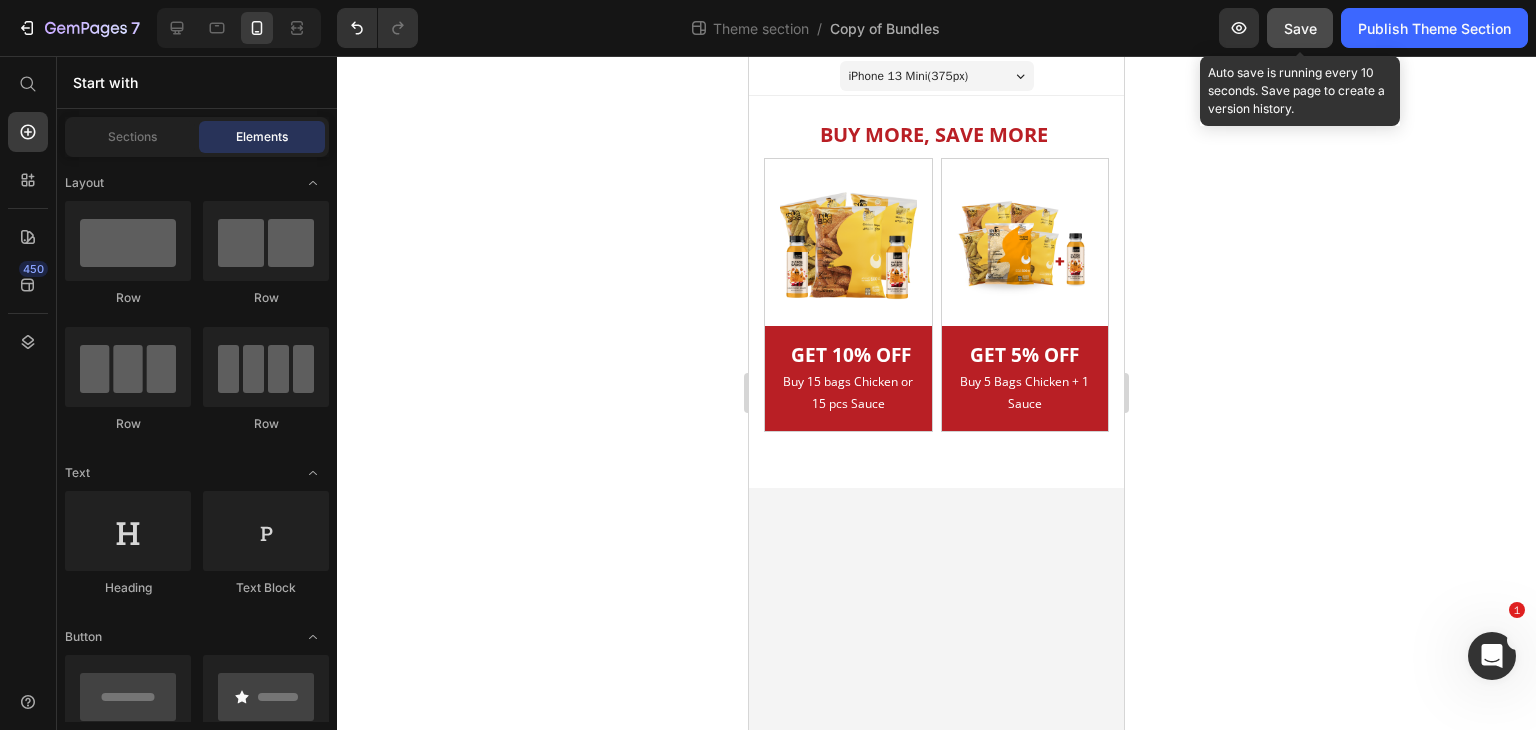click on "Save" 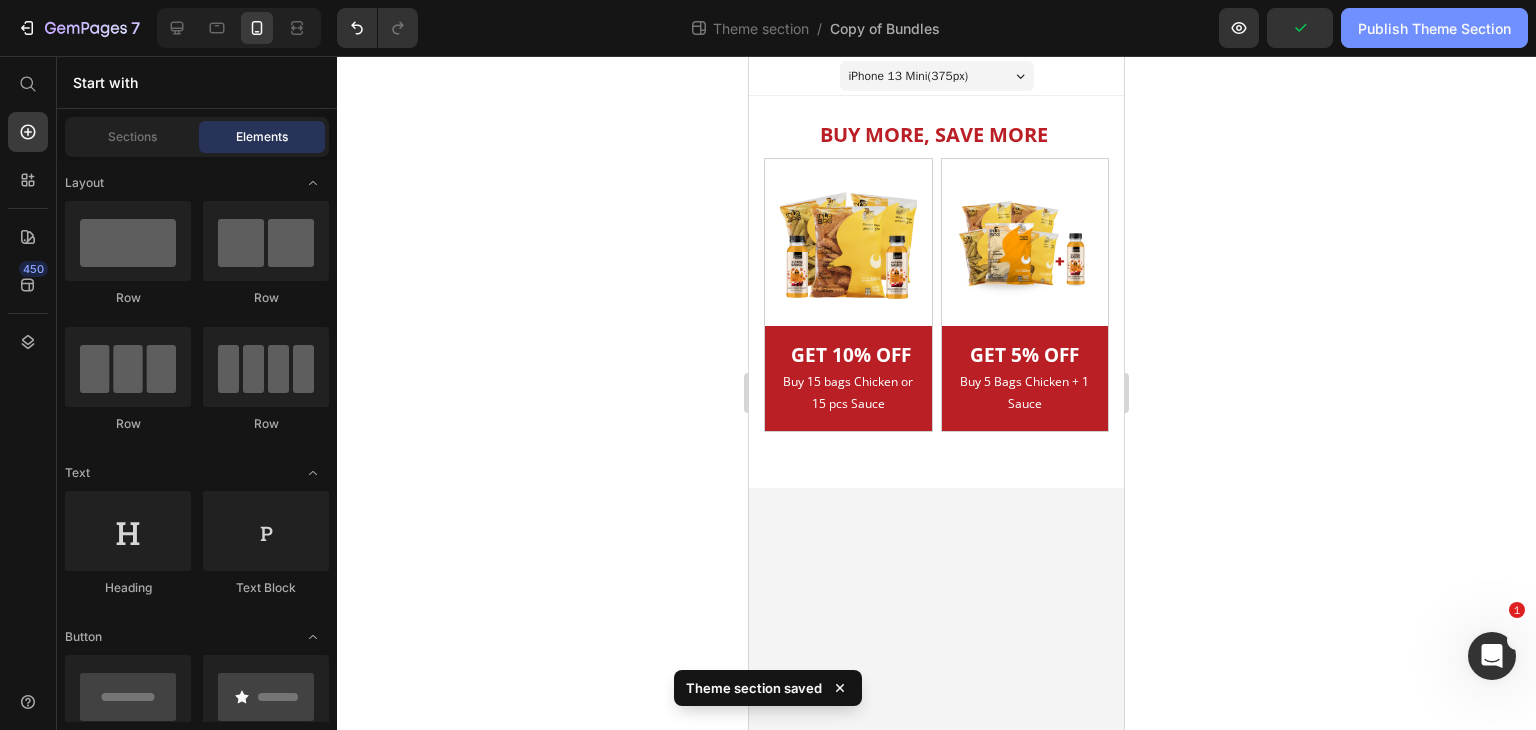 click on "Publish Theme Section" at bounding box center [1434, 28] 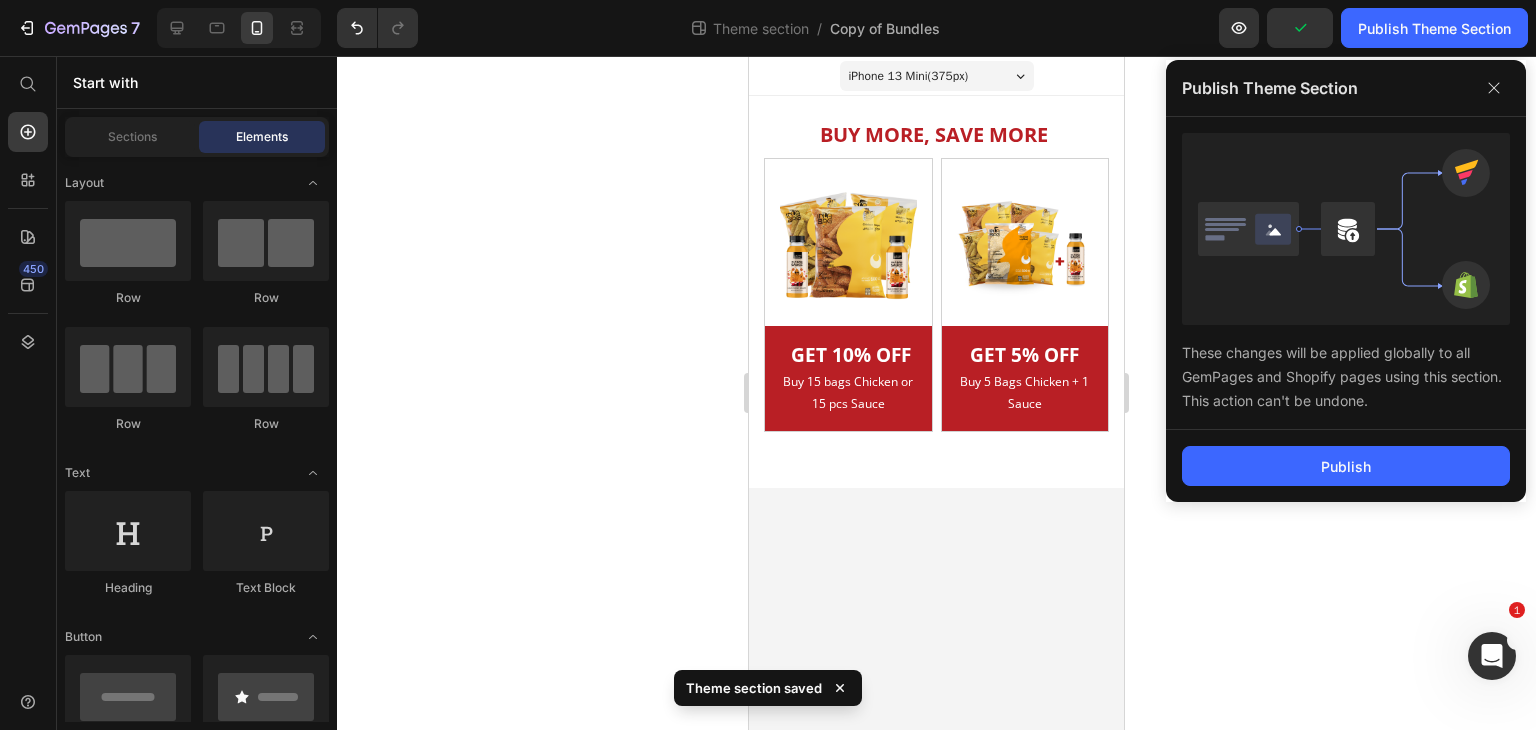 drag, startPoint x: 1350, startPoint y: 468, endPoint x: 1315, endPoint y: 413, distance: 65.192024 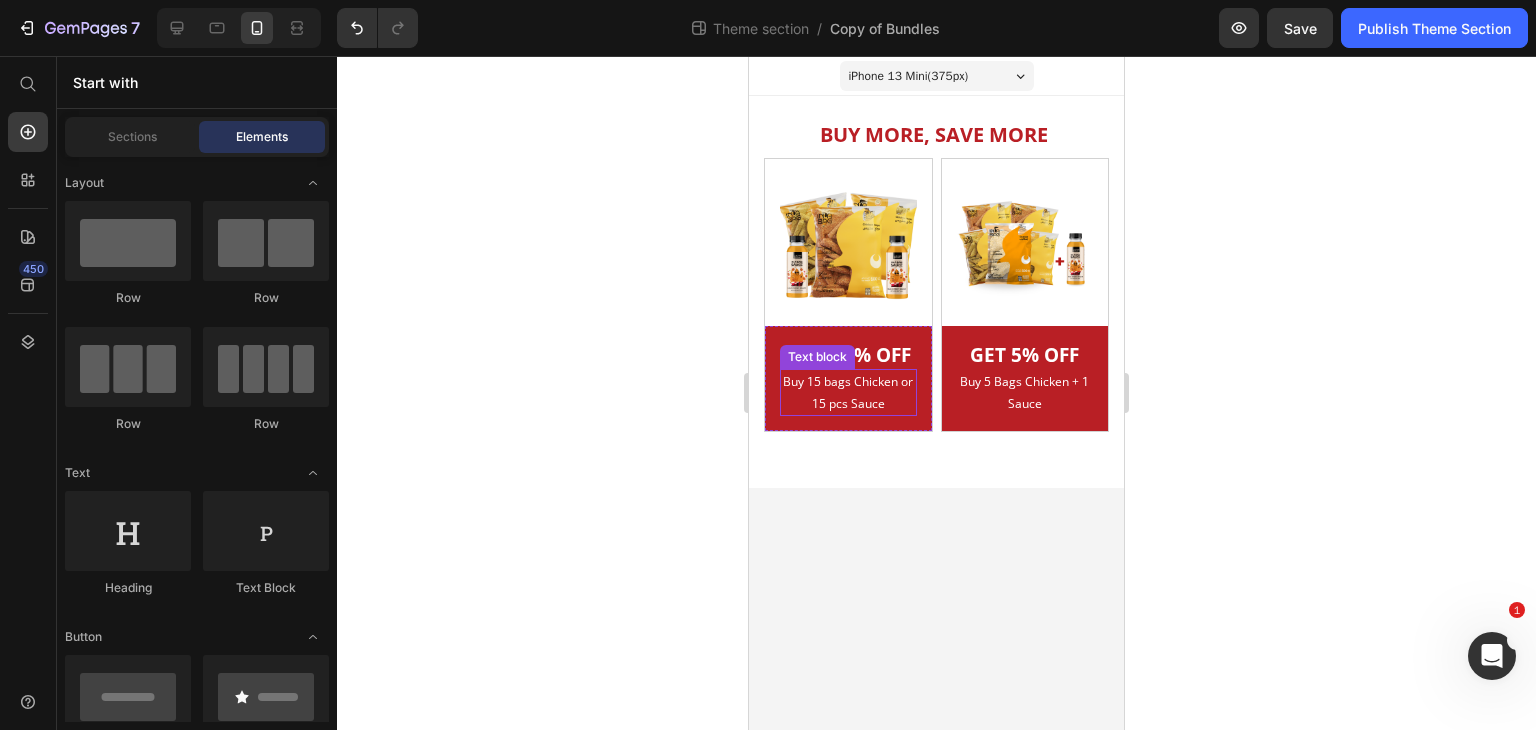 click on "Buy 15 bags Chicken or 15 pcs Sauce" at bounding box center [848, 392] 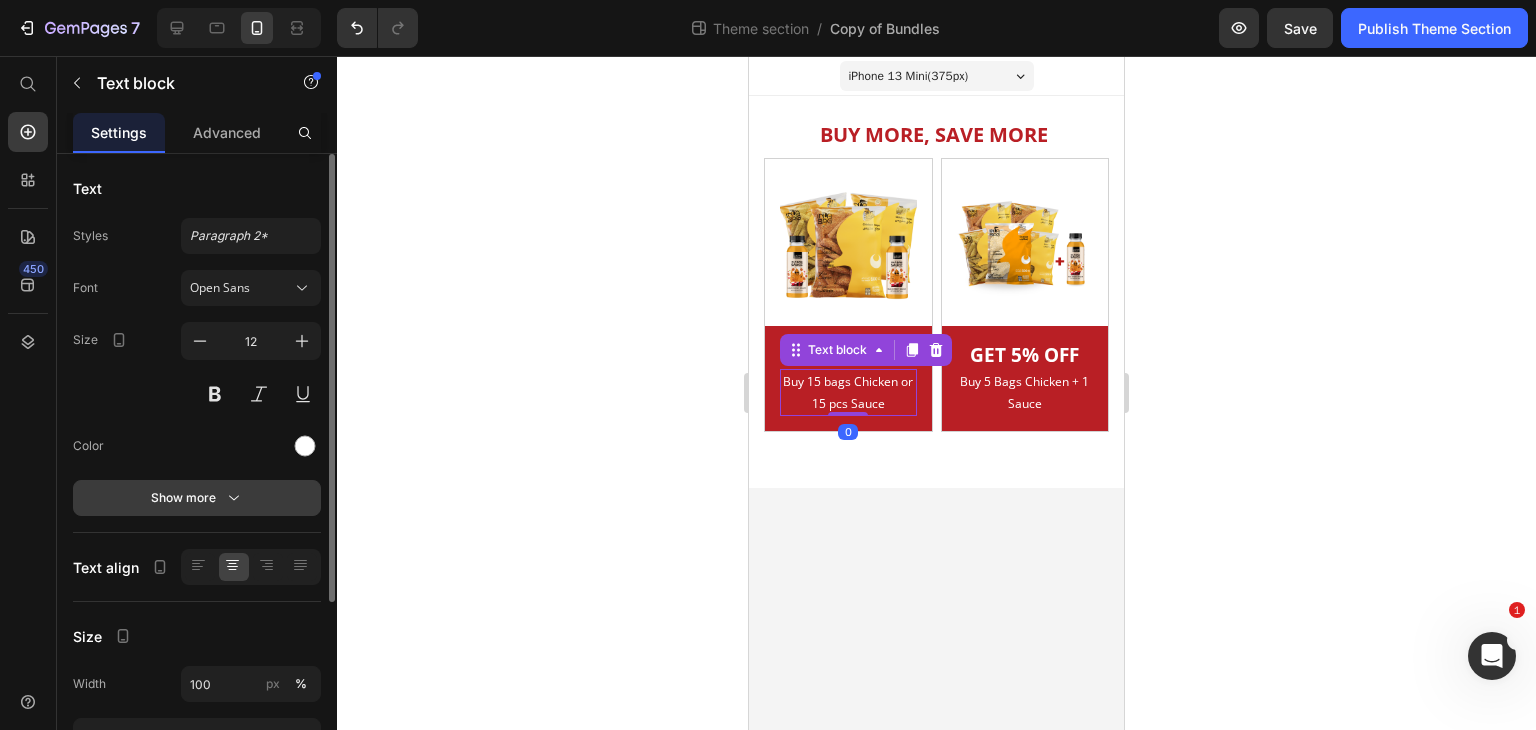 click on "Show more" at bounding box center (197, 498) 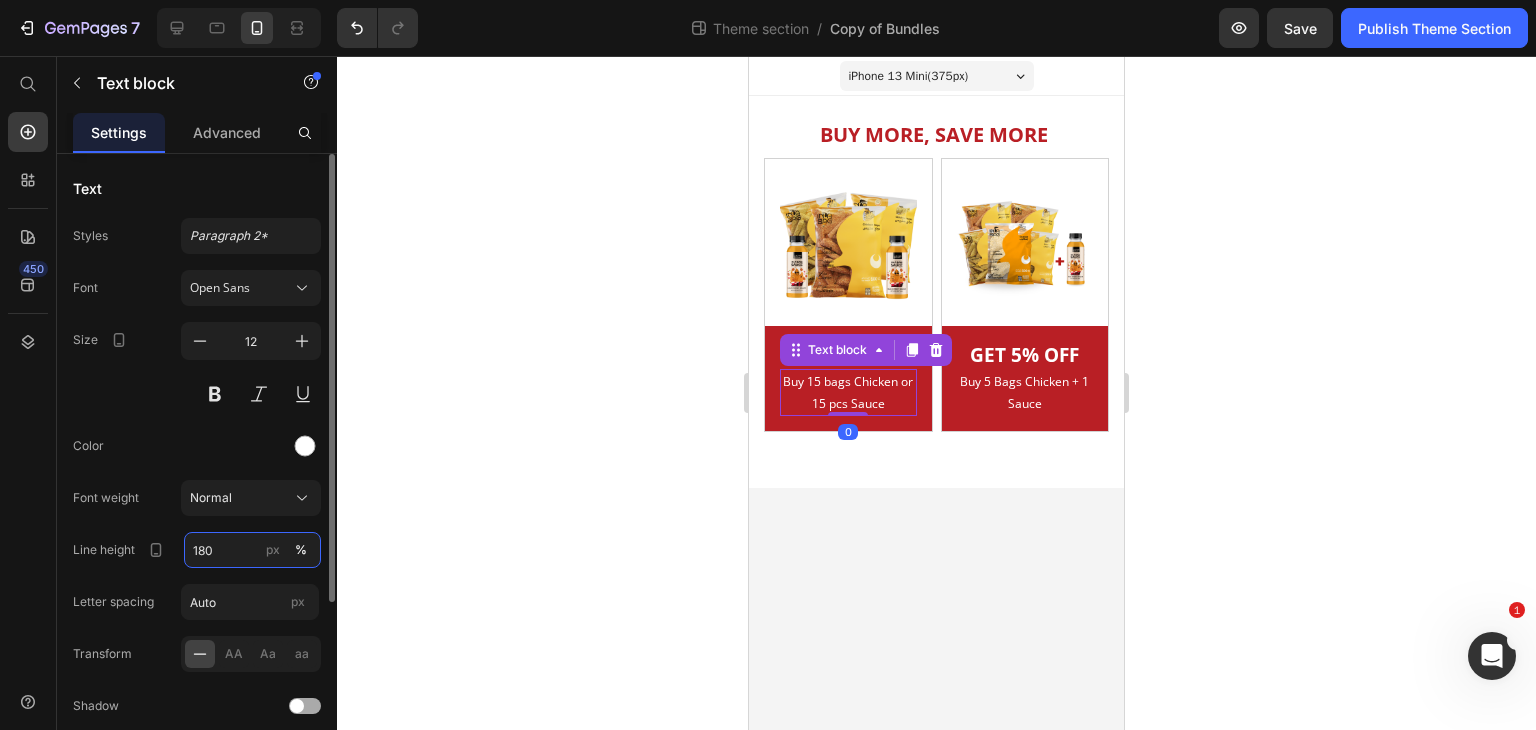 click on "180" at bounding box center (252, 550) 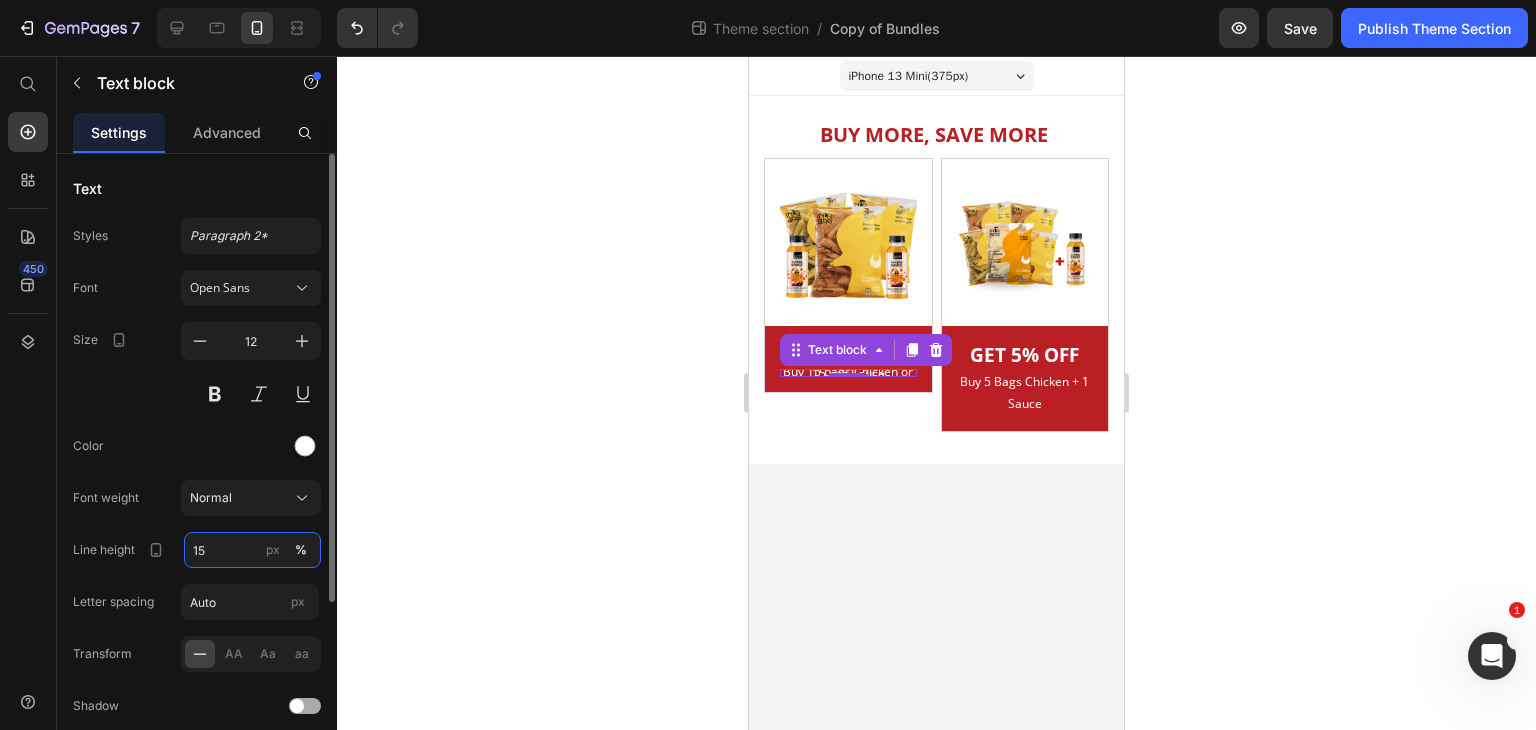 type on "150" 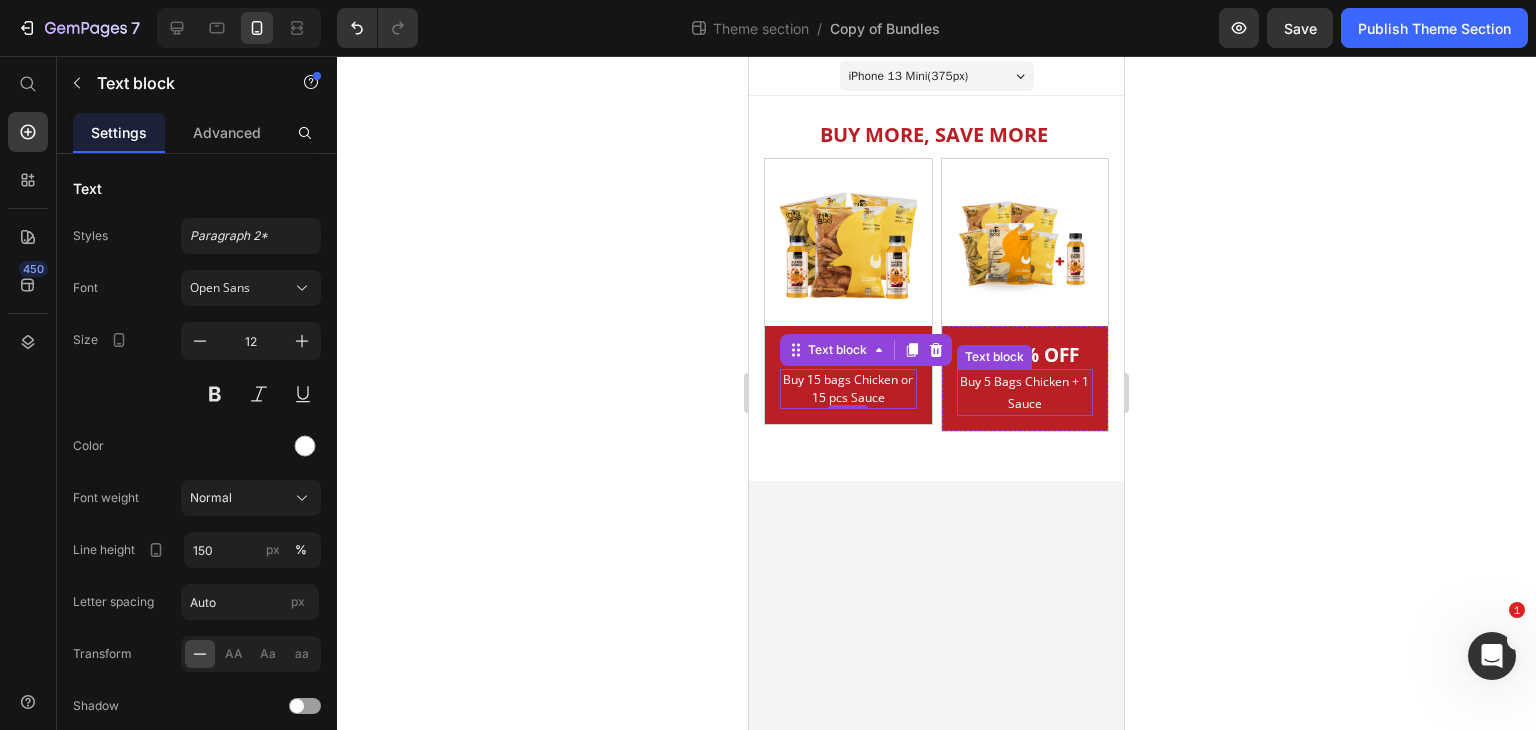 click on "Buy 5 Bags Chicken + 1 Sauce" at bounding box center (1025, 392) 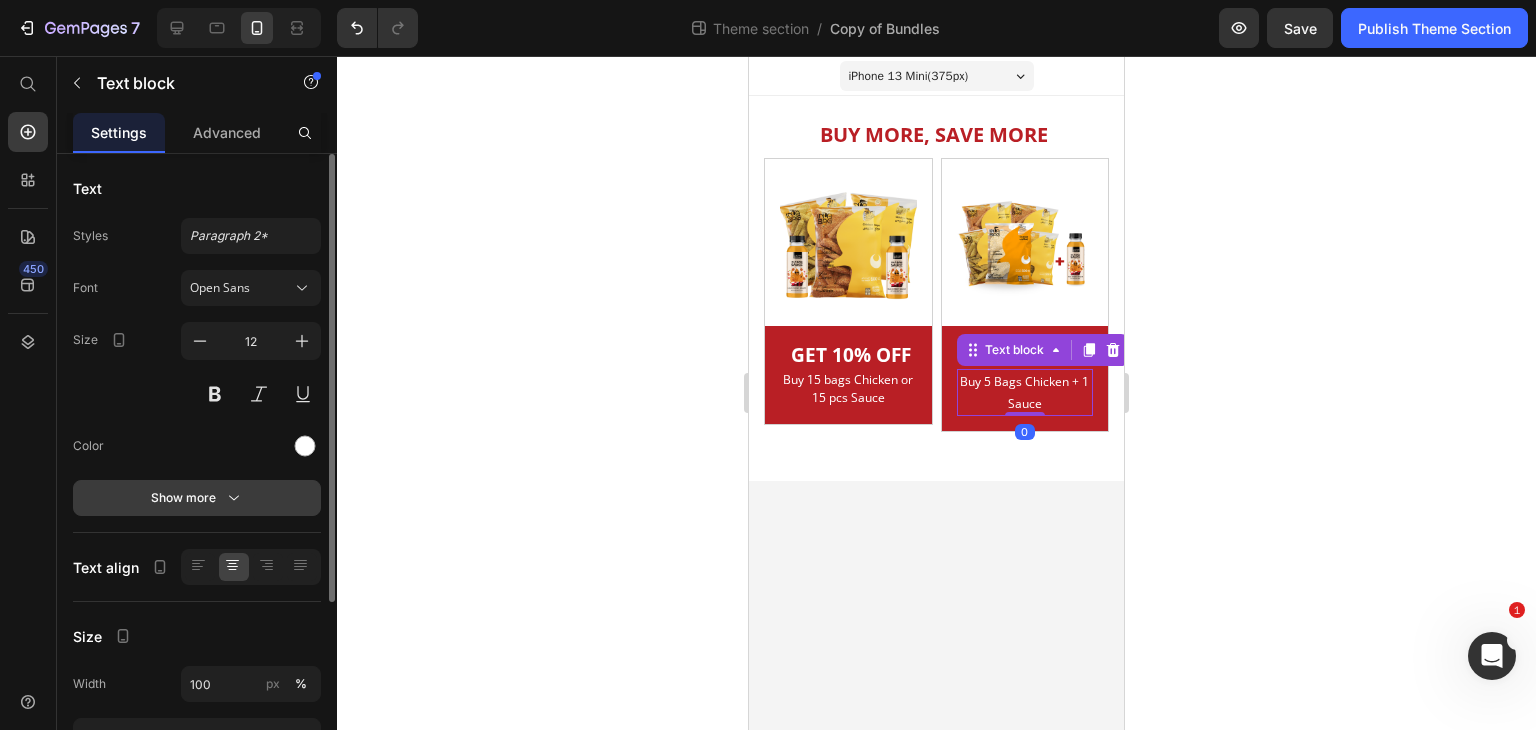 click on "Show more" at bounding box center [197, 498] 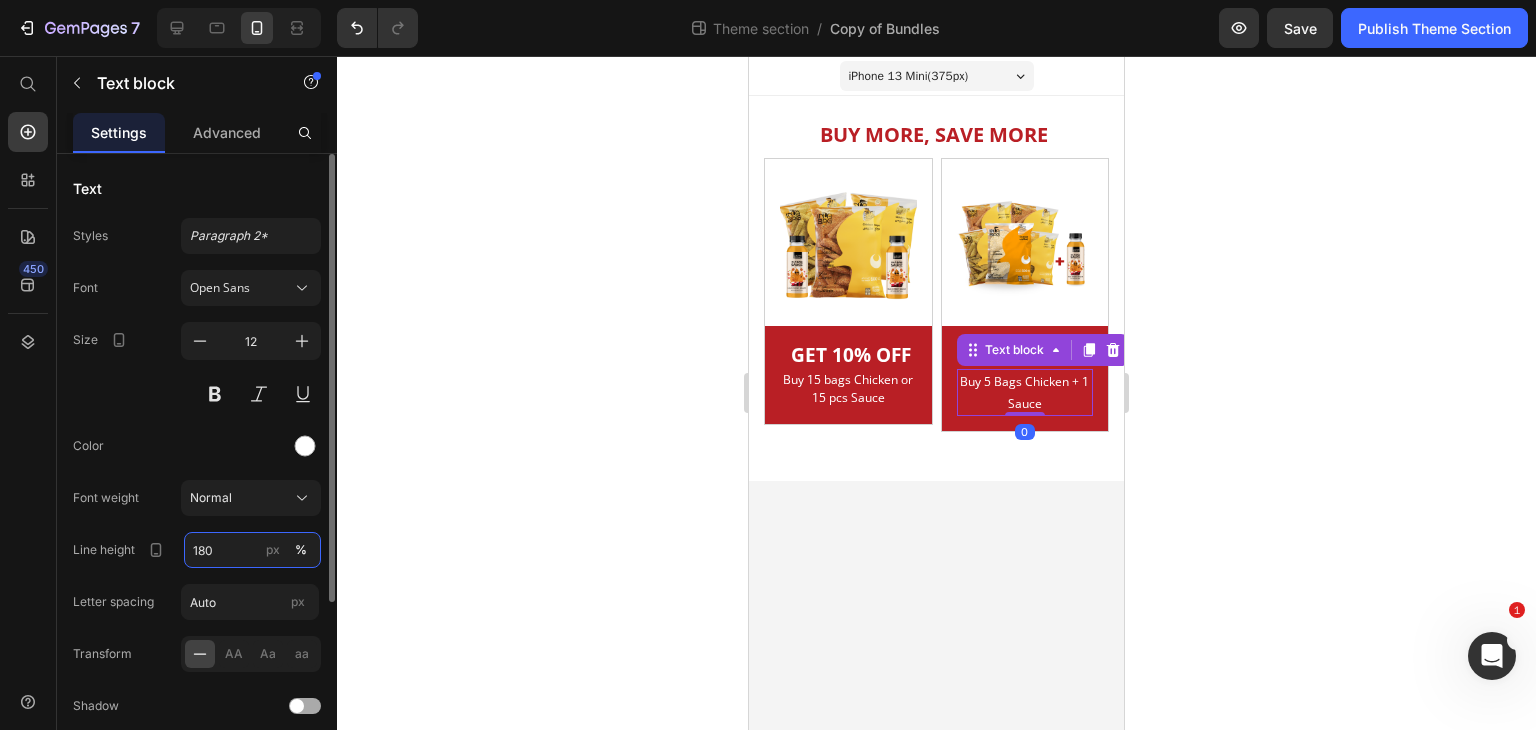 click on "180" at bounding box center (252, 550) 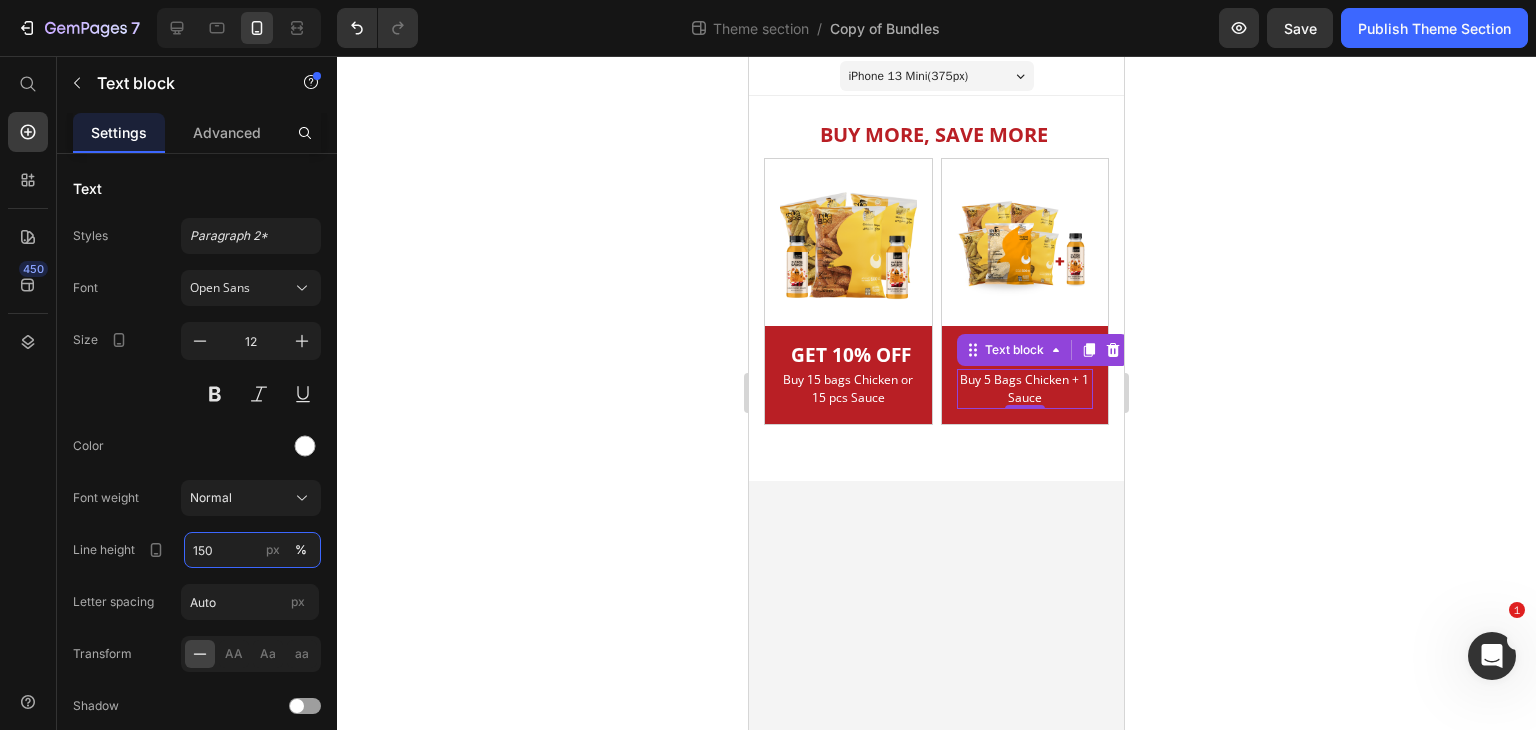 type on "150" 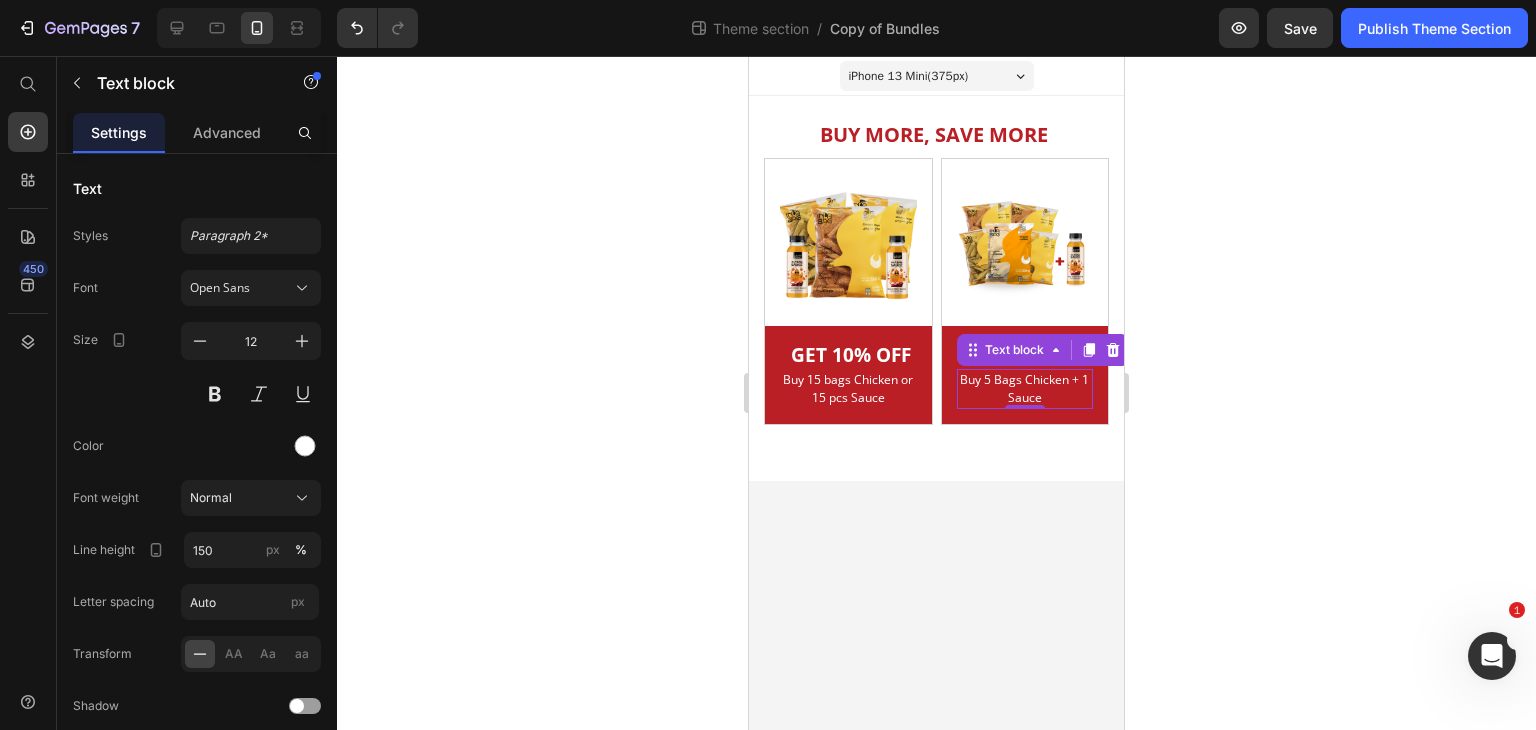 click 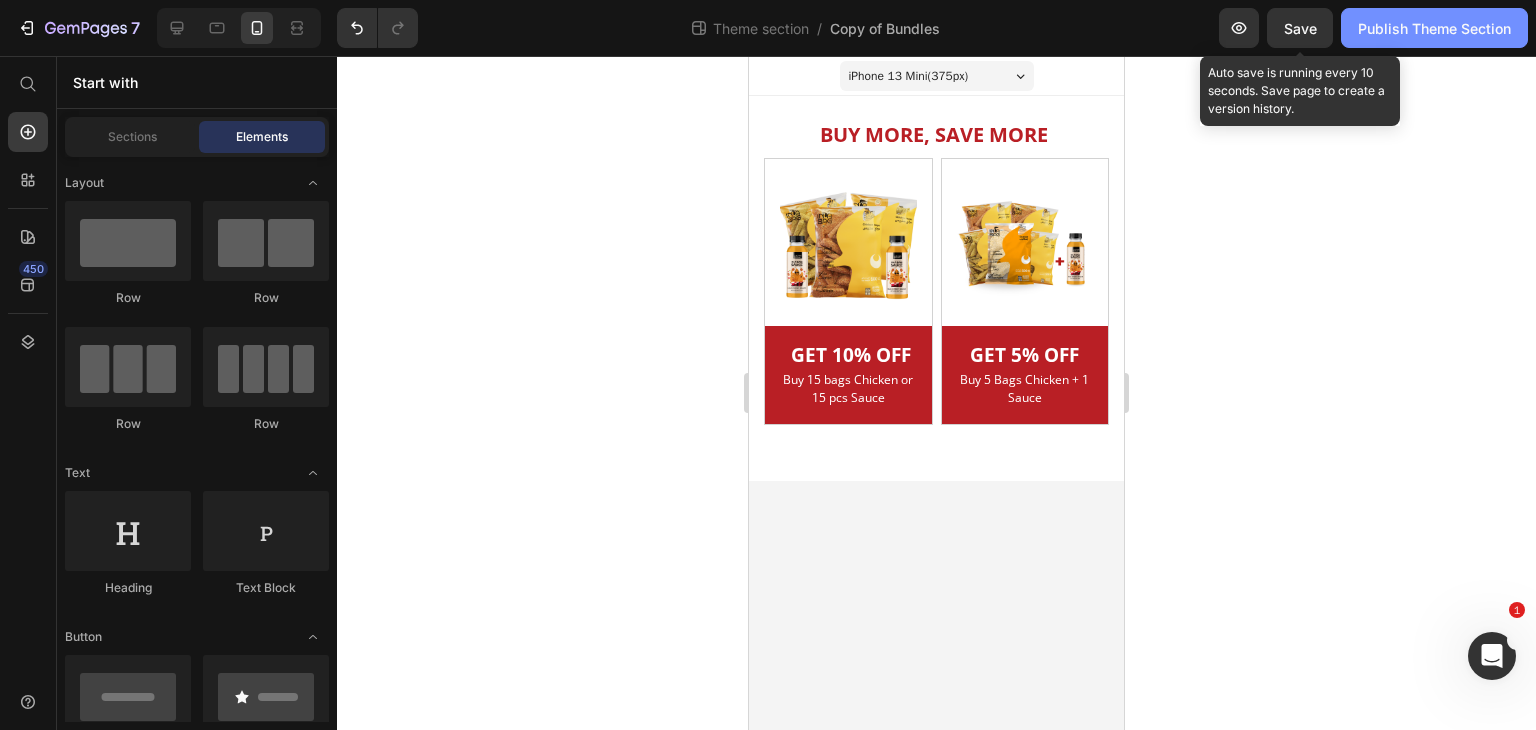 drag, startPoint x: 1316, startPoint y: 22, endPoint x: 1341, endPoint y: 24, distance: 25.079872 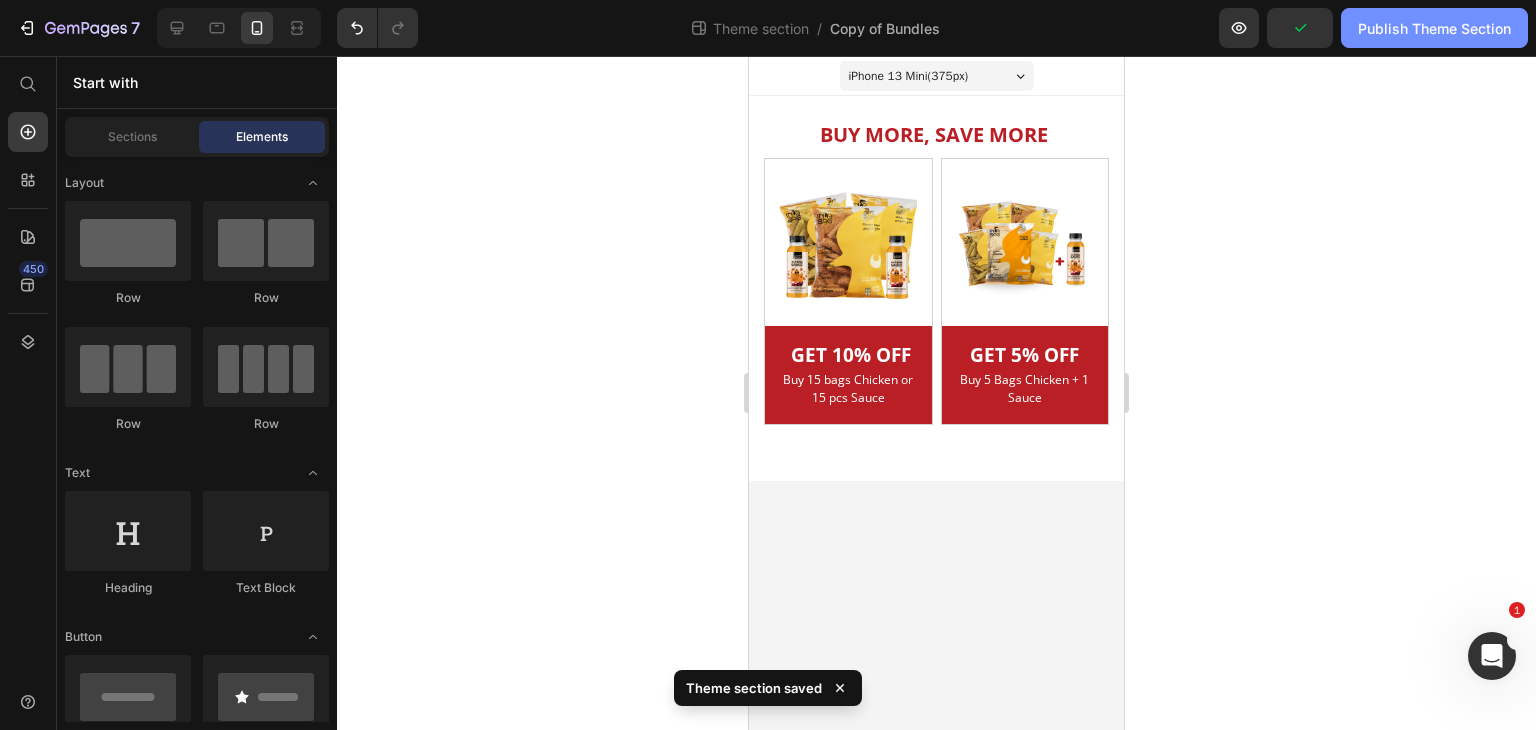 click on "Publish Theme Section" at bounding box center [1434, 28] 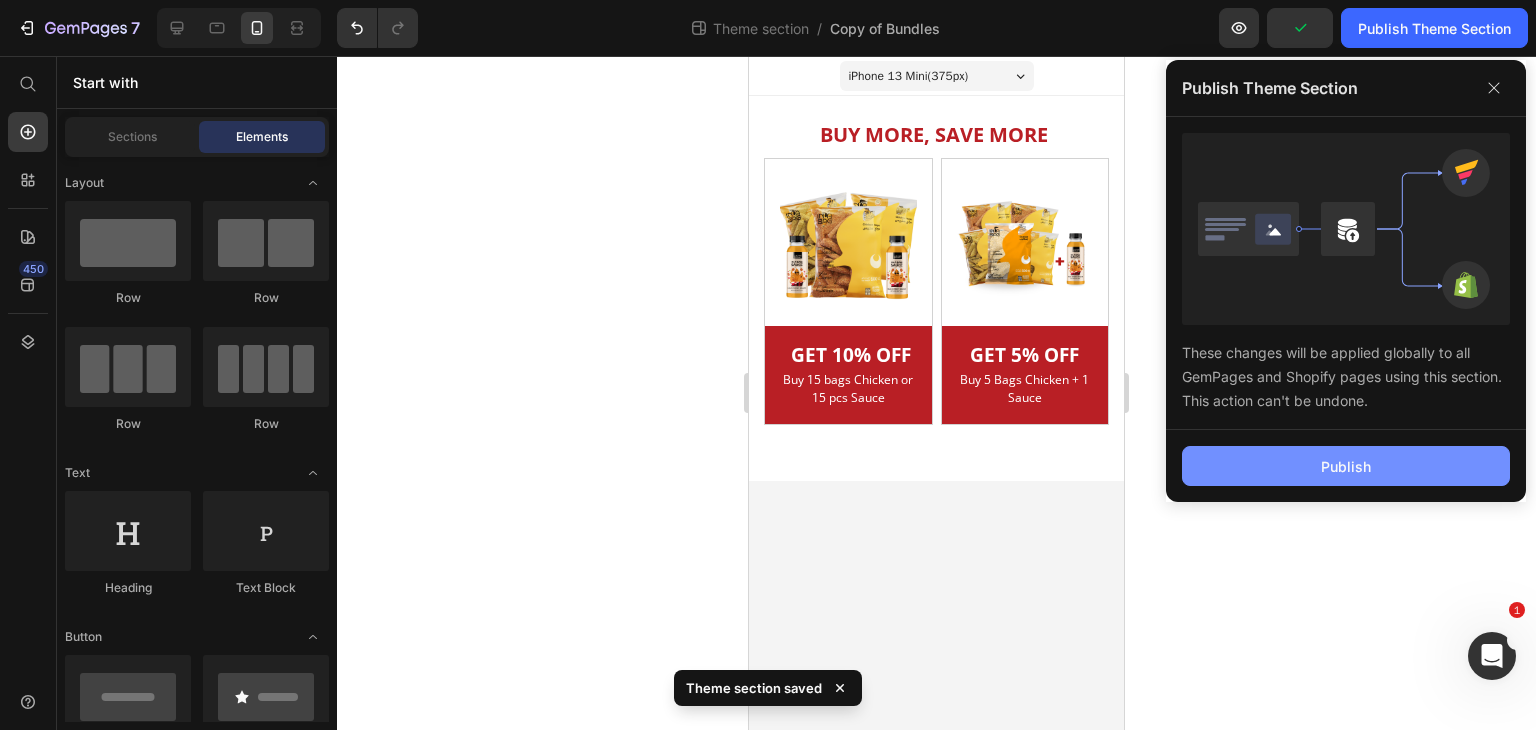 click on "Publish" 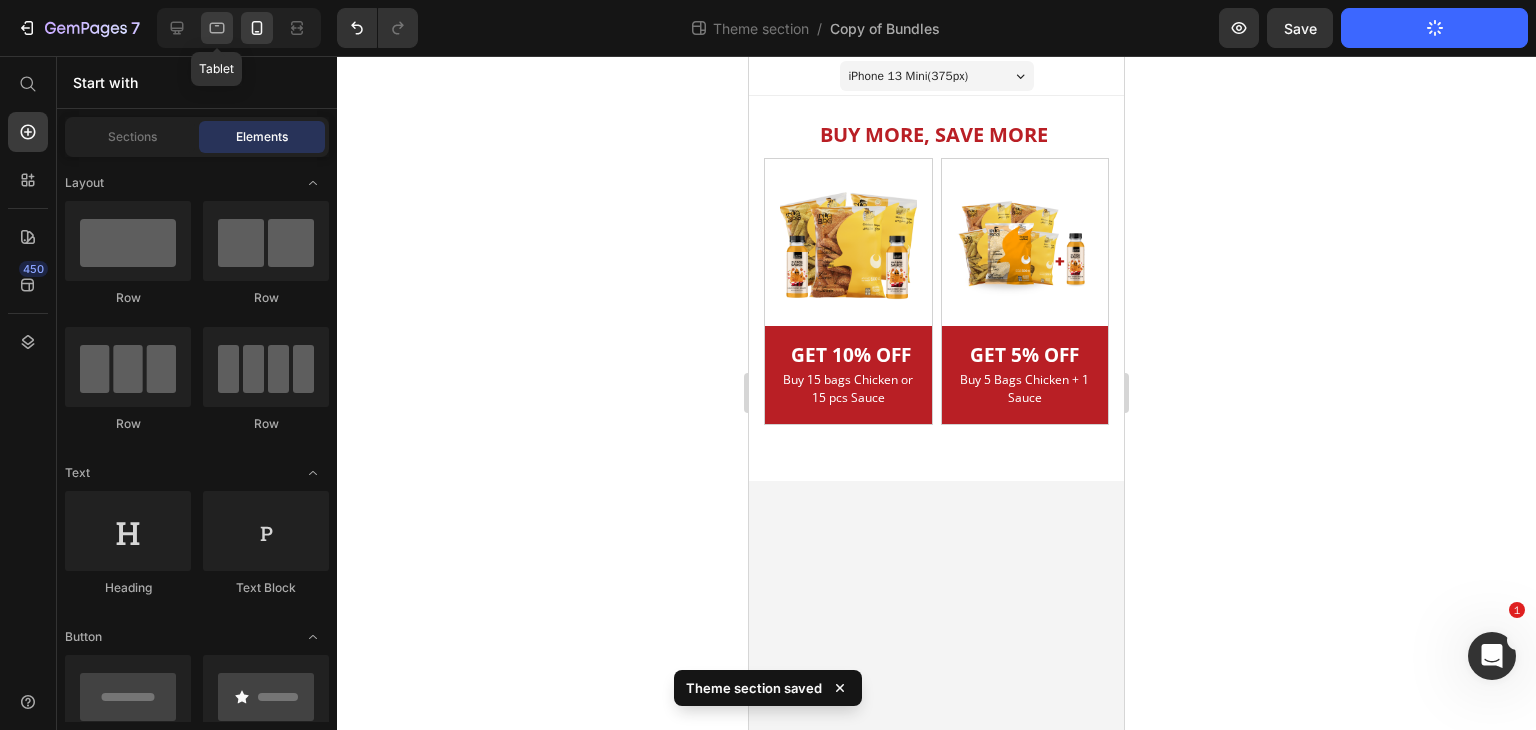click 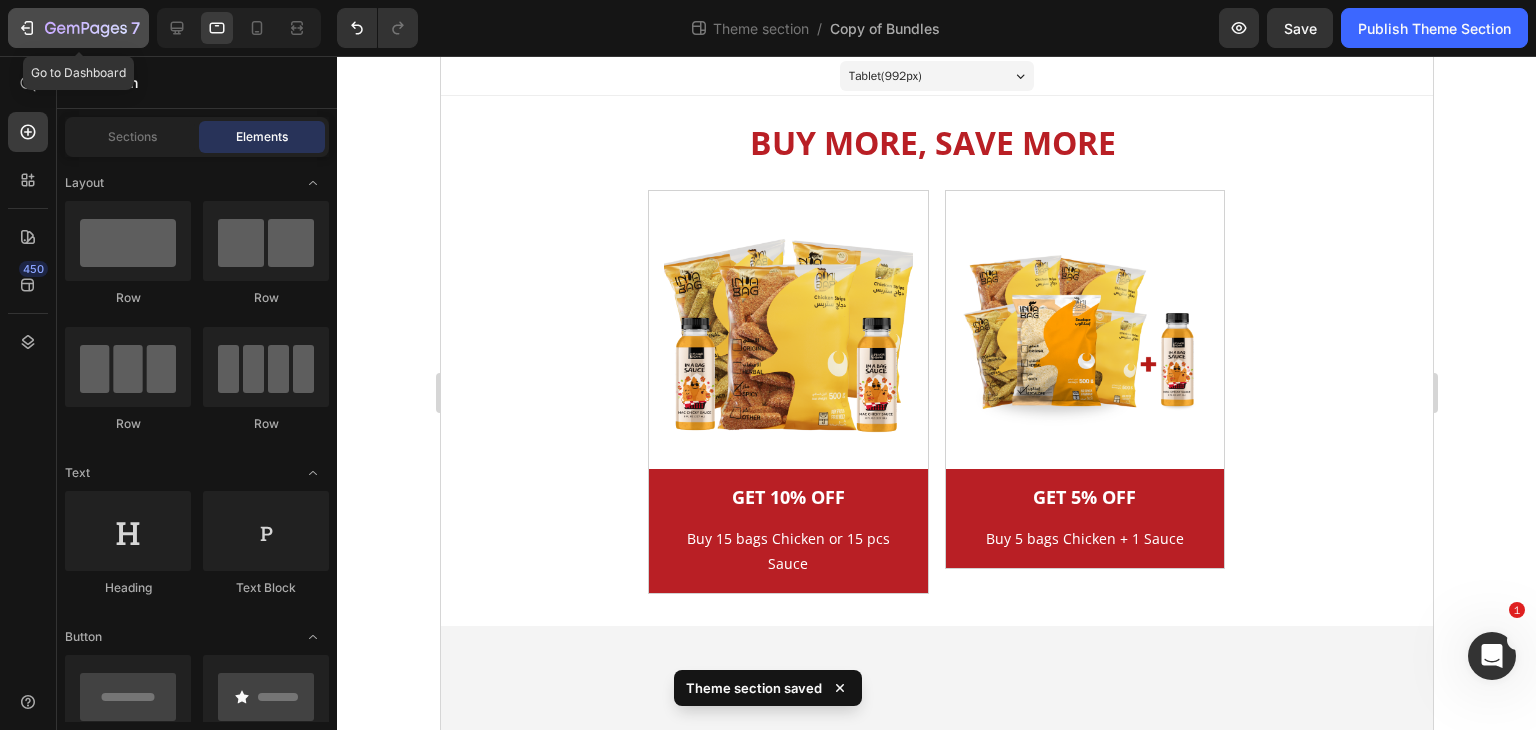 click 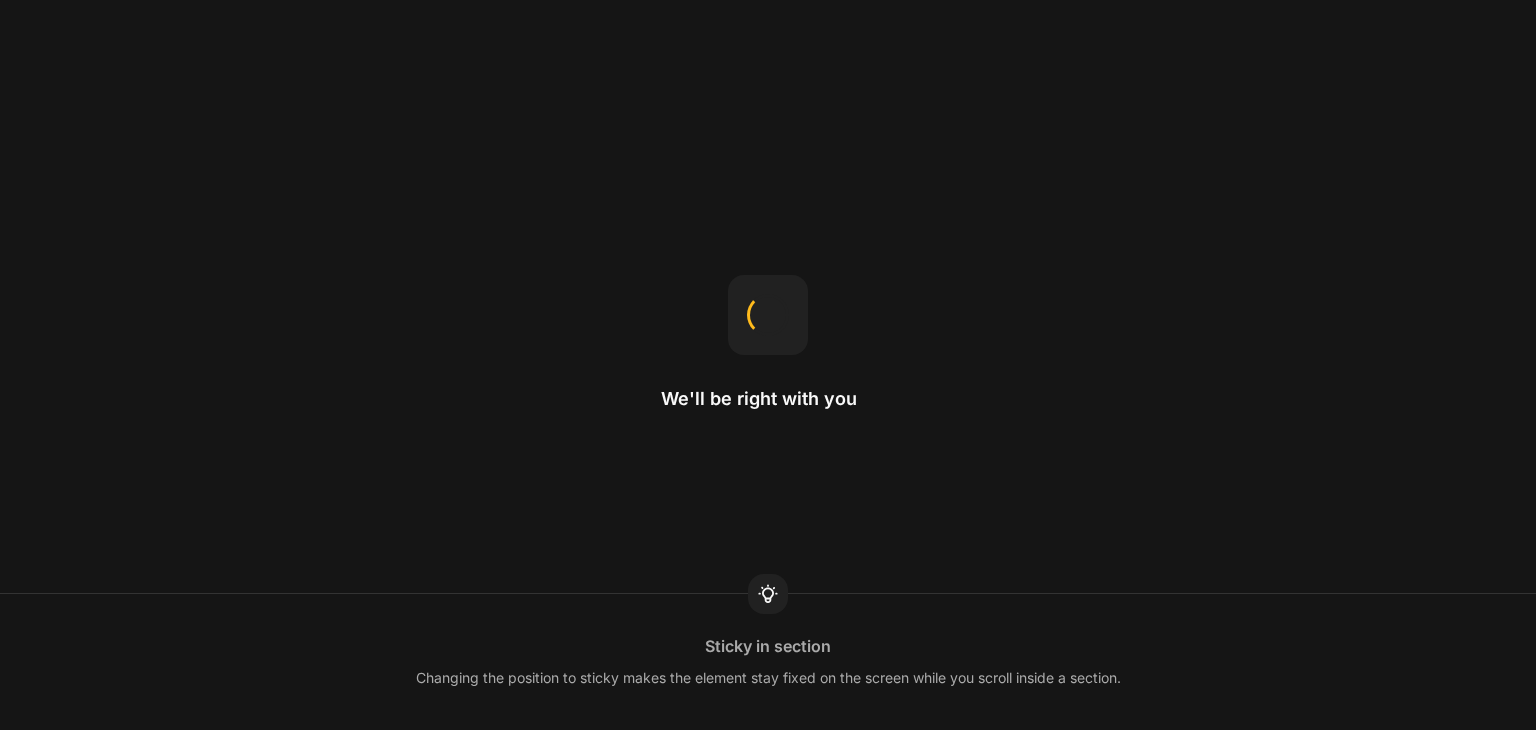 scroll, scrollTop: 0, scrollLeft: 0, axis: both 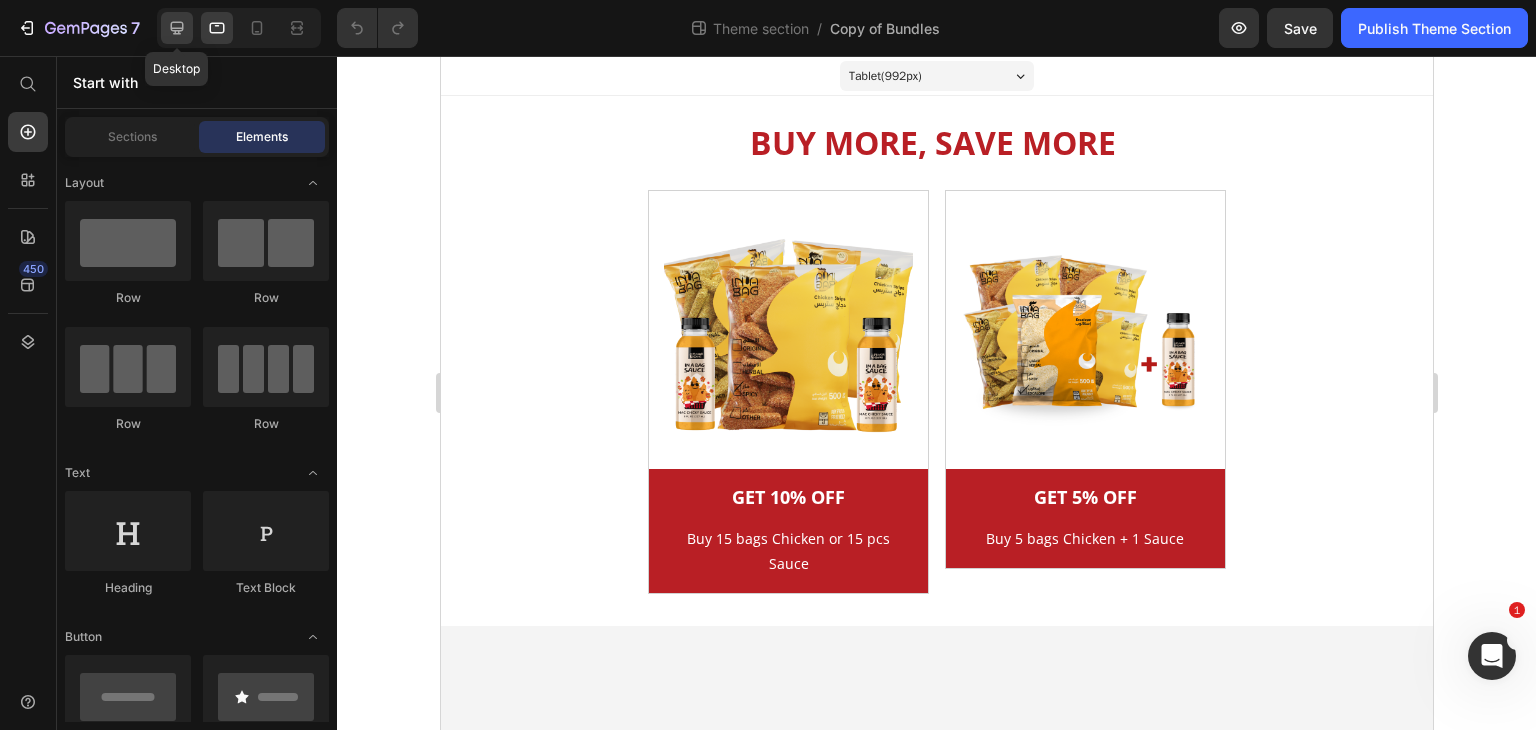 click 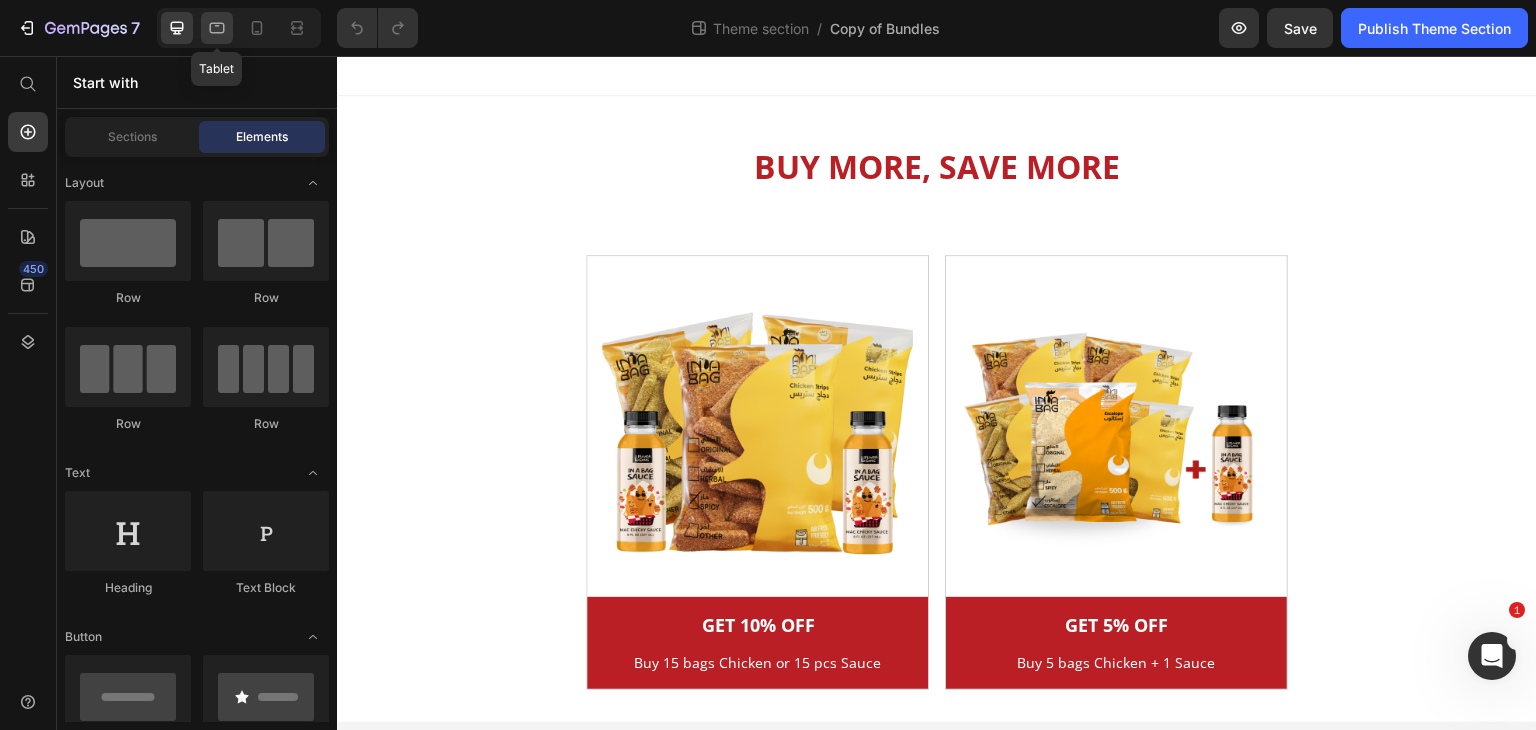 click 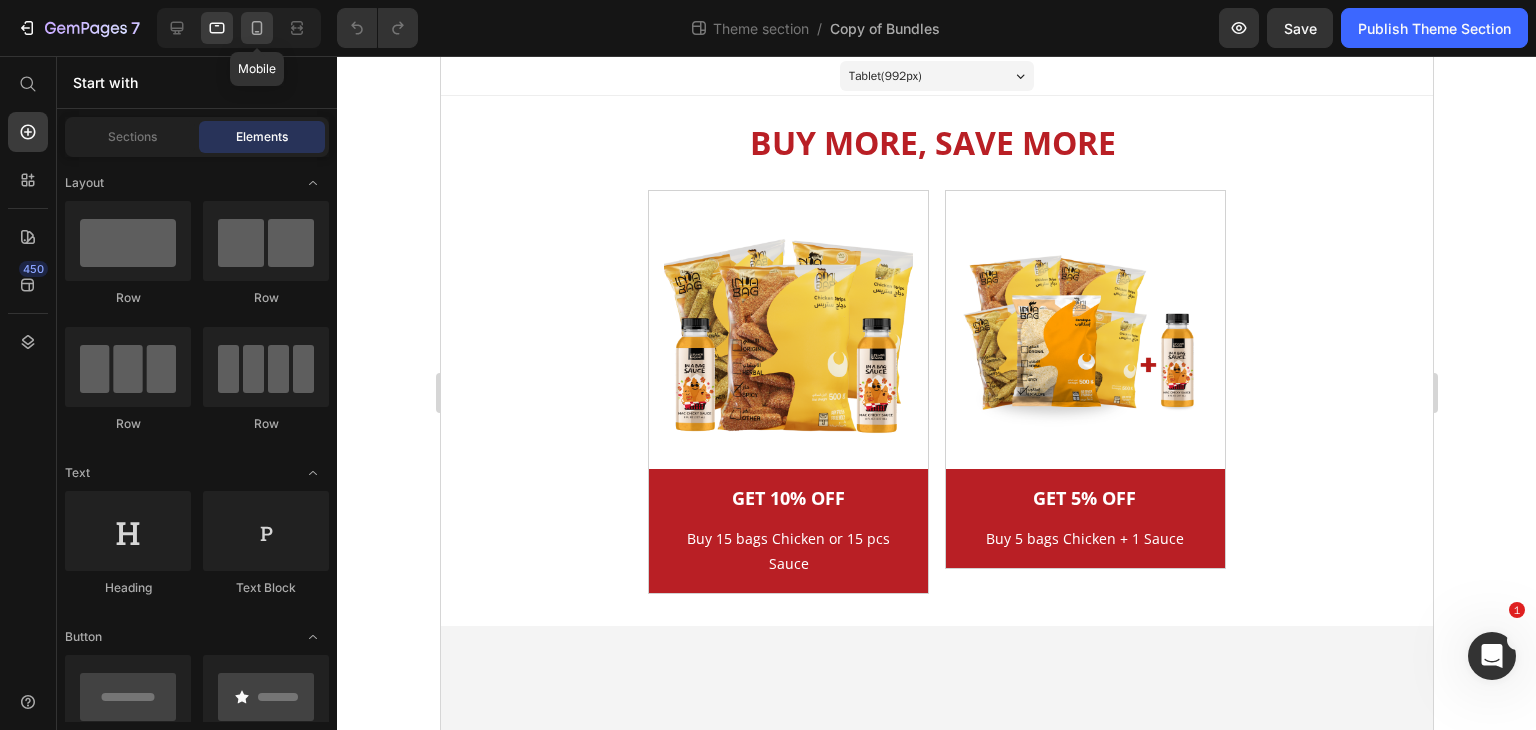 click 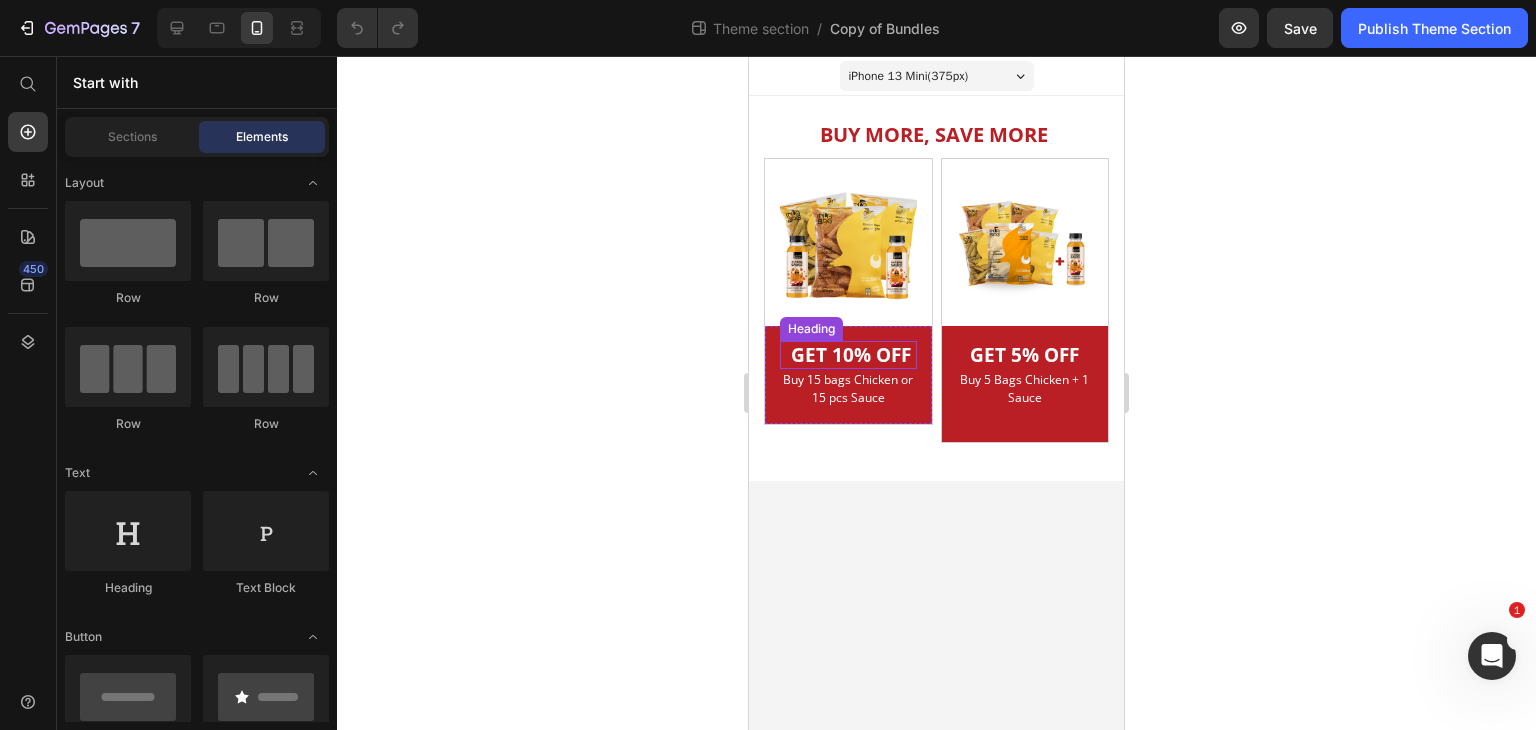 drag, startPoint x: 1416, startPoint y: 428, endPoint x: 760, endPoint y: 364, distance: 659.11456 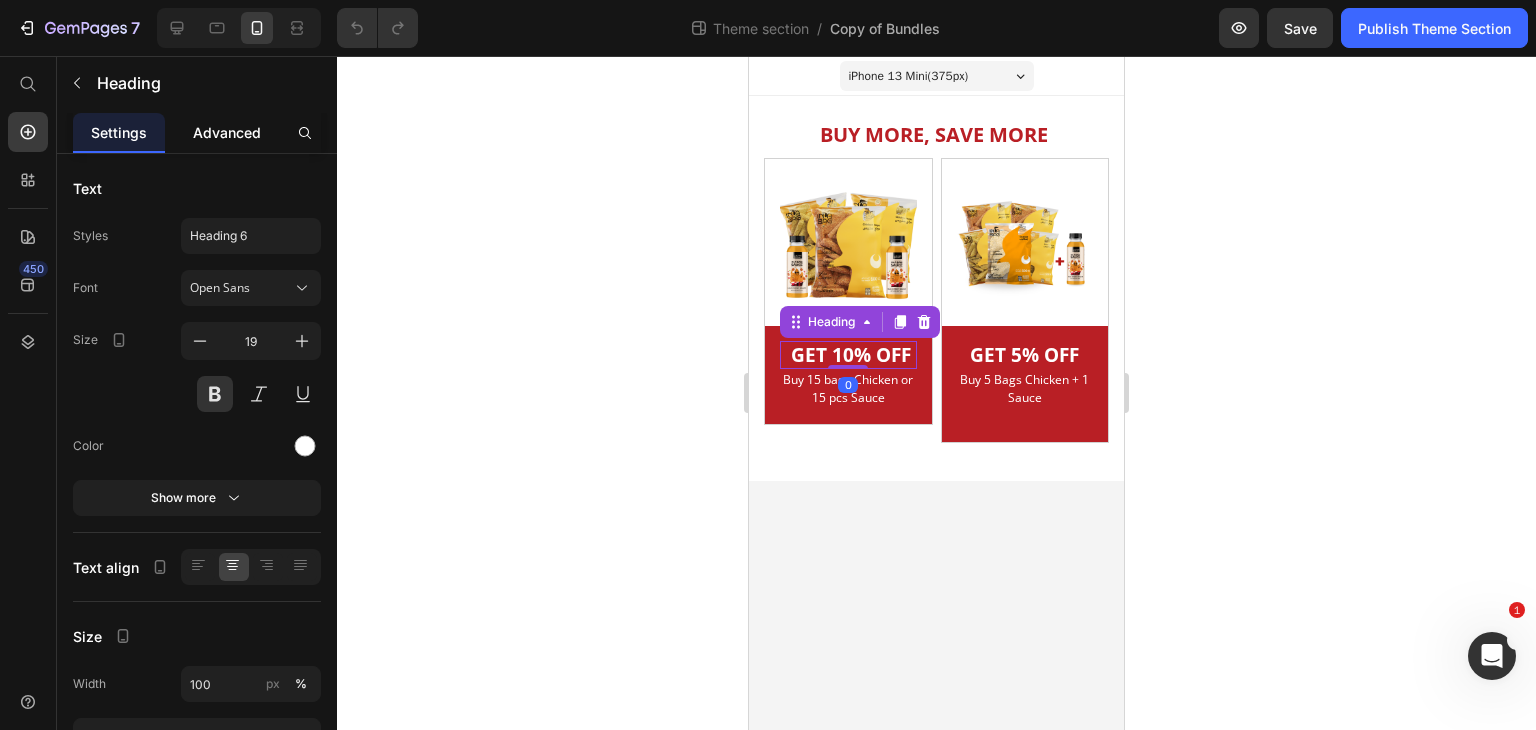 click on "Advanced" 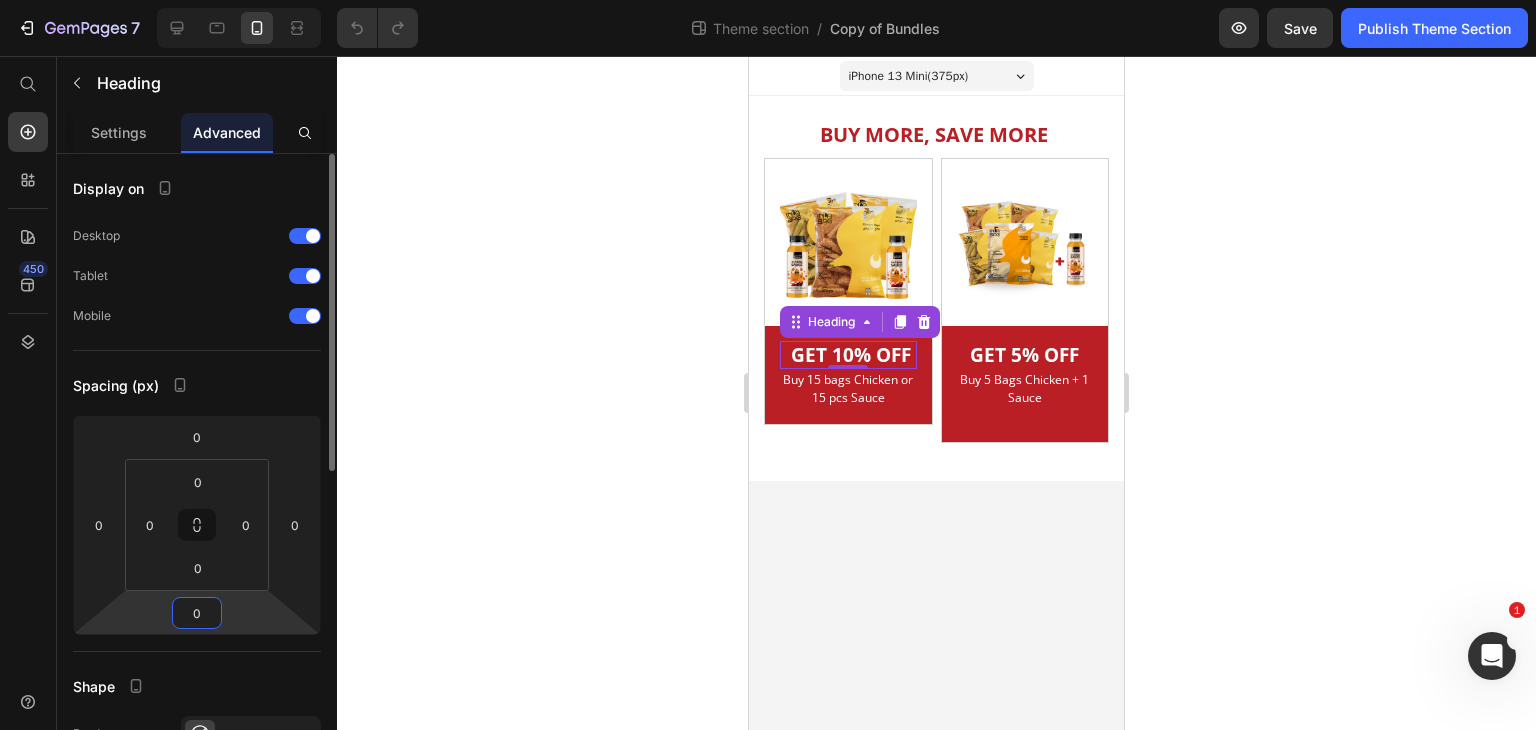click on "0" at bounding box center [197, 613] 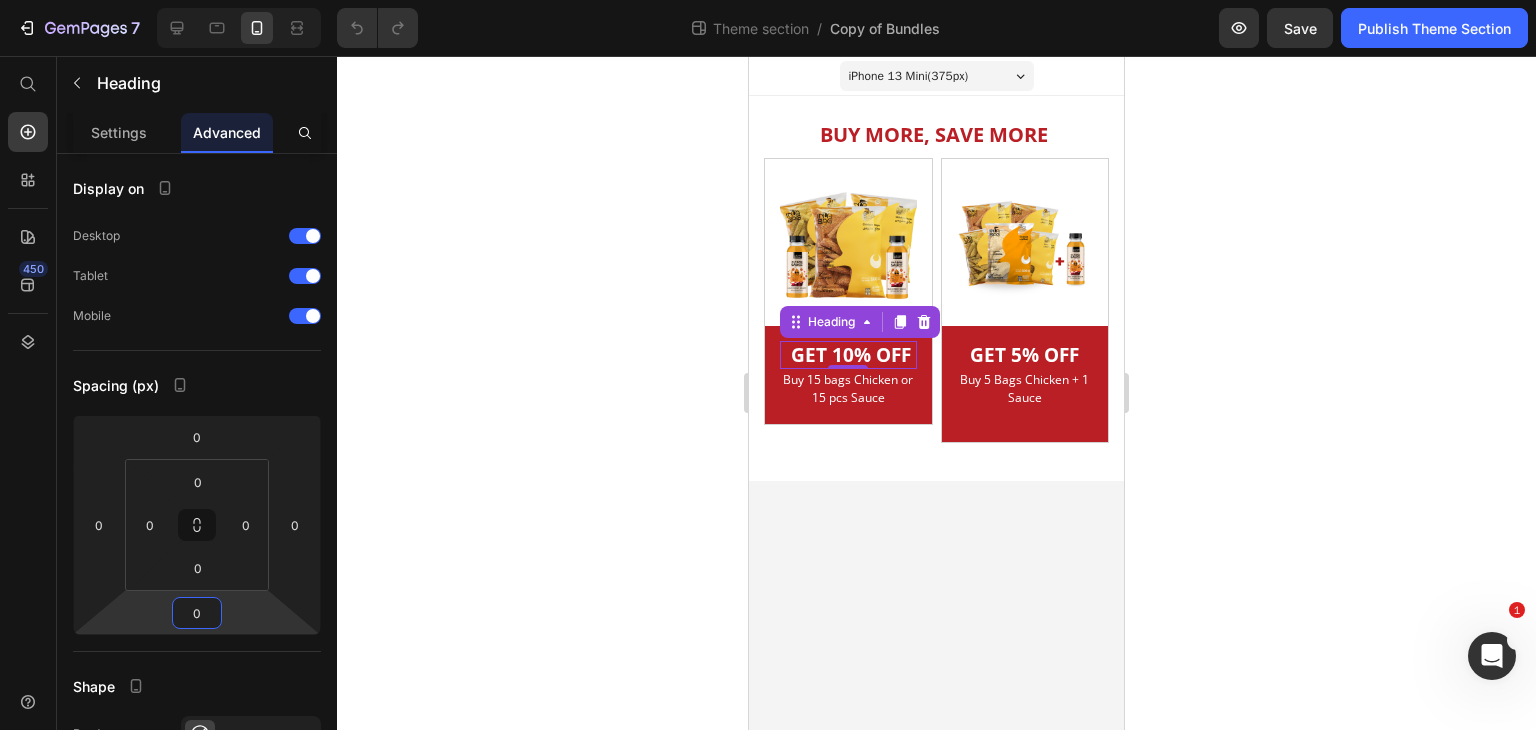 type on "4" 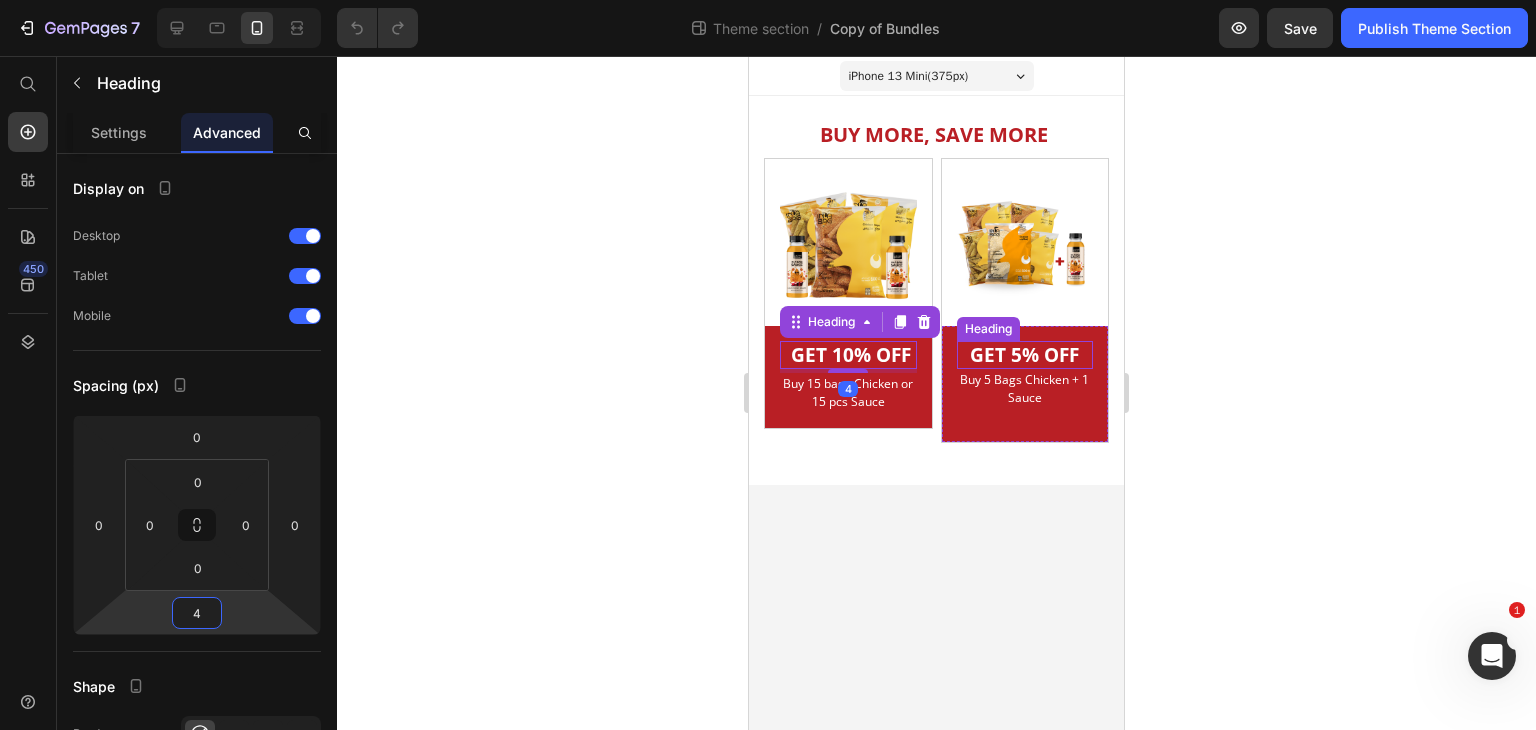 drag, startPoint x: 1261, startPoint y: 562, endPoint x: 1065, endPoint y: 356, distance: 284.34485 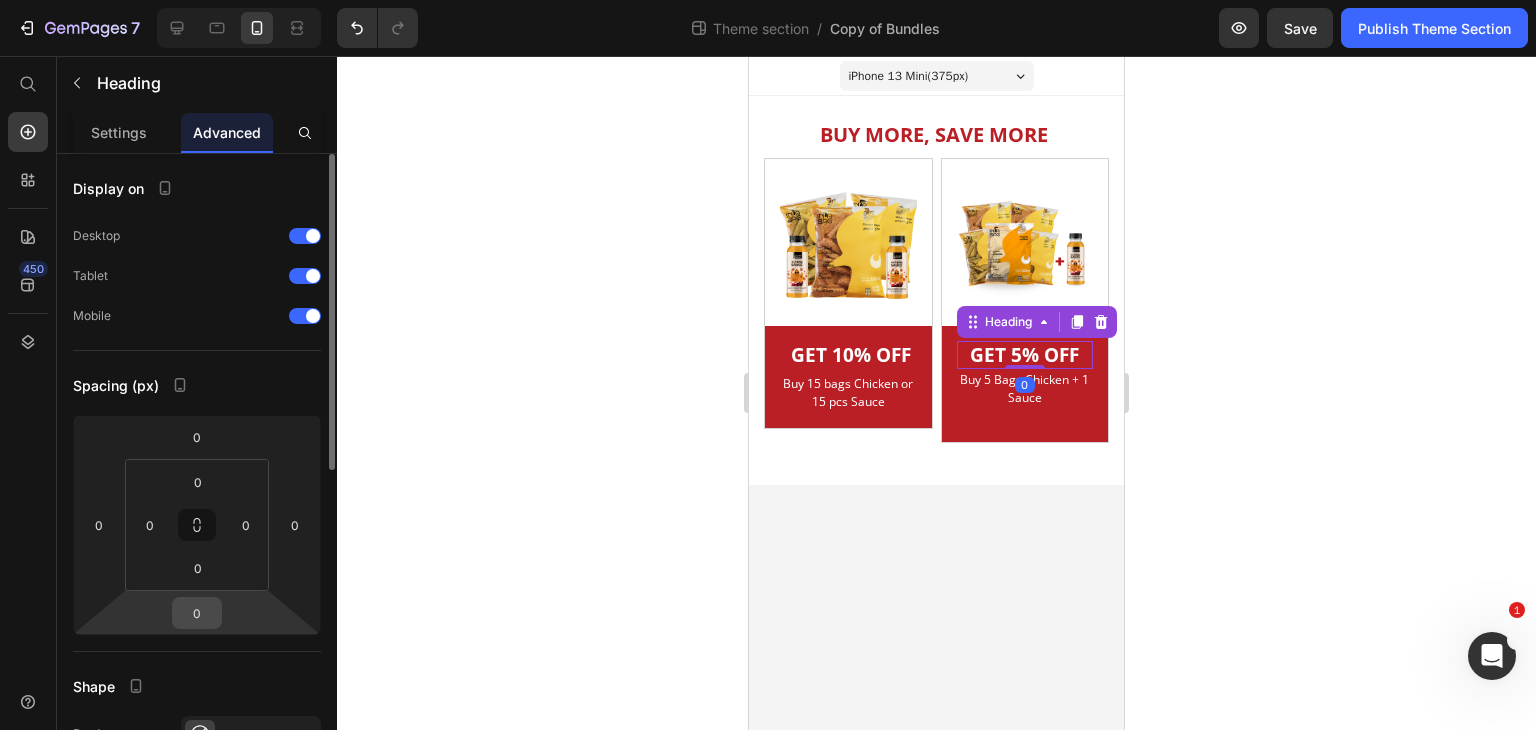 click on "0" at bounding box center (197, 613) 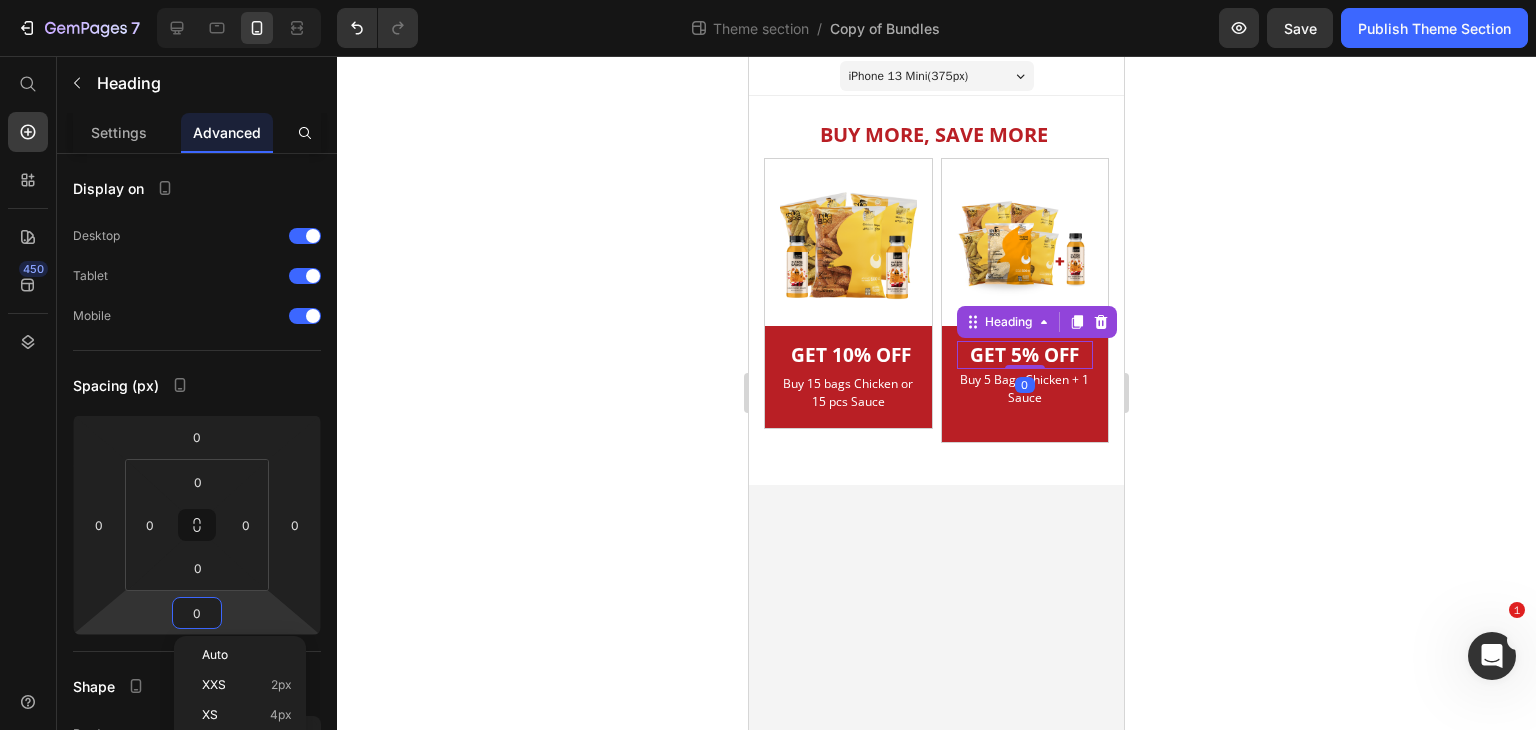type on "4" 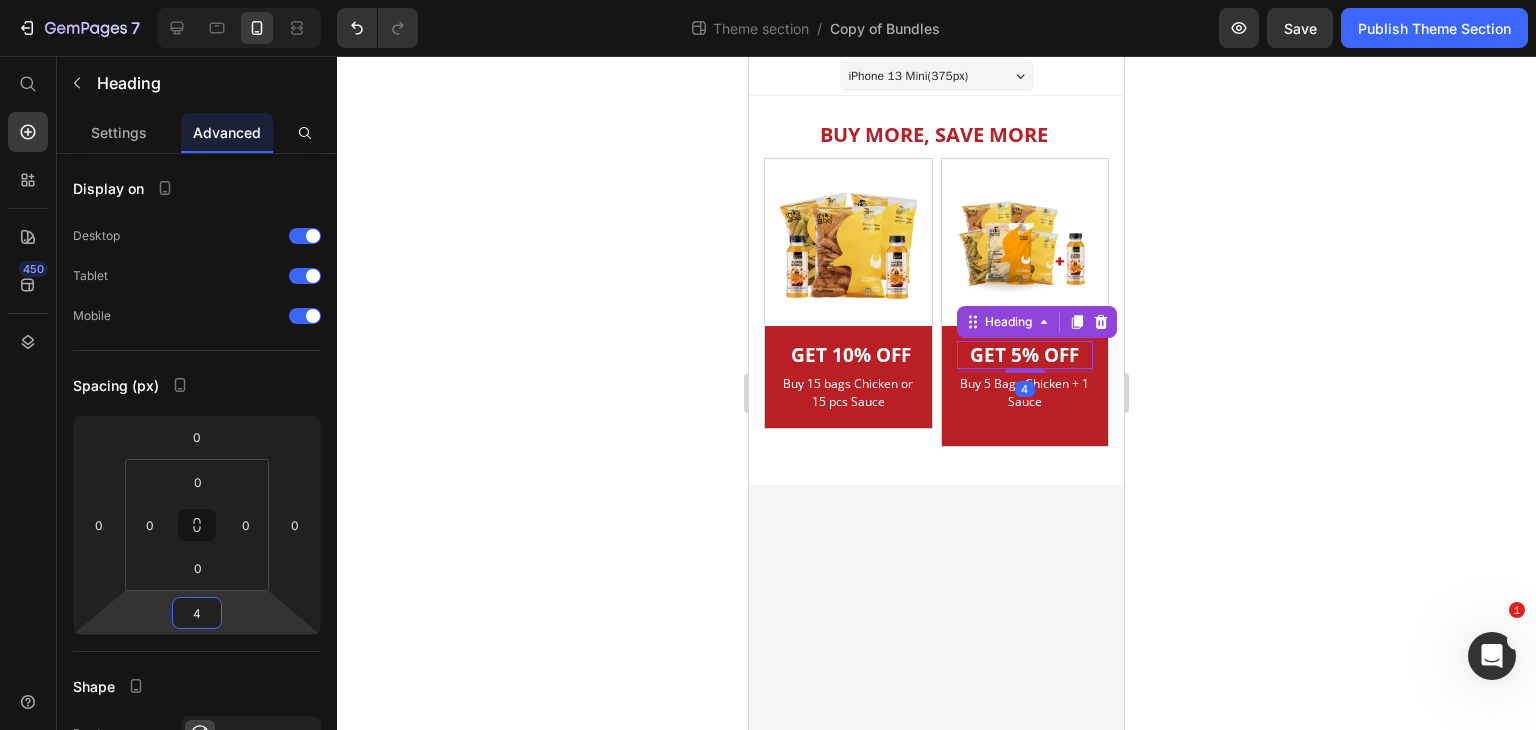 click 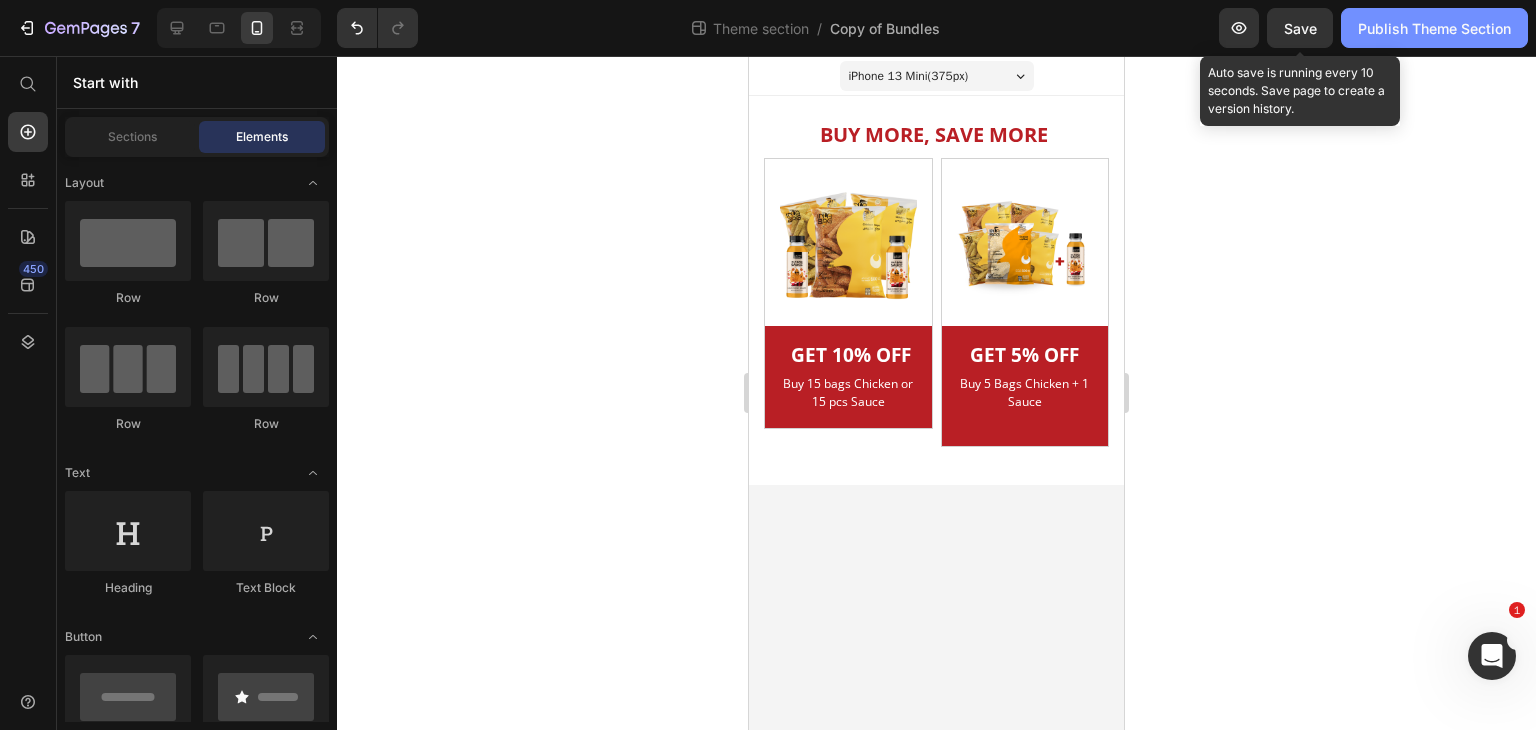 drag, startPoint x: 1351, startPoint y: 39, endPoint x: 1341, endPoint y: 36, distance: 10.440307 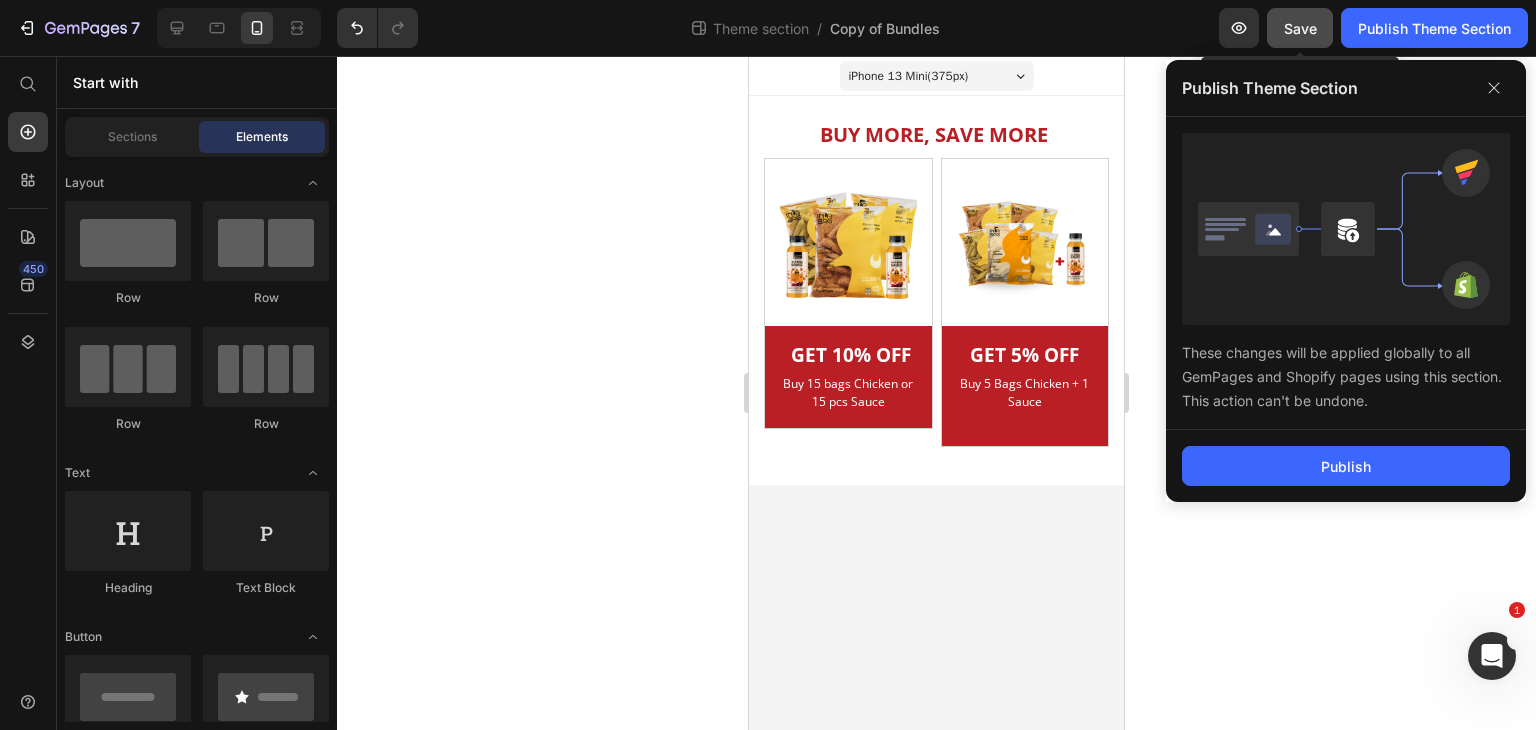 click on "Save" at bounding box center (1300, 28) 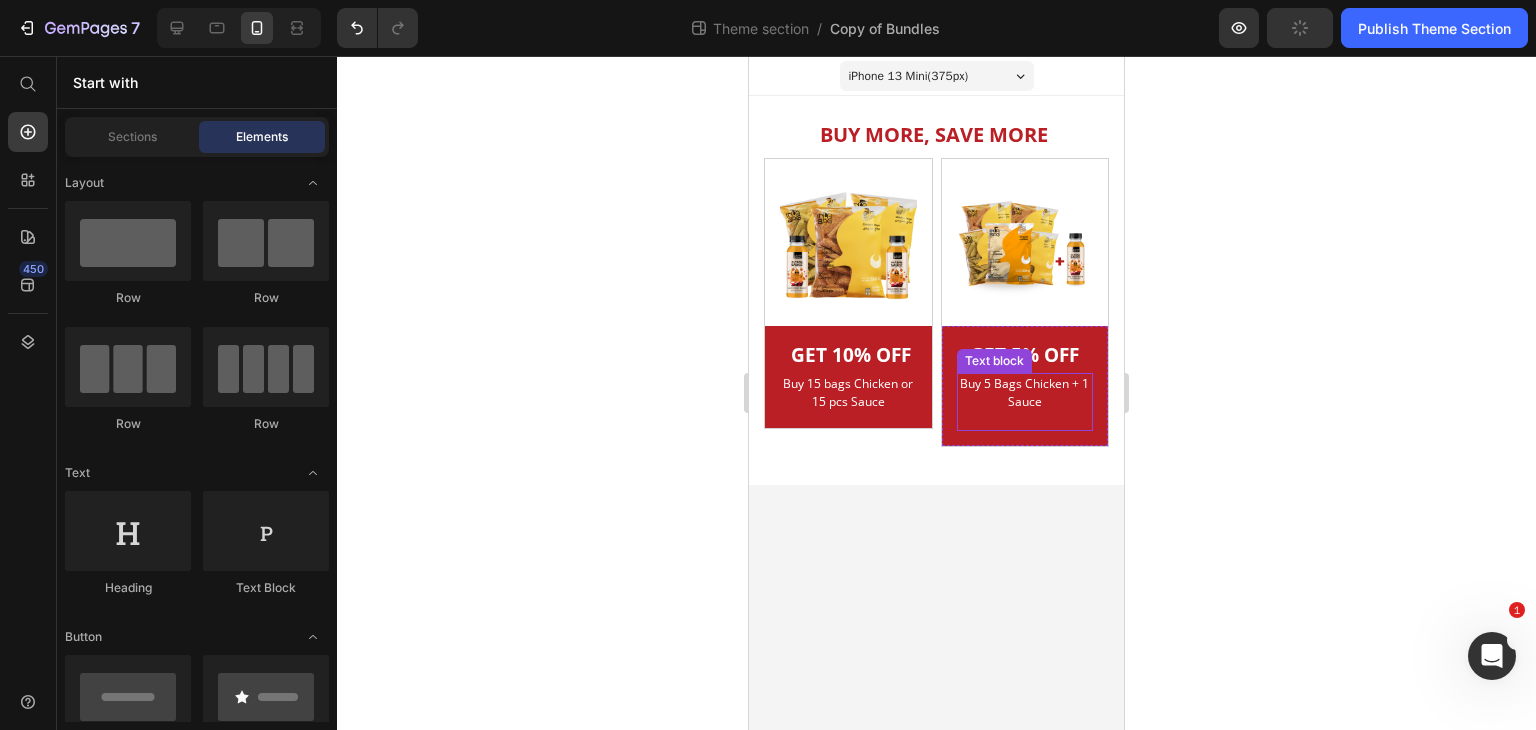 click on "Buy 5 Bags Chicken + 1 Sauce" at bounding box center (1025, 393) 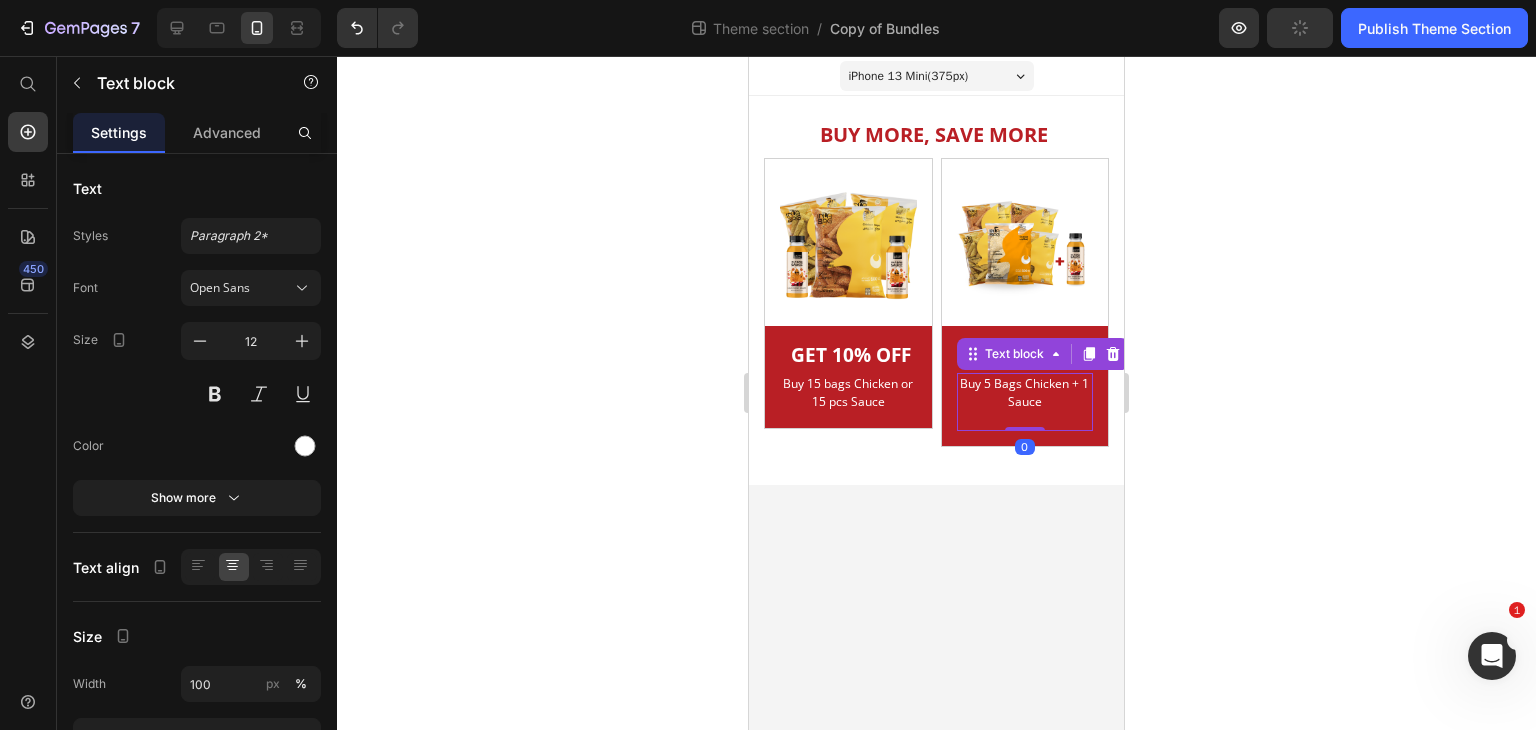 click on "GET 5% OFF Heading Buy 5 Bags Chicken + 1 Sauce   Text block   0 Row" at bounding box center [1025, 386] 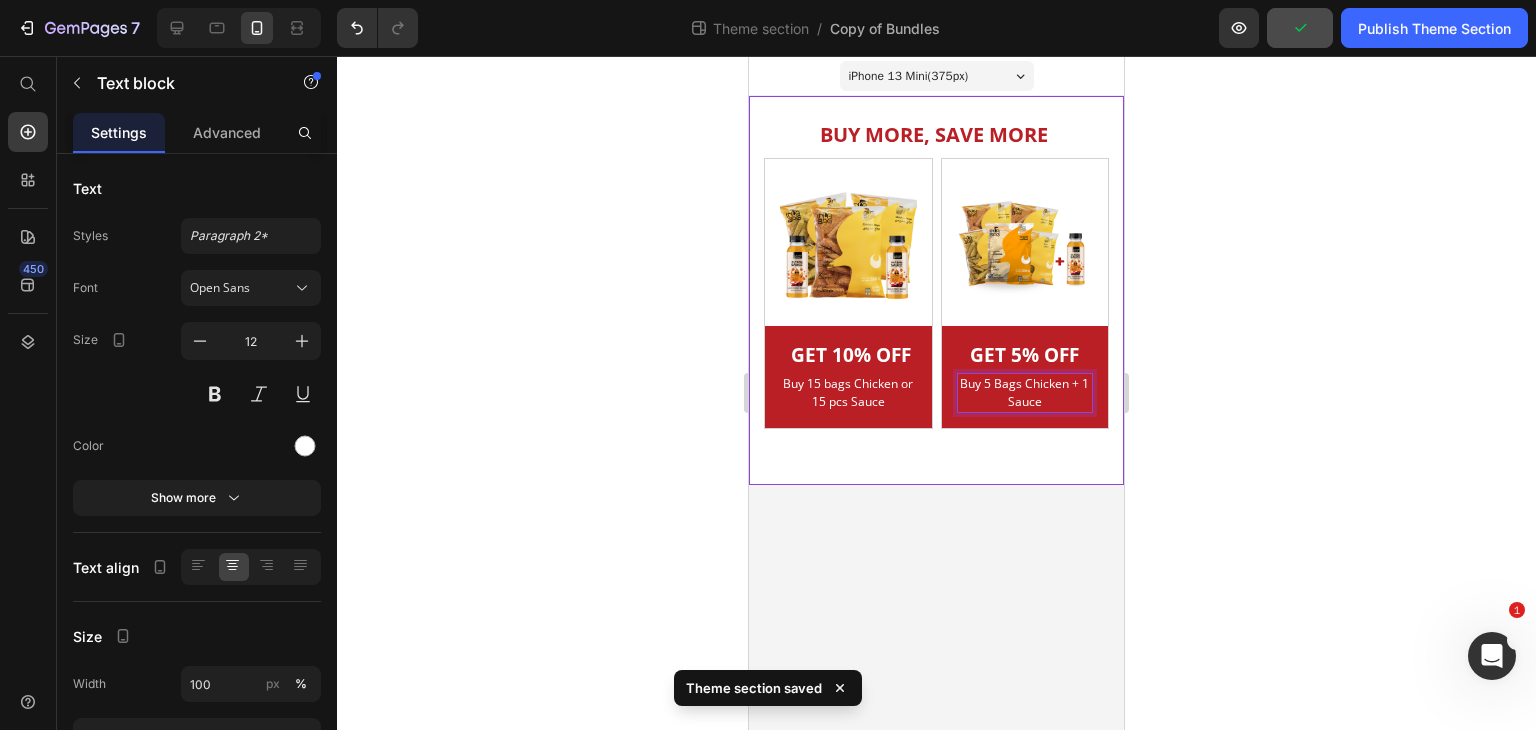click 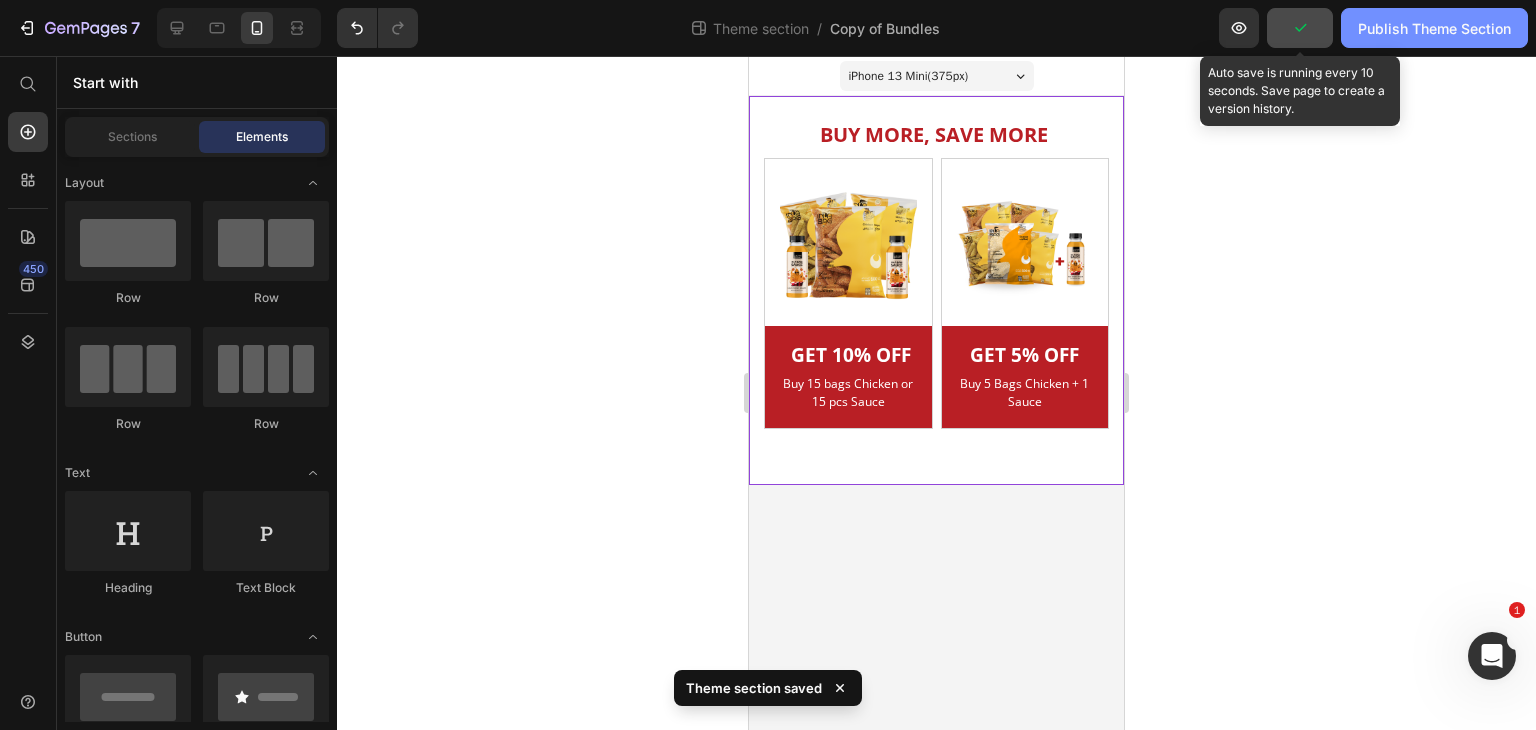 click on "Publish Theme Section" 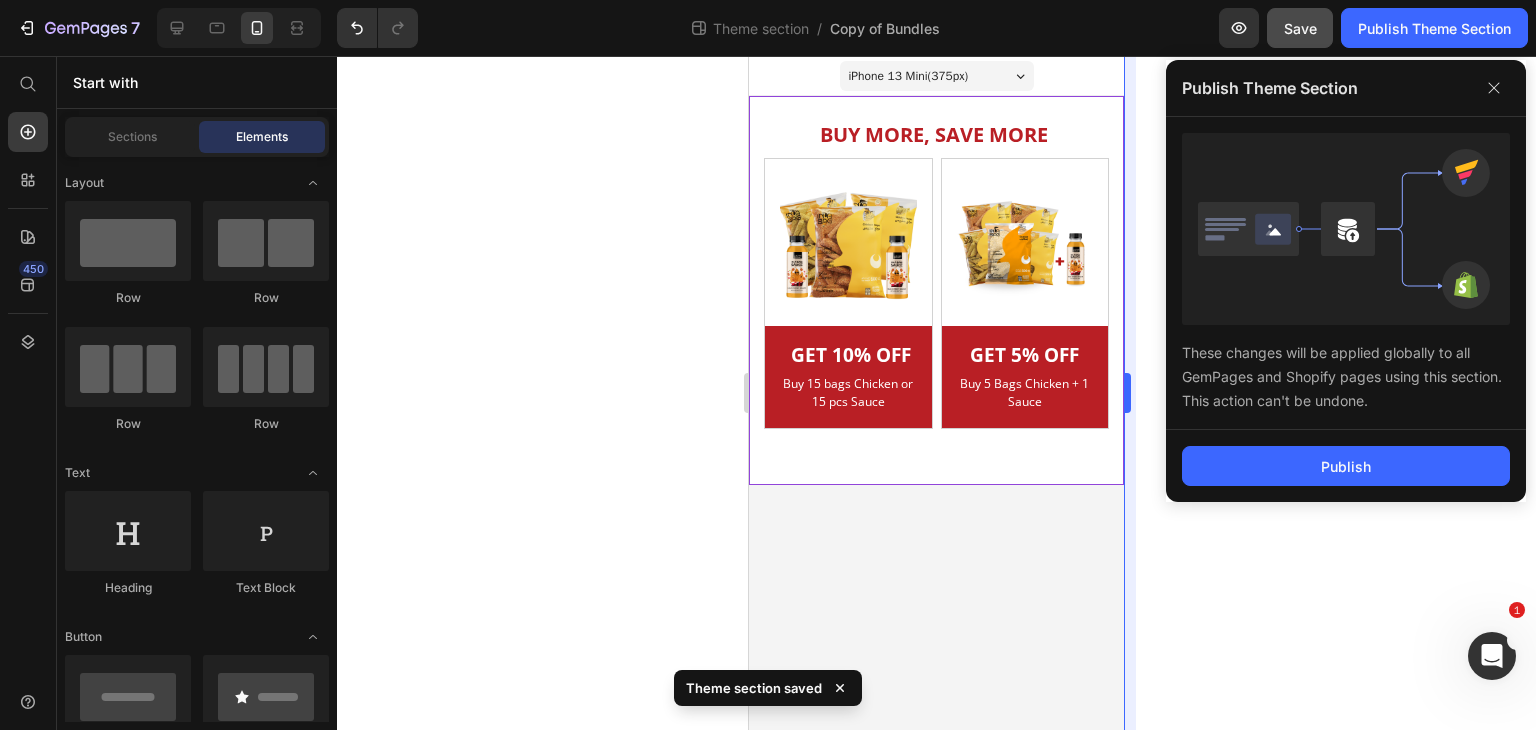 drag, startPoint x: 1384, startPoint y: 466, endPoint x: 1129, endPoint y: 521, distance: 260.86395 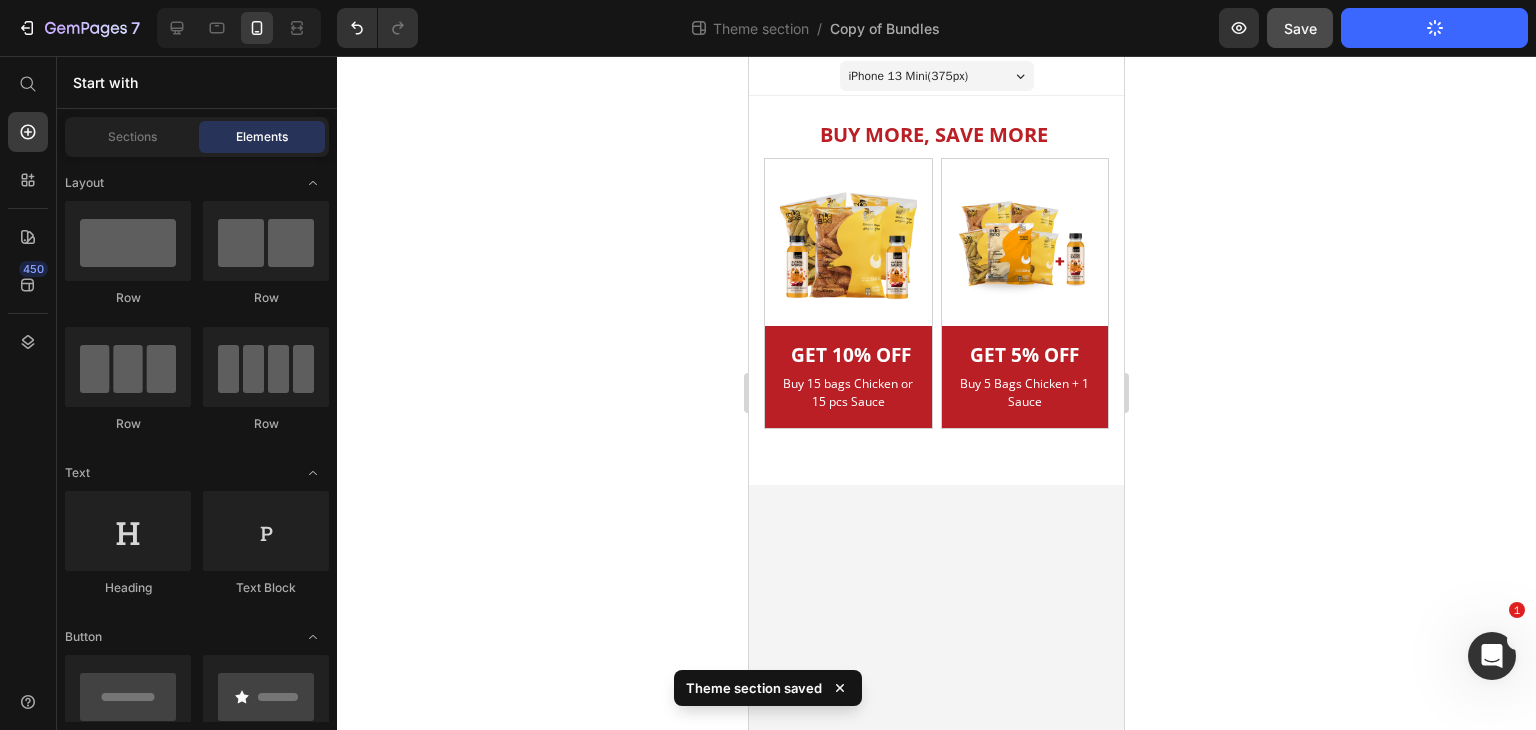 click 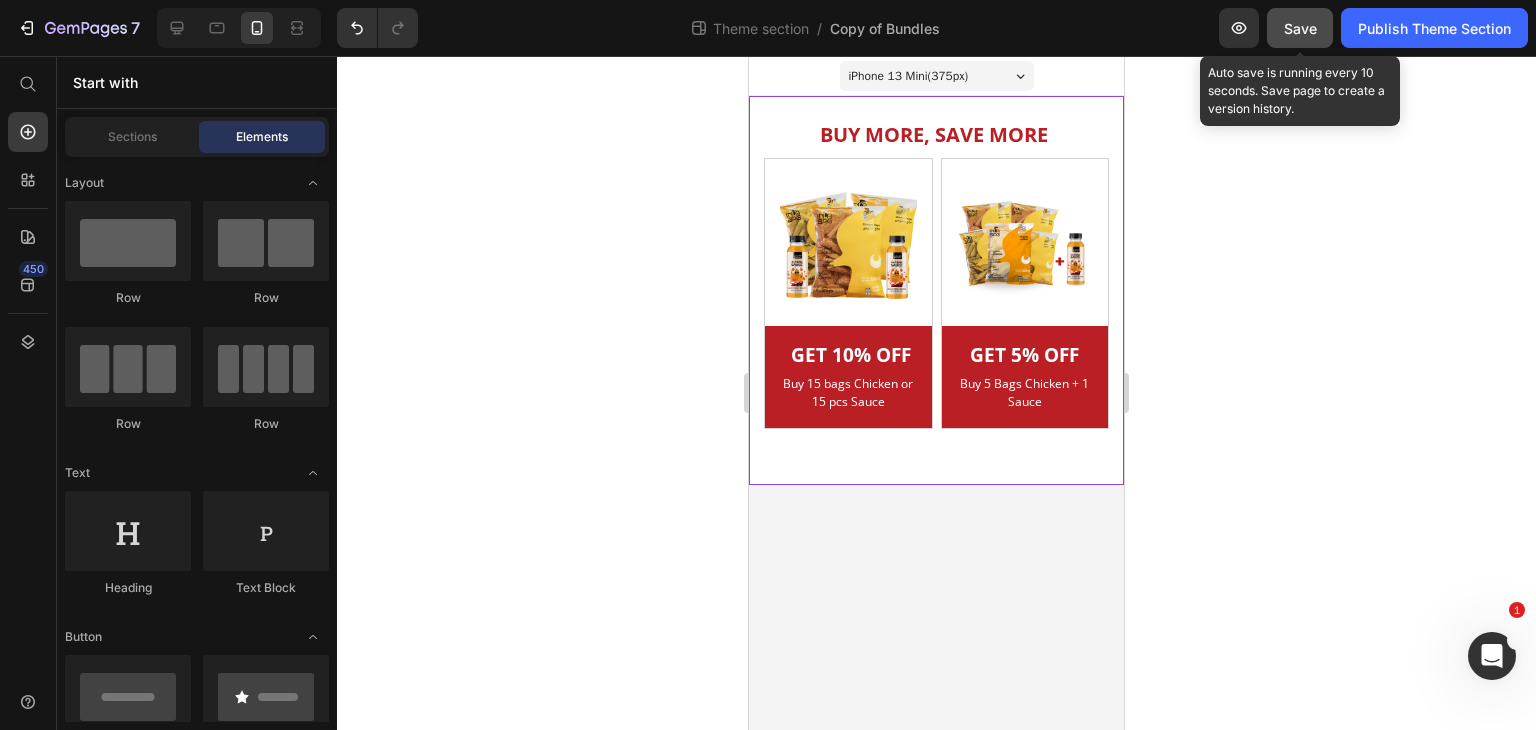 click on "Save" at bounding box center (1300, 28) 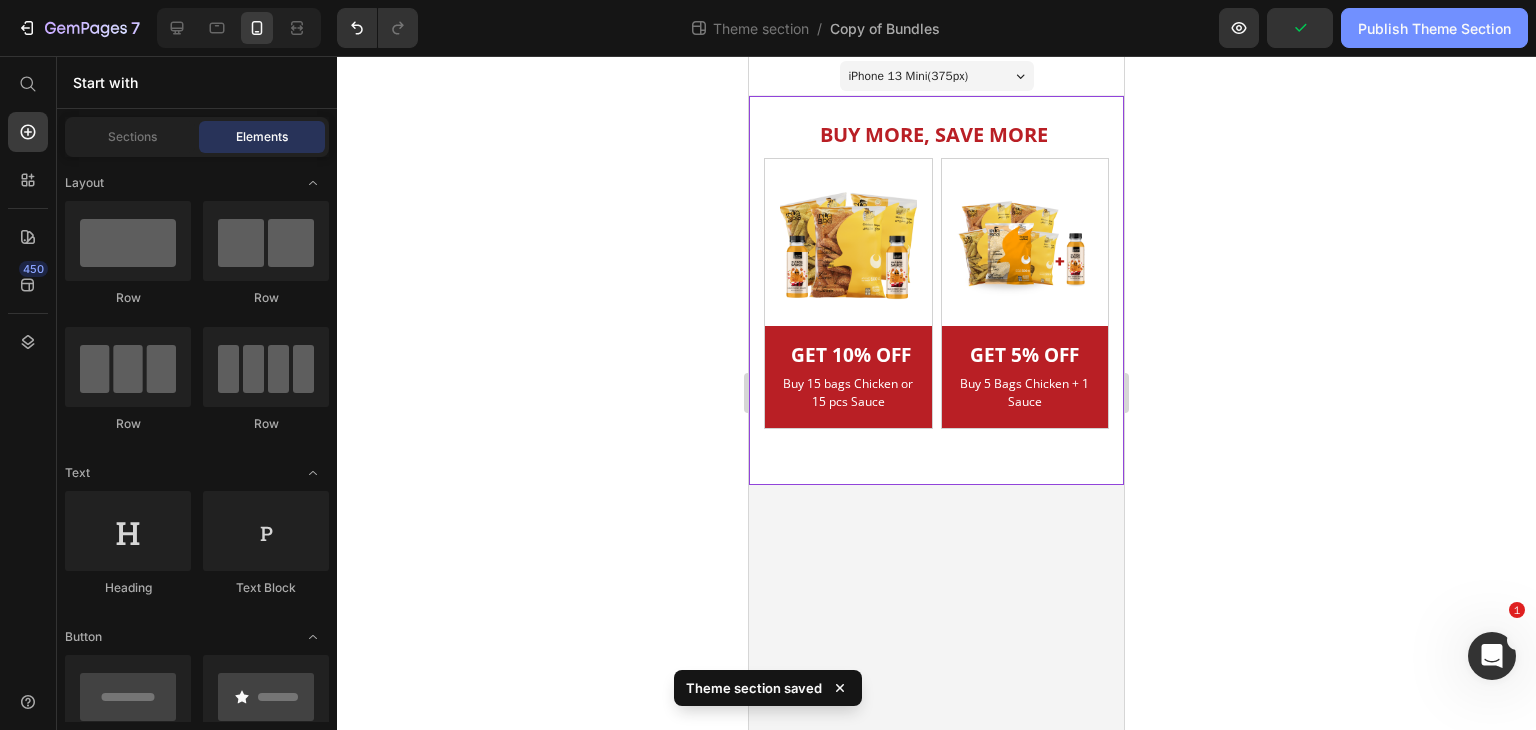 click on "Publish Theme Section" at bounding box center [1434, 28] 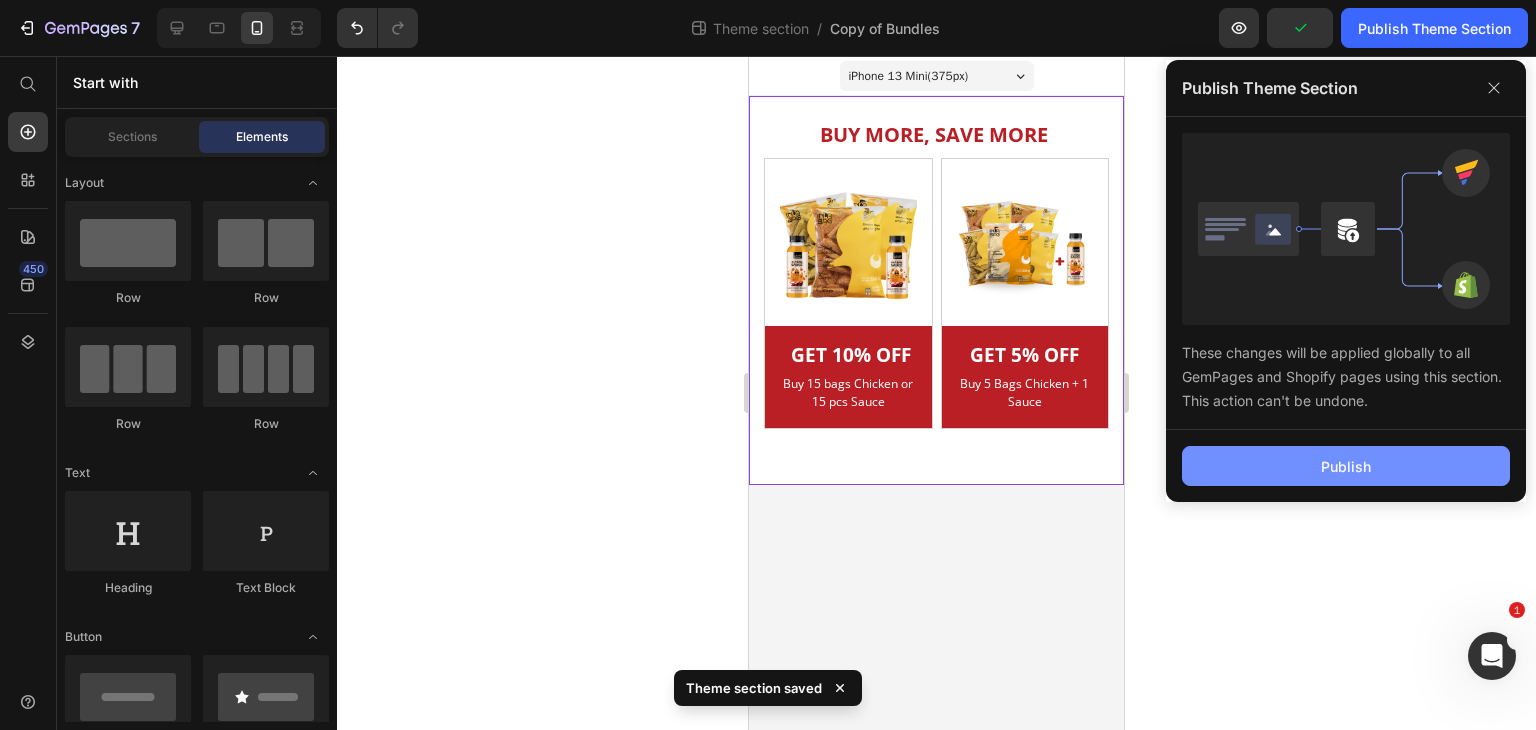 click on "Publish" at bounding box center [1346, 466] 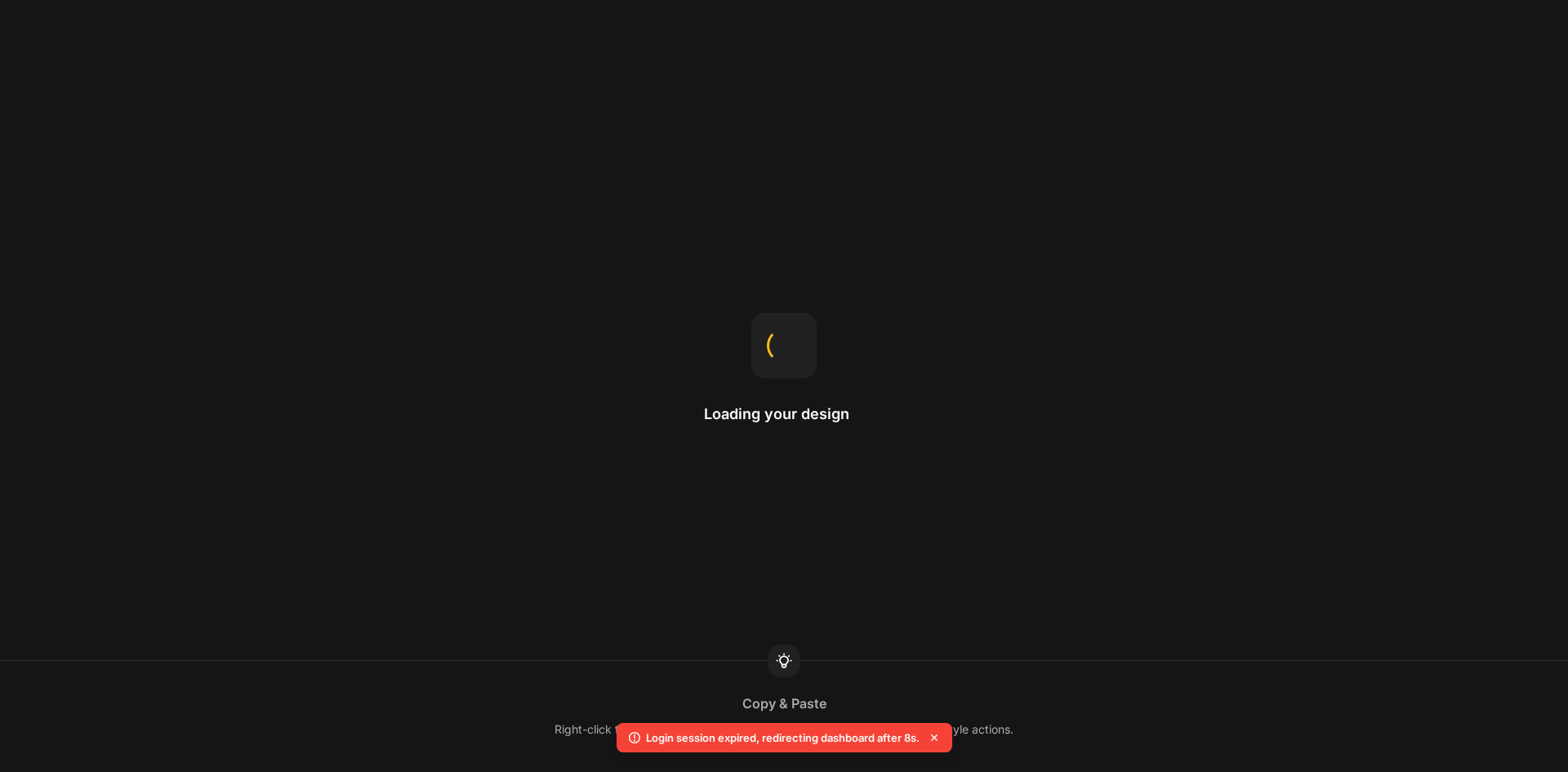 scroll, scrollTop: 0, scrollLeft: 0, axis: both 